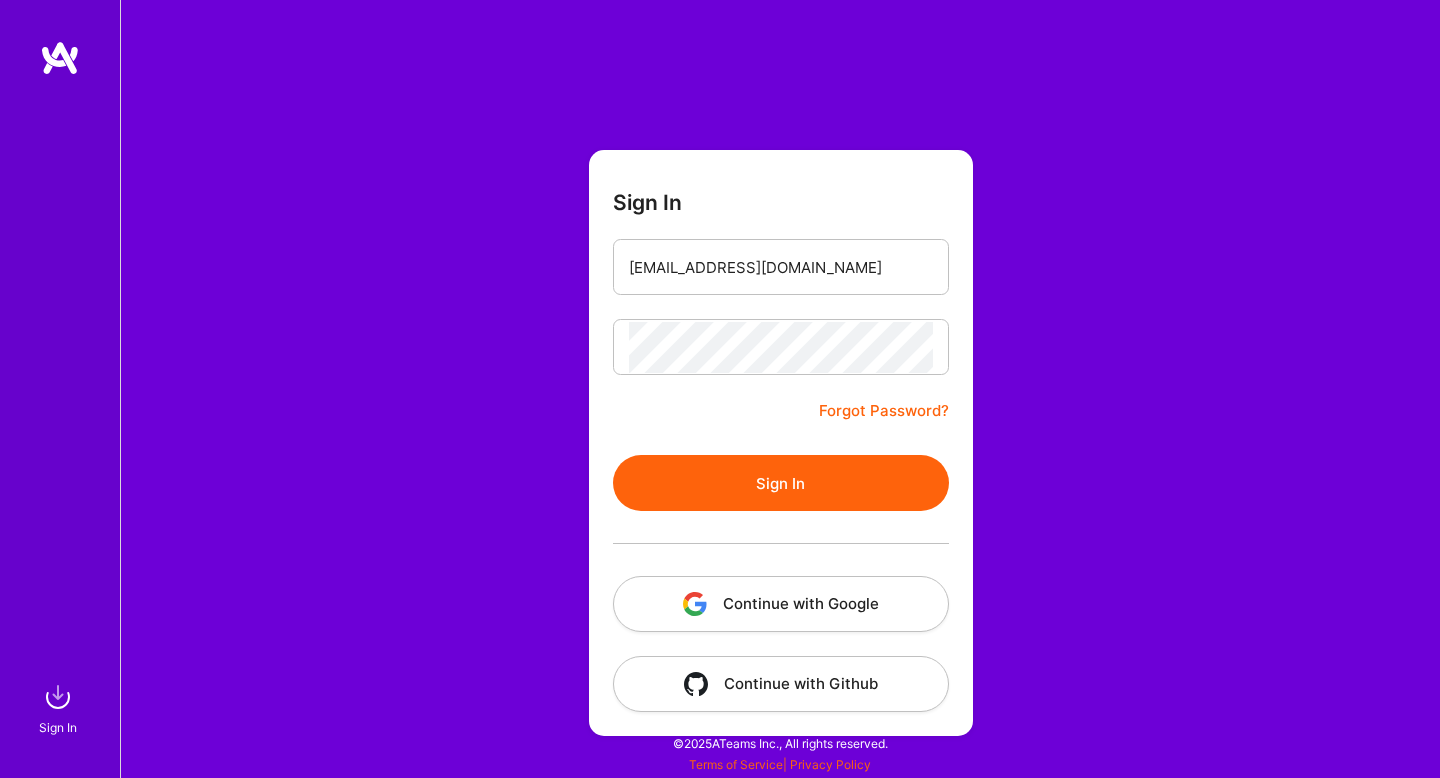 scroll, scrollTop: 0, scrollLeft: 0, axis: both 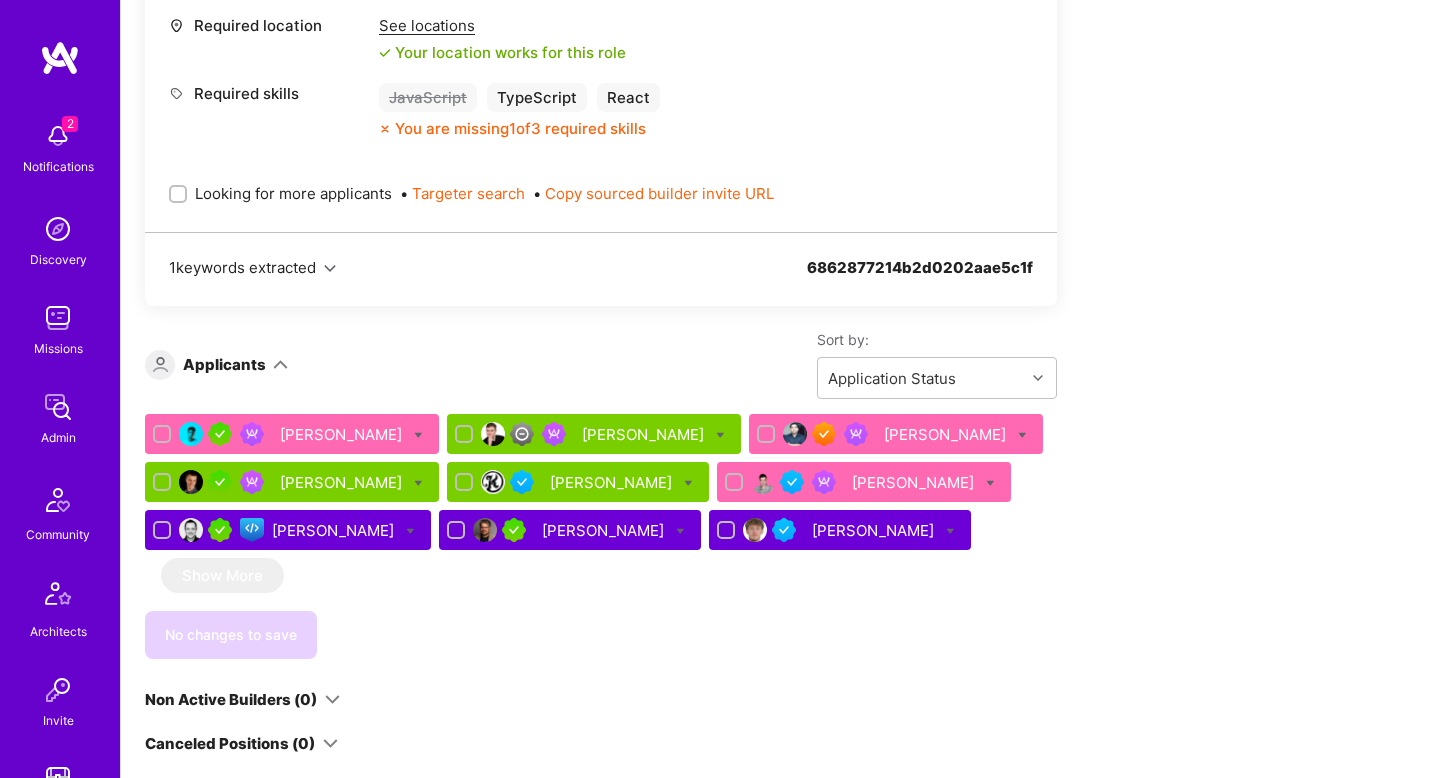 click on "Momcilo Popov Lars Artmann Sadan Masroor Bojan Aleksic John Kapolos Alexander Arshavski Piotr Kuczynski Diego Fiore Michal Noszczak" at bounding box center (601, 486) 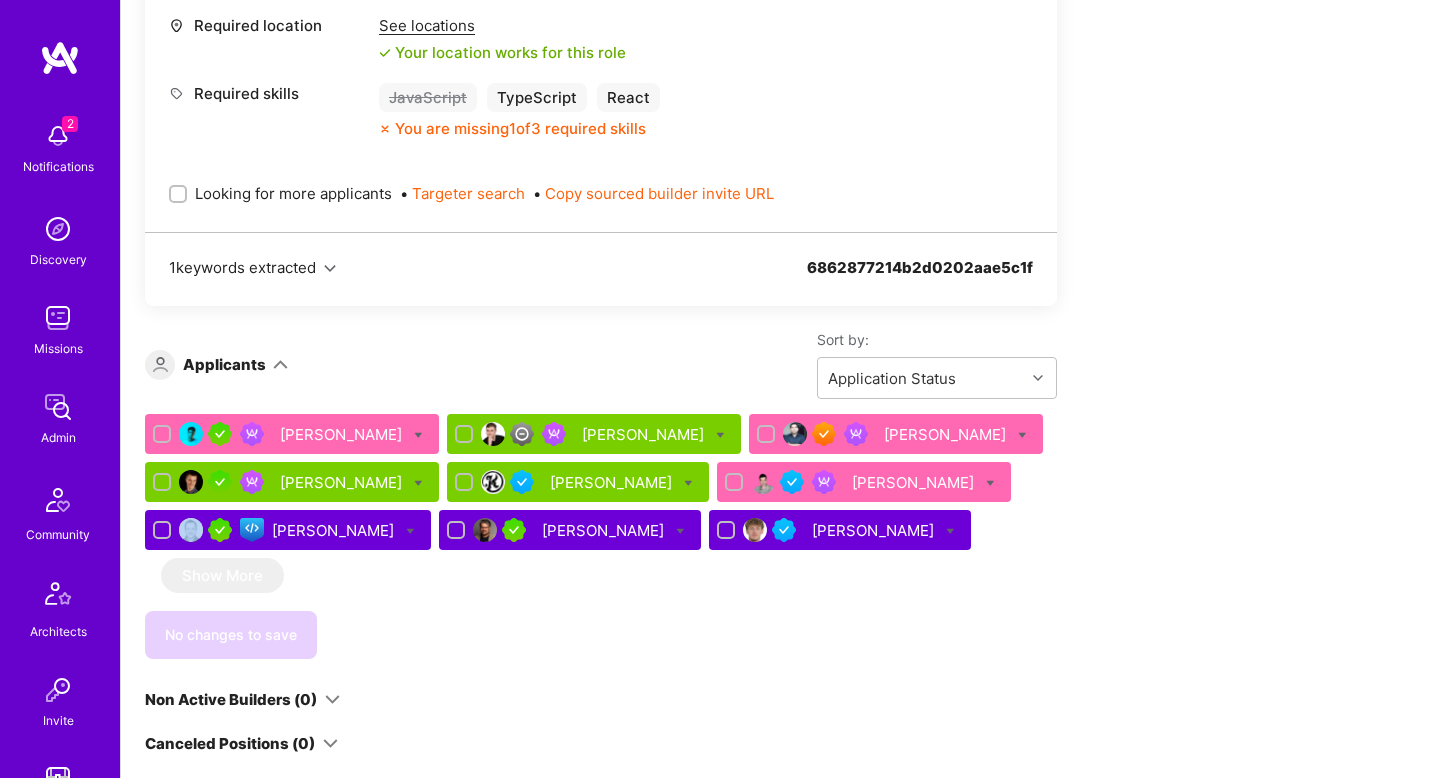 click on "Momcilo Popov Lars Artmann Sadan Masroor Bojan Aleksic John Kapolos Alexander Arshavski Piotr Kuczynski Diego Fiore Michal Noszczak" at bounding box center (601, 486) 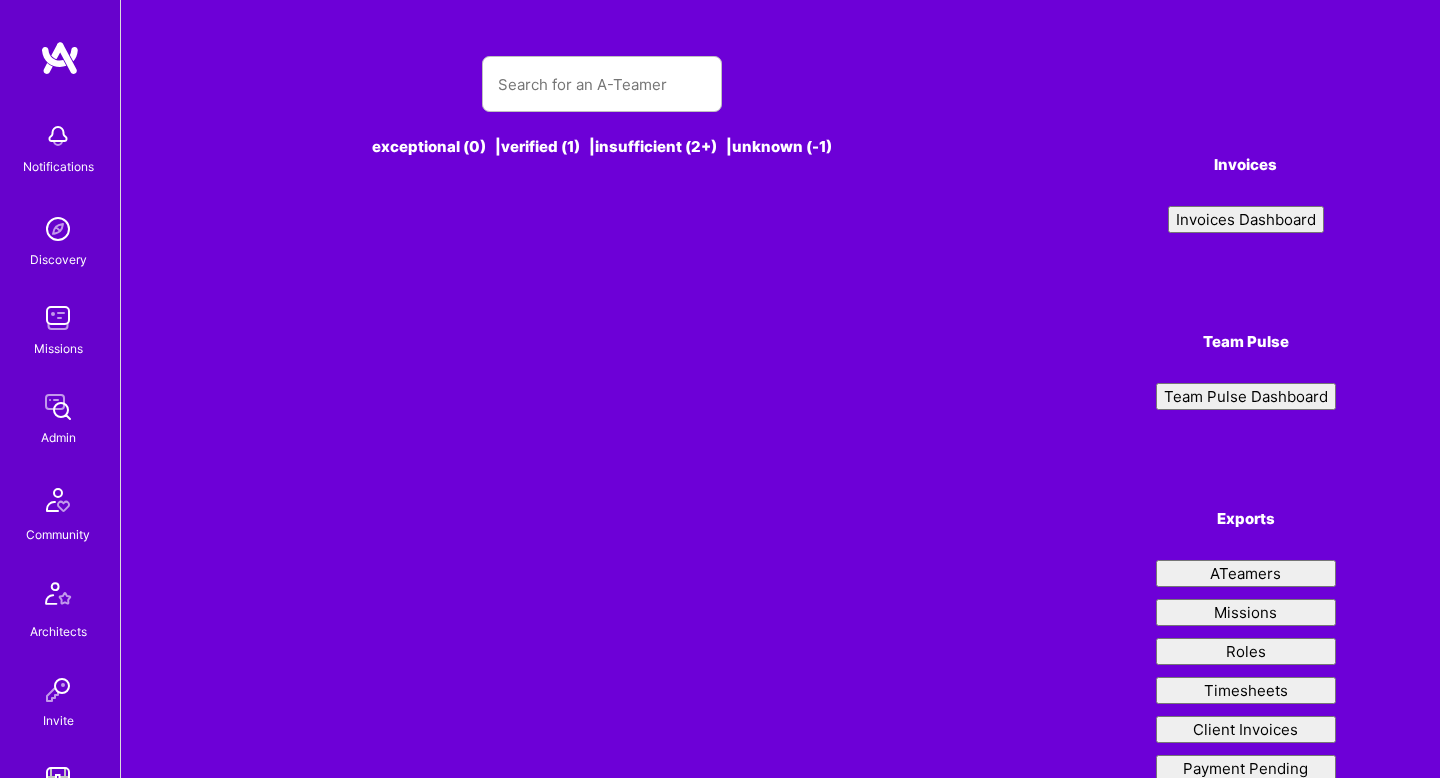 scroll, scrollTop: 0, scrollLeft: 0, axis: both 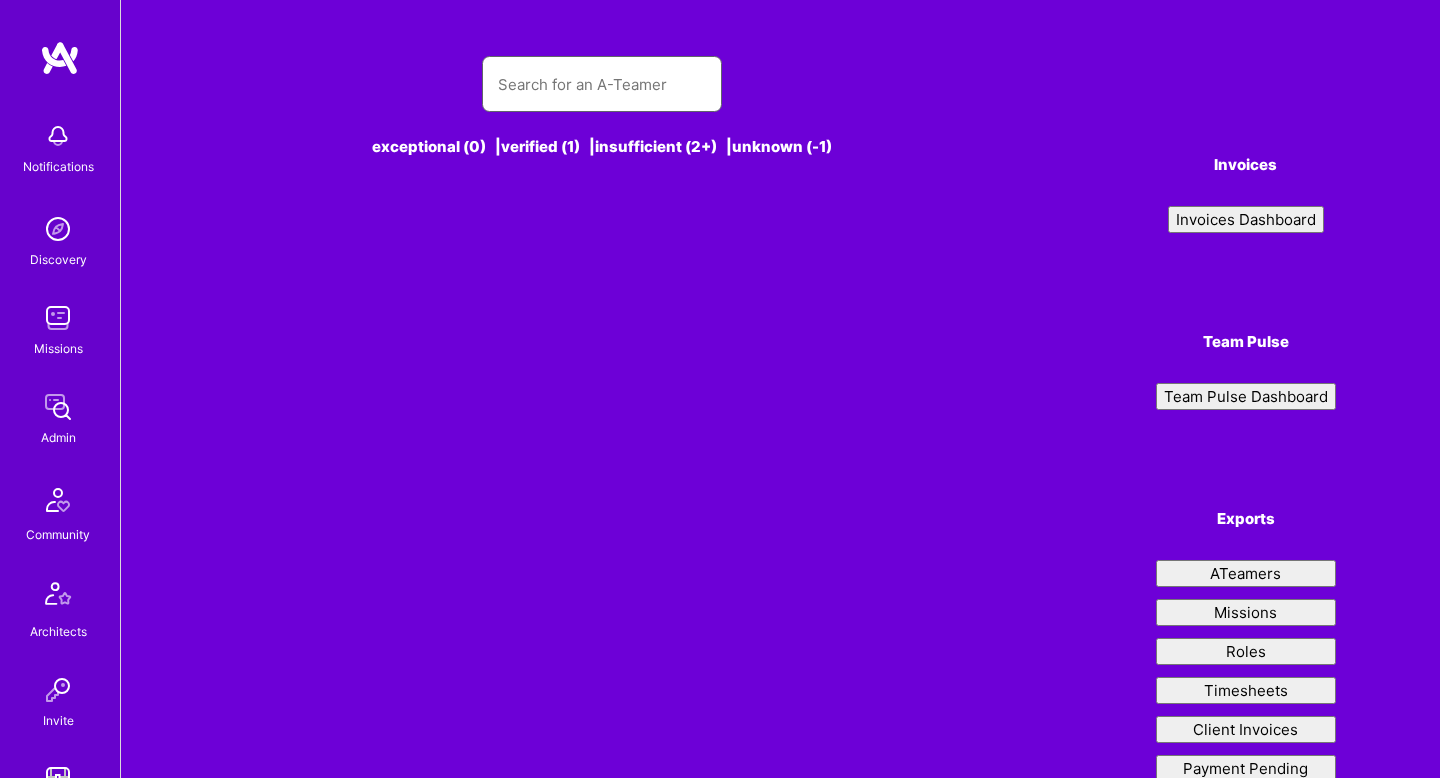click at bounding box center [602, 84] 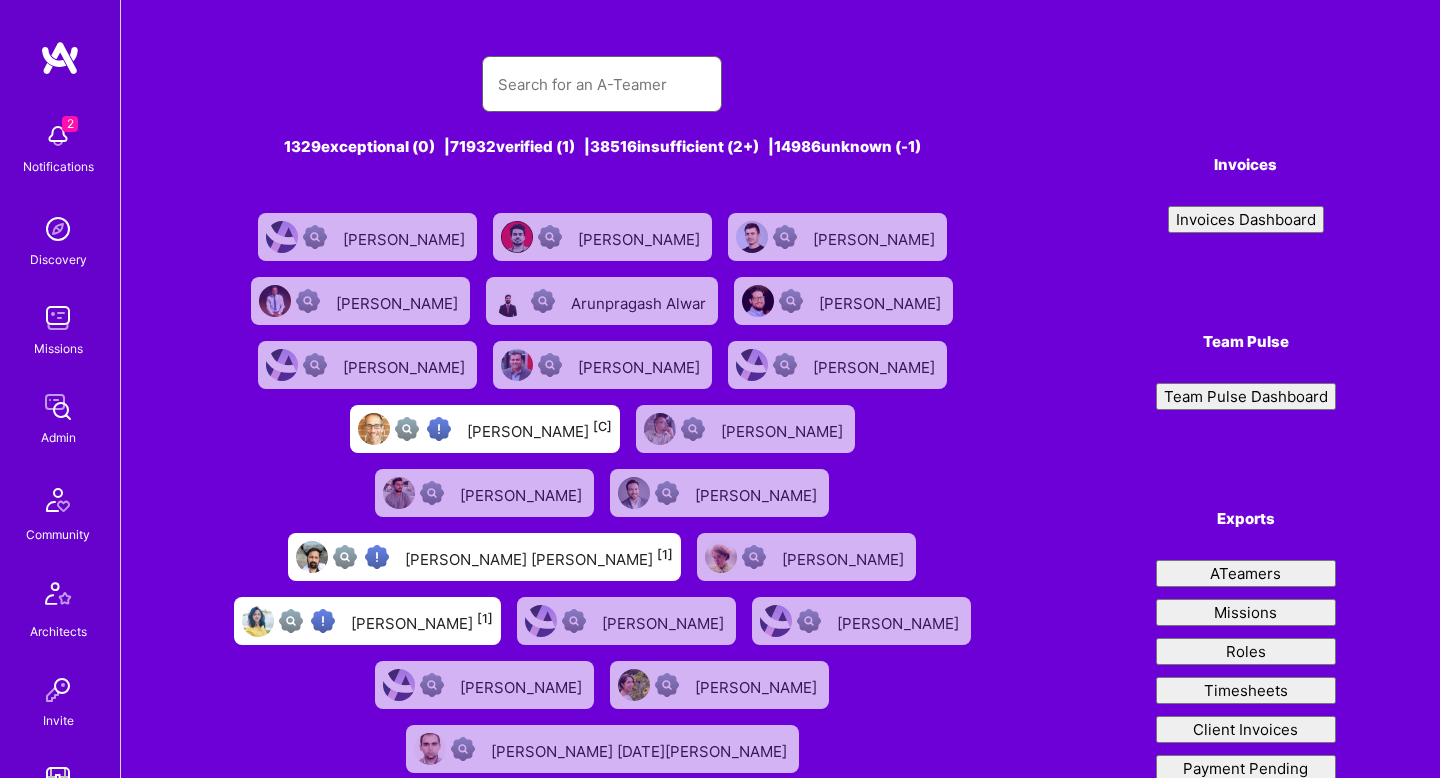 click at bounding box center (602, 84) 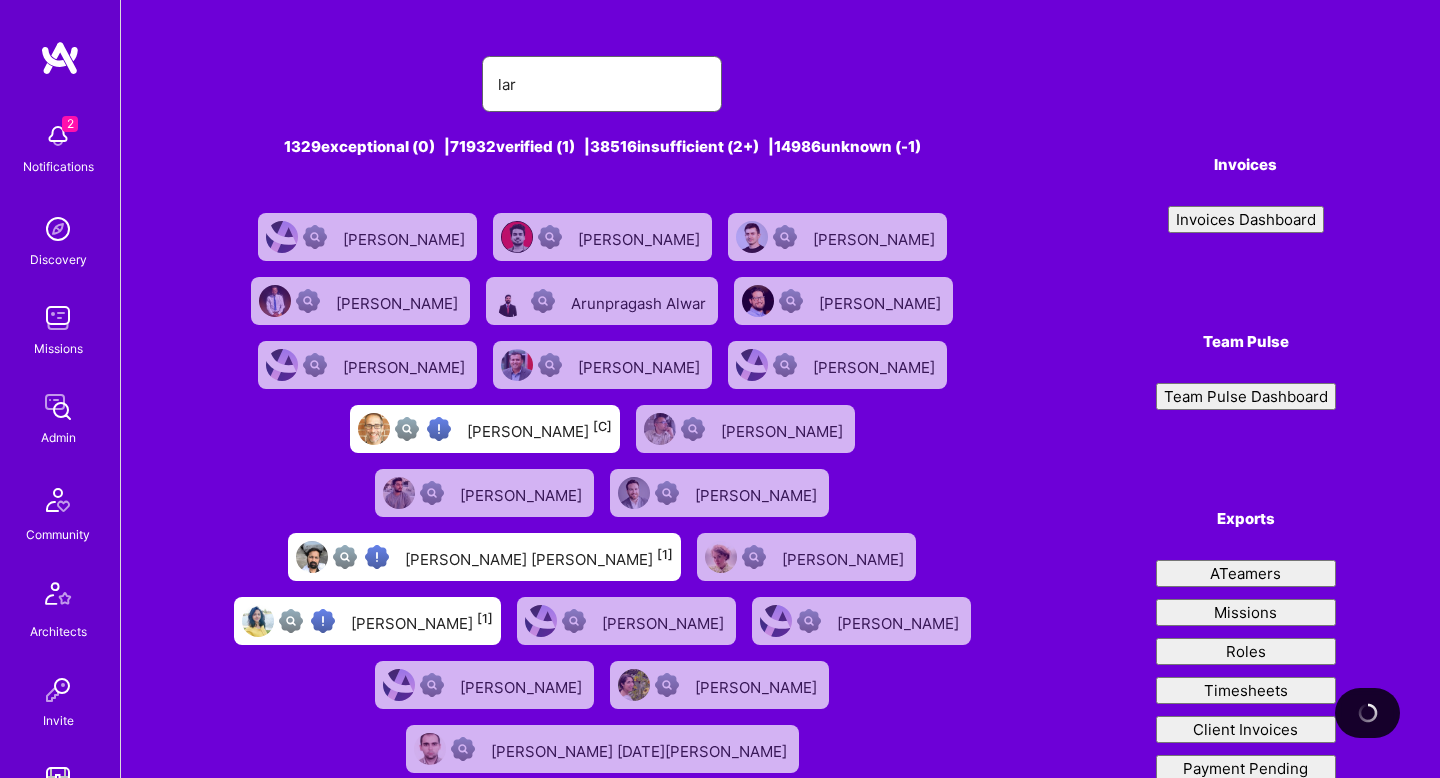 type on "[PERSON_NAME]" 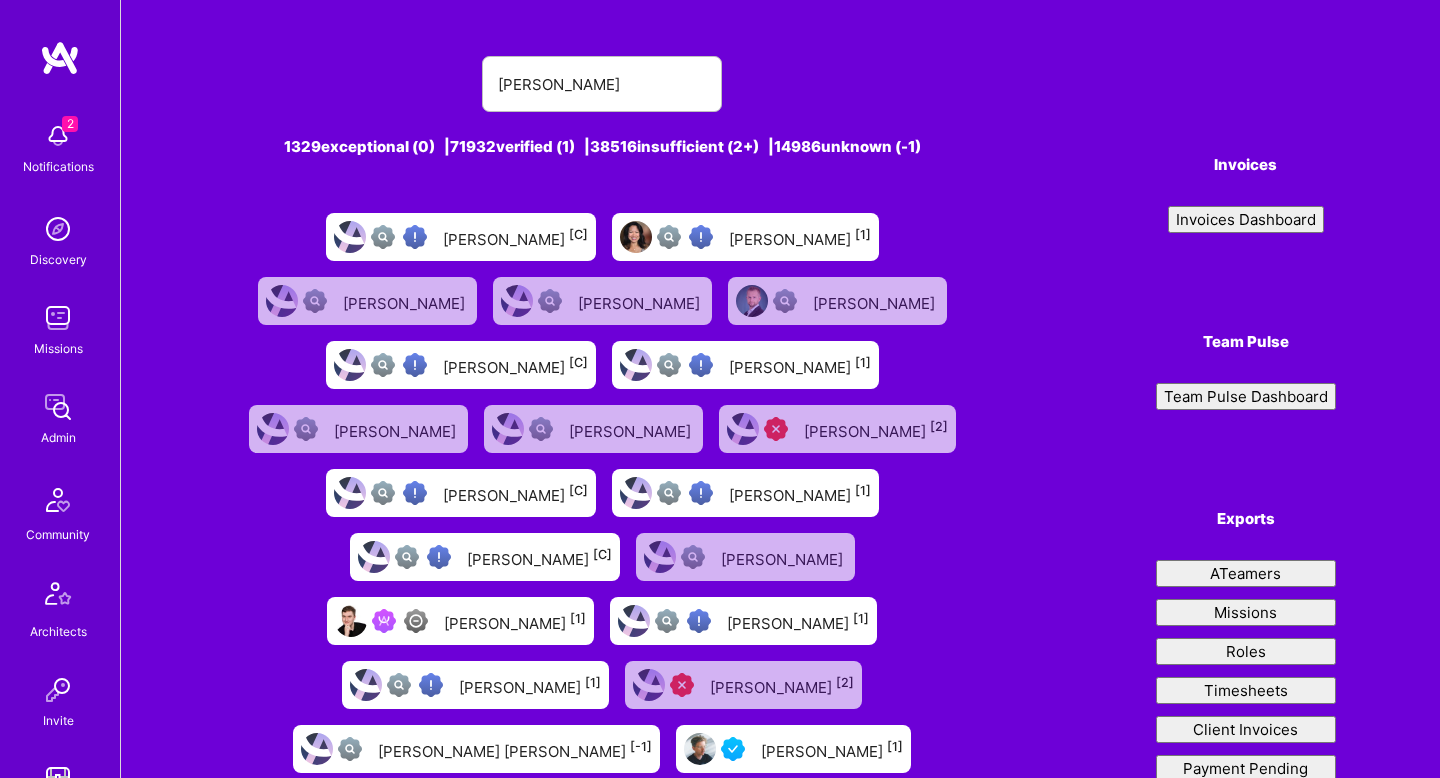 click on "Lars Artmann [1]" at bounding box center (515, 621) 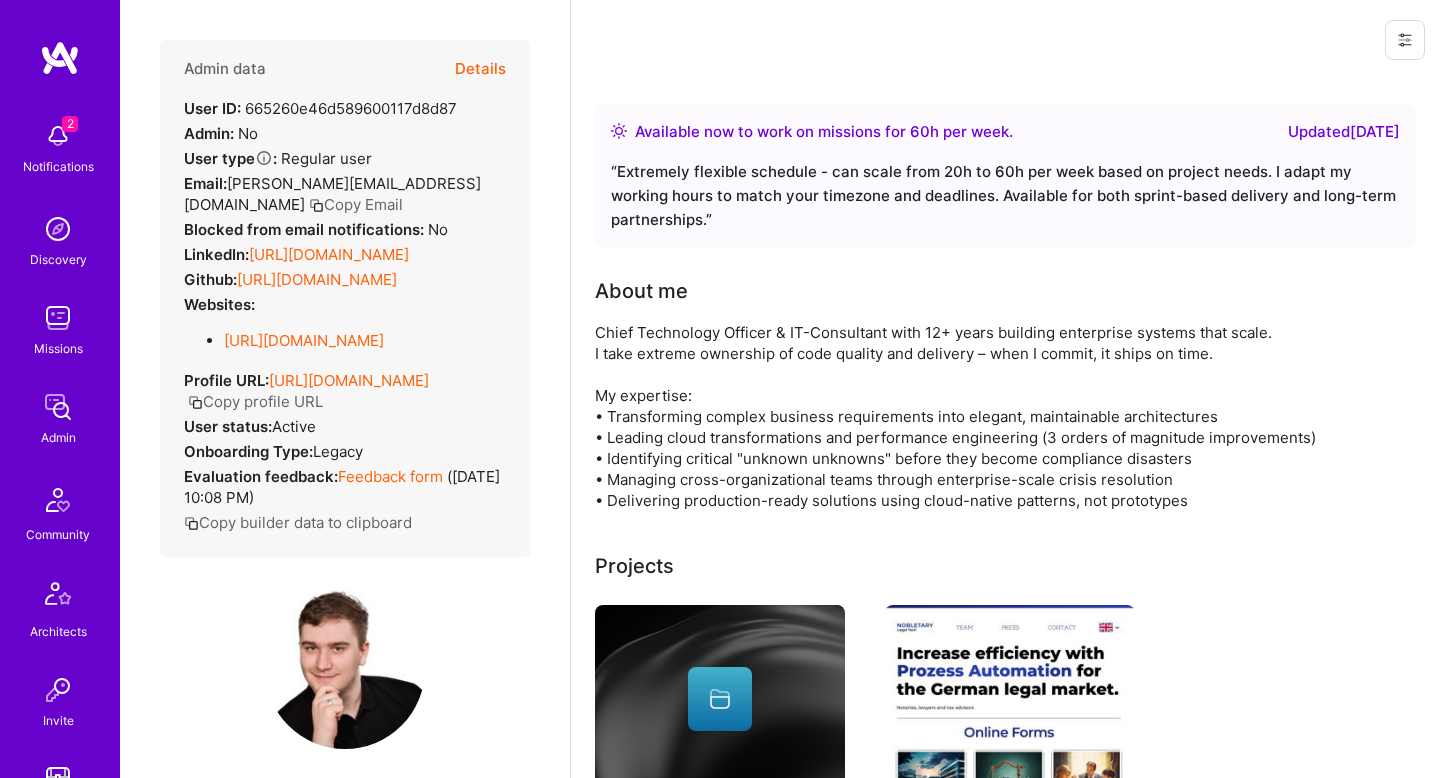 click on "Details" at bounding box center [480, 69] 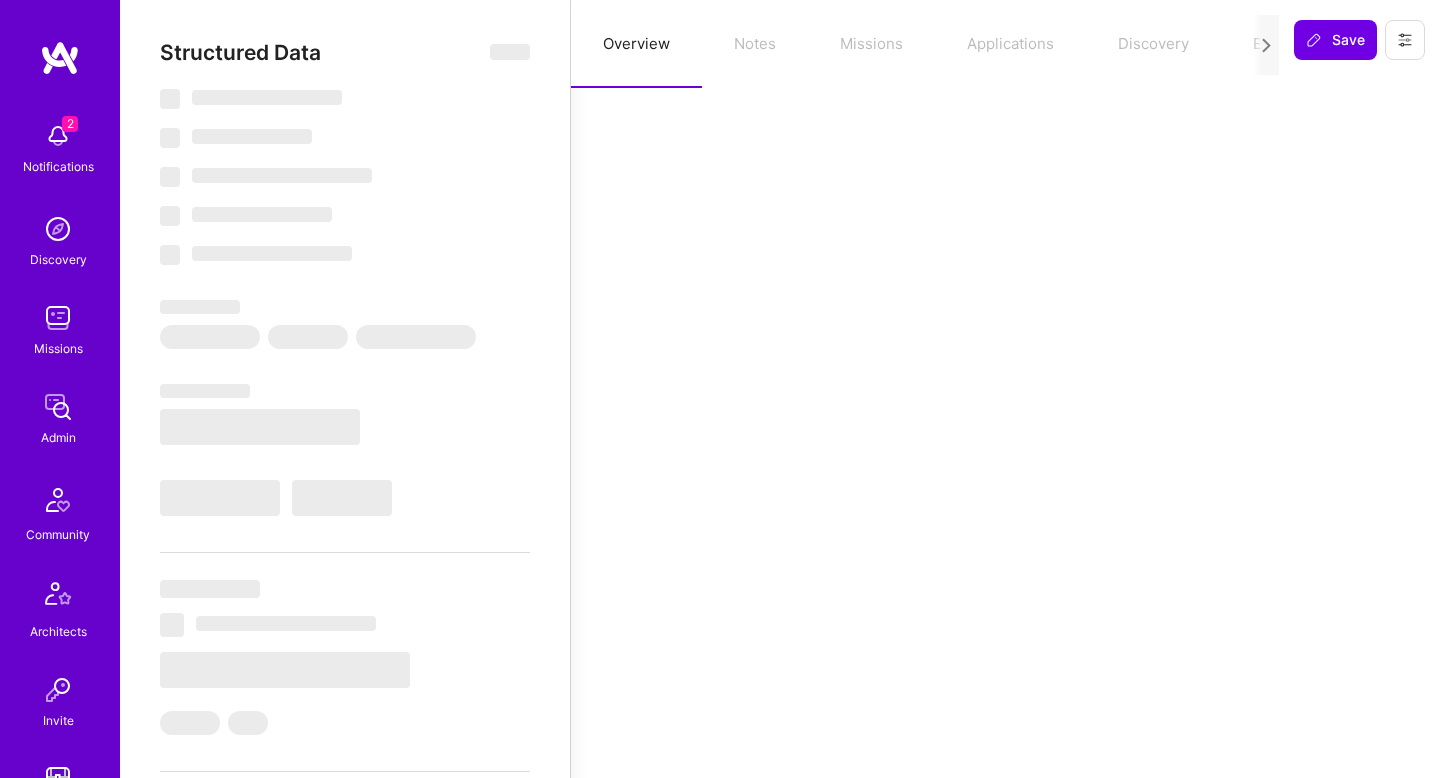 click on "Overview Notes Missions Applications Discovery Evaluation" at bounding box center (925, 44) 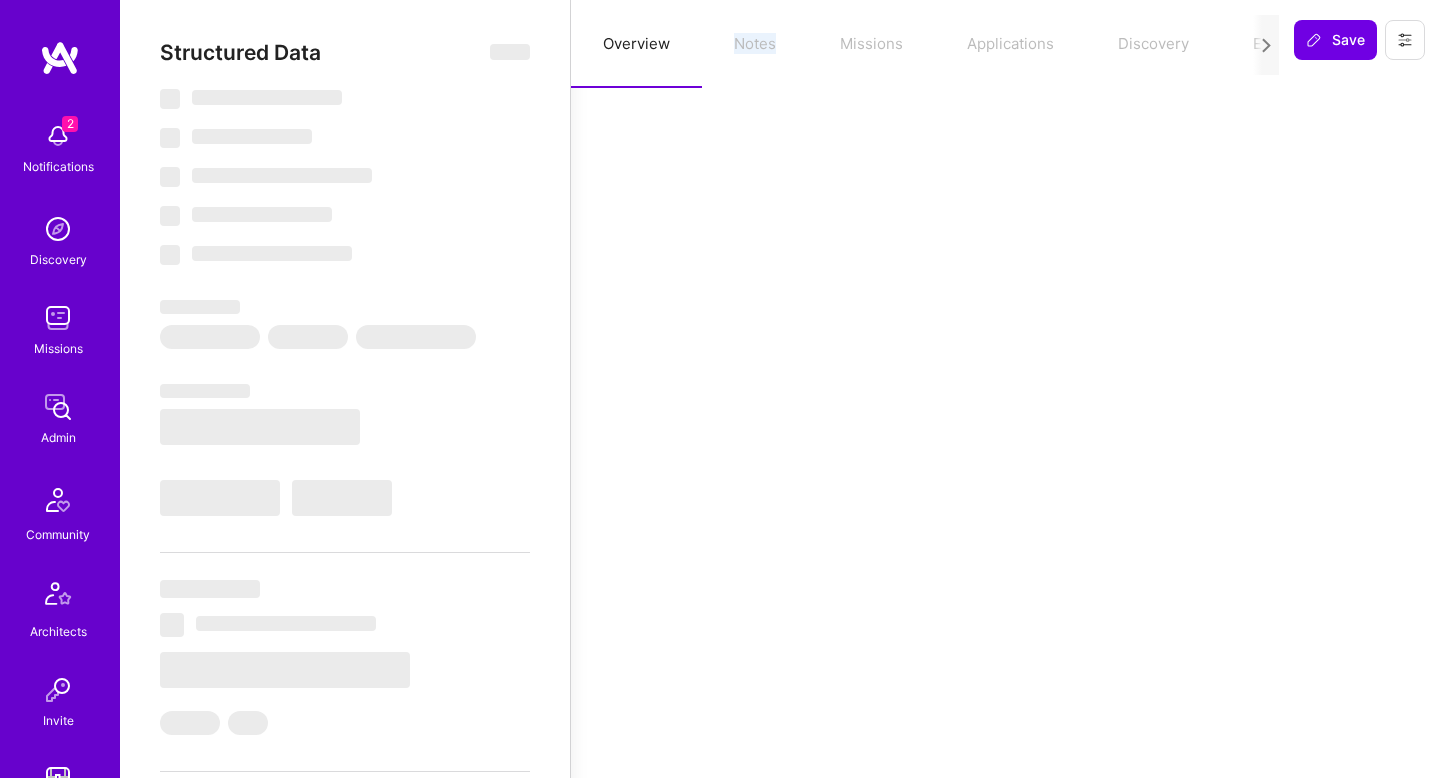 click on "Overview Notes Missions Applications Discovery Evaluation" at bounding box center [925, 44] 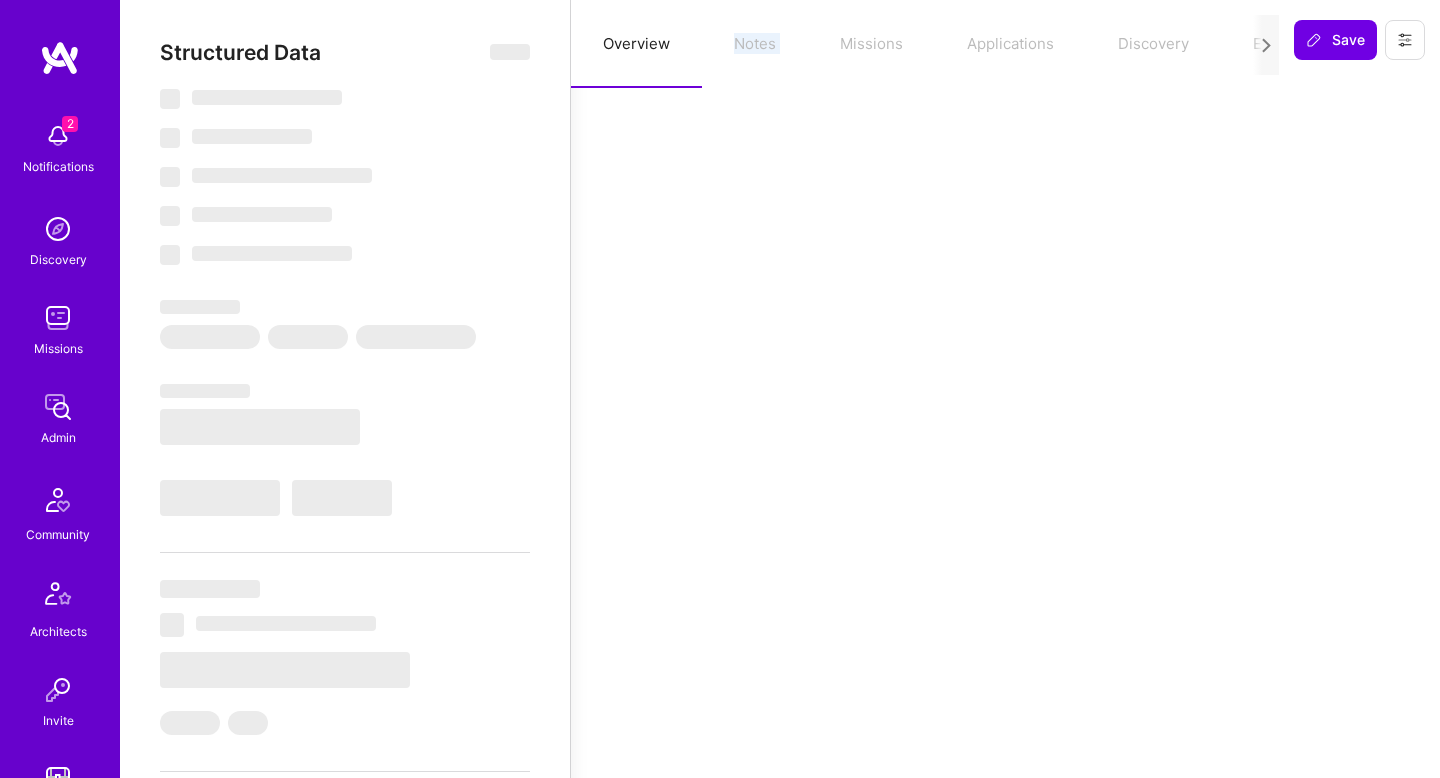 select on "Right Now" 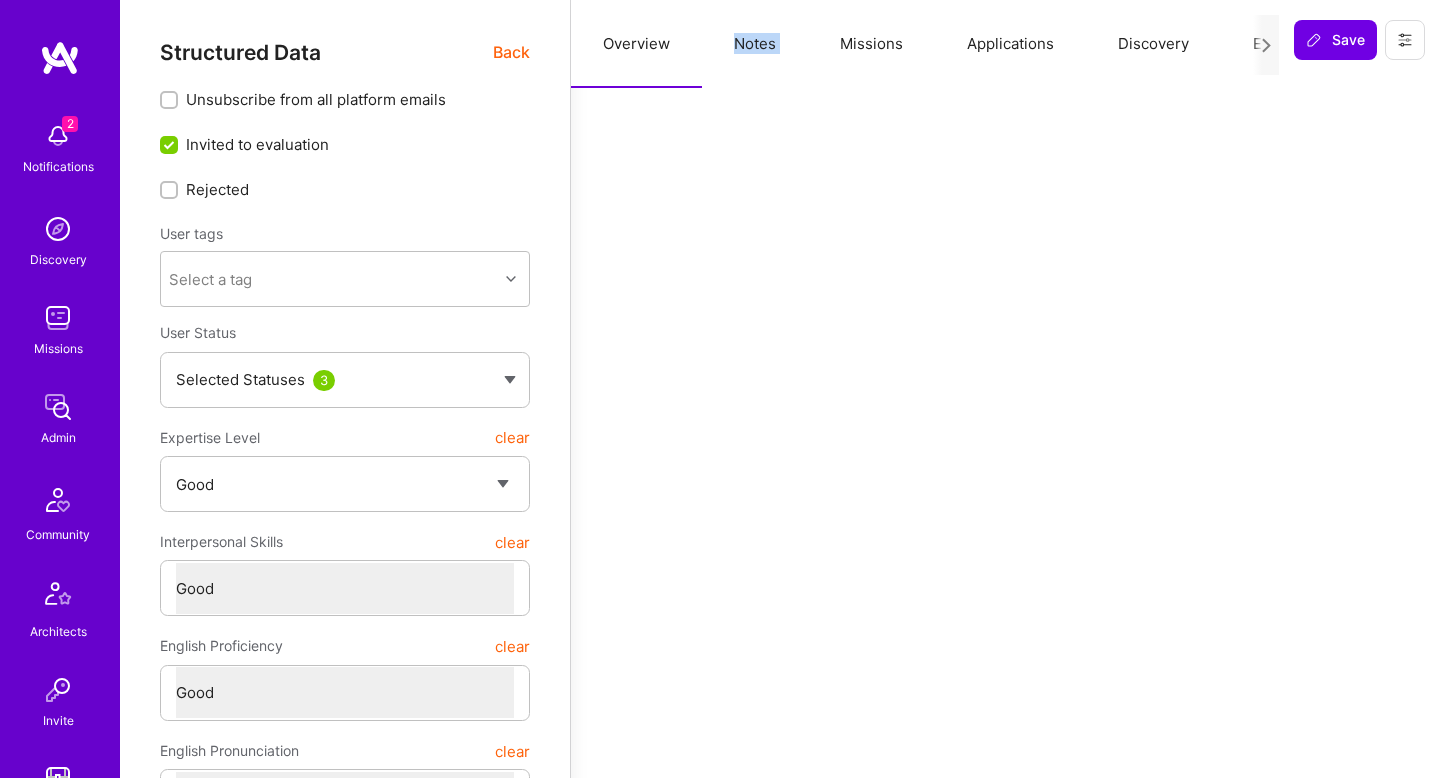 click on "Notes" at bounding box center [755, 44] 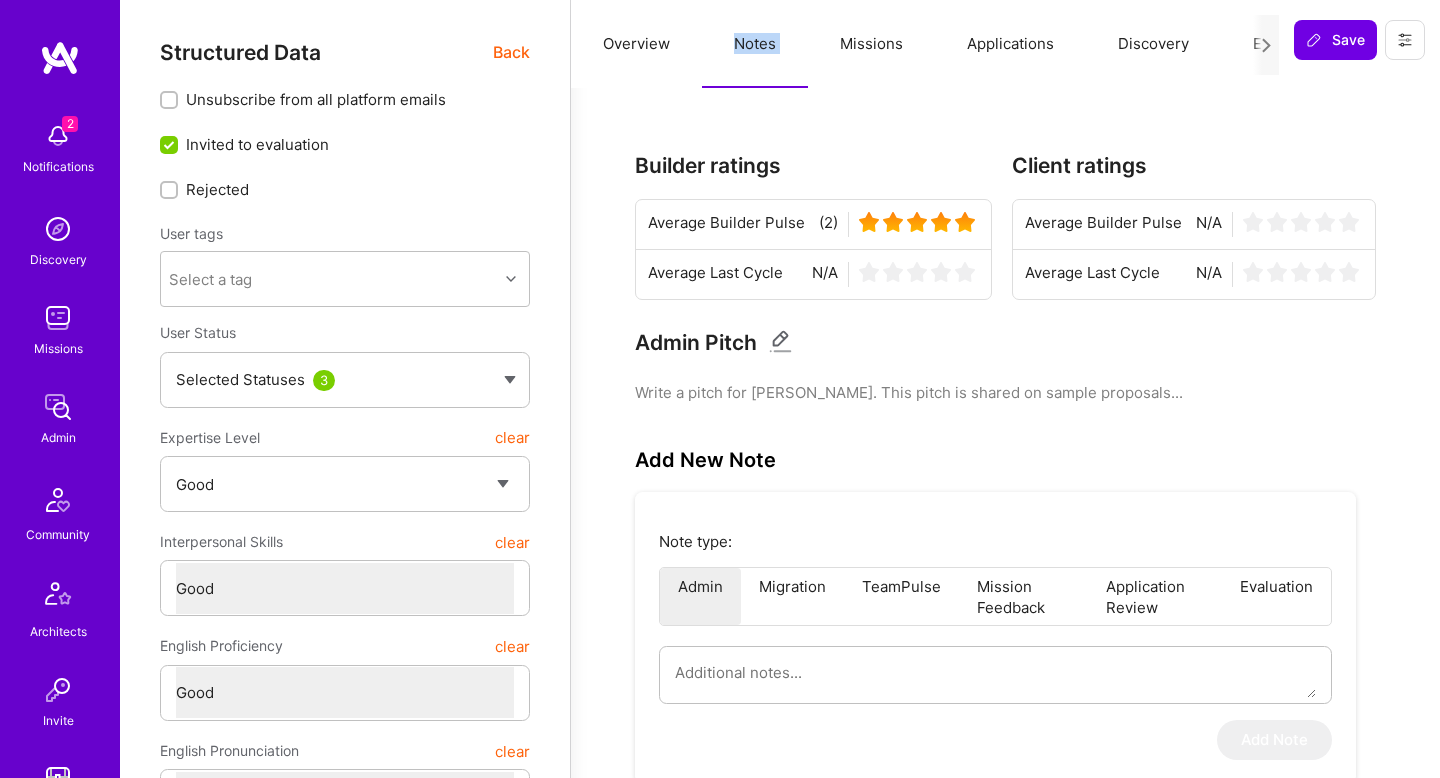click on "Notes" at bounding box center (755, 44) 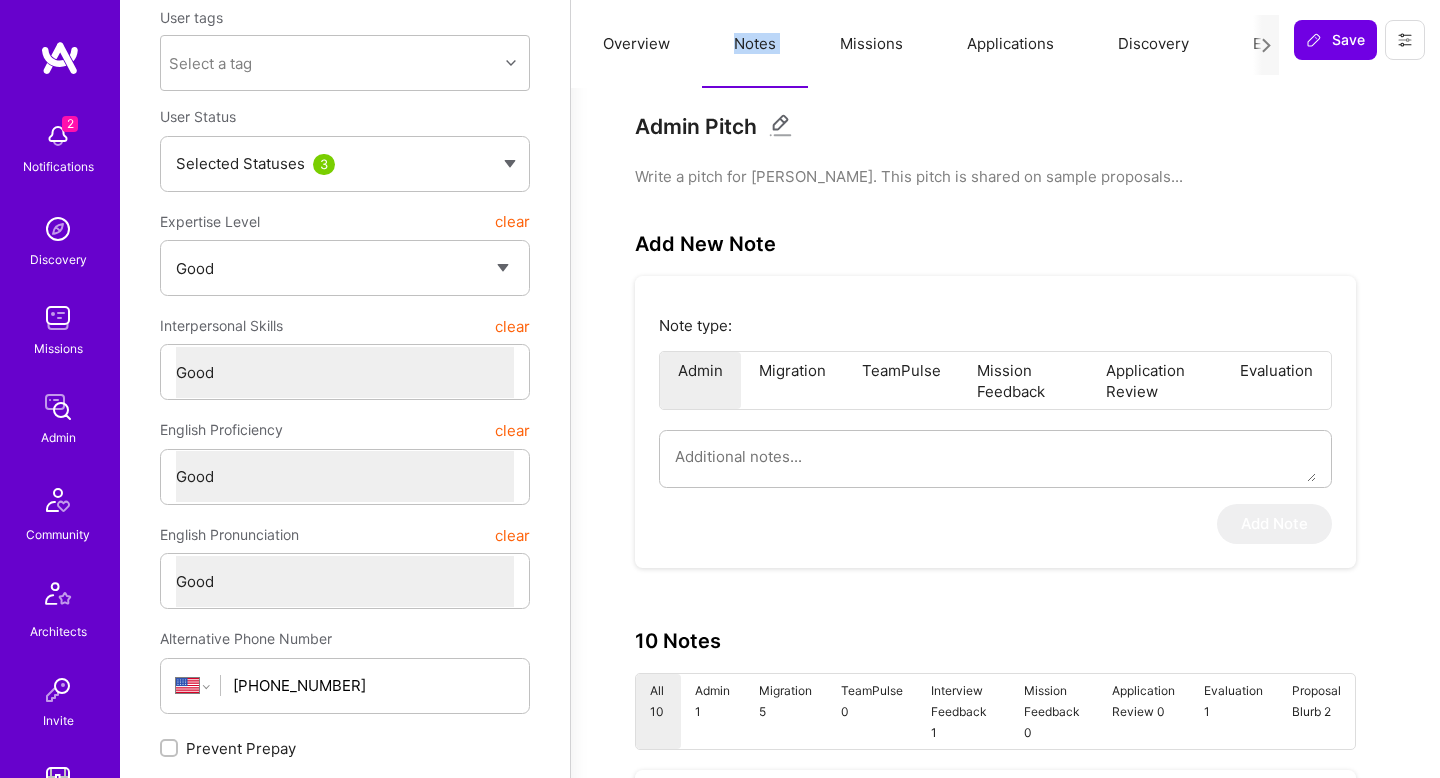 scroll, scrollTop: 366, scrollLeft: 0, axis: vertical 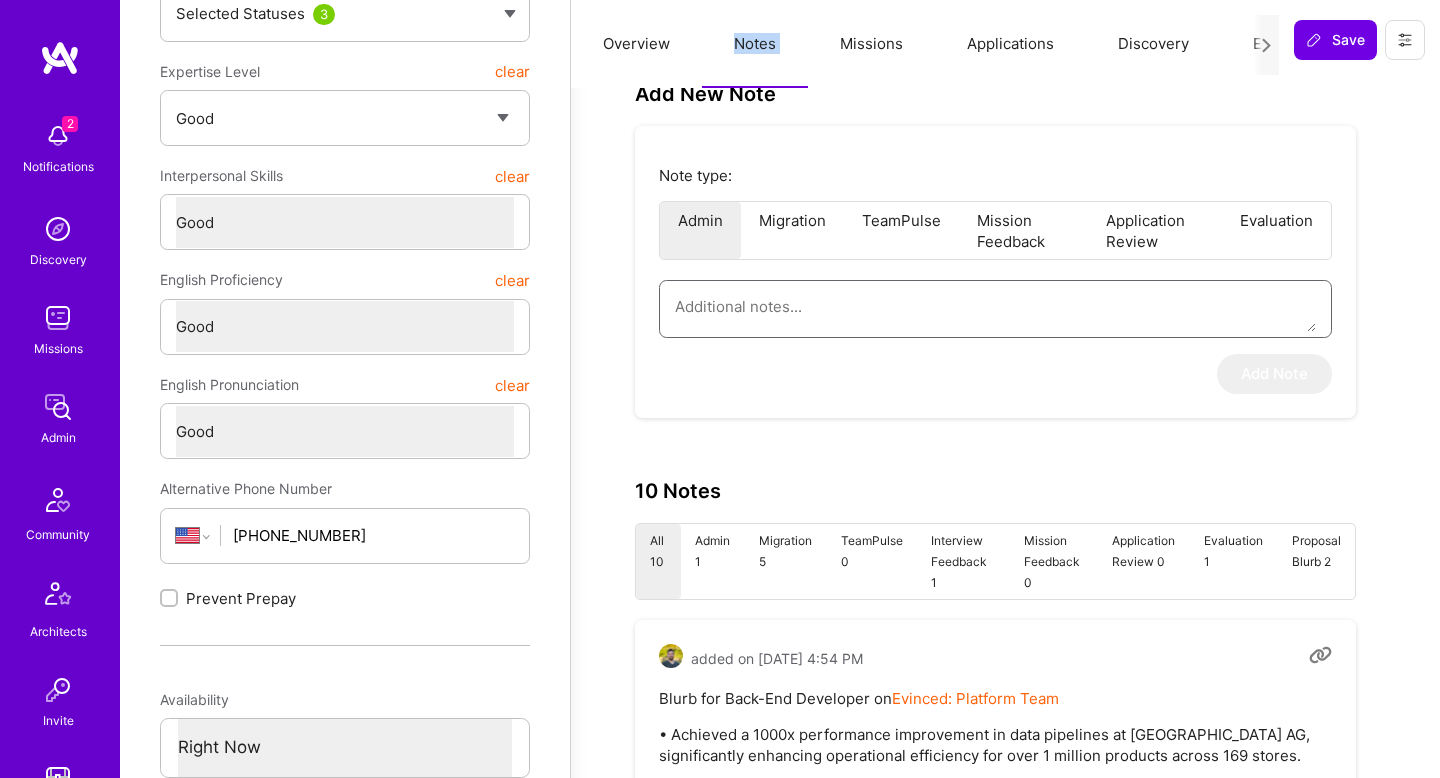 click at bounding box center (995, 306) 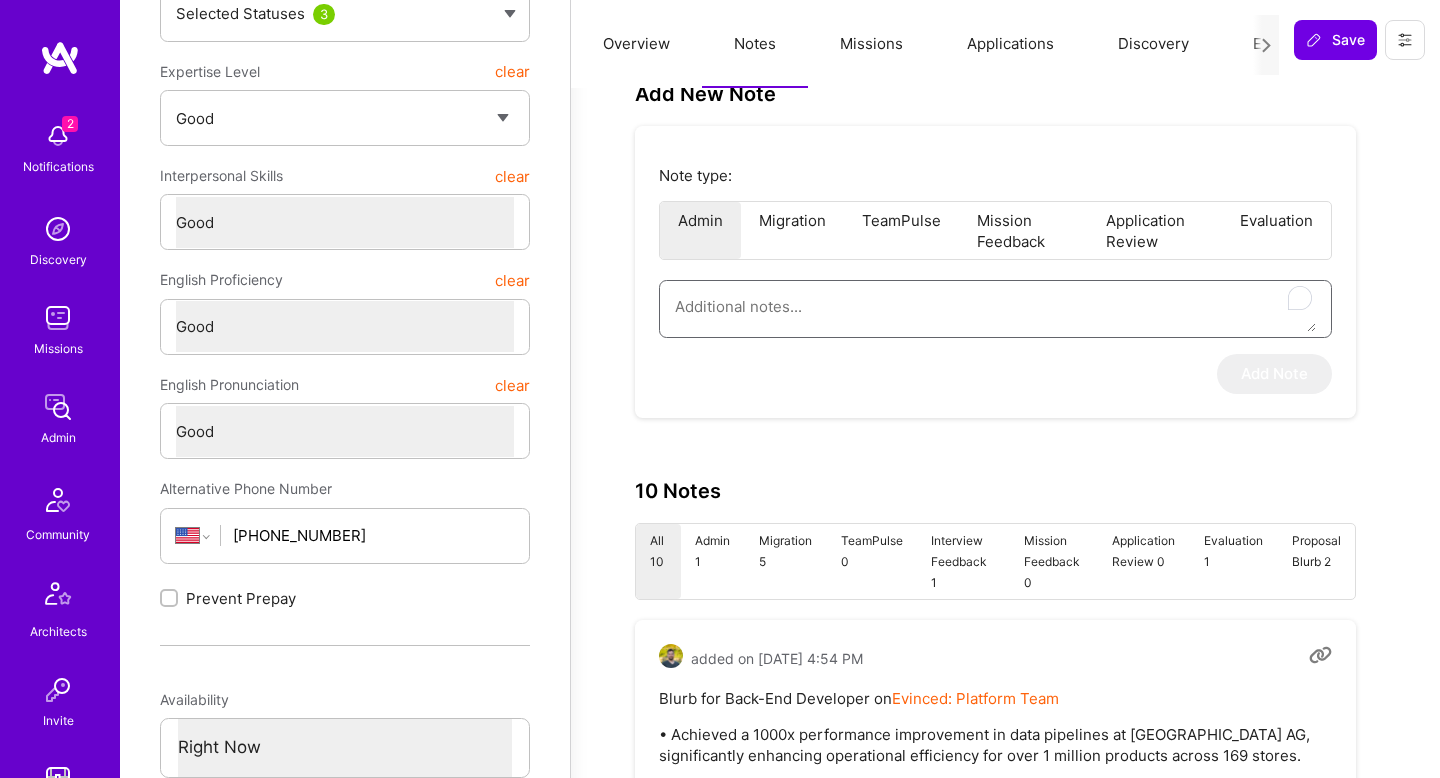 type on "x" 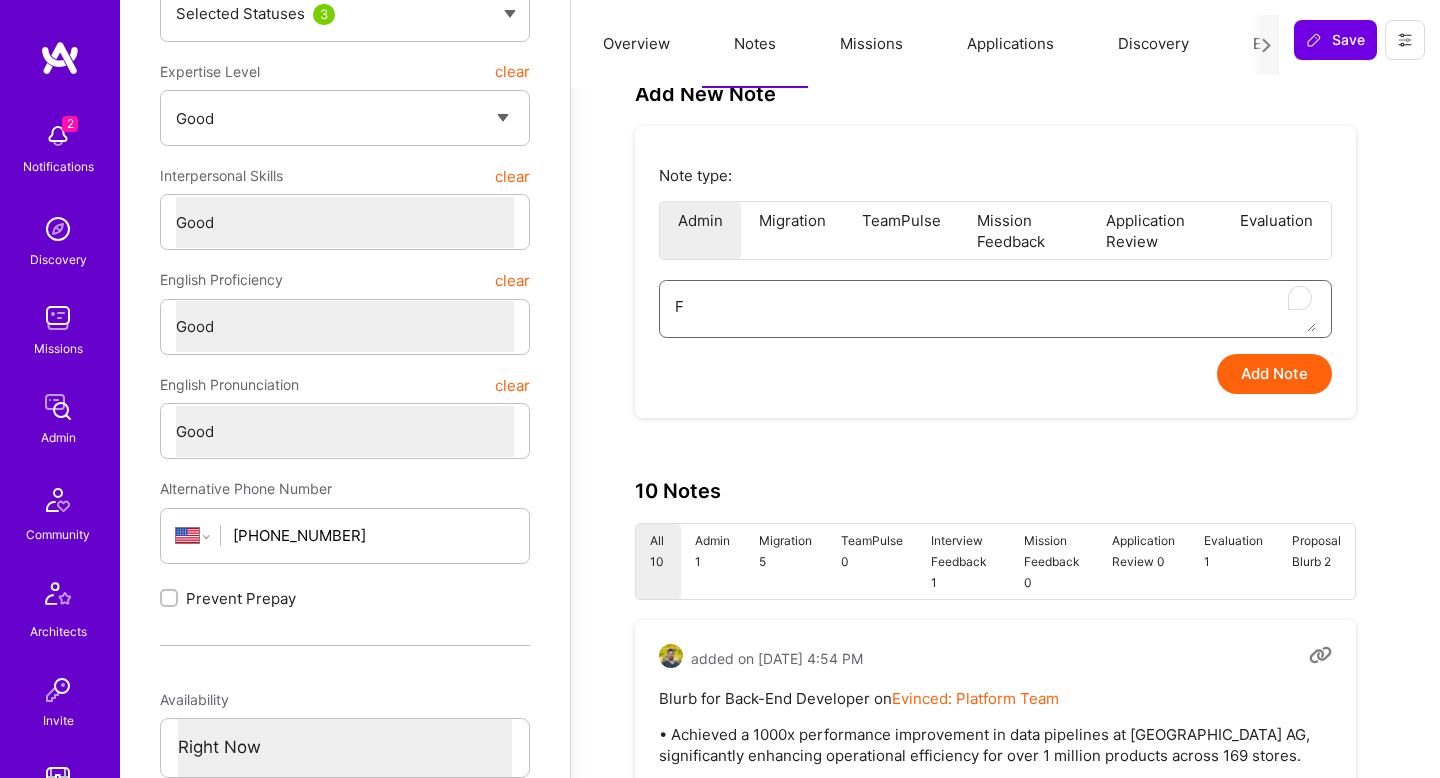 type on "x" 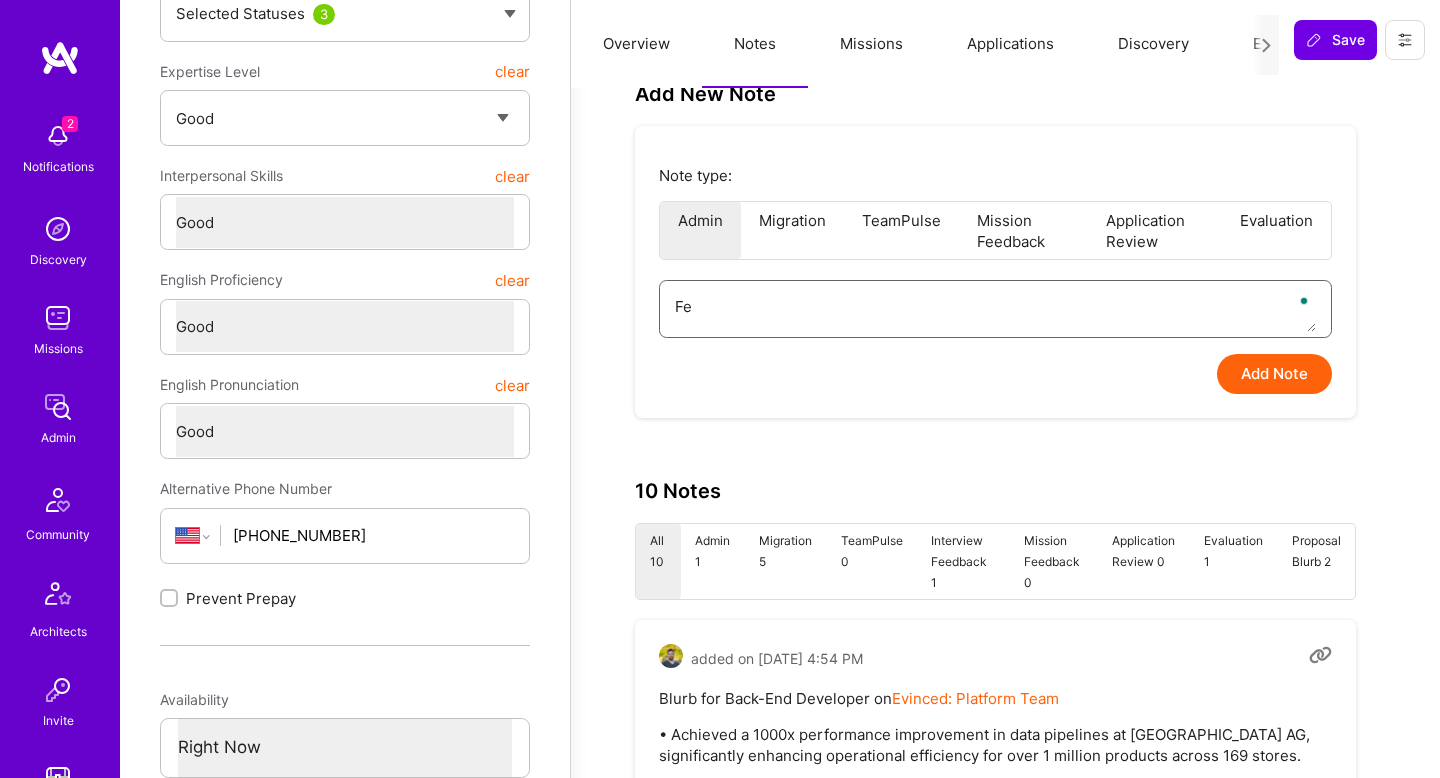 type on "x" 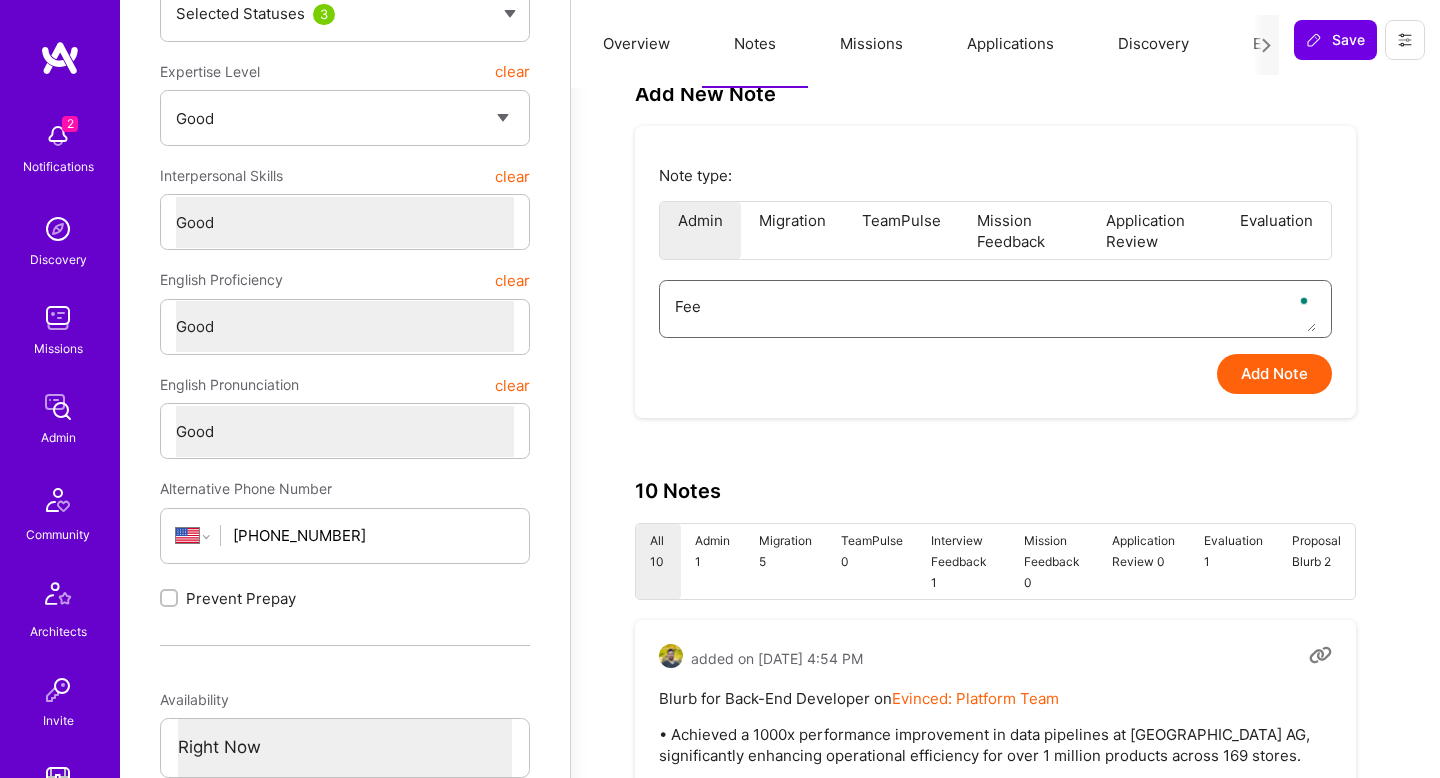 type on "x" 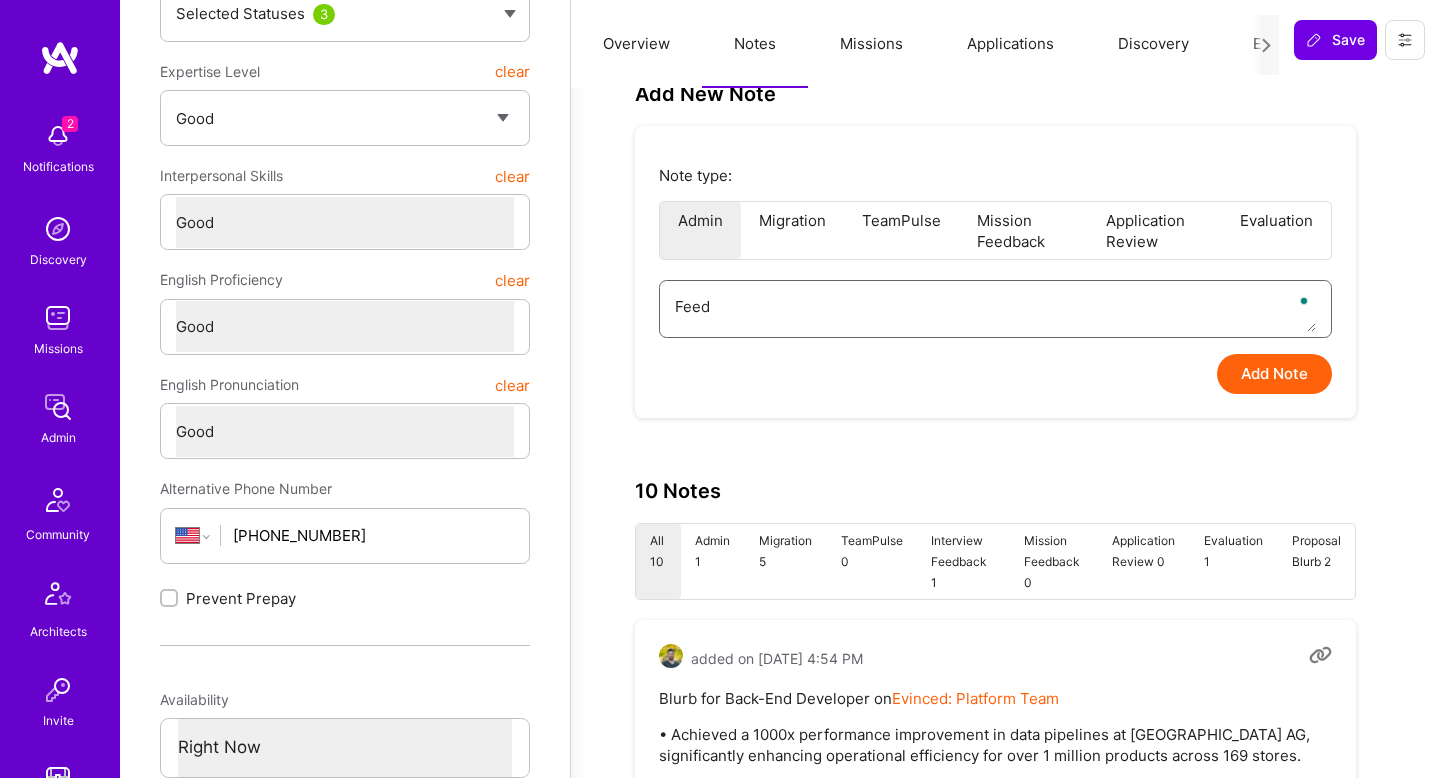 type on "x" 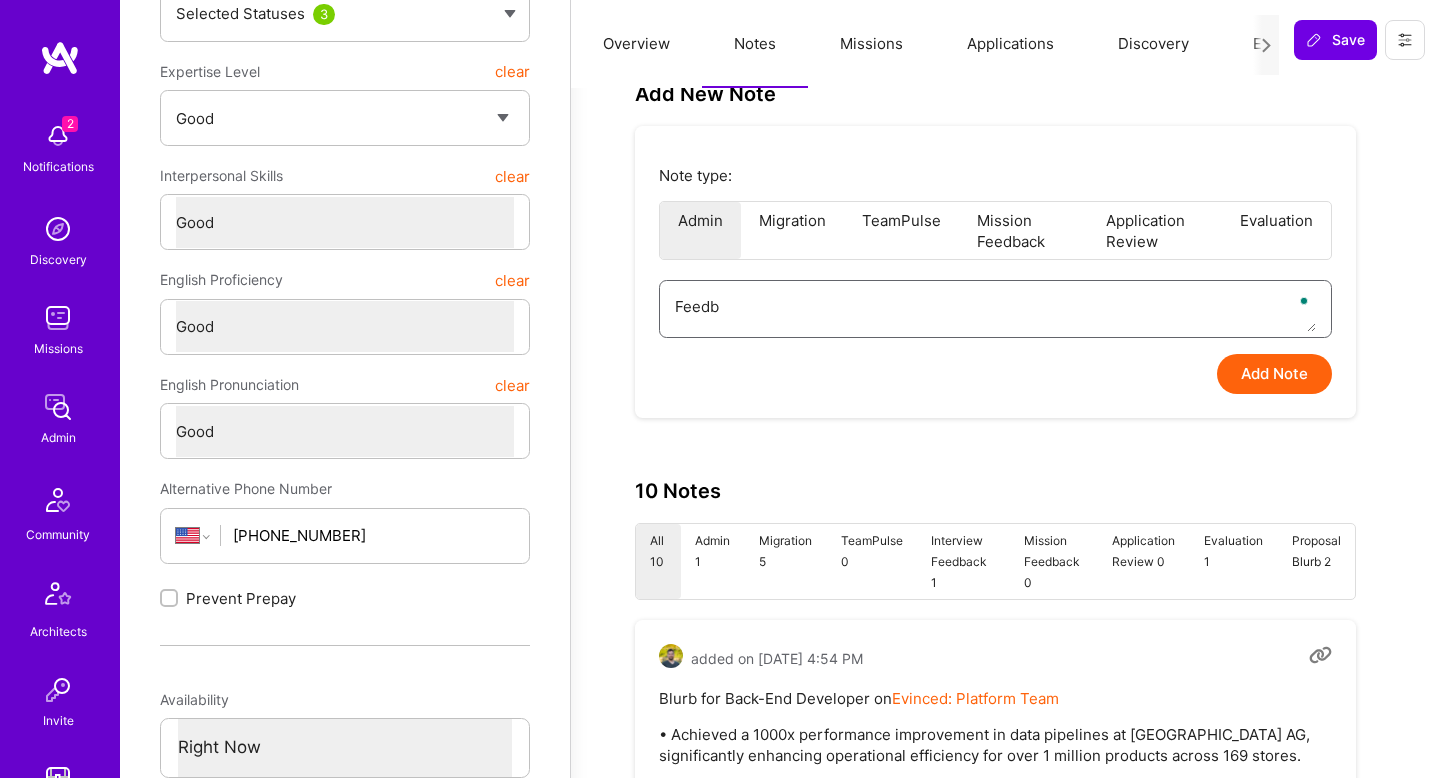 type on "x" 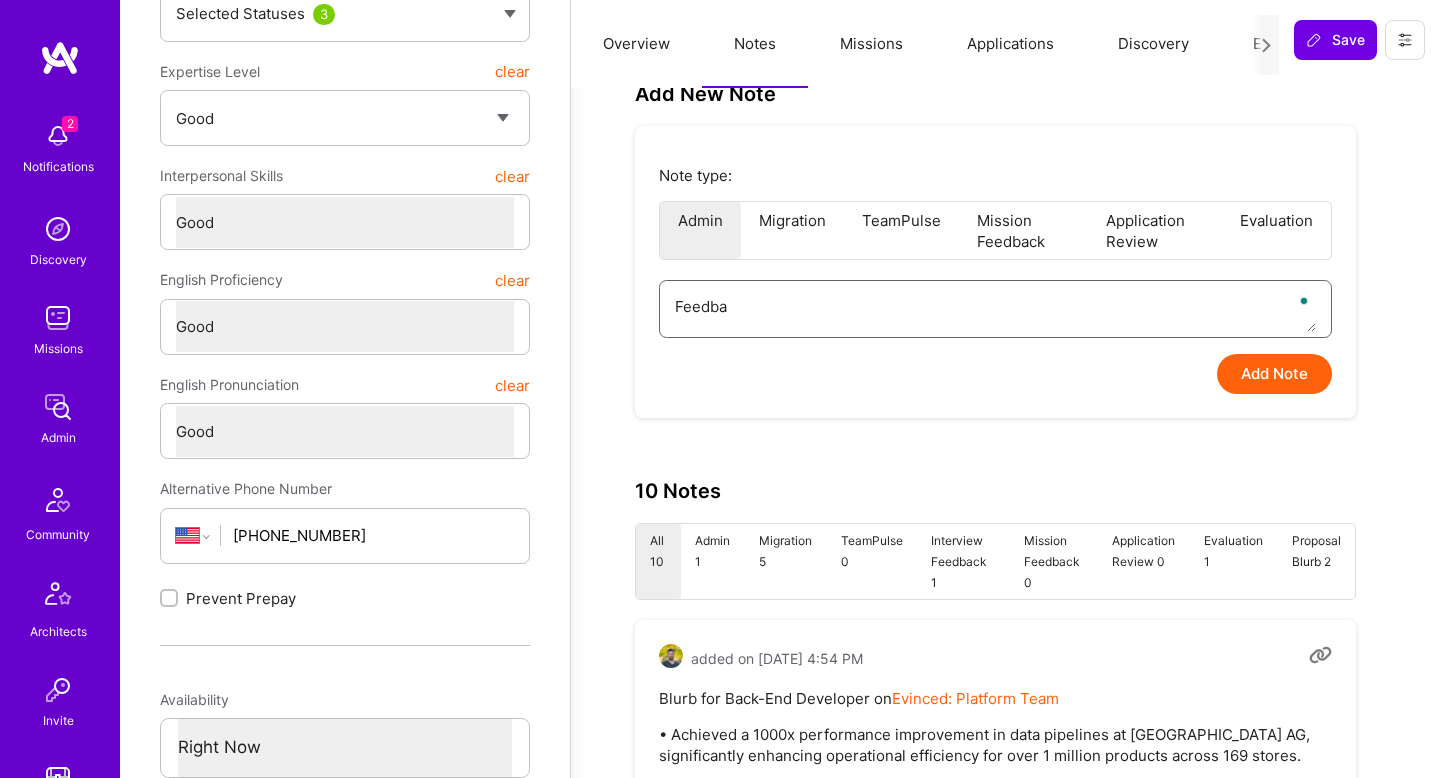 type on "x" 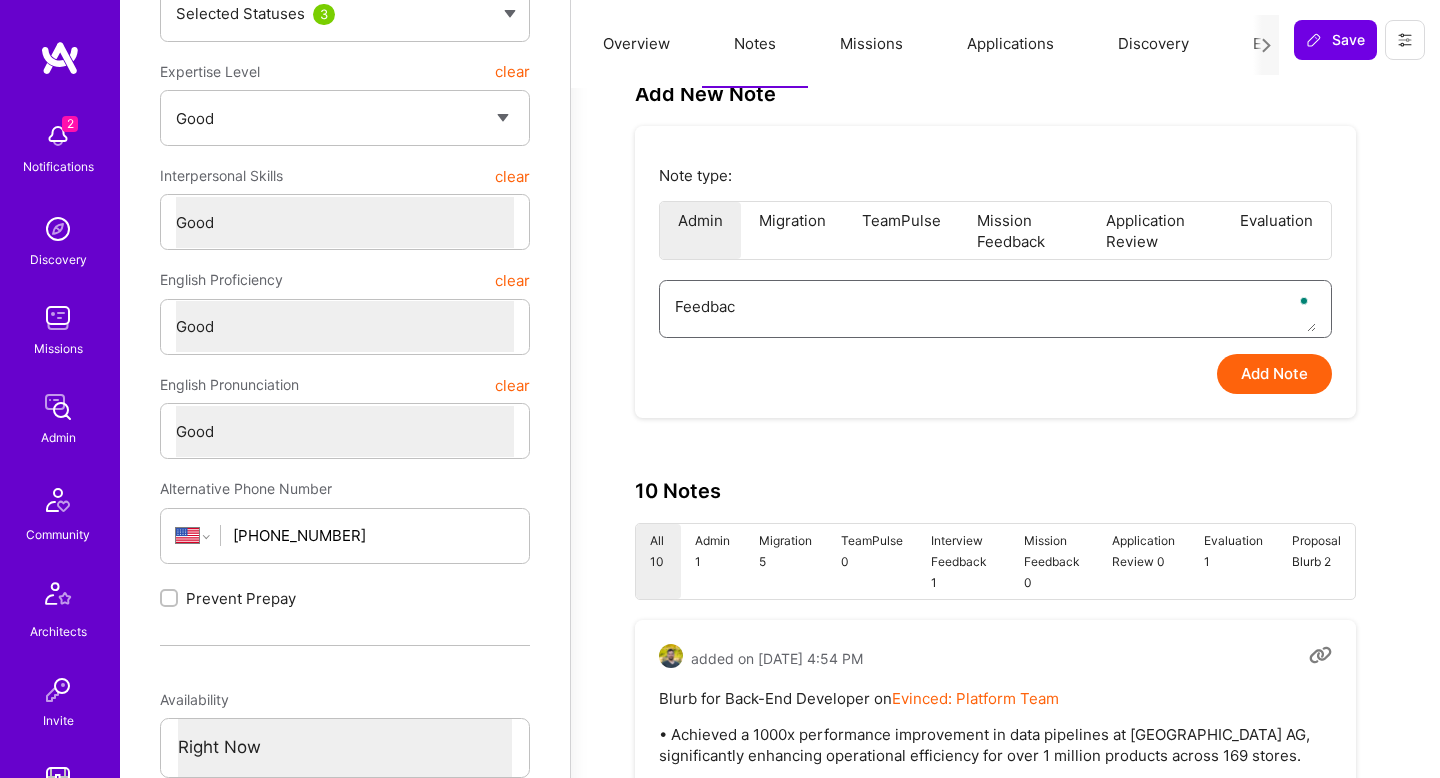 type on "x" 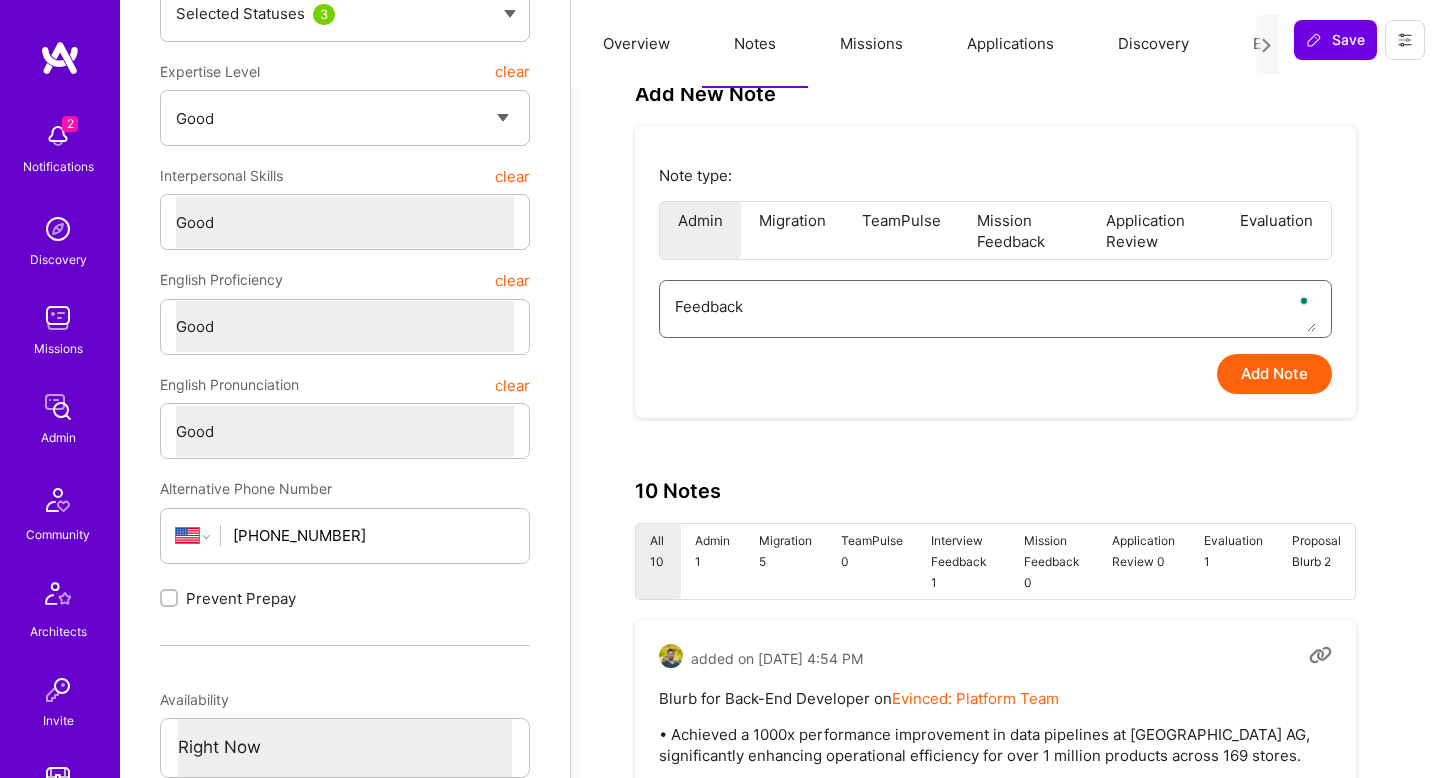 type on "x" 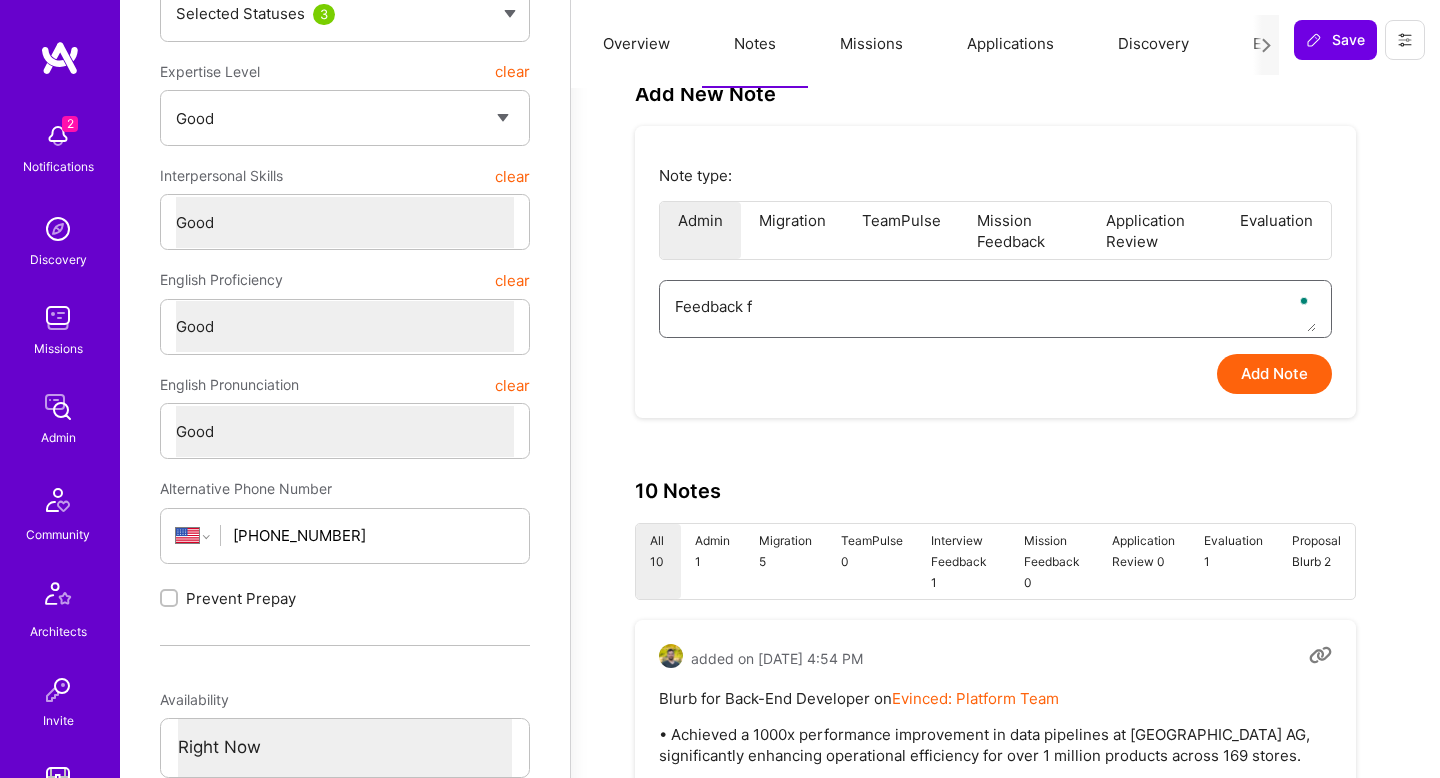 type on "x" 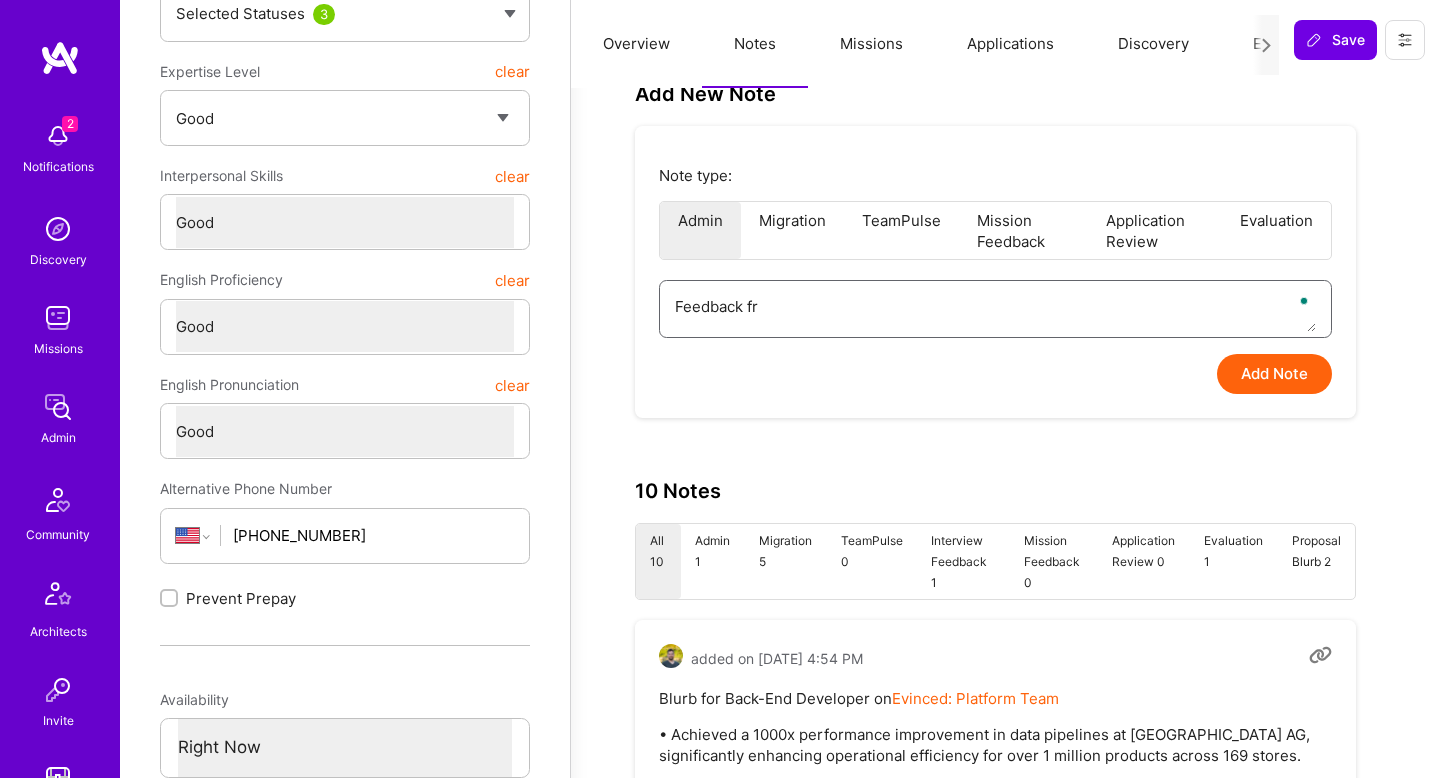 type on "x" 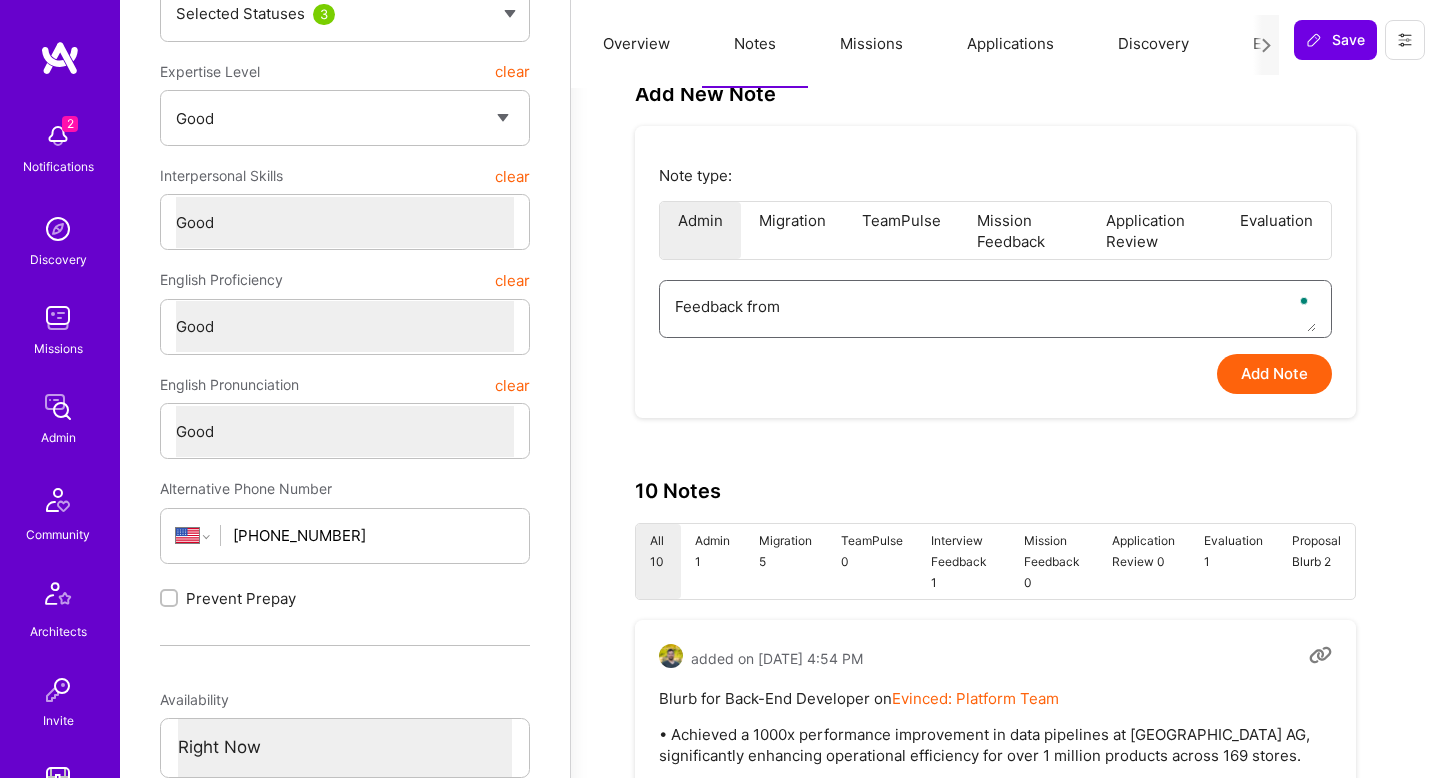 type on "Feedback from" 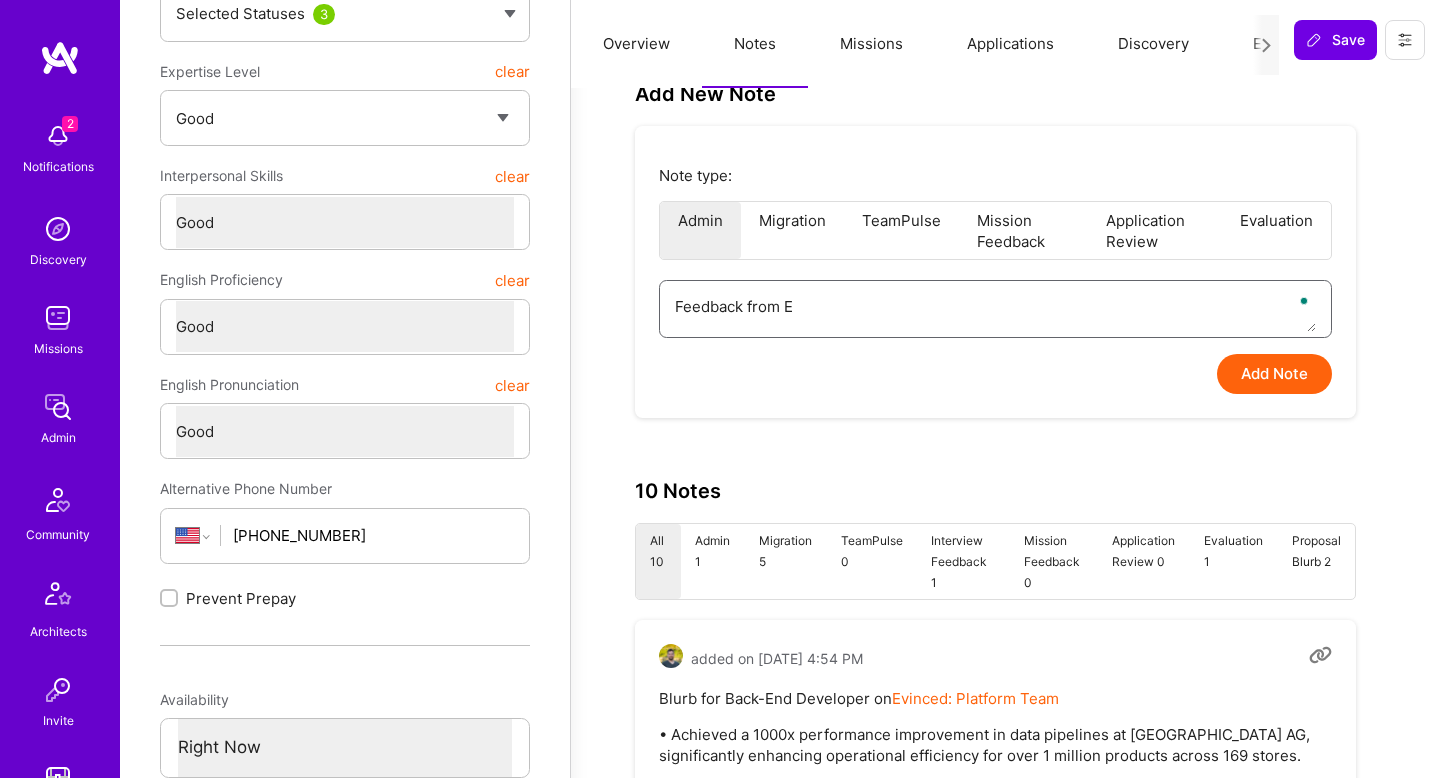 type on "x" 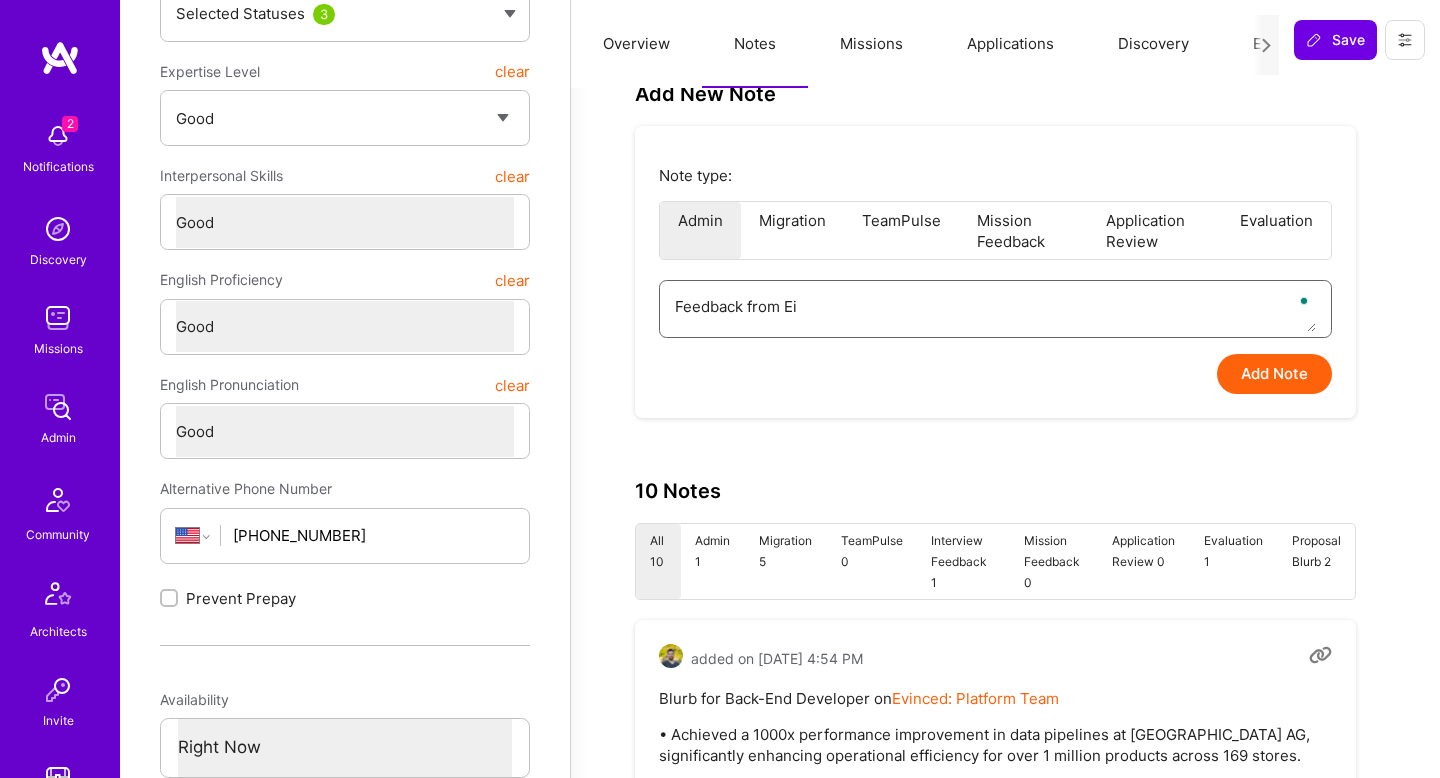 type on "x" 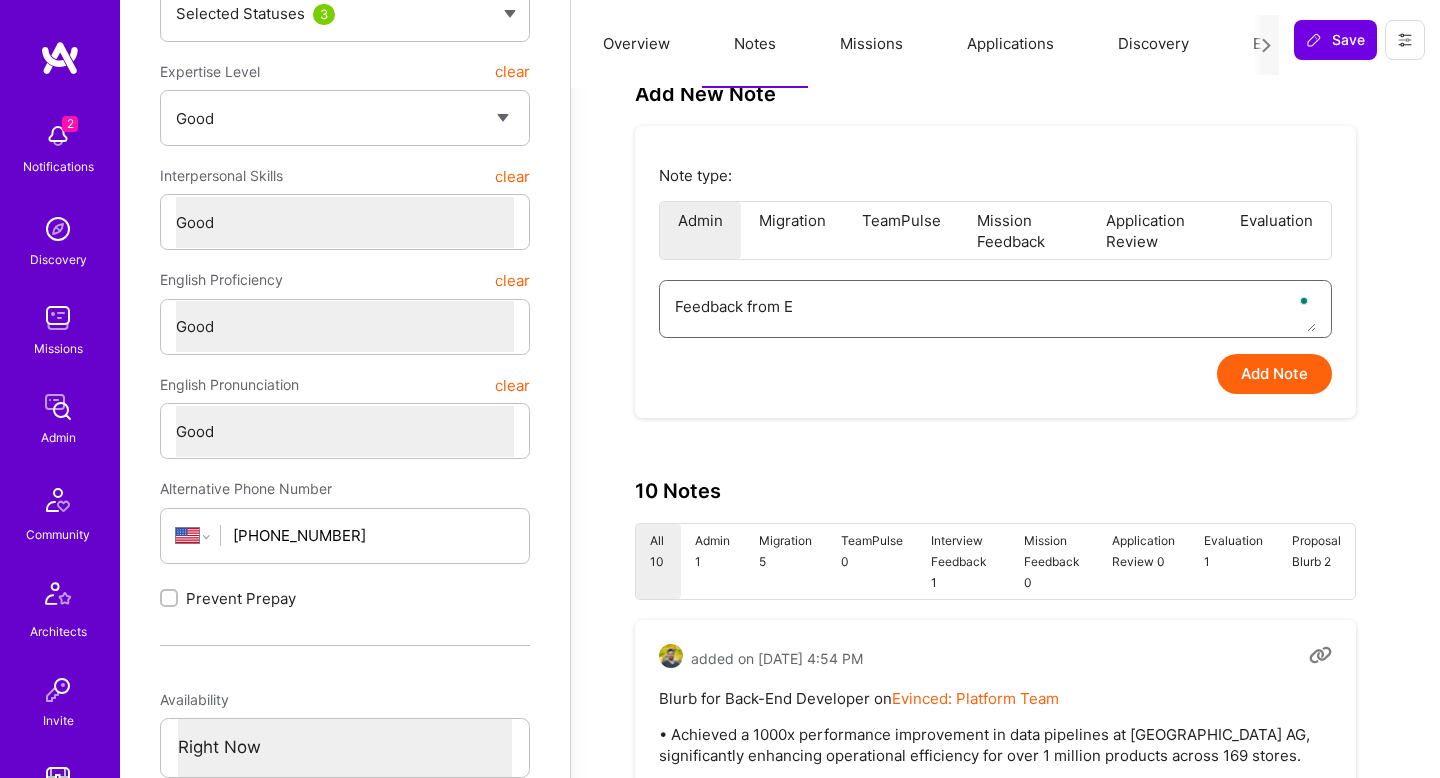 type on "x" 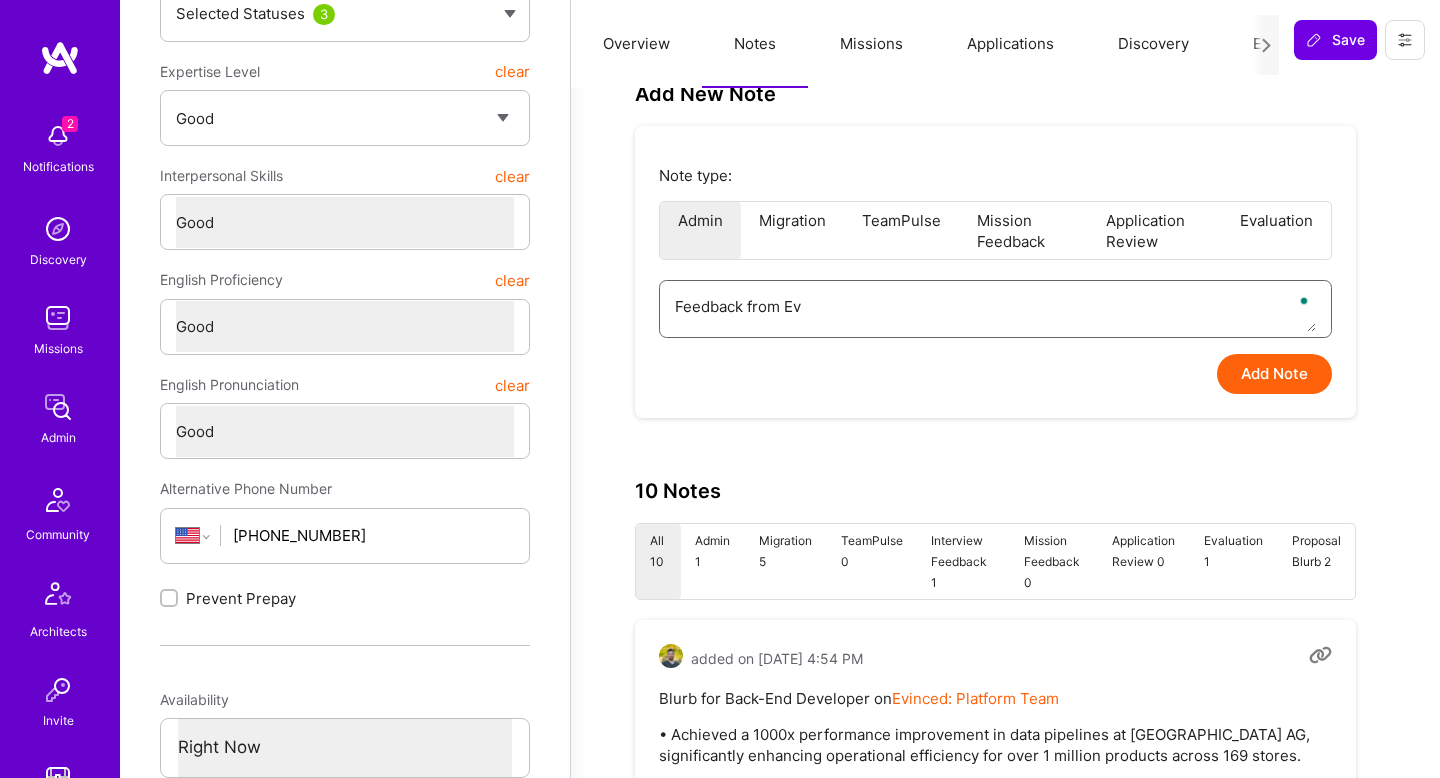 type on "x" 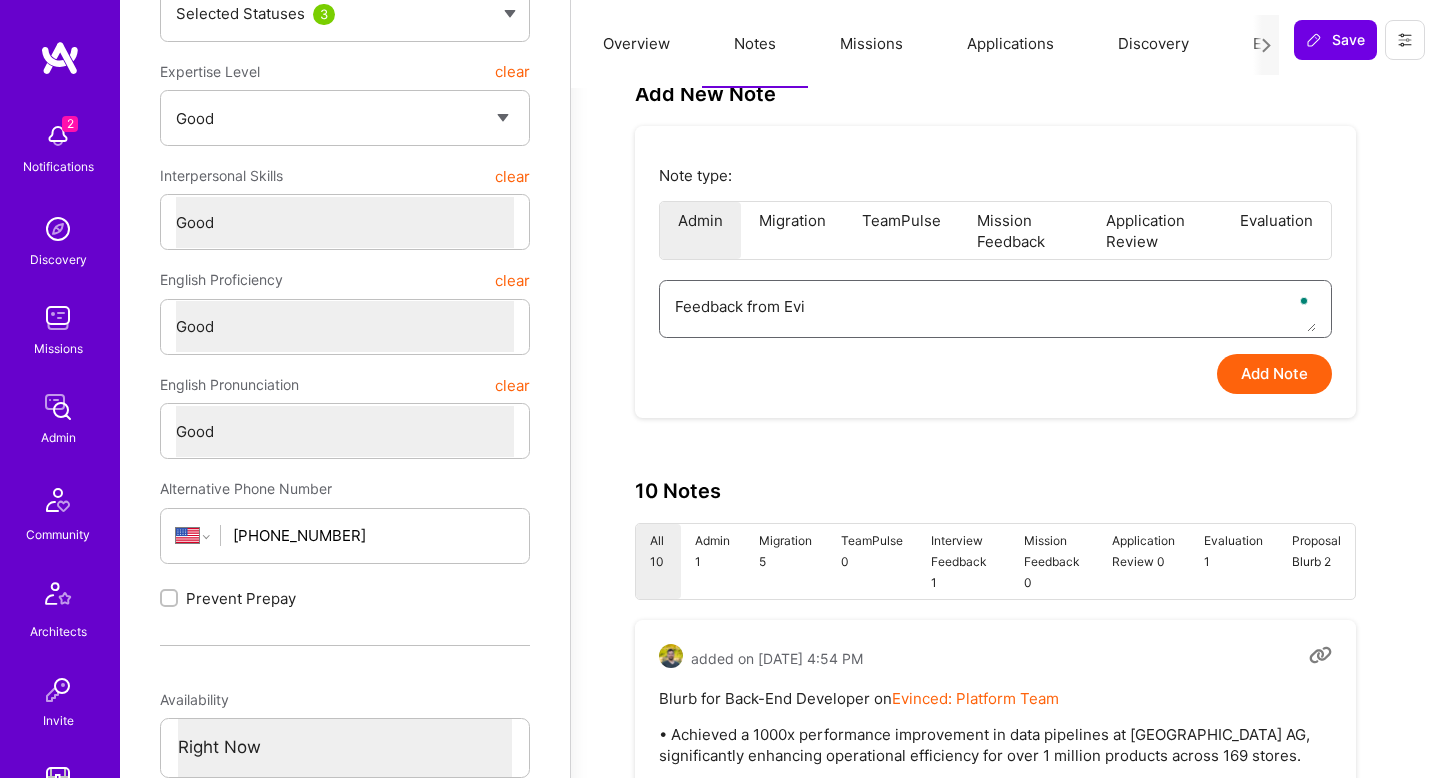type on "x" 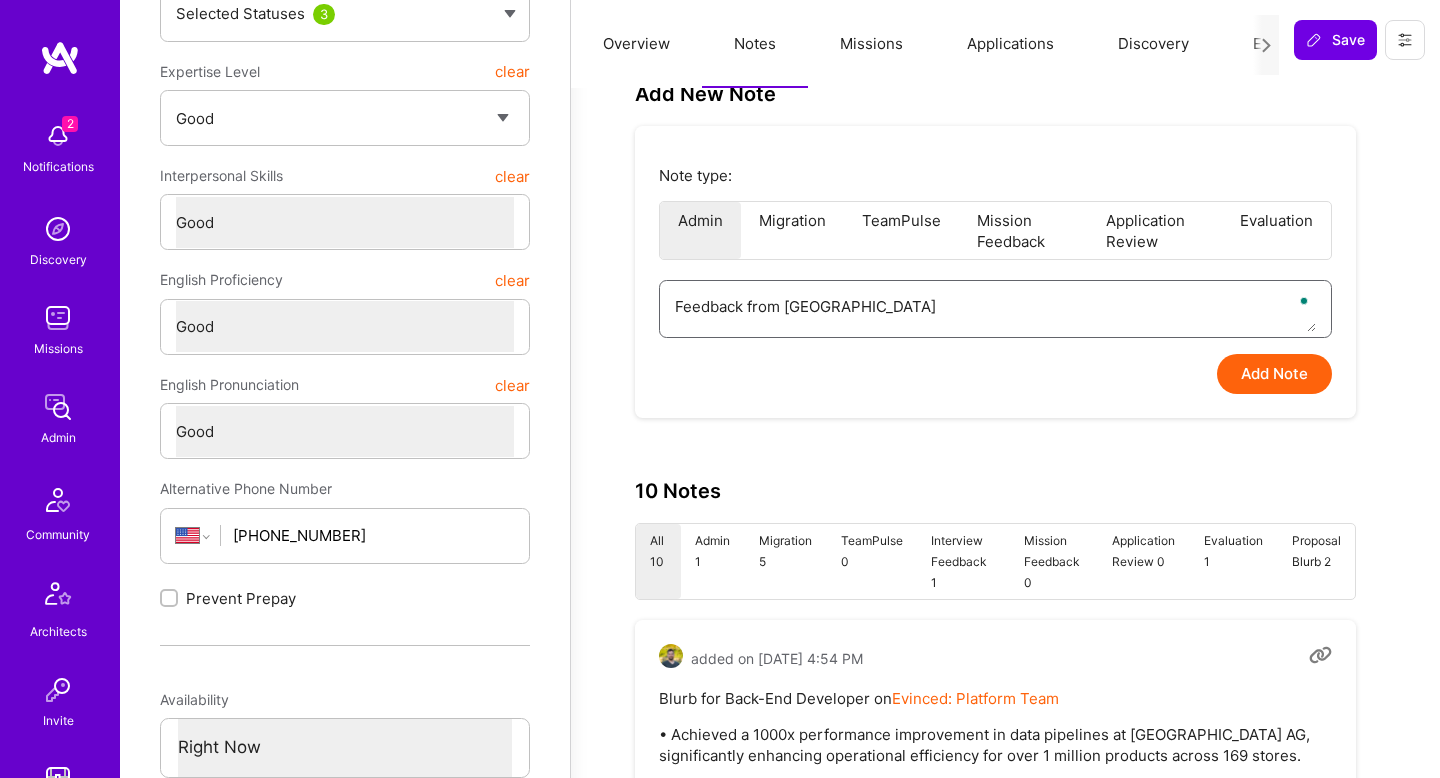 type on "x" 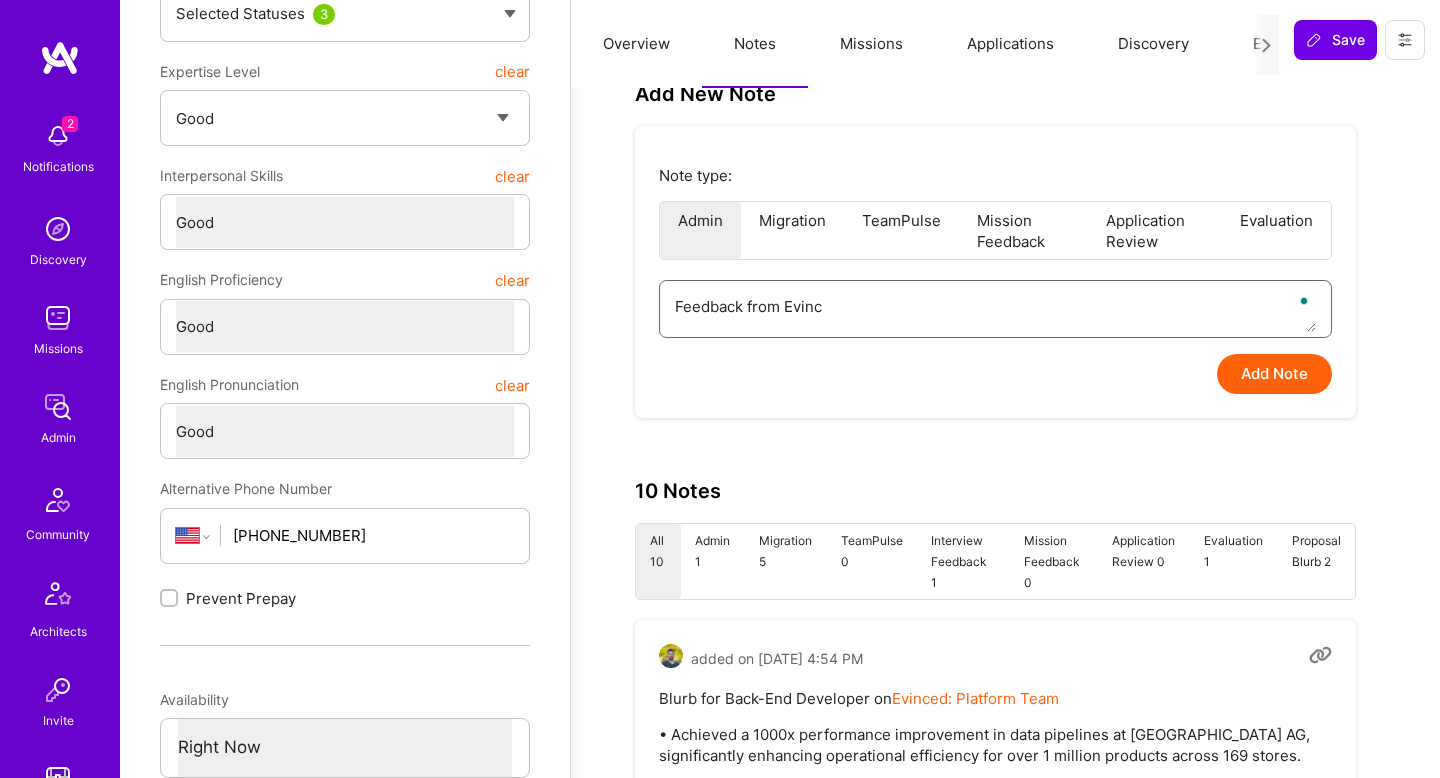type on "x" 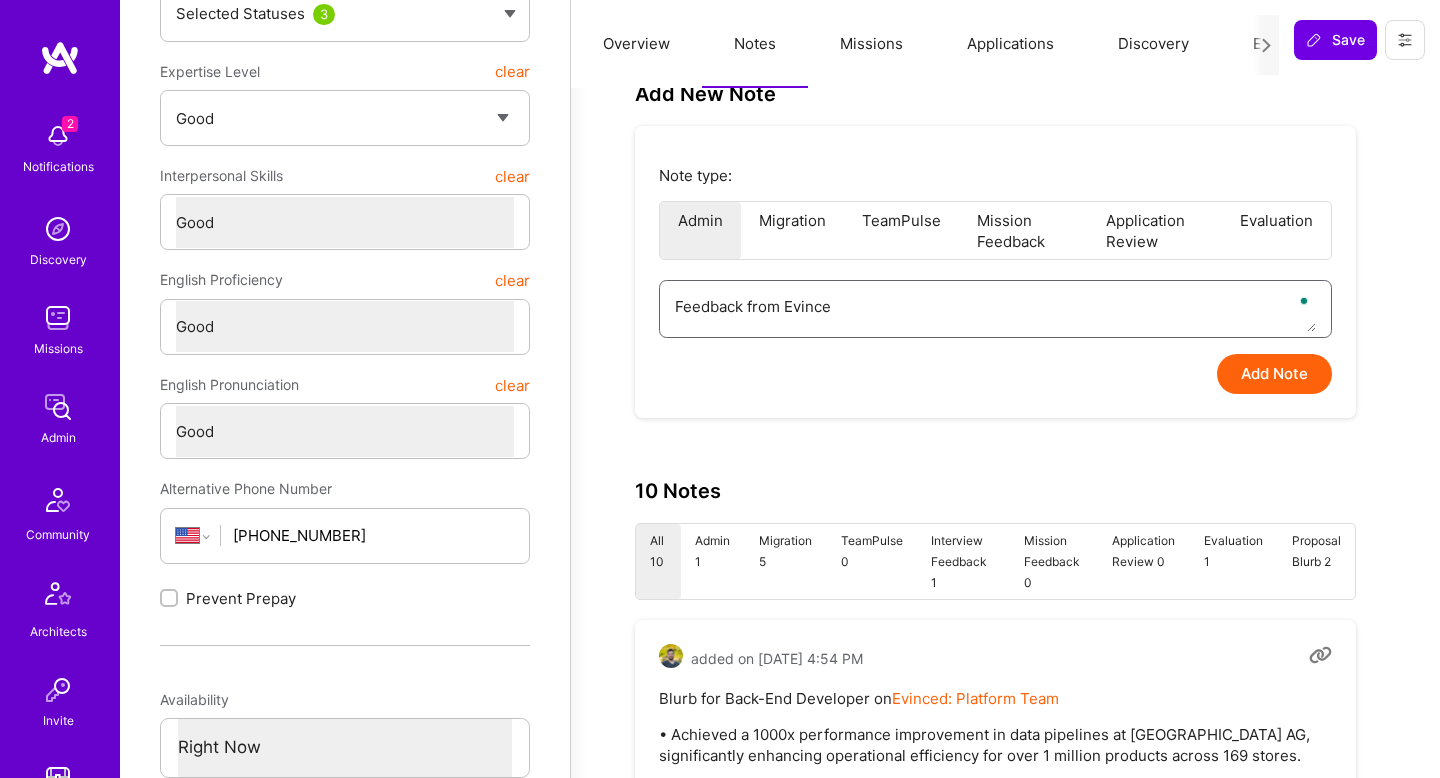 type on "x" 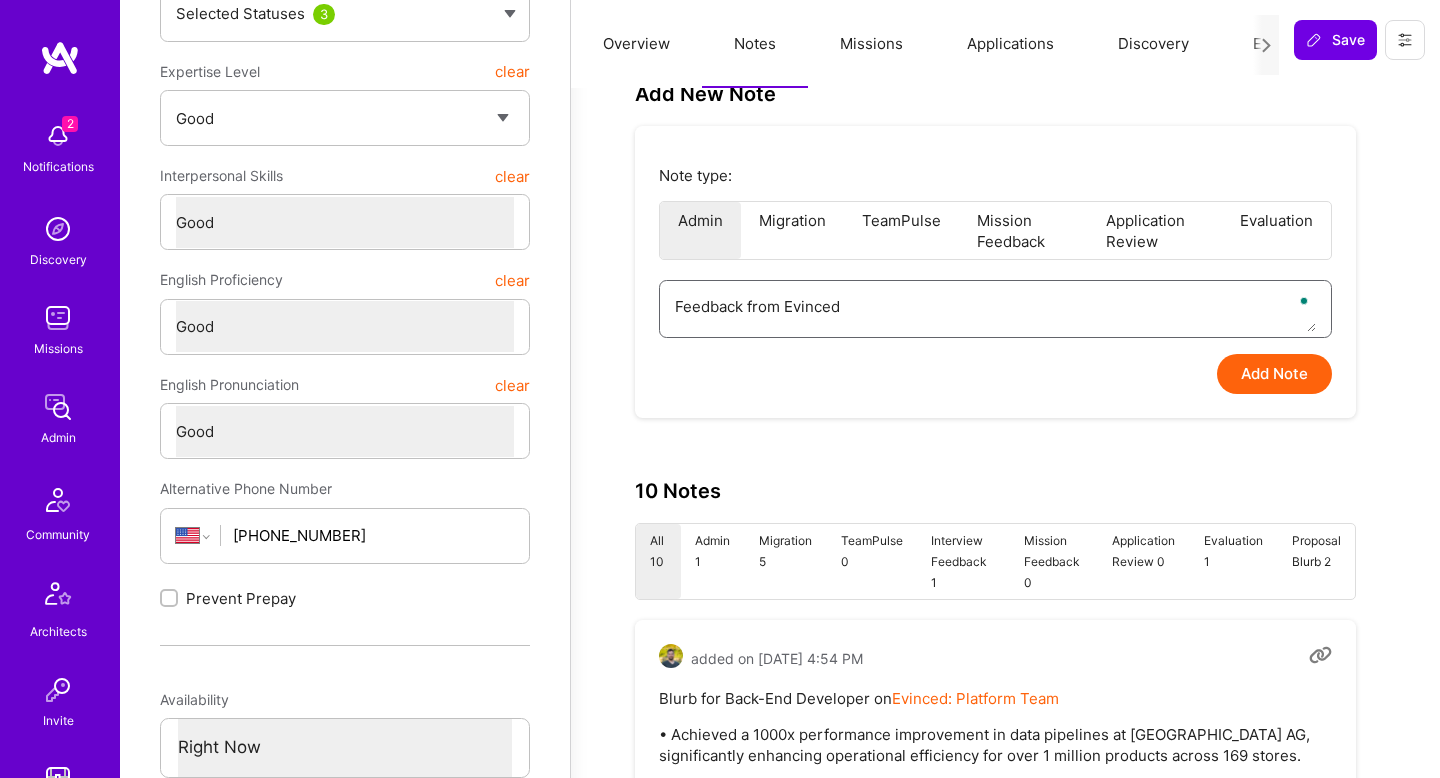 type on "x" 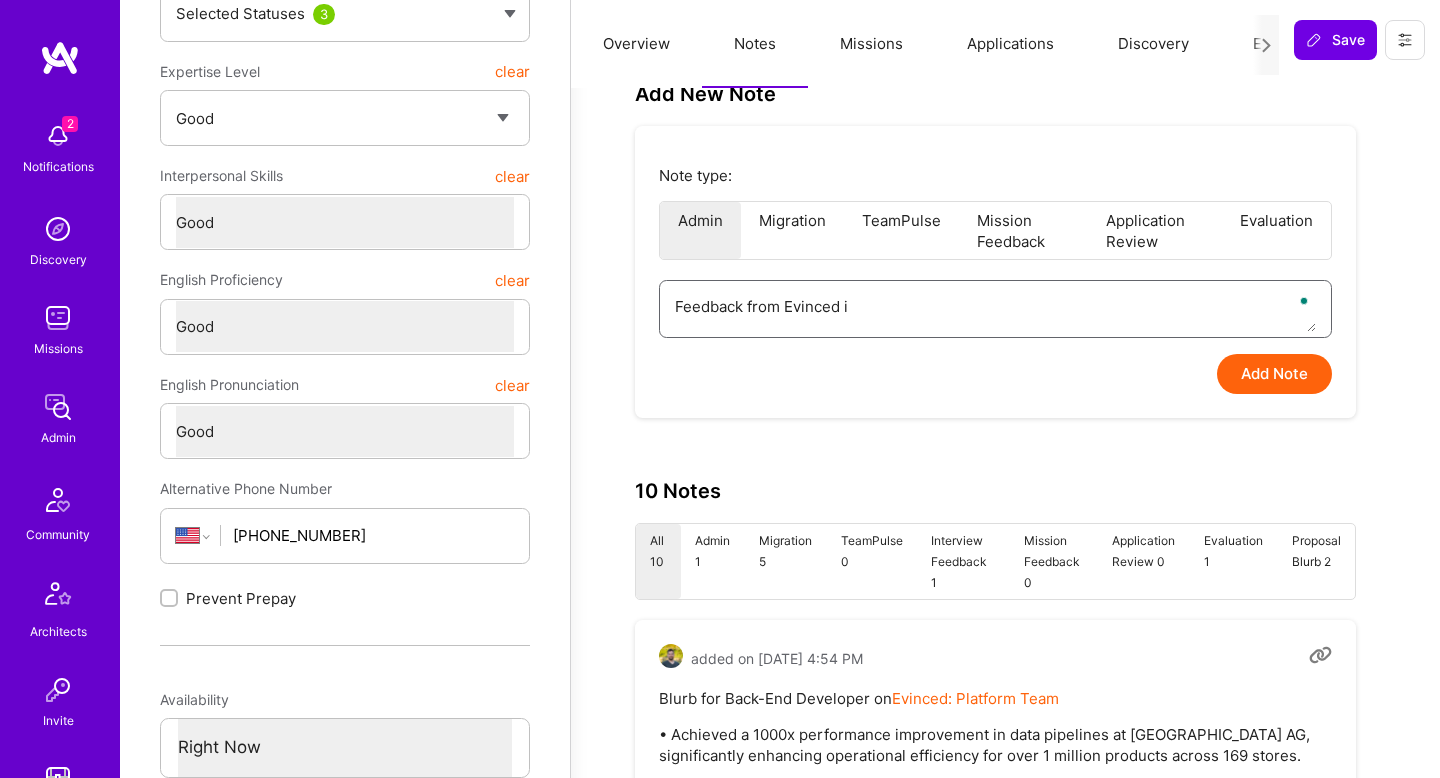 type on "x" 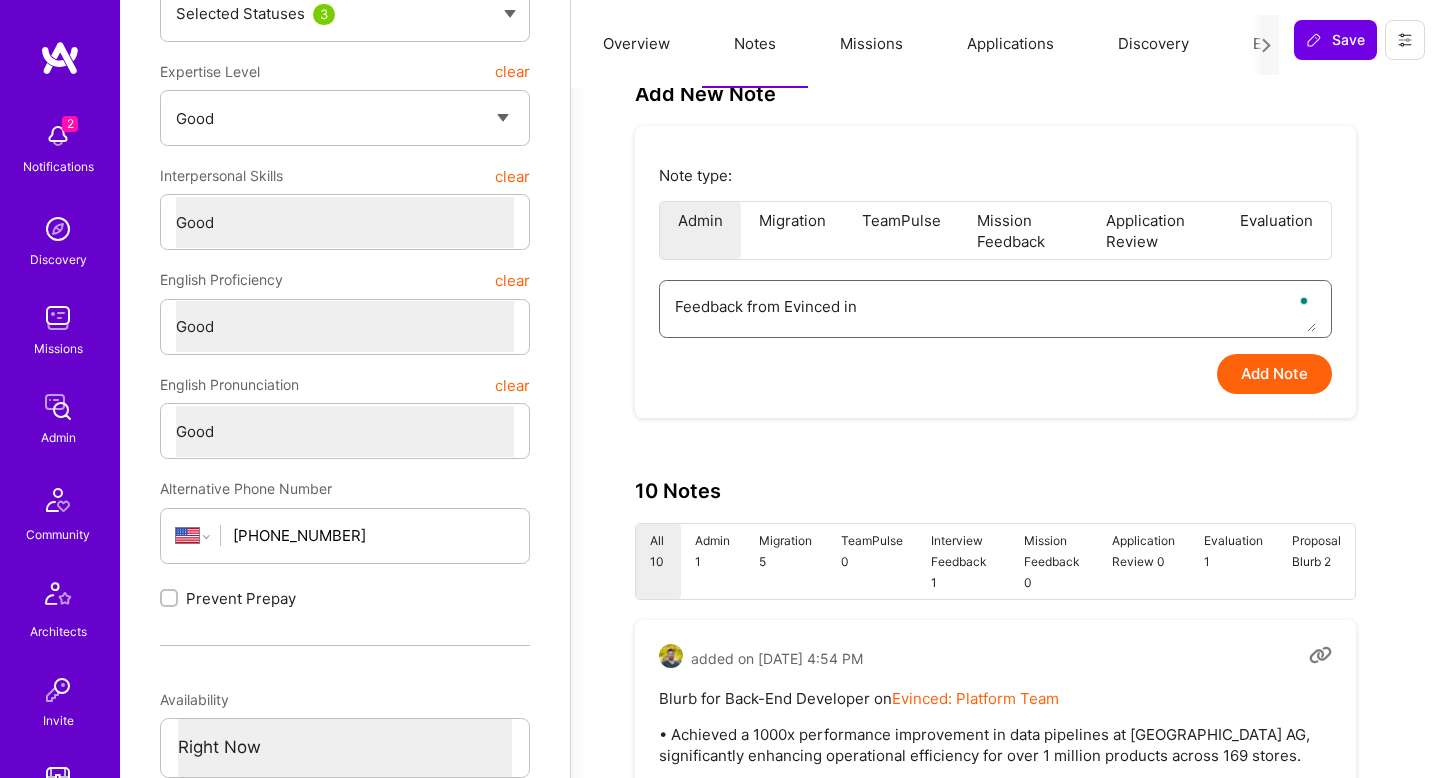 type on "x" 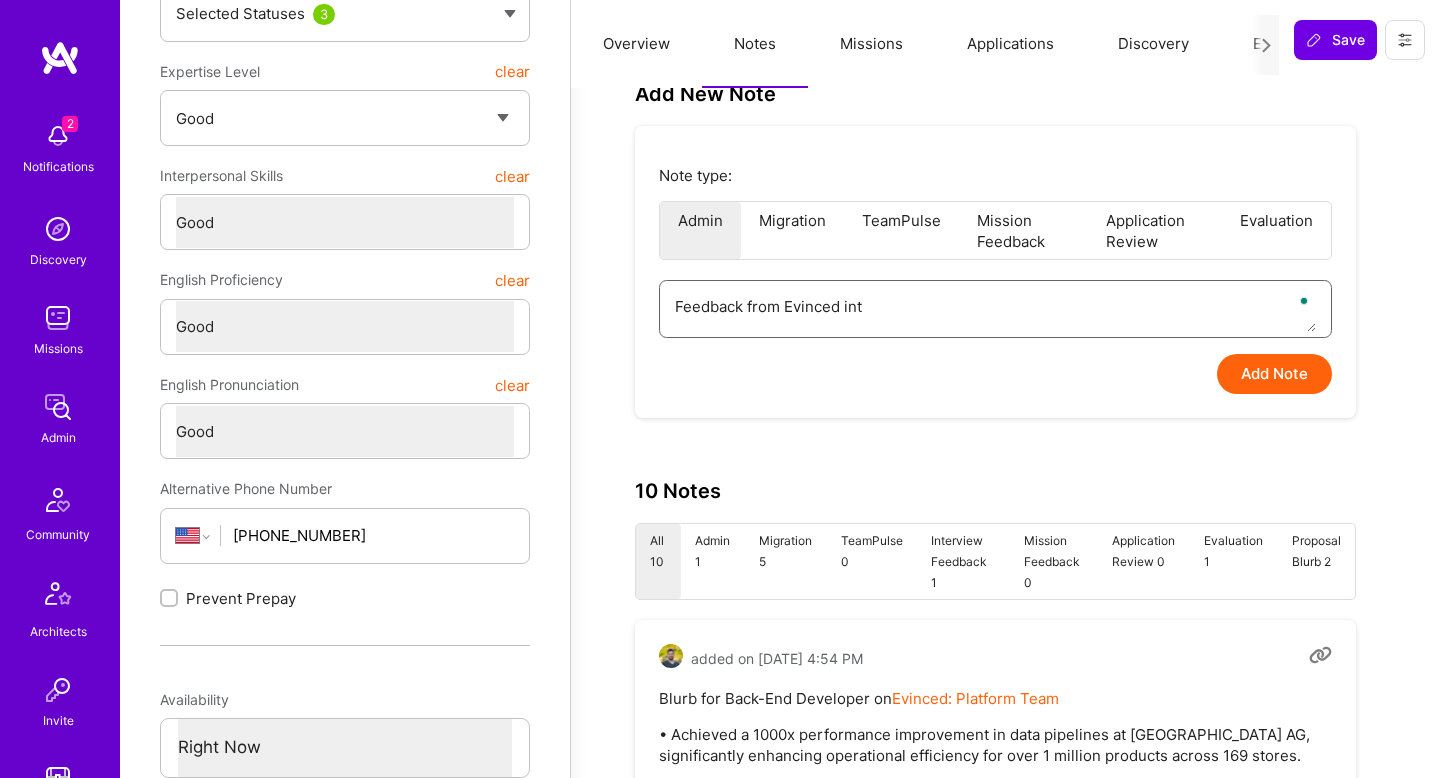 type on "x" 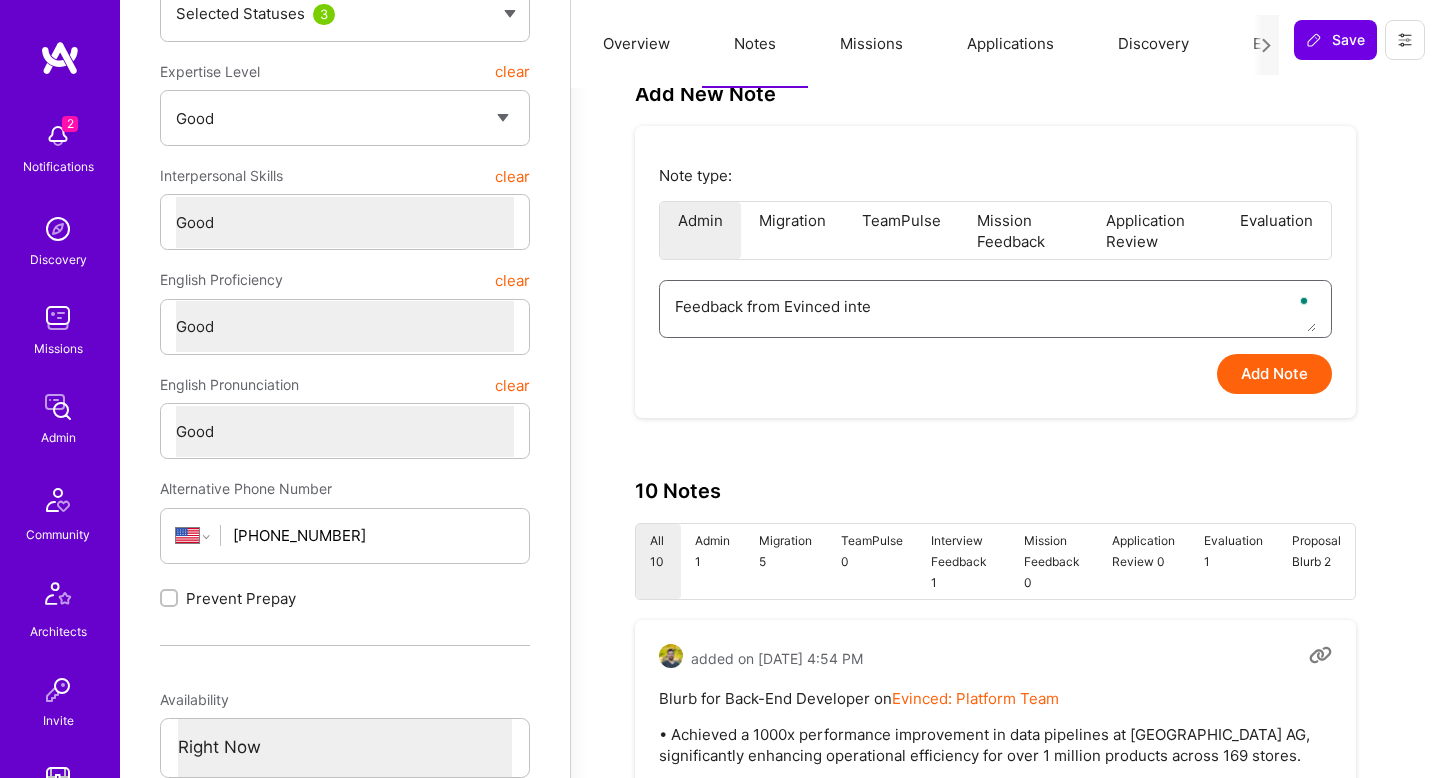 type on "x" 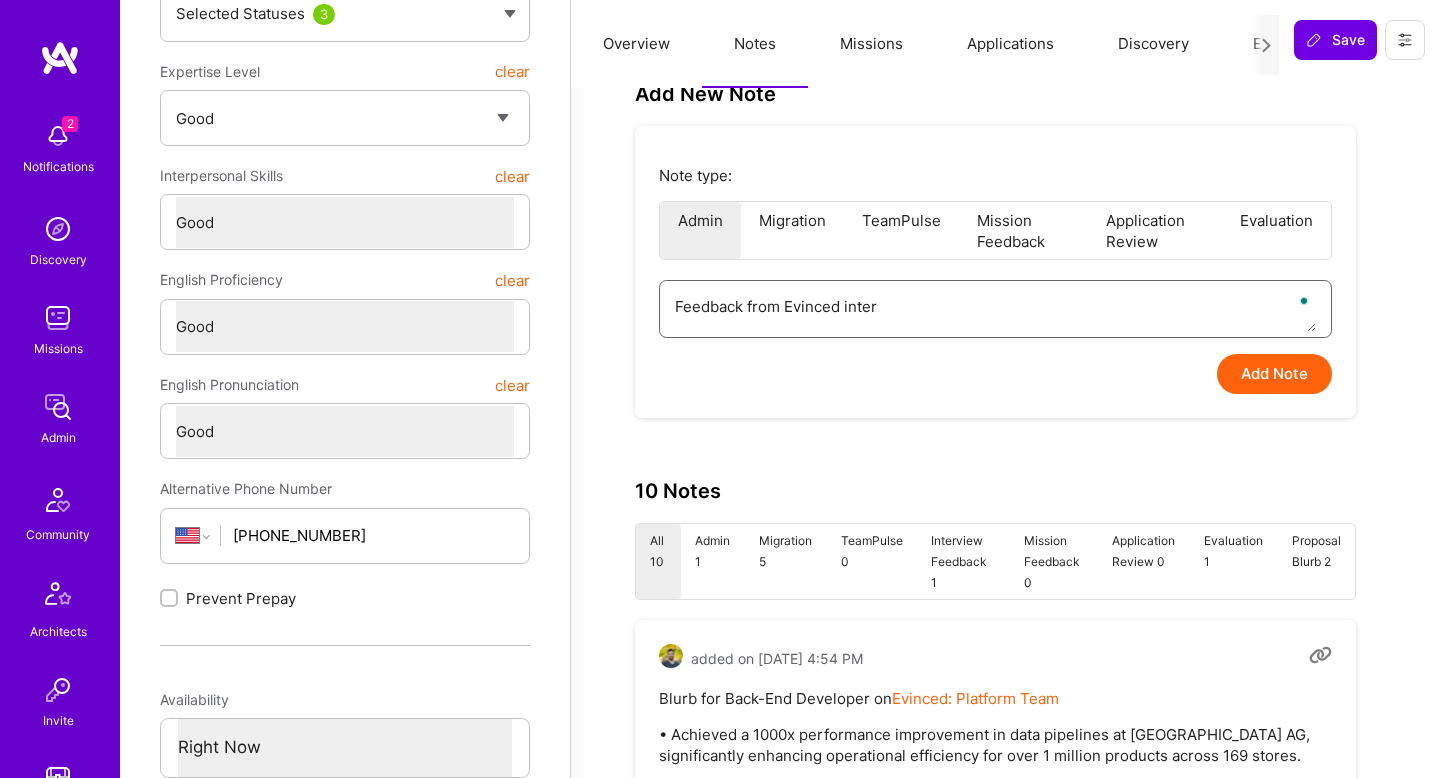 type on "x" 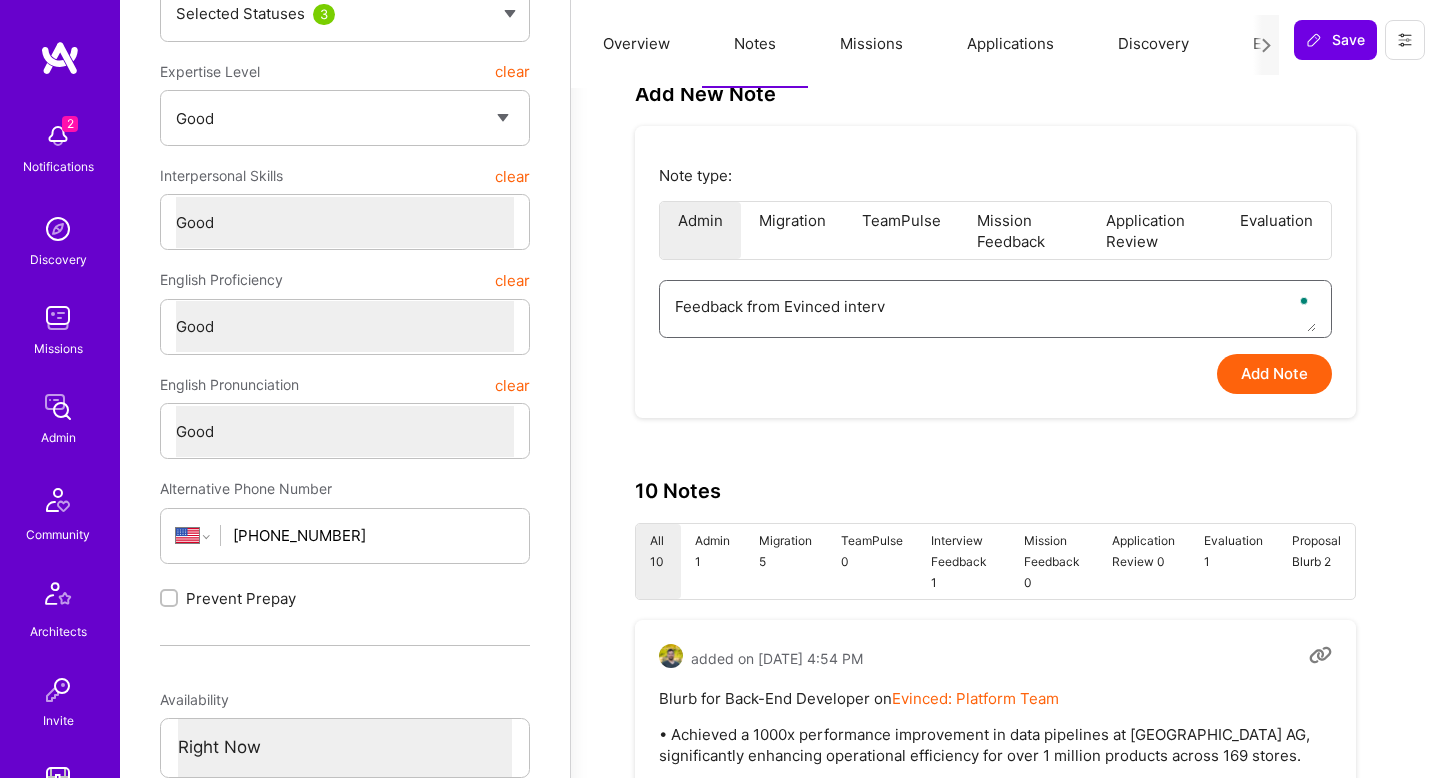 type on "x" 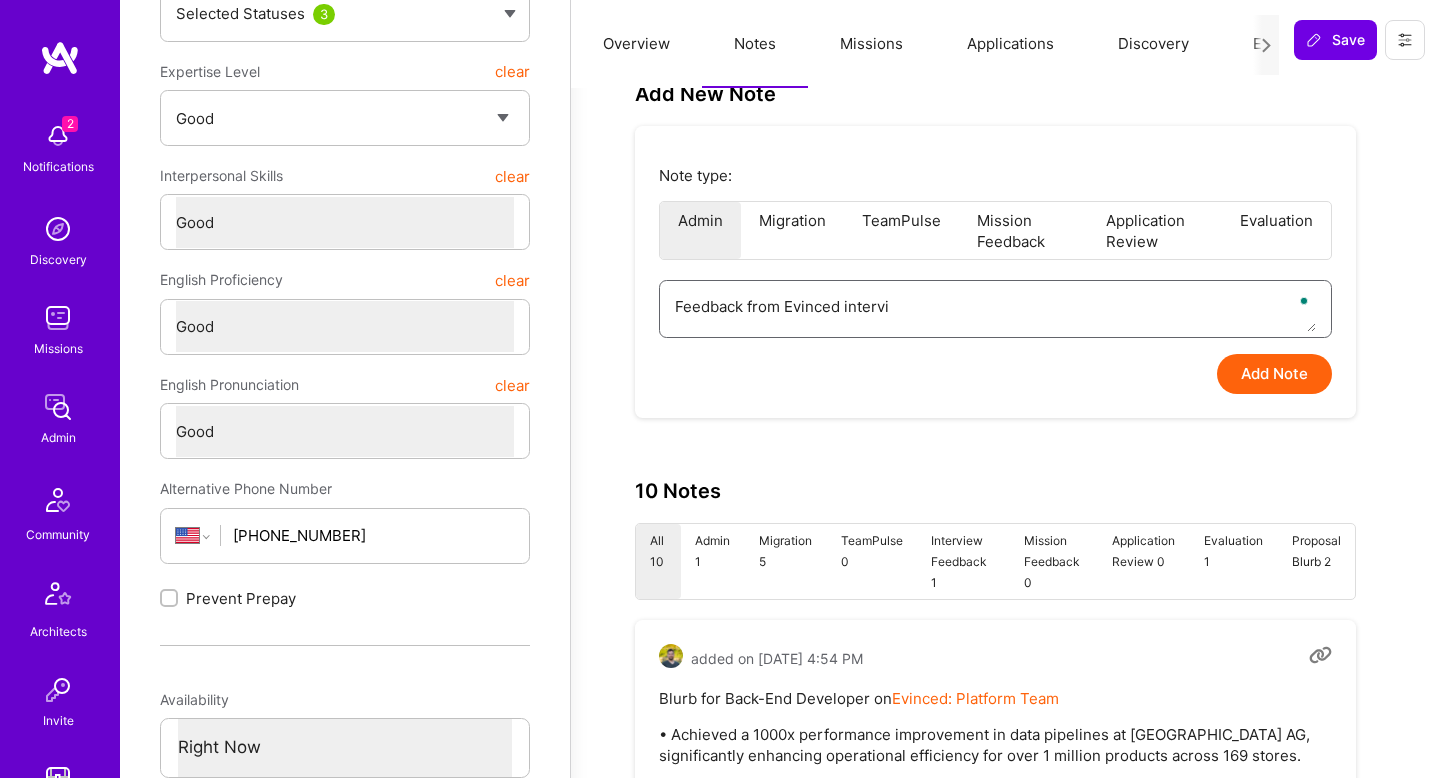 type on "x" 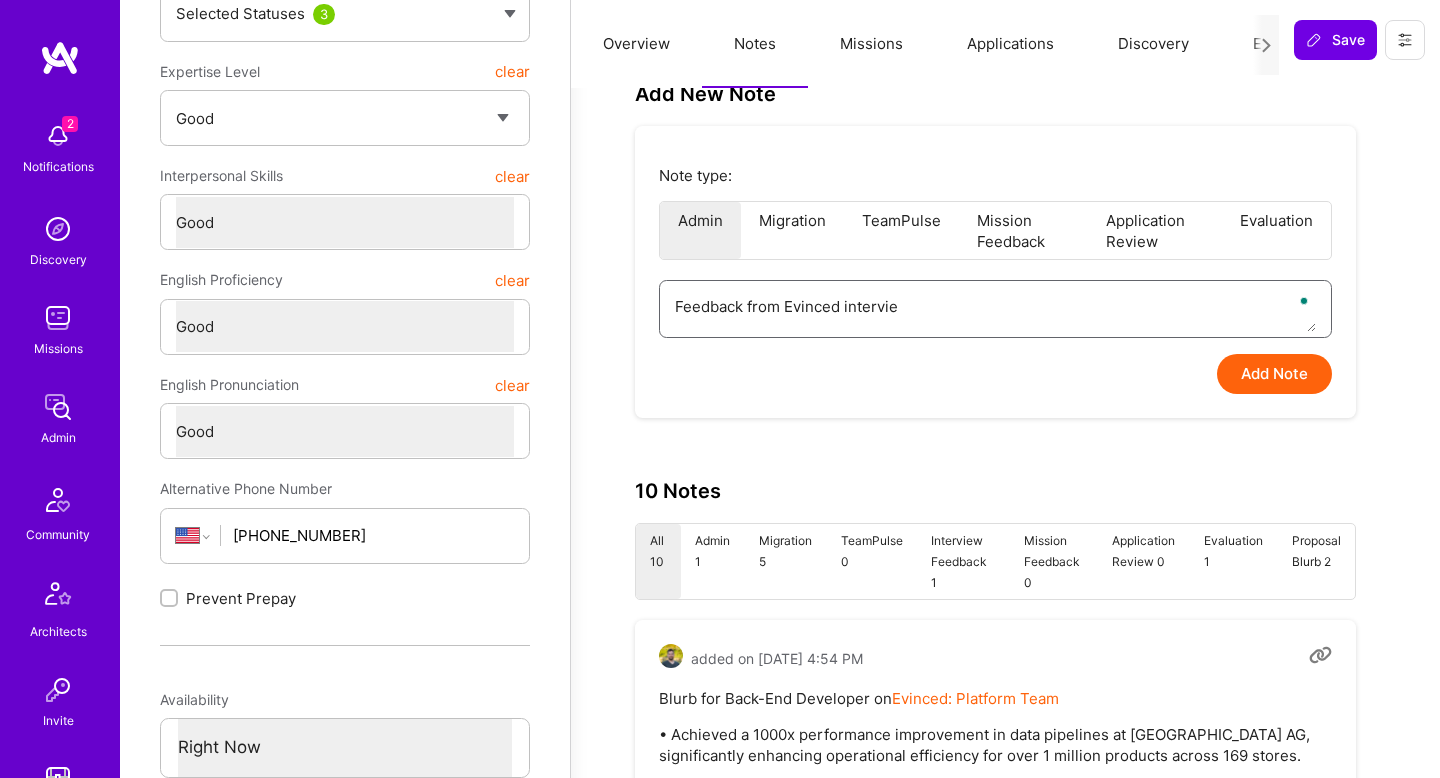 type on "x" 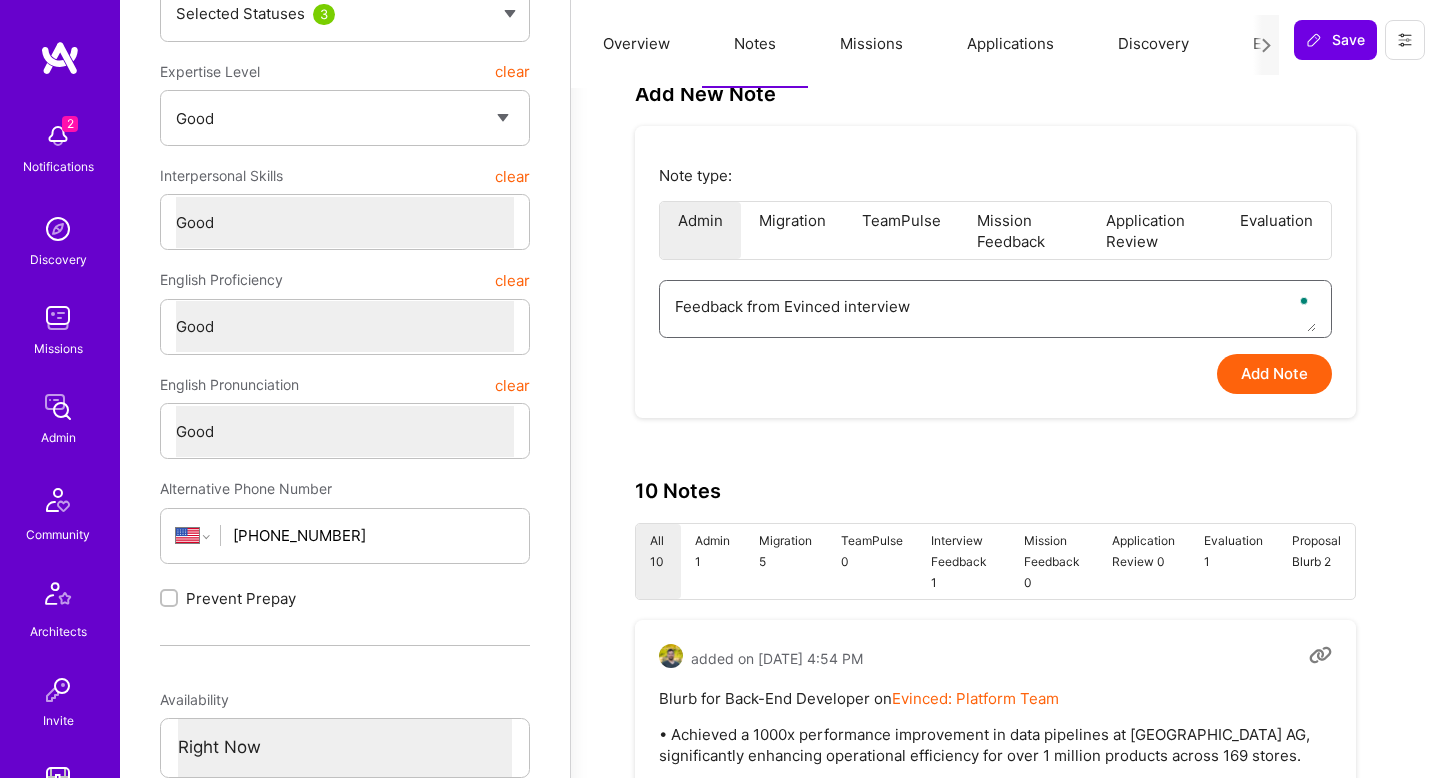 type on "x" 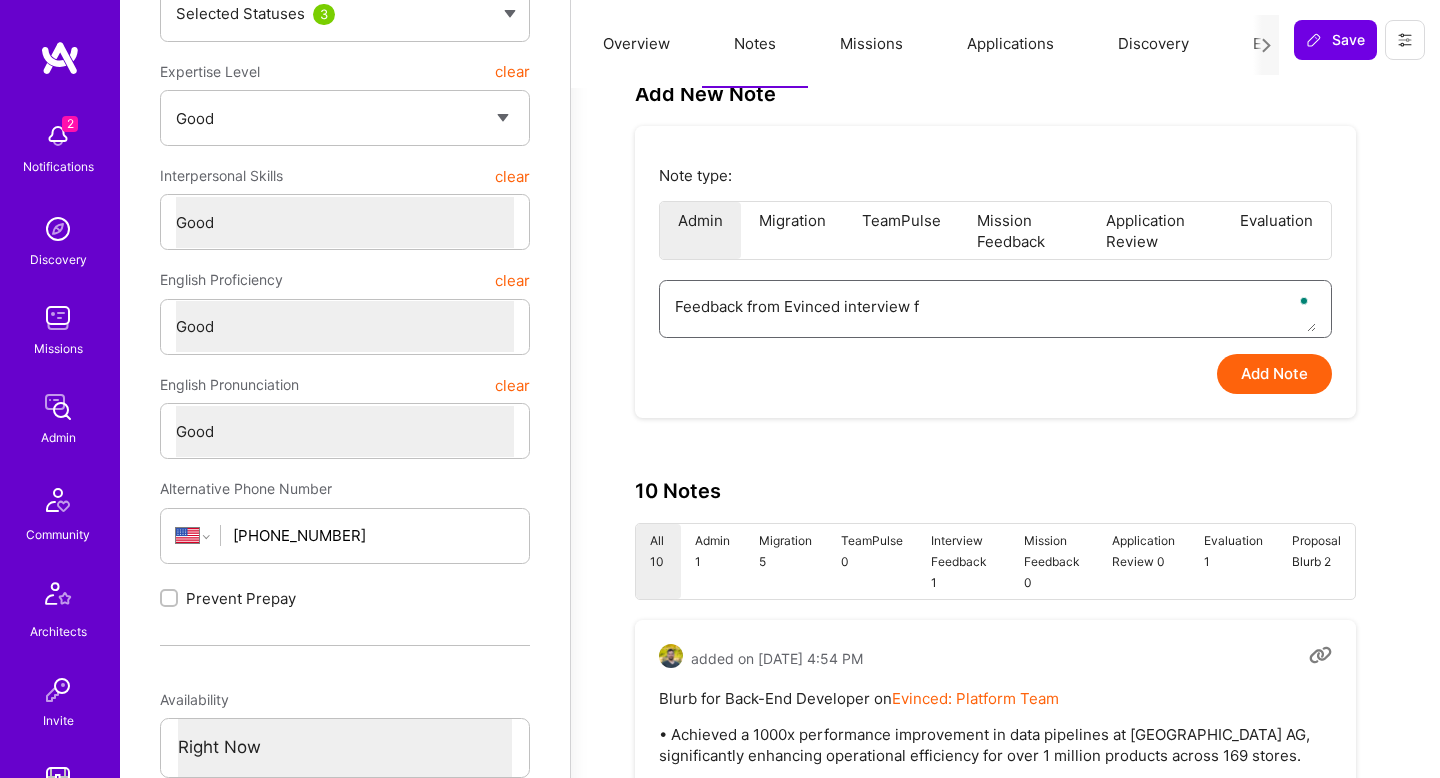type on "x" 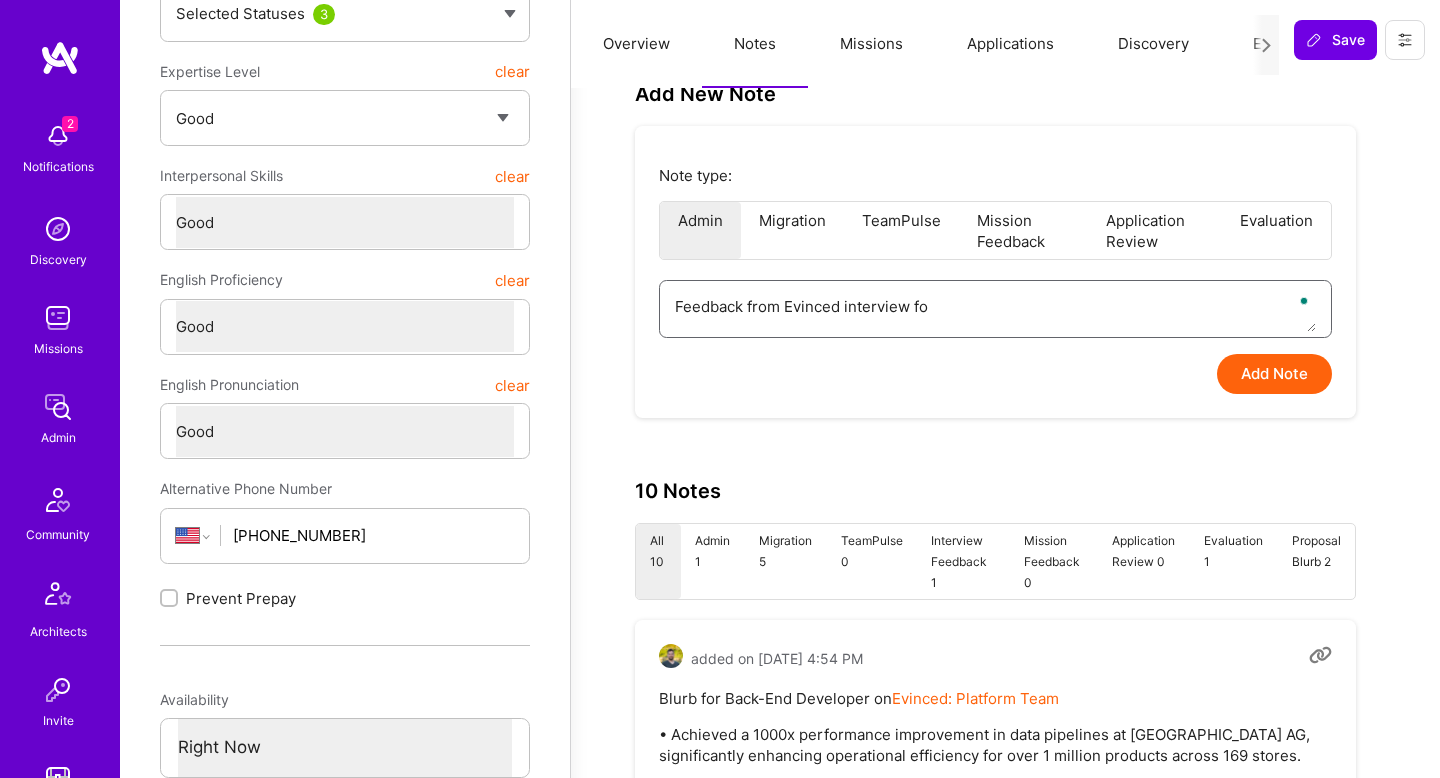type on "x" 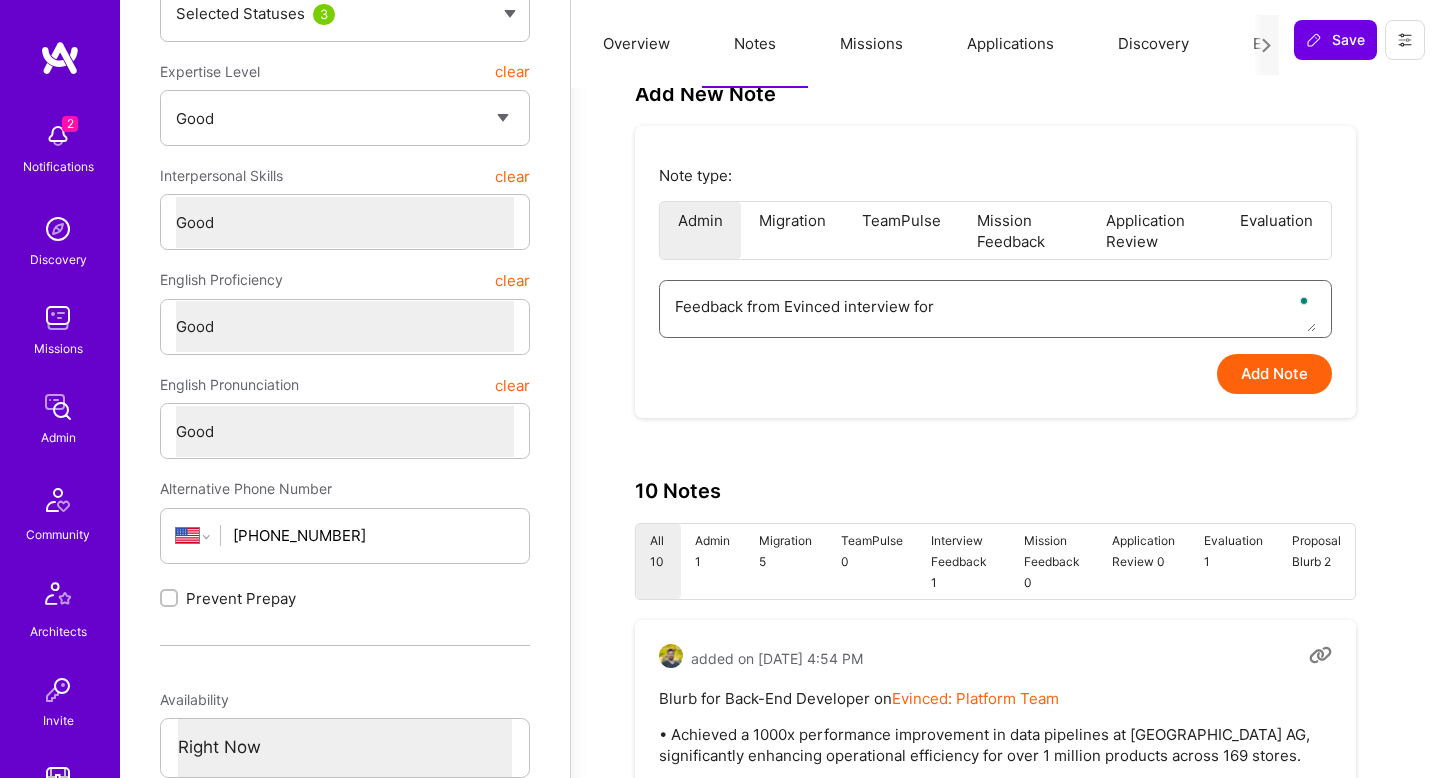type on "x" 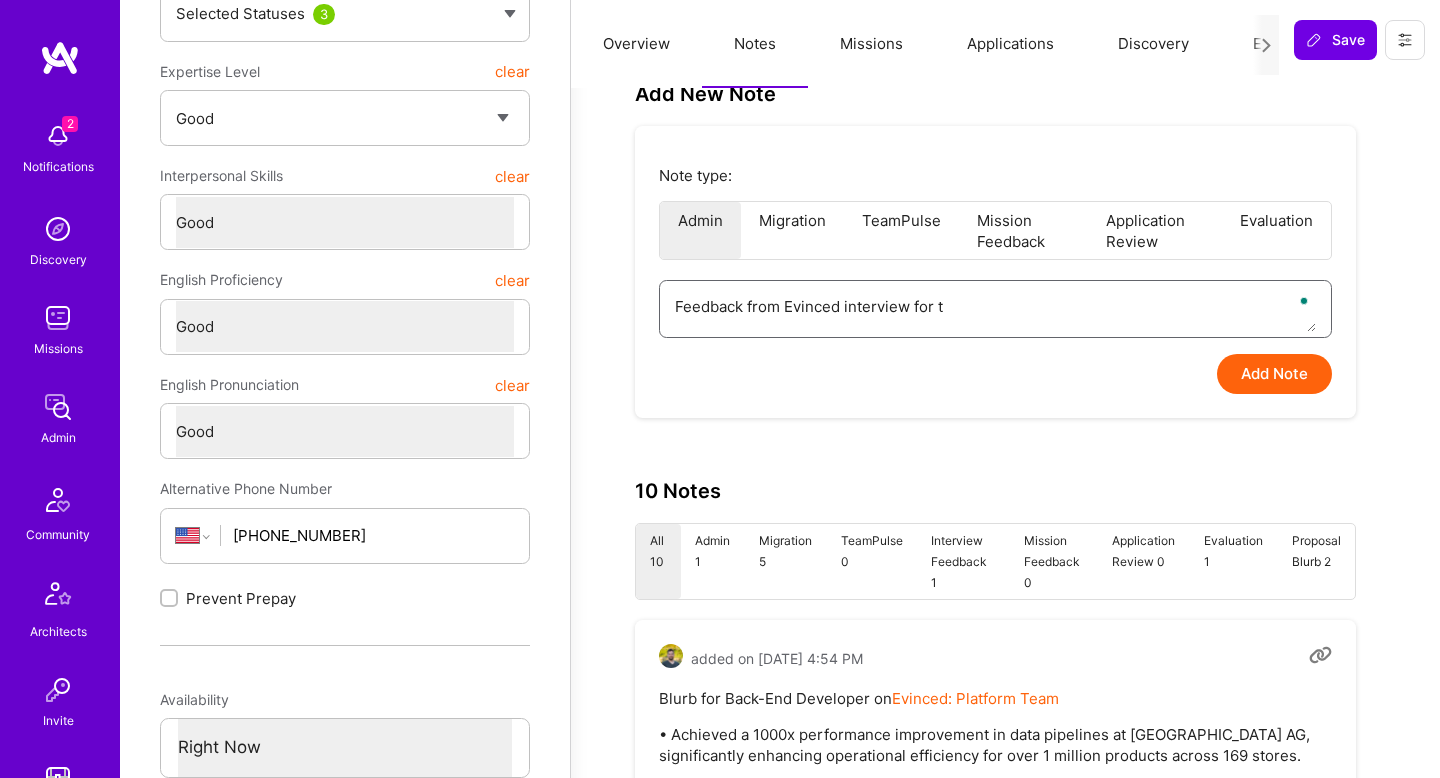 type on "Feedback from Evinced interview for th" 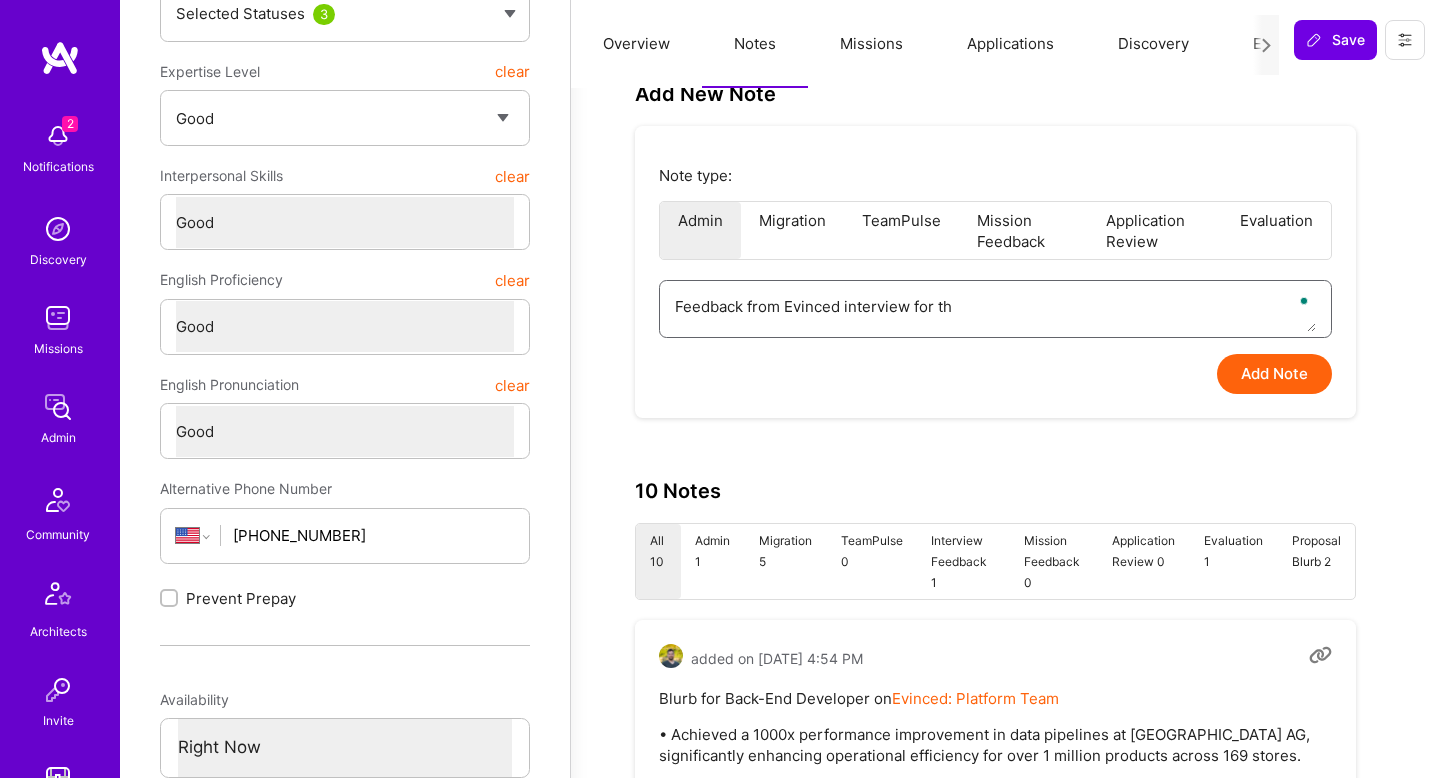 type on "x" 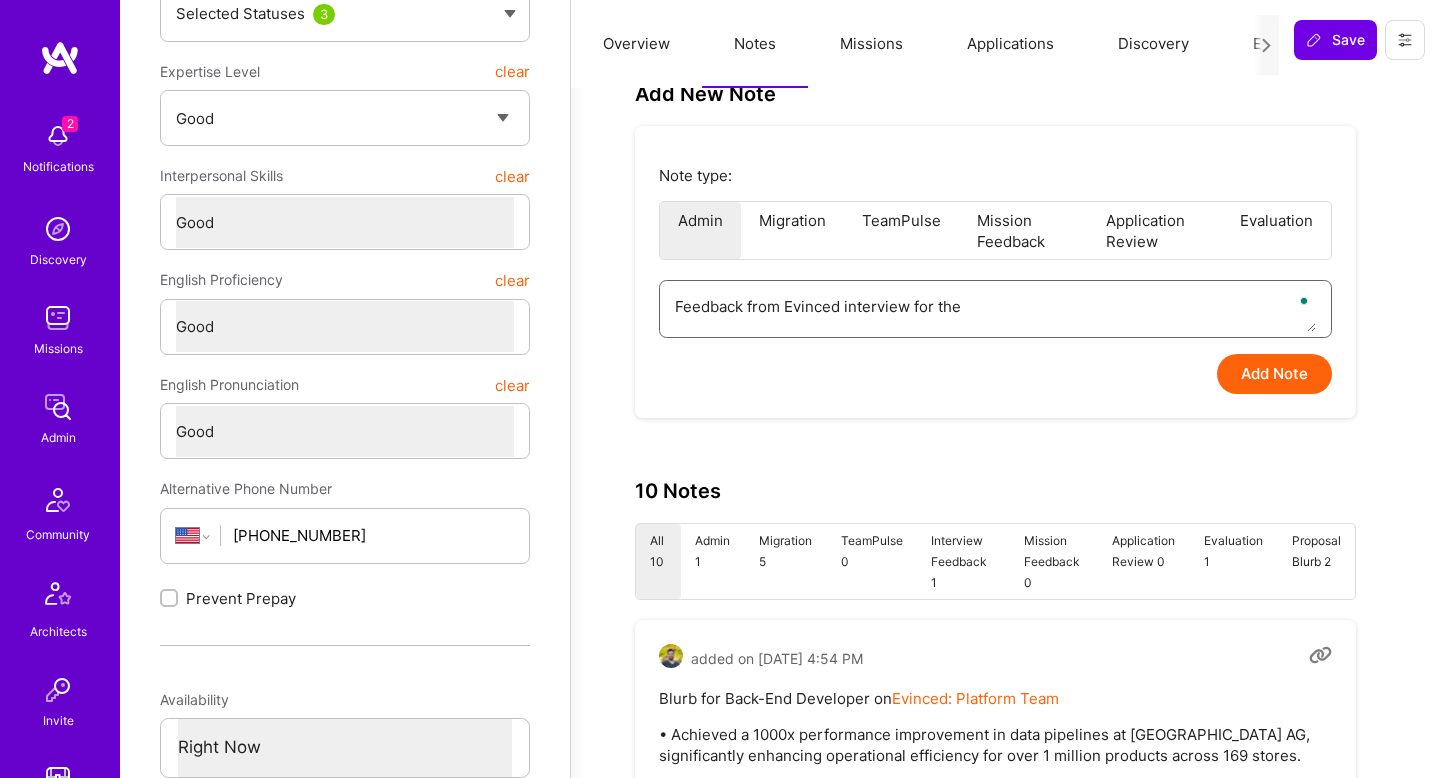 type on "x" 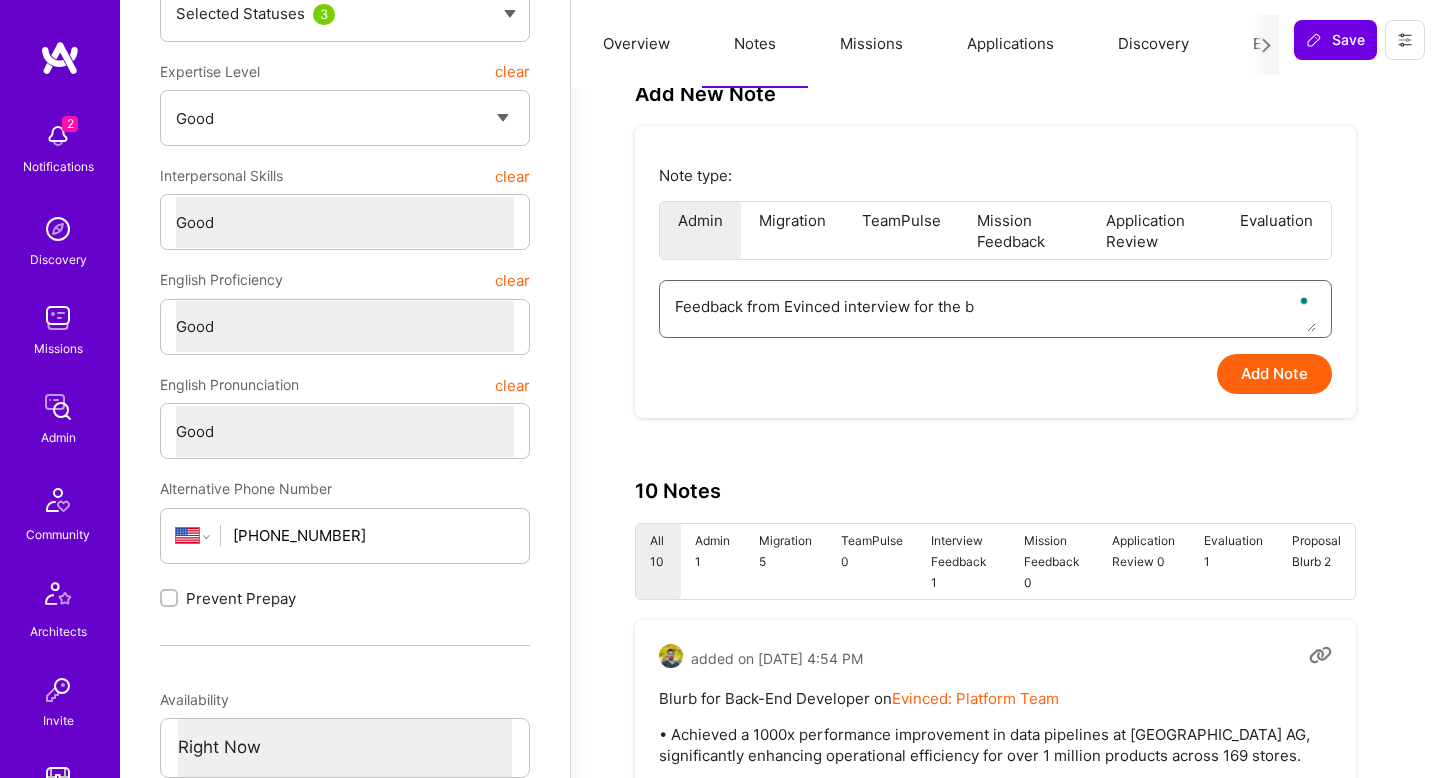 type on "x" 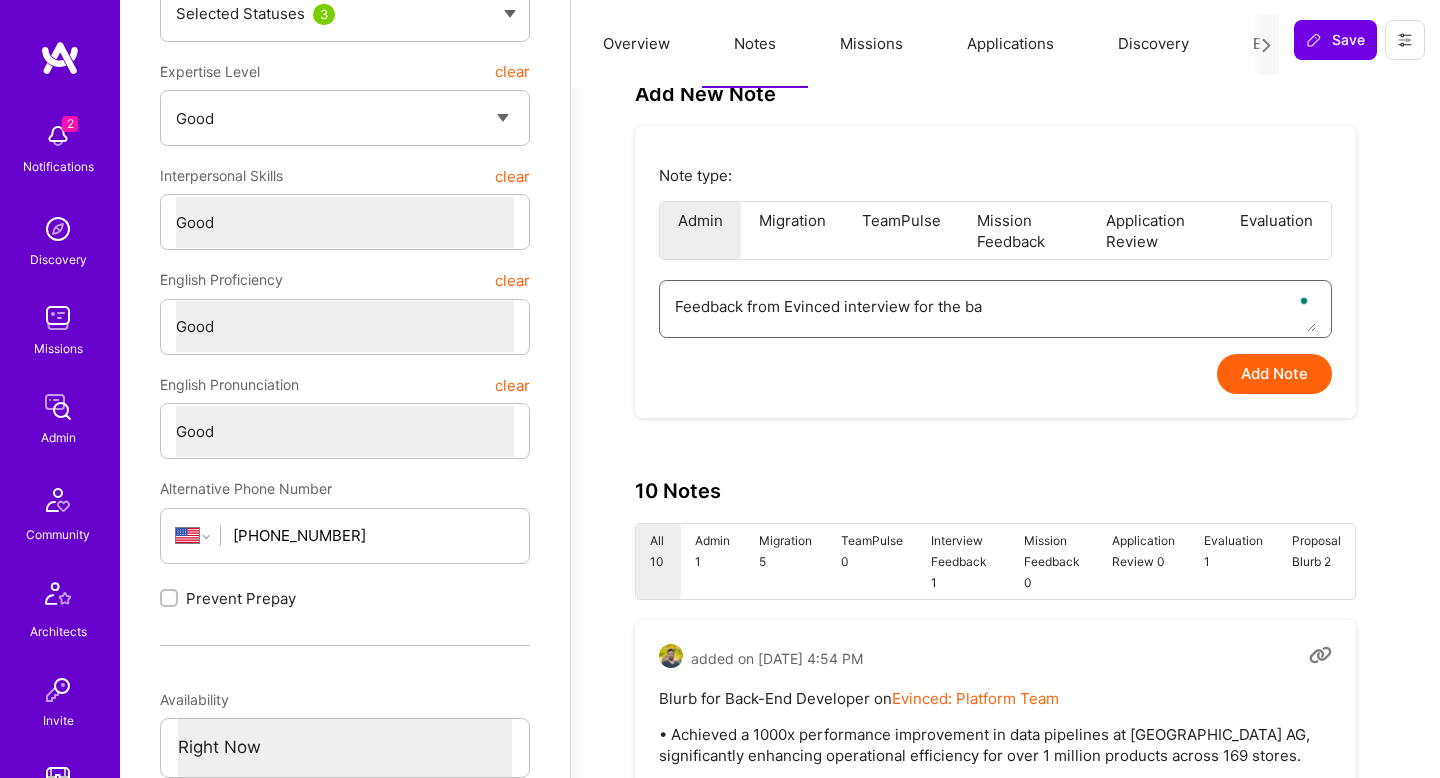 type on "x" 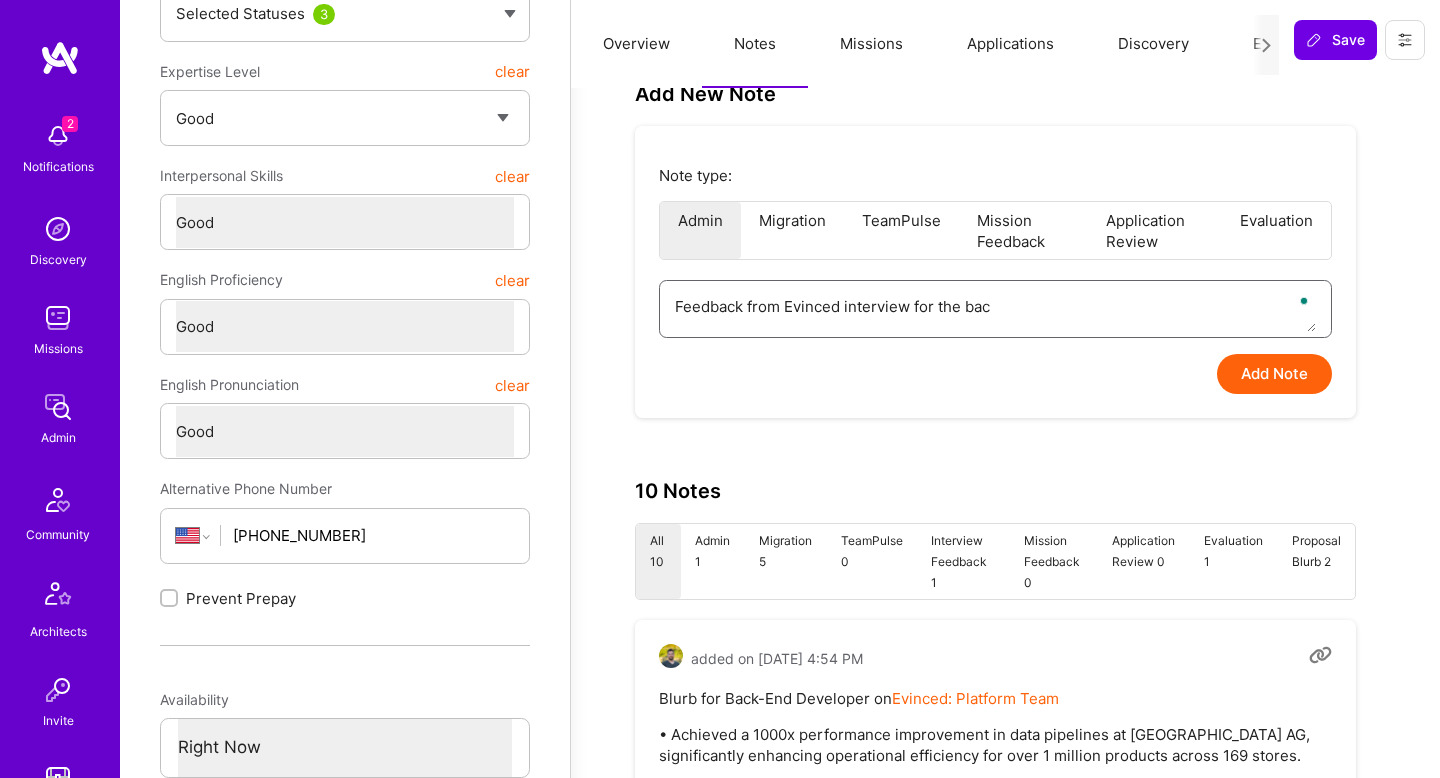 type on "x" 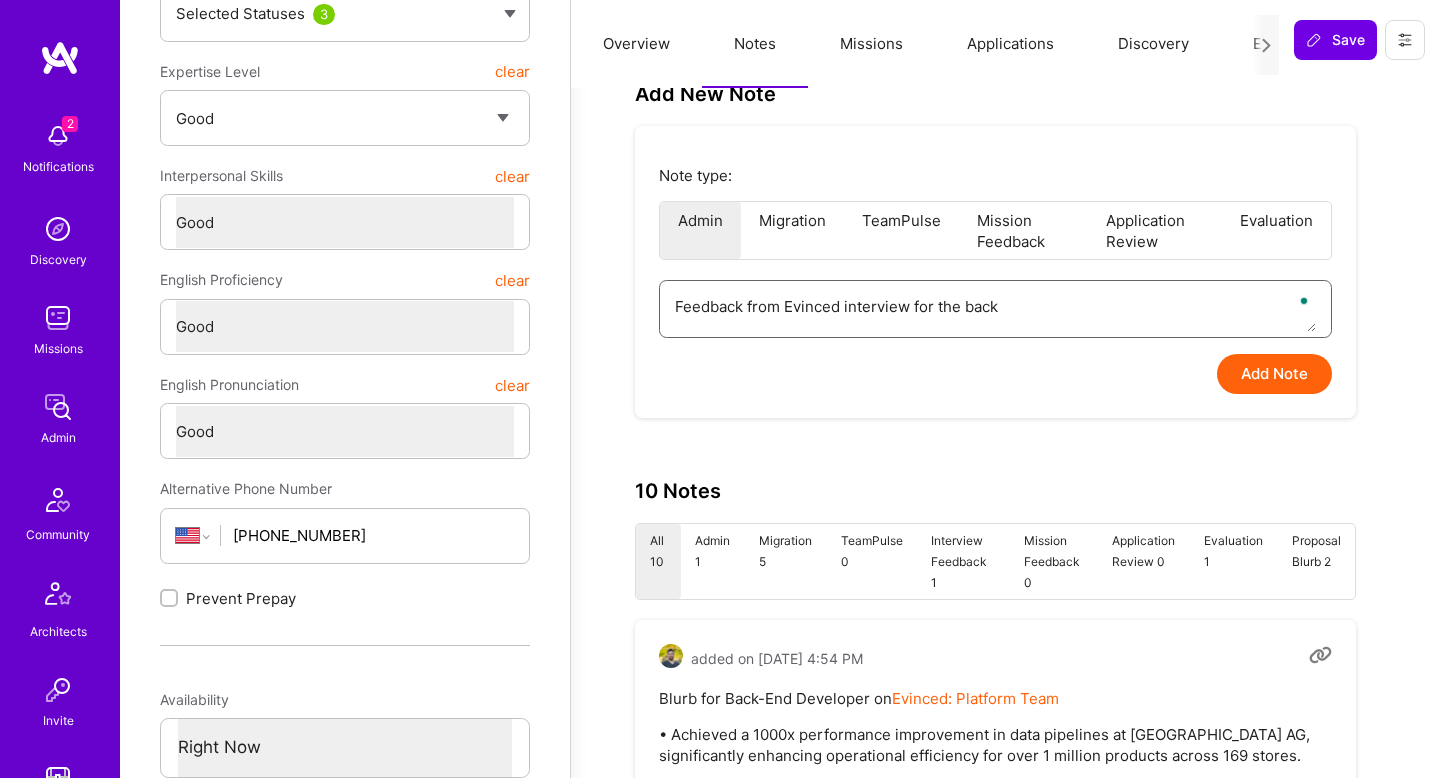 type on "x" 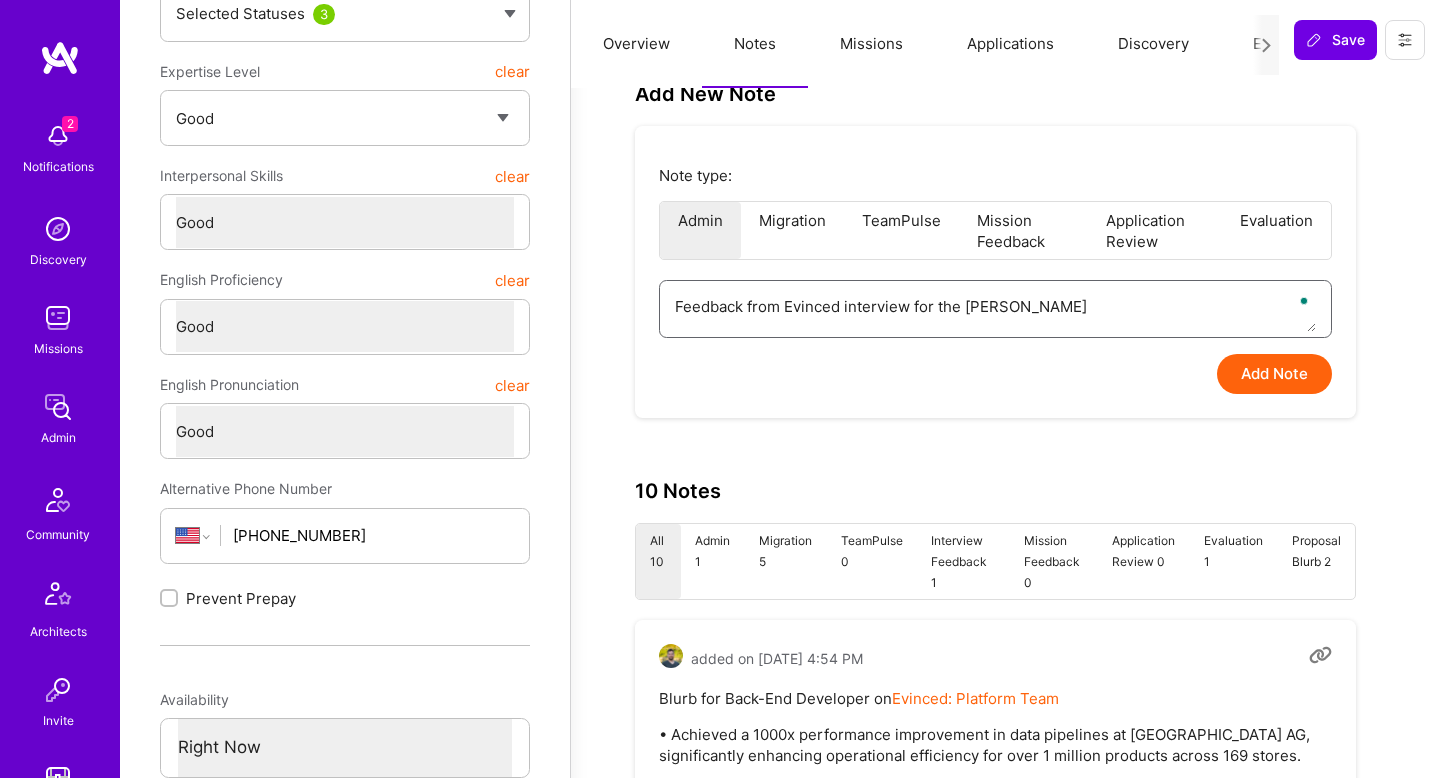 type on "x" 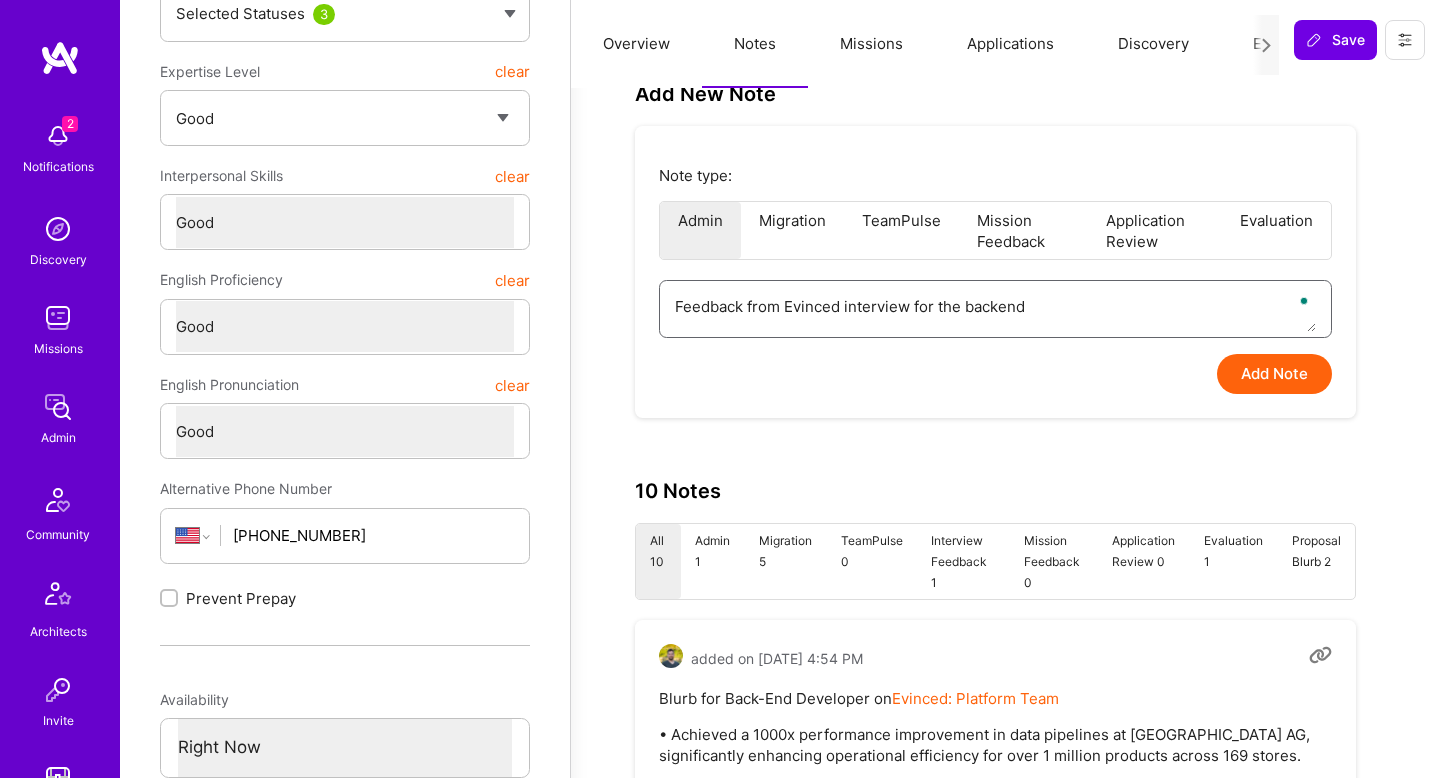 type on "x" 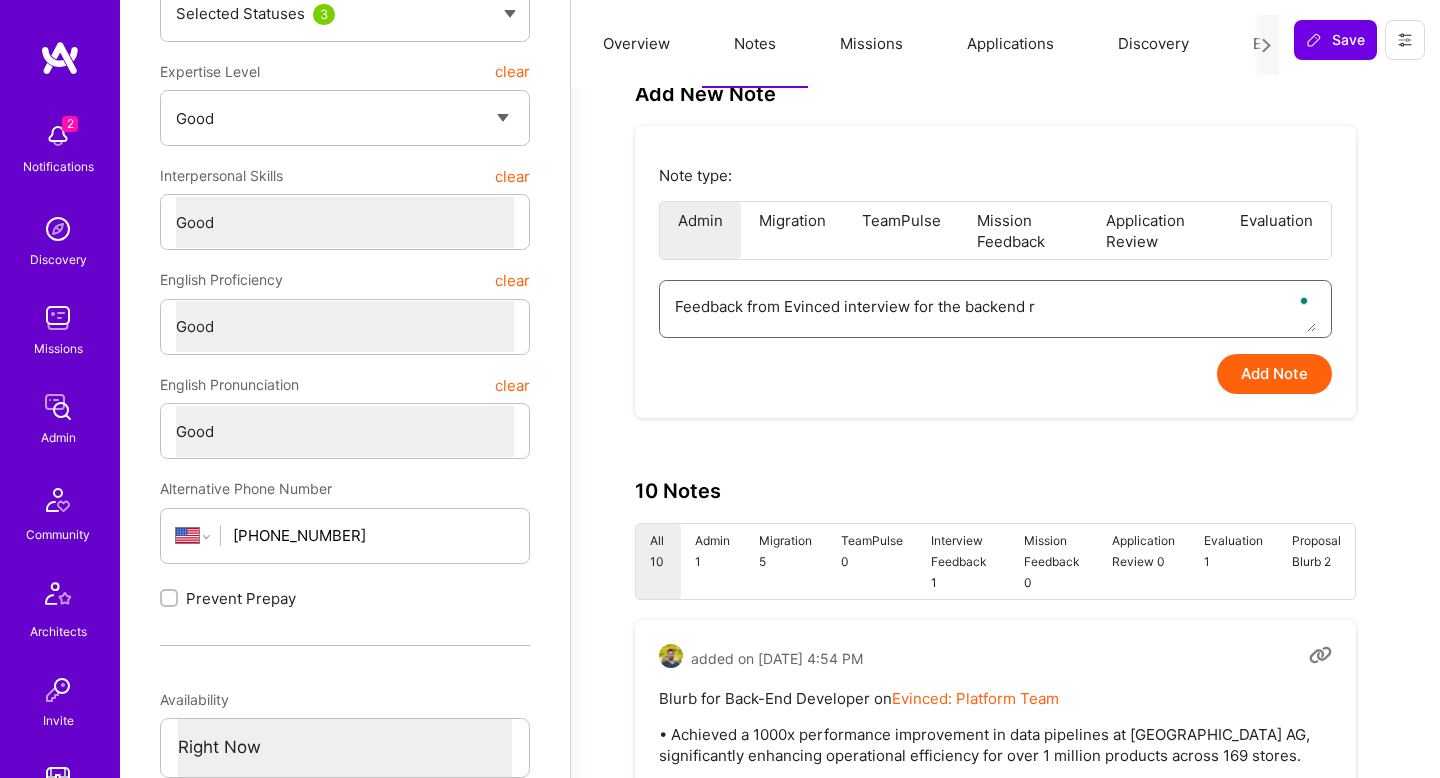 type on "Feedback from Evinced interview for the backend ro" 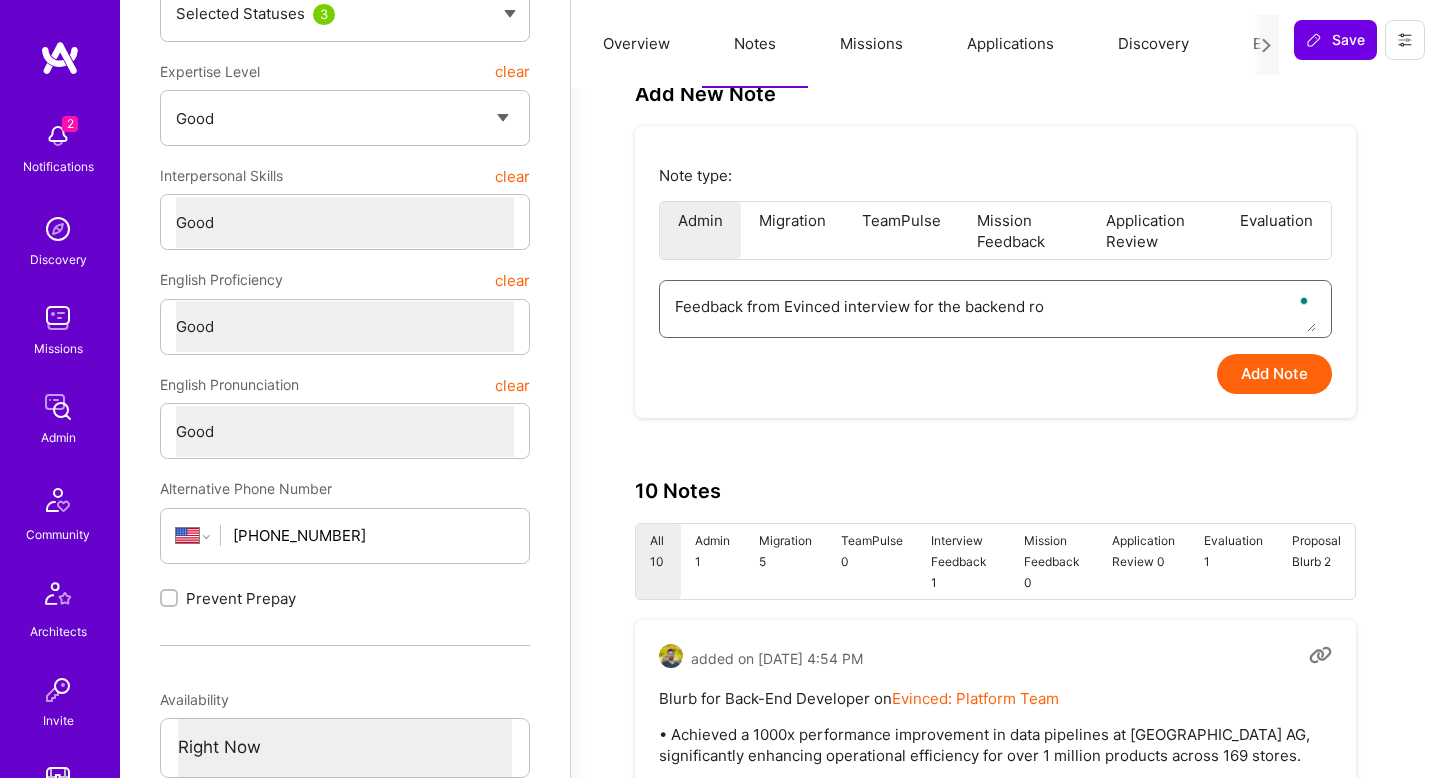 type on "x" 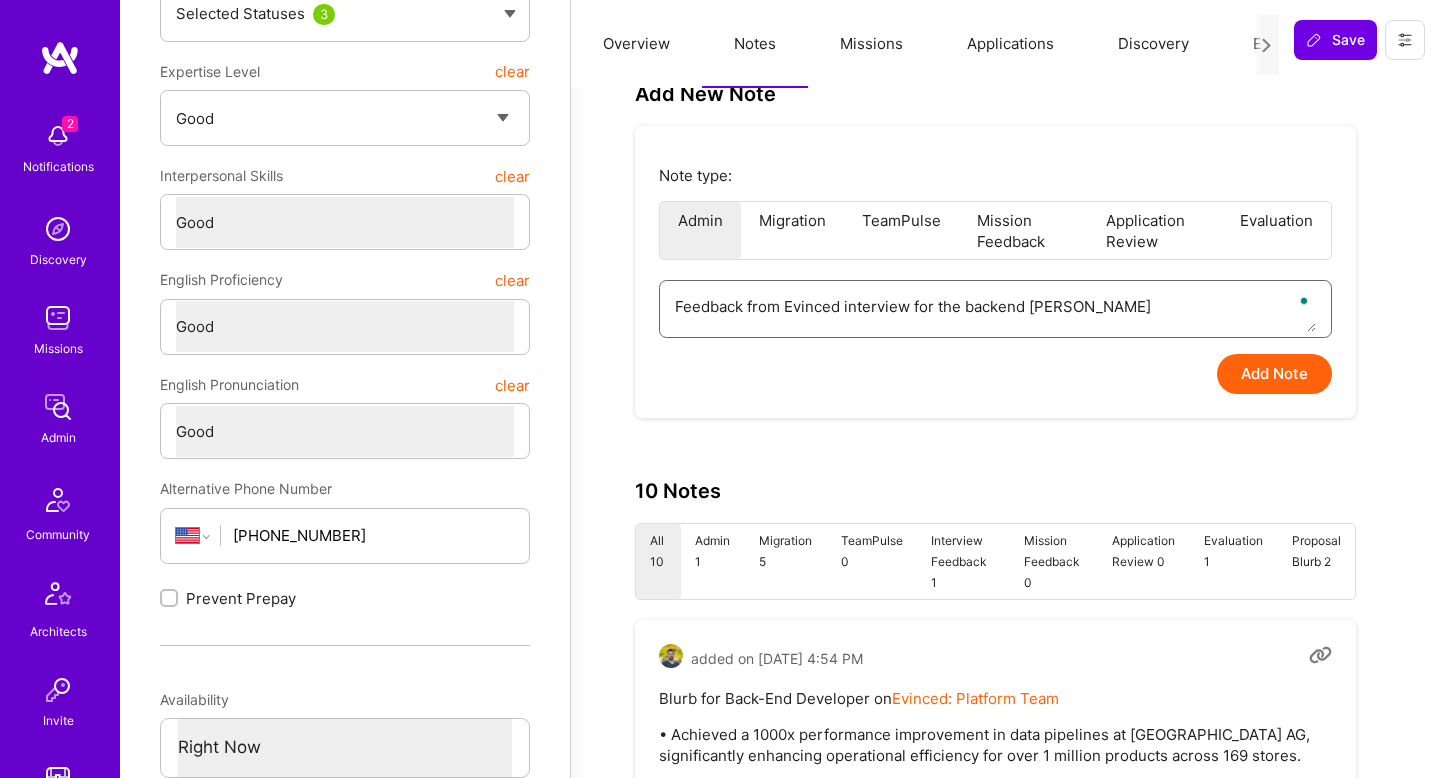 type on "x" 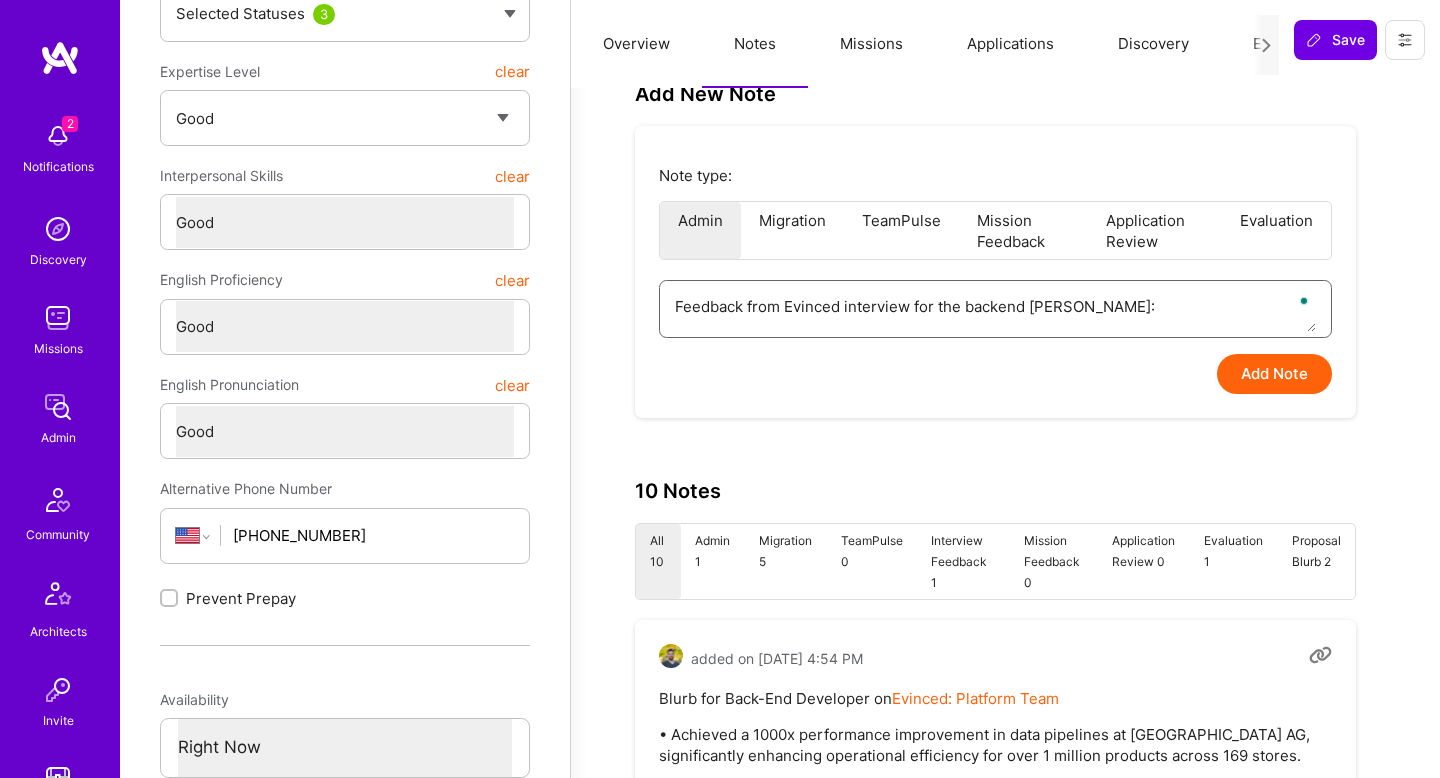 type on "x" 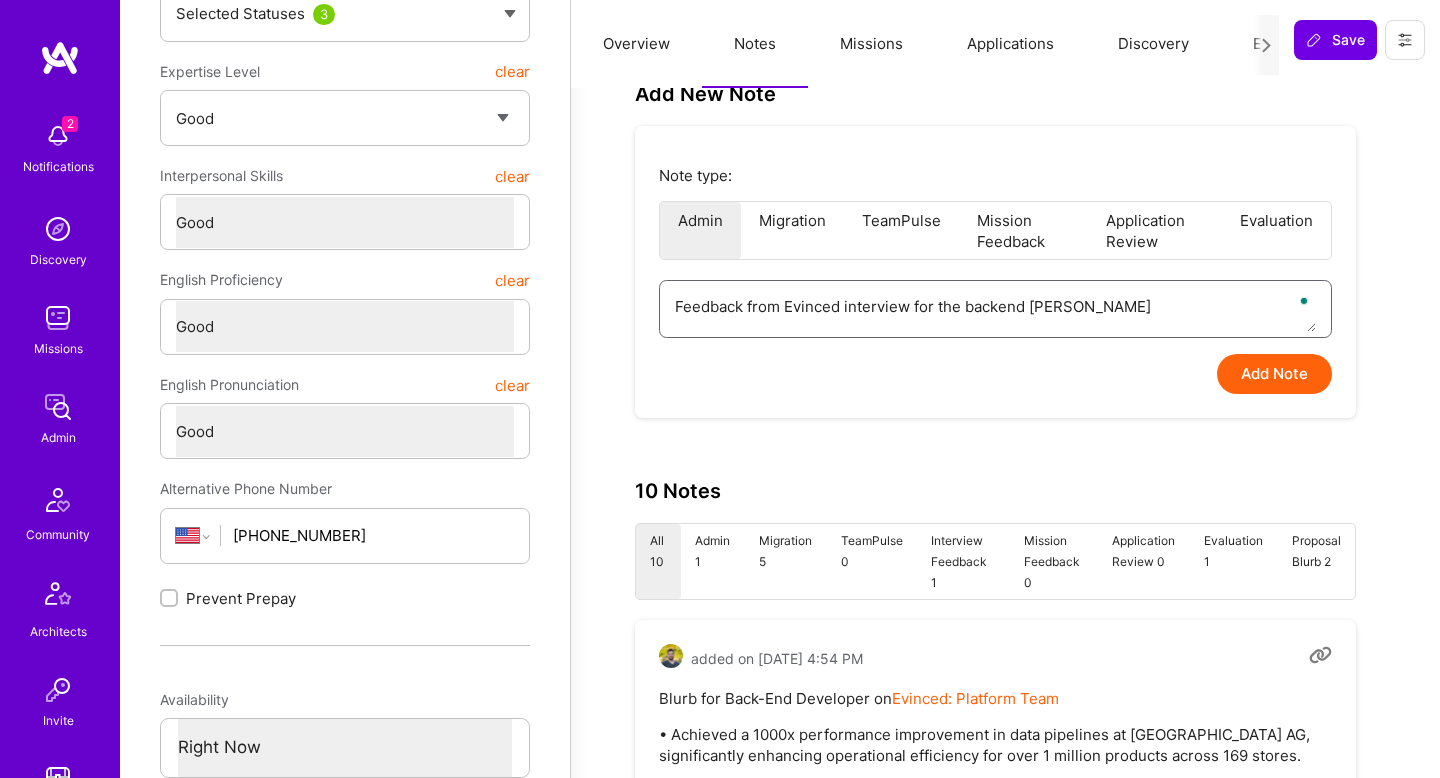 type on "x" 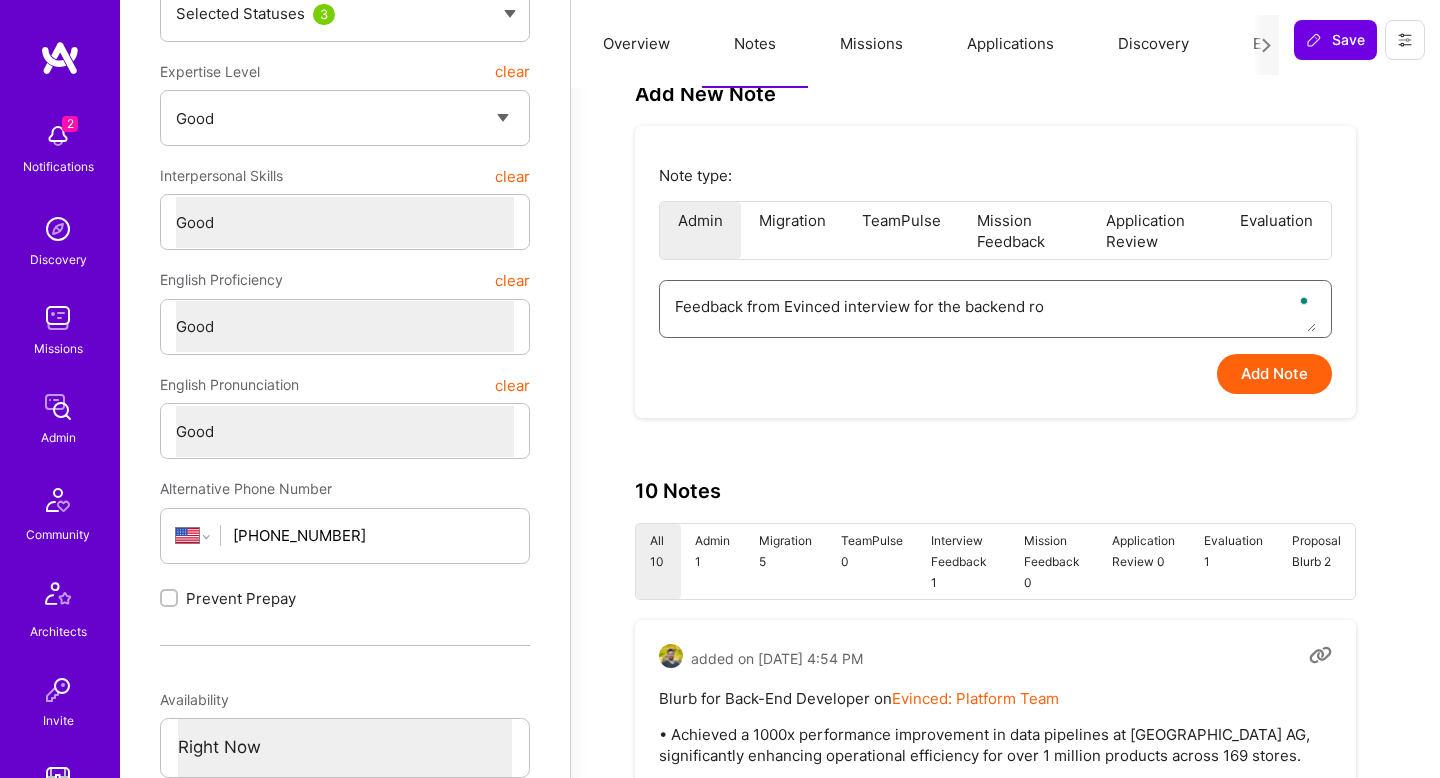 type on "x" 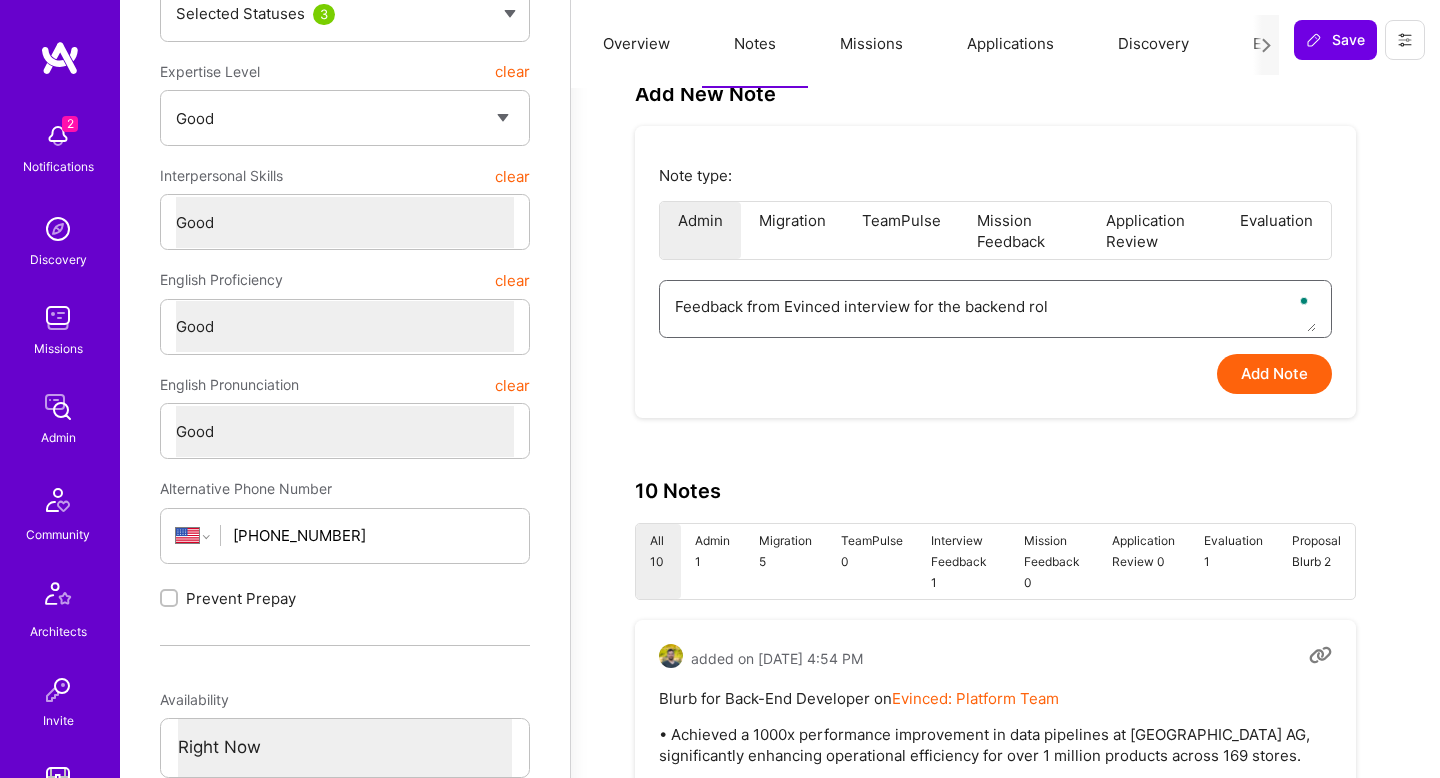 type on "x" 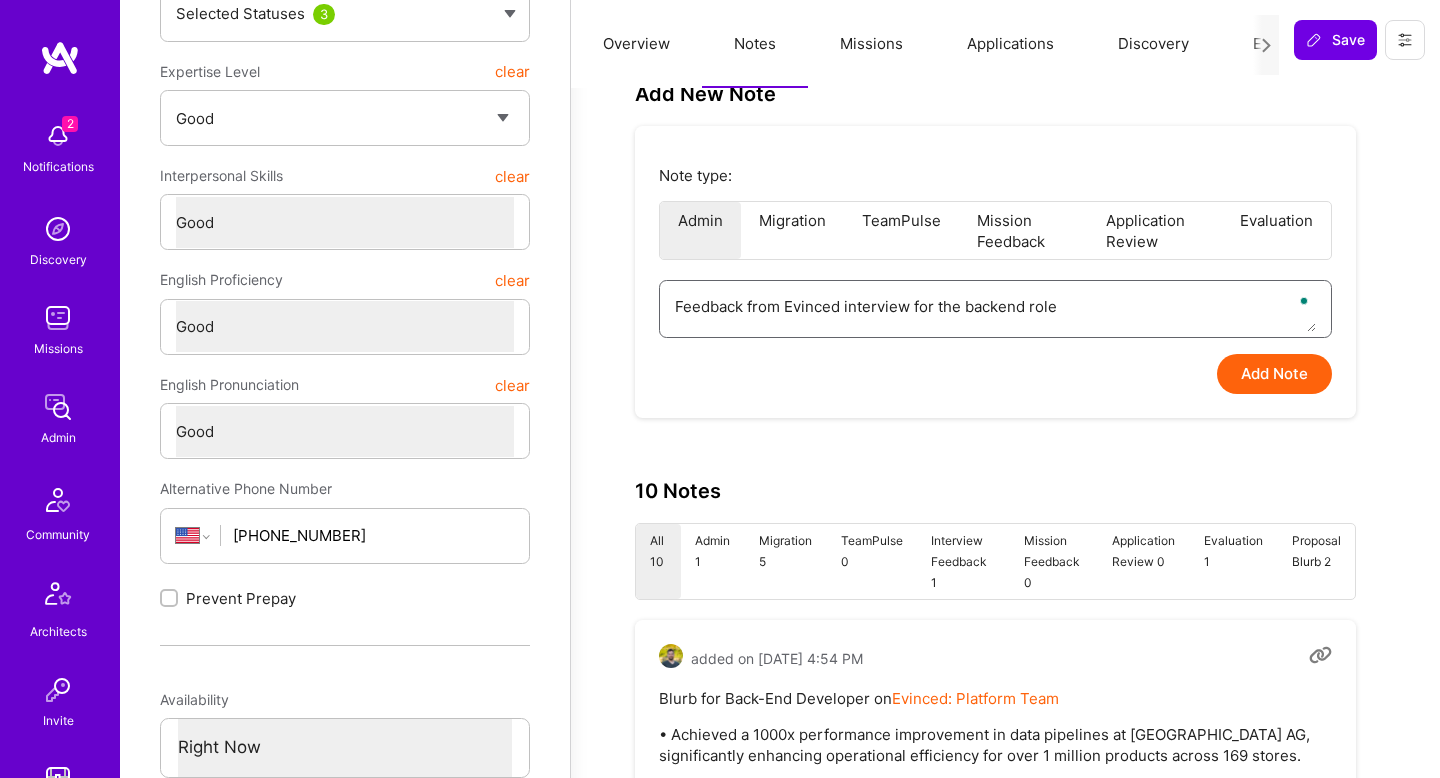 type on "x" 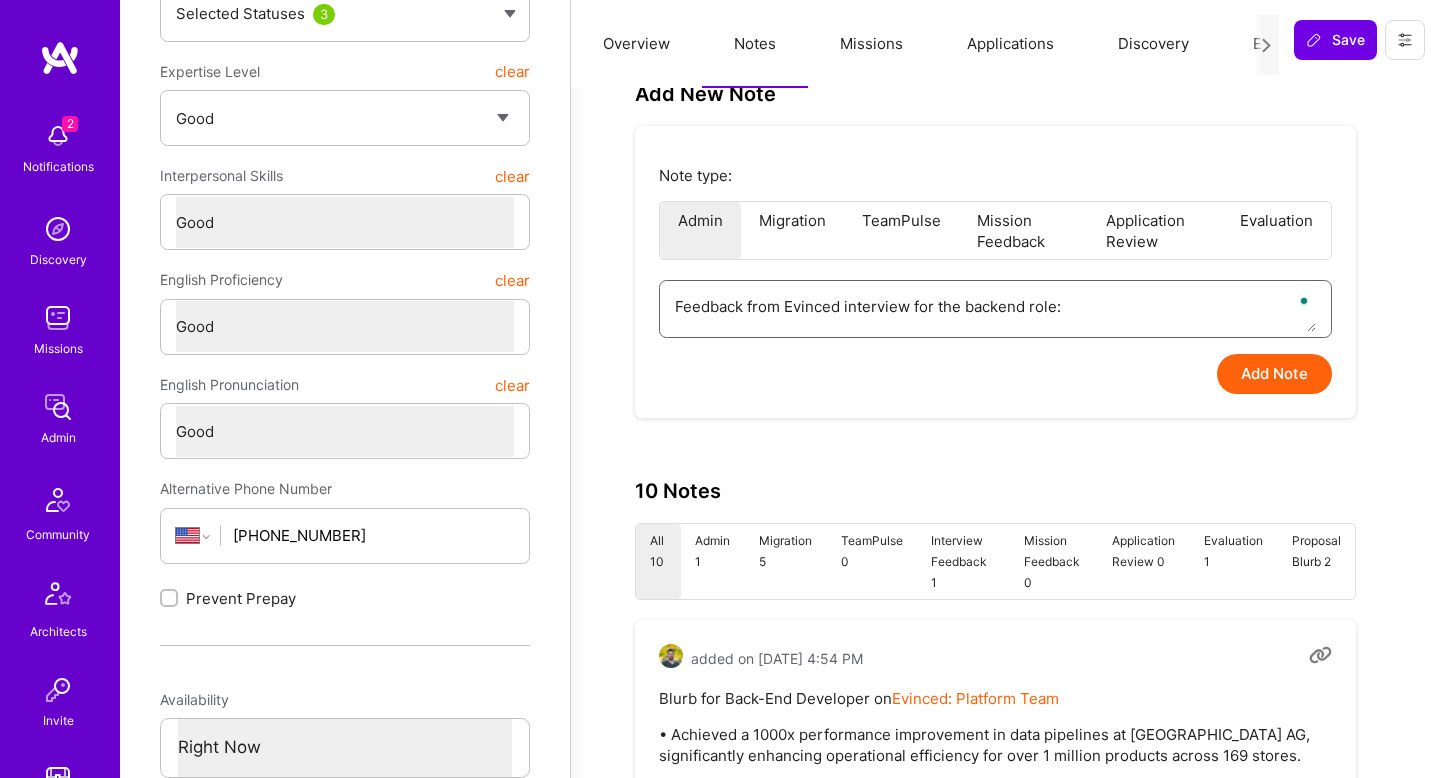 type on "x" 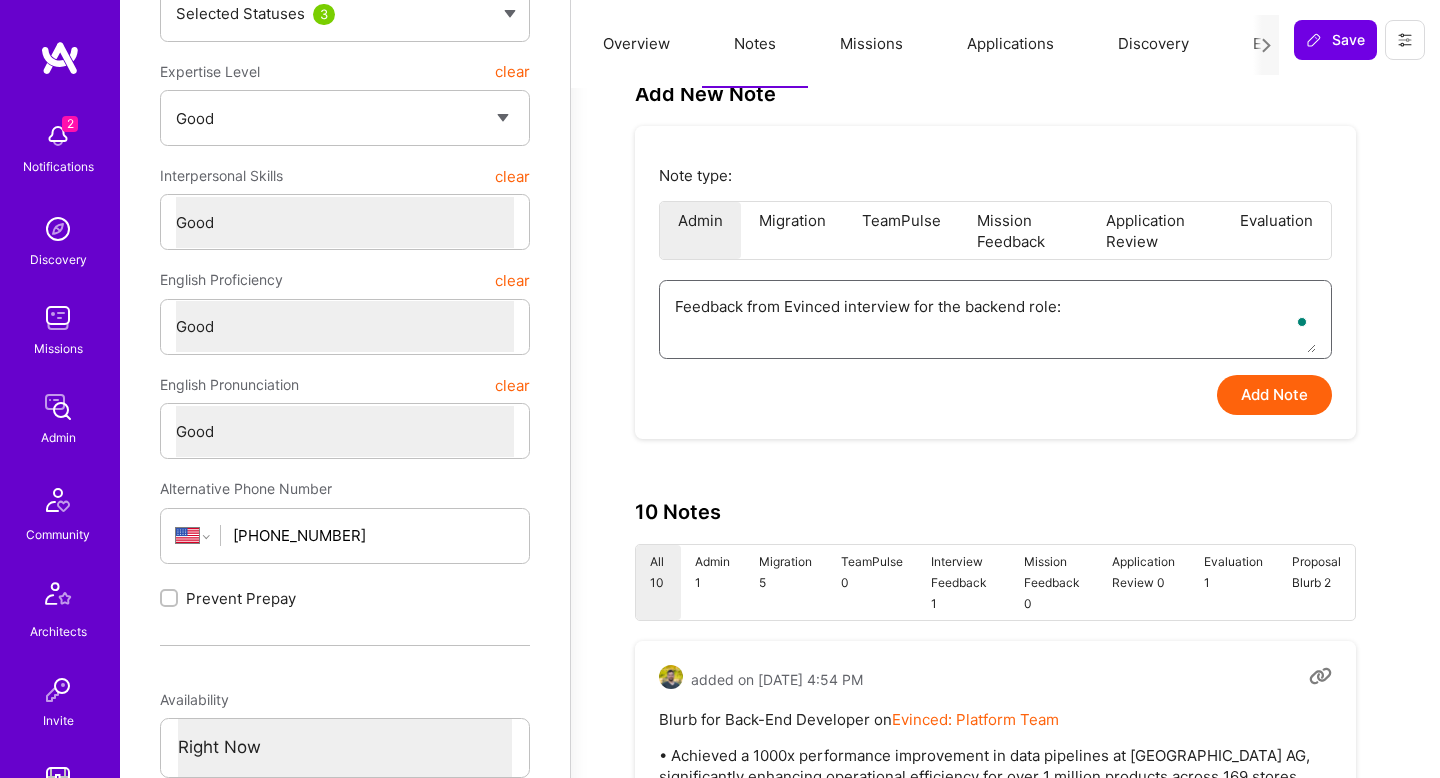 type on "x" 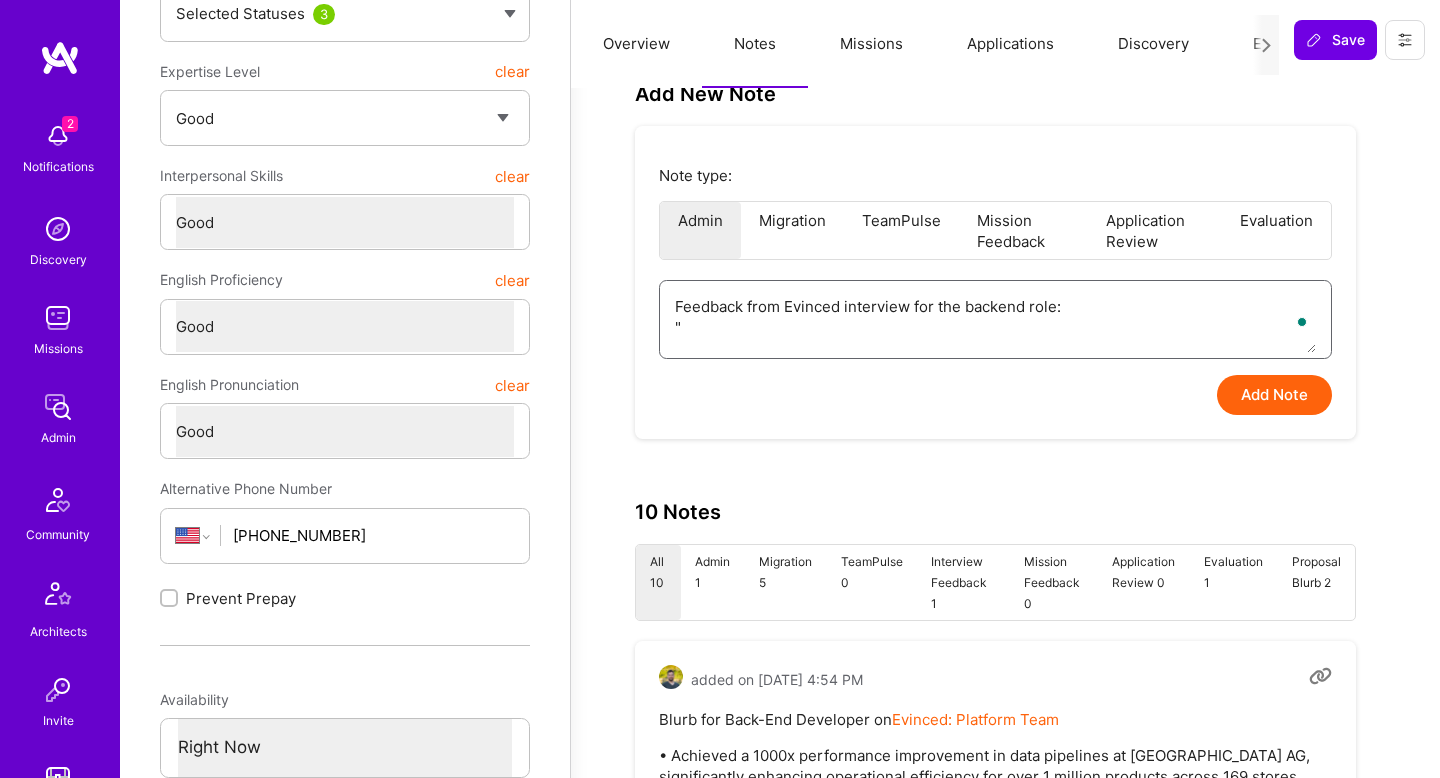 paste on "Lars was a pleasure to speak with and brought a unique approach to the interview. We discussed designing a scaled-down version of Twitter and how to expand it. Lars’s solution demonstrated a thoughtful understanding of user load and data volume, which we appreciated. When we explored scaling the backend, the proposed solution had promise, but we found it unclear how queries would be constructed when needing to materialize data across multiple databases in parallel. While the approach was solid overall, we’ve decided not to move forward with Lars as the role requires hands-on experience designing and building large-scale systems using ClickHouse specifically." 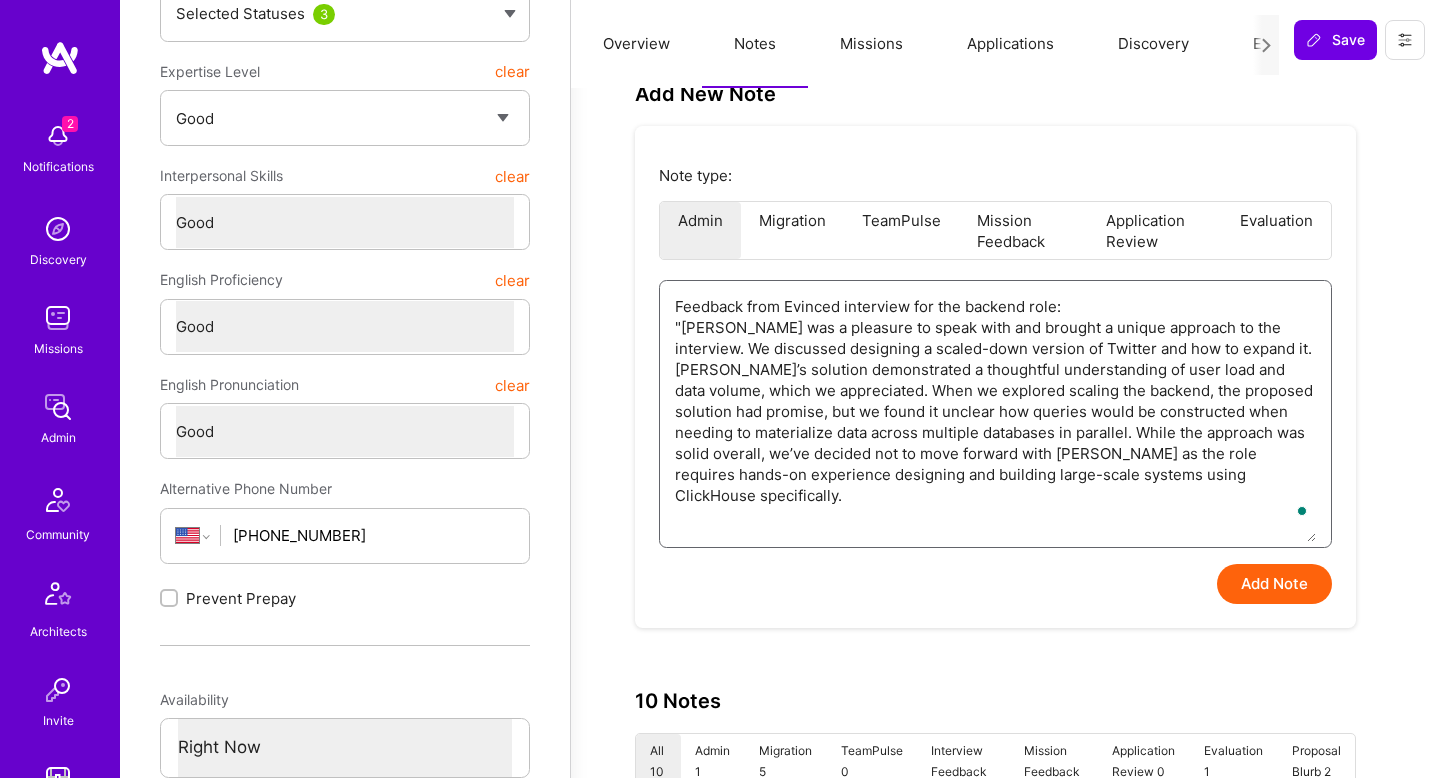 type on "x" 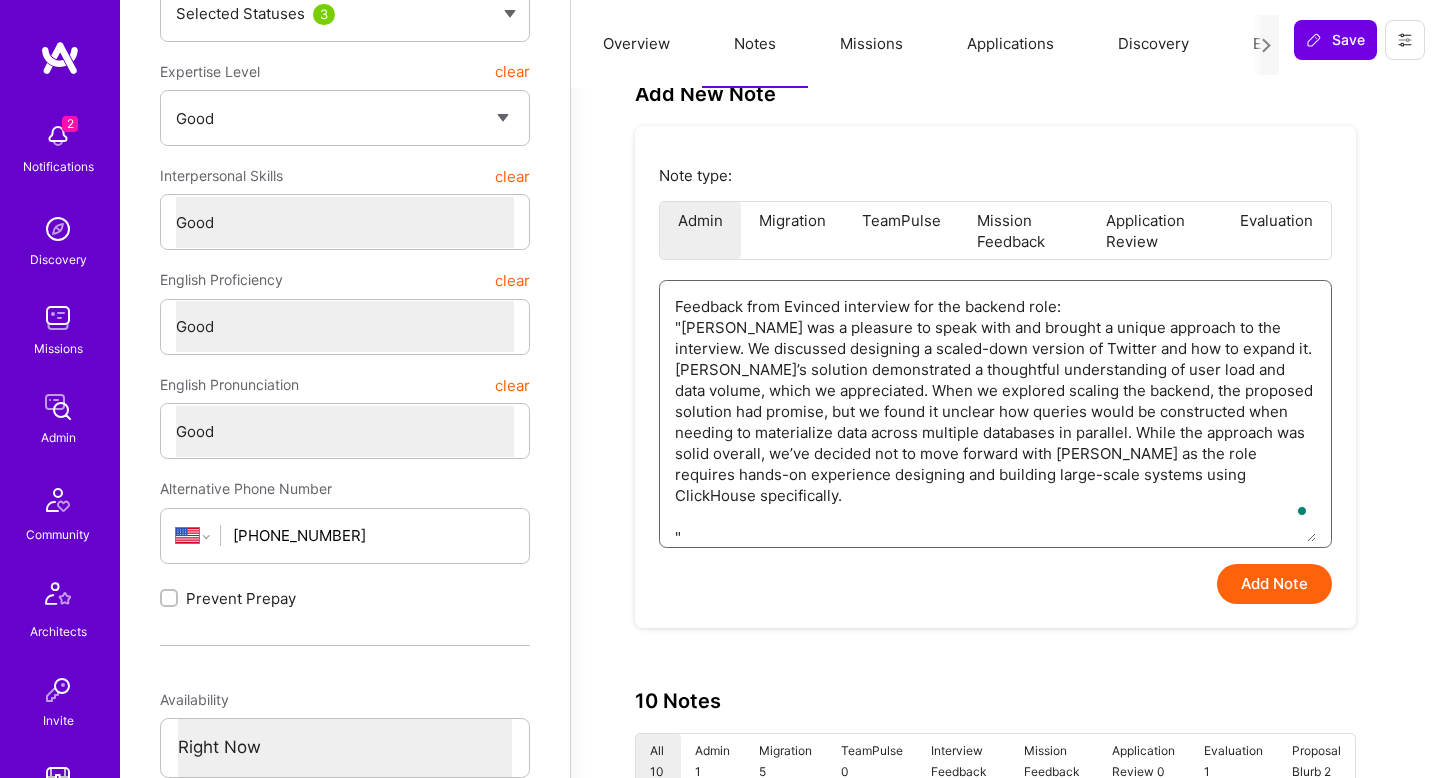 type on "x" 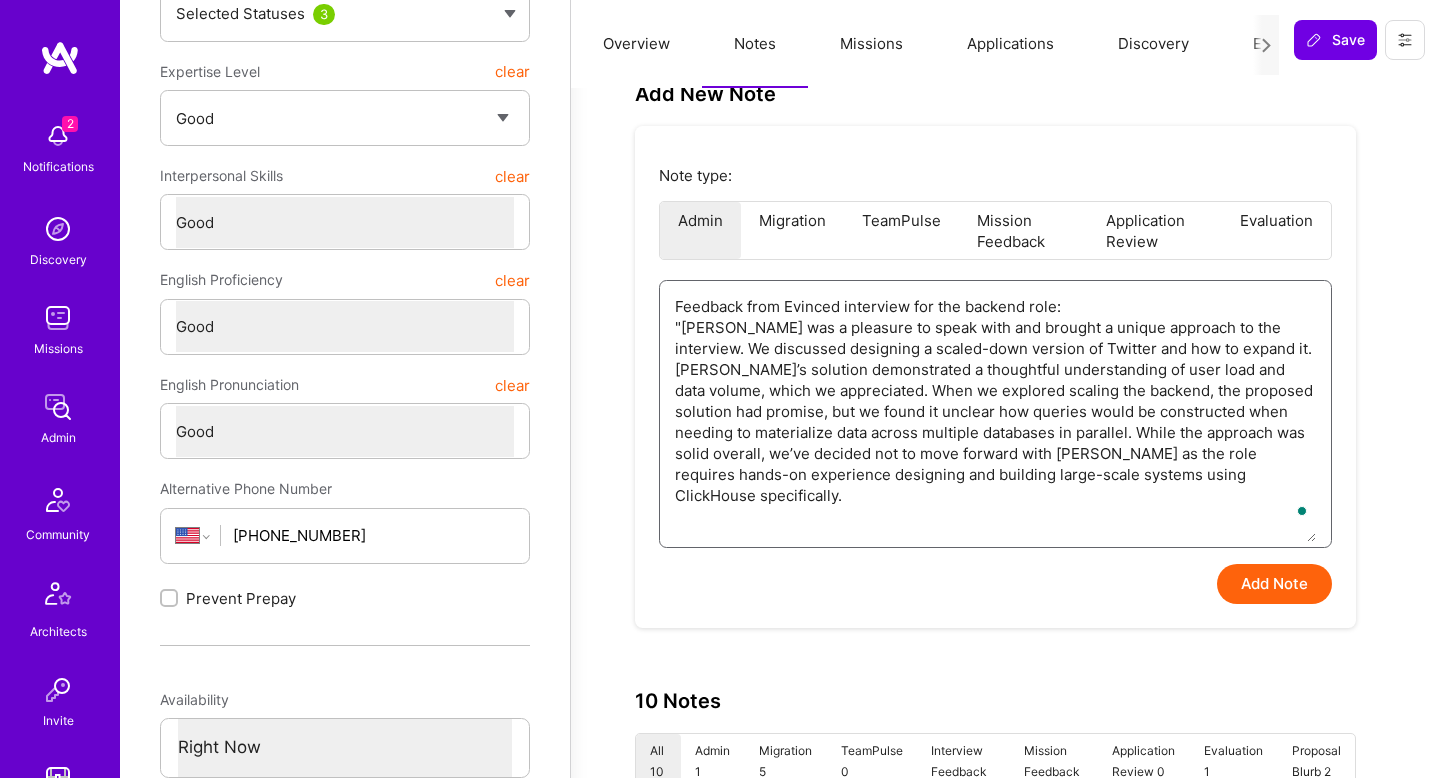 type on "x" 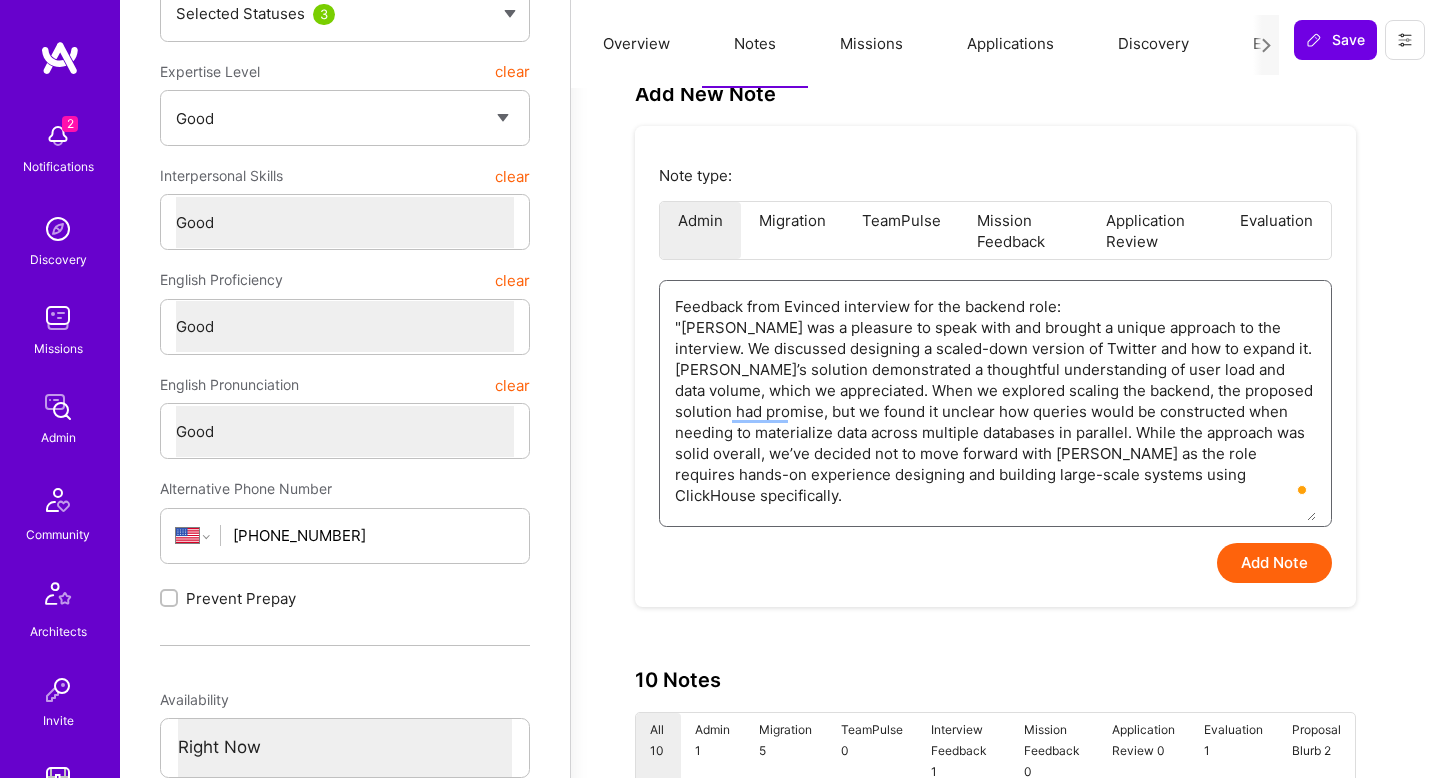 type on "x" 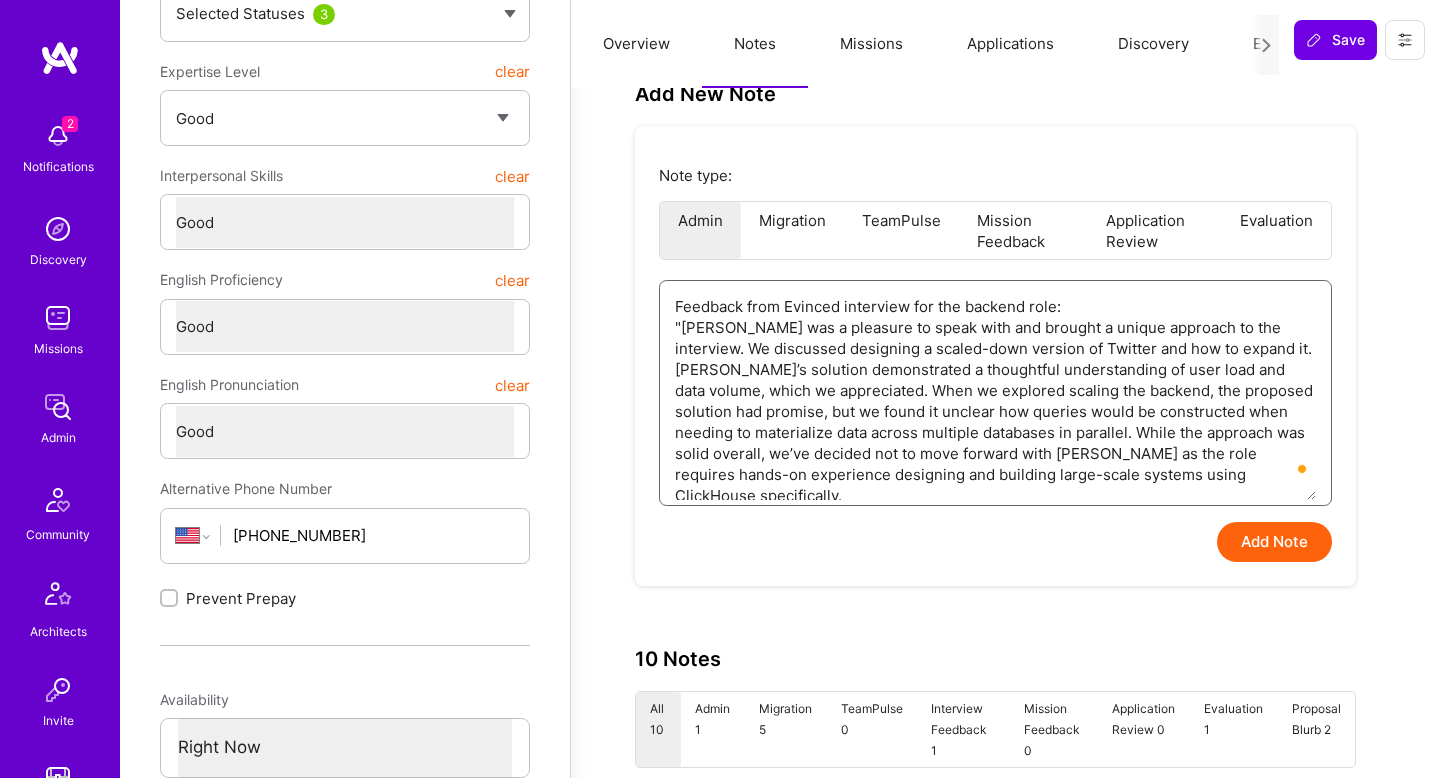type on "x" 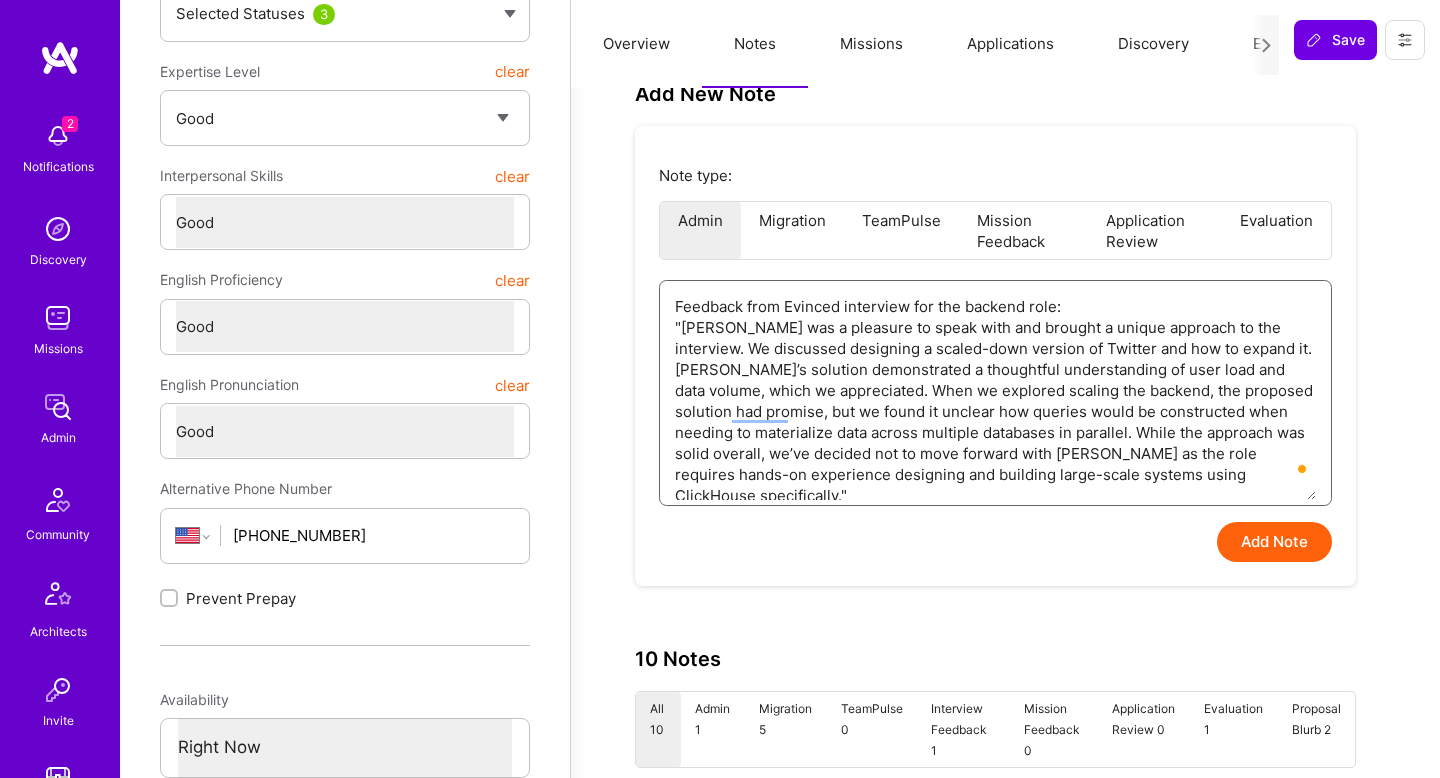 type on "Feedback from Evinced interview for the backend role:
"Lars was a pleasure to speak with and brought a unique approach to the interview. We discussed designing a scaled-down version of Twitter and how to expand it. Lars’s solution demonstrated a thoughtful understanding of user load and data volume, which we appreciated. When we explored scaling the backend, the proposed solution had promise, but we found it unclear how queries would be constructed when needing to materialize data across multiple databases in parallel. While the approach was solid overall, we’ve decided not to move forward with Lars as the role requires hands-on experience designing and building large-scale systems using ClickHouse specifically."" 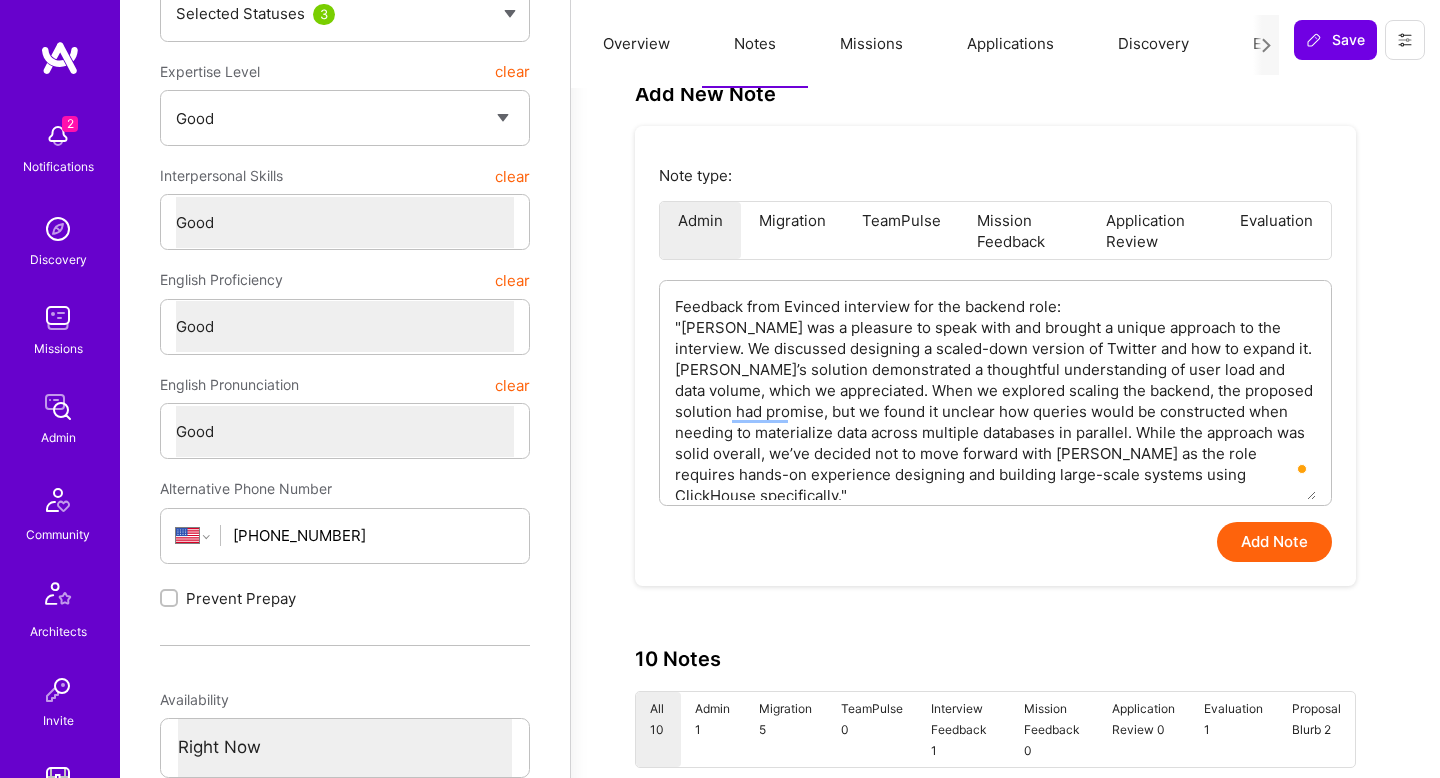 click on "Add Note" at bounding box center [1274, 542] 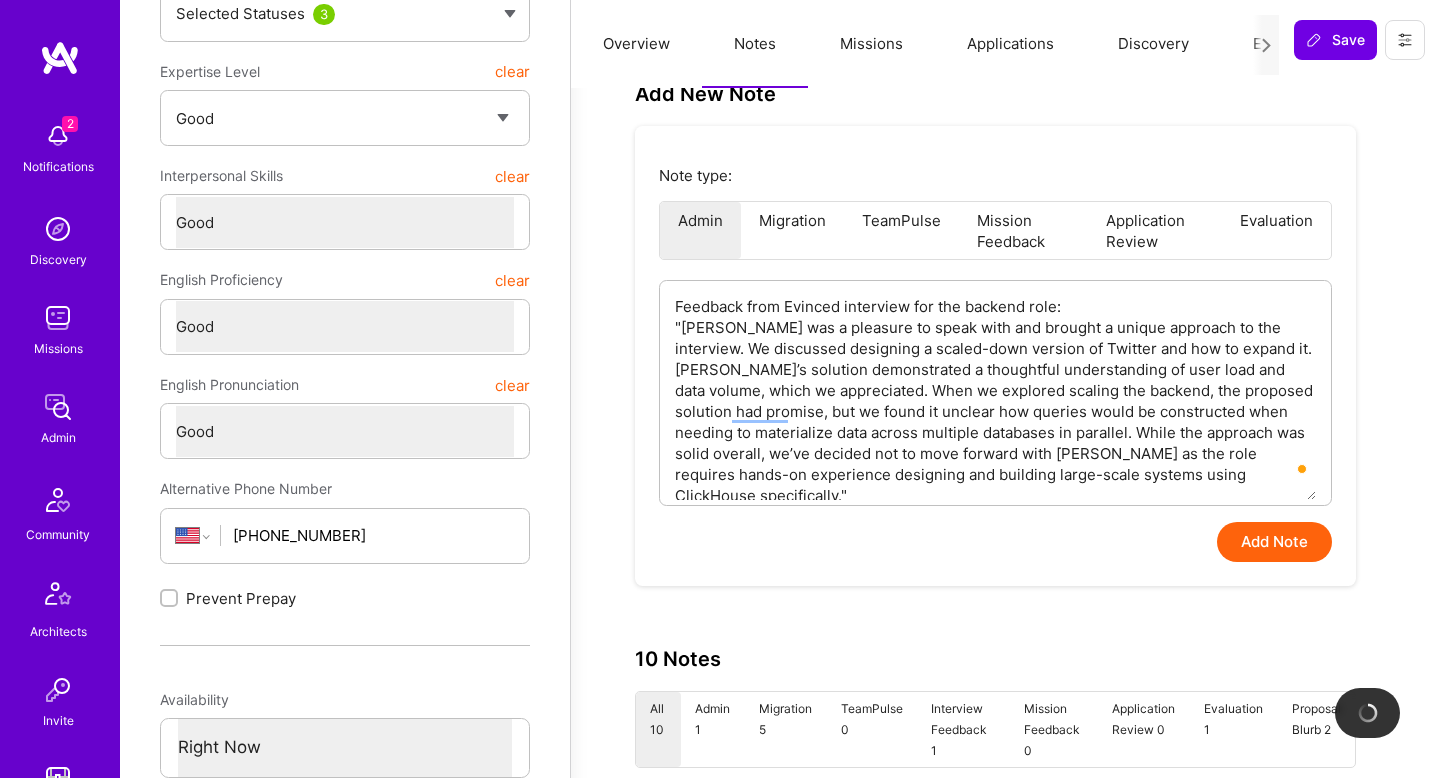 type on "x" 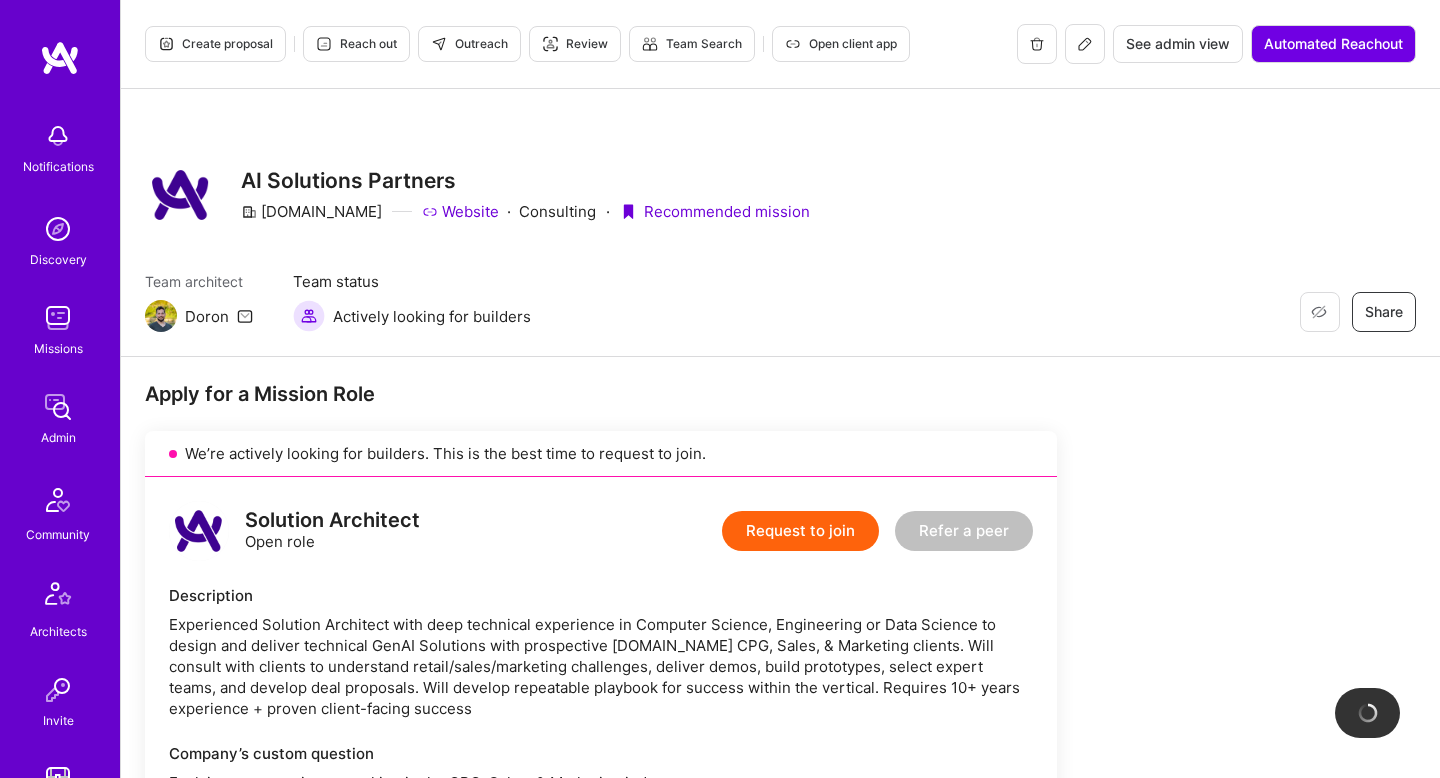 scroll, scrollTop: 0, scrollLeft: 0, axis: both 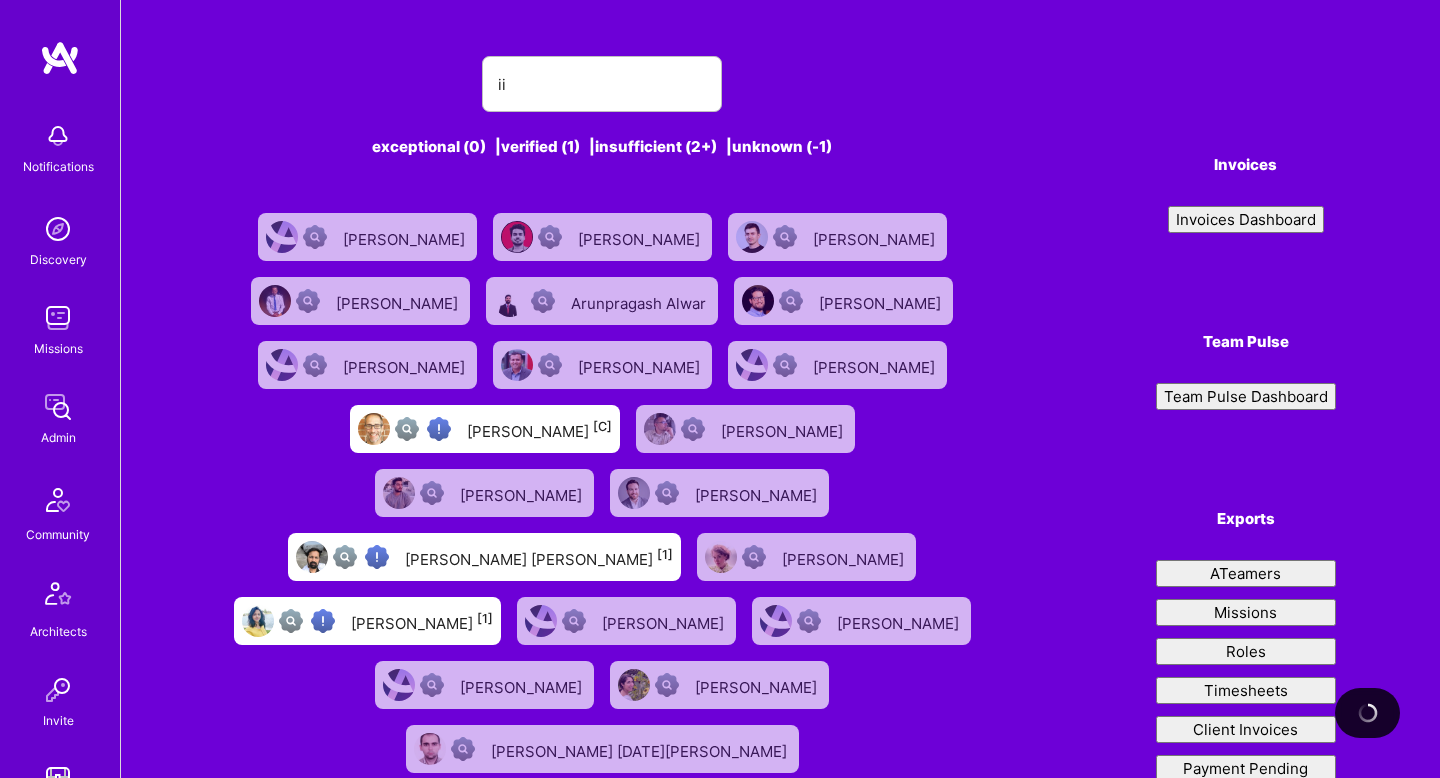 type on "i" 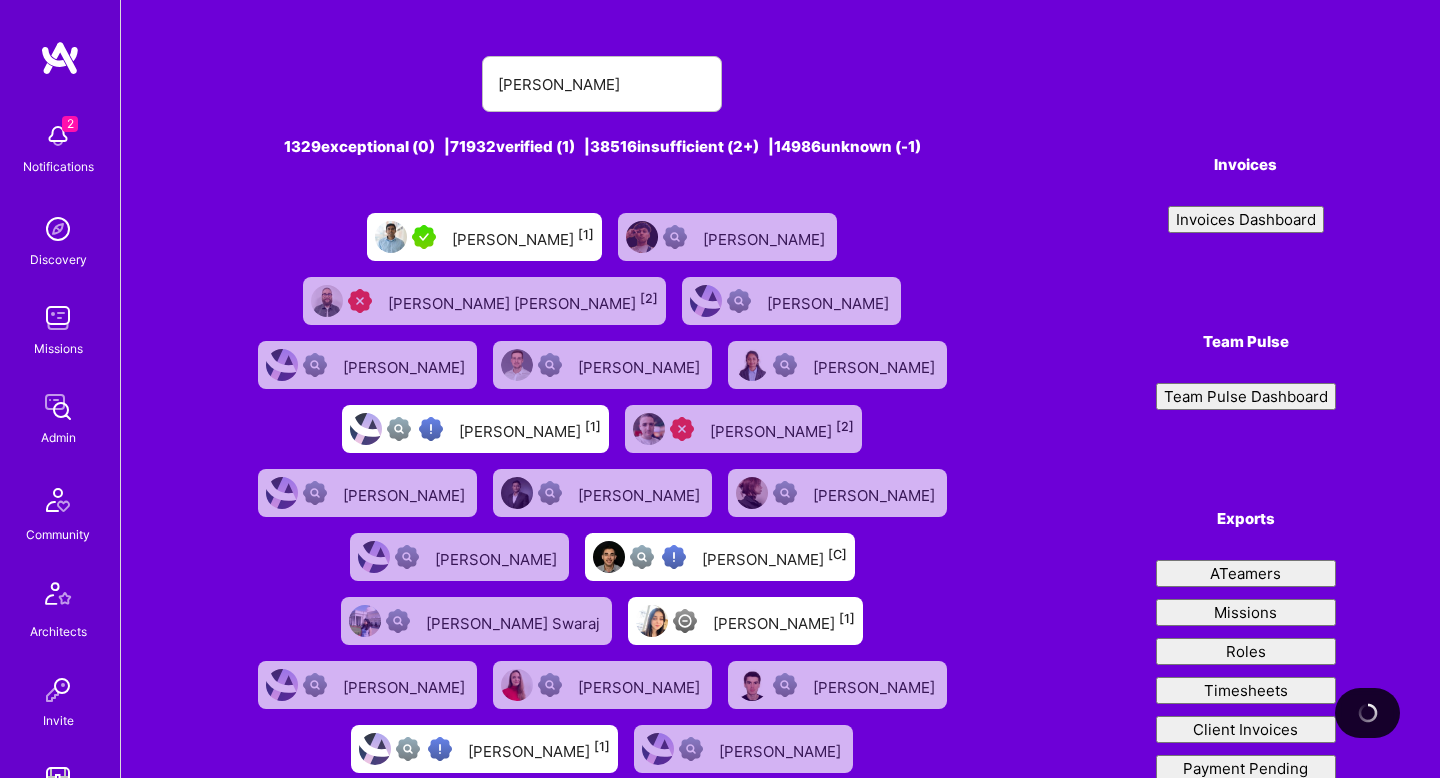 type on "yurii" 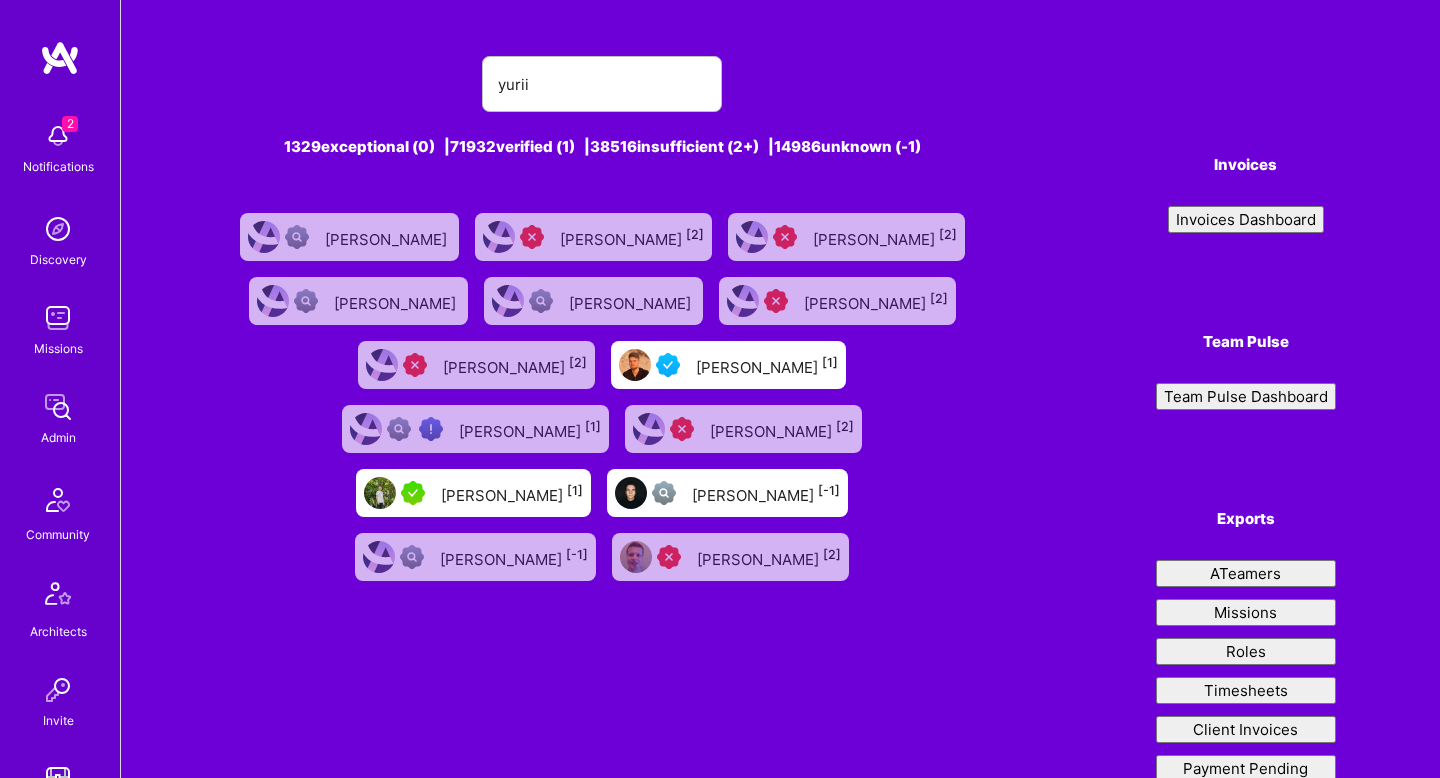 click on "Yurii Lubynets [1]" at bounding box center (512, 493) 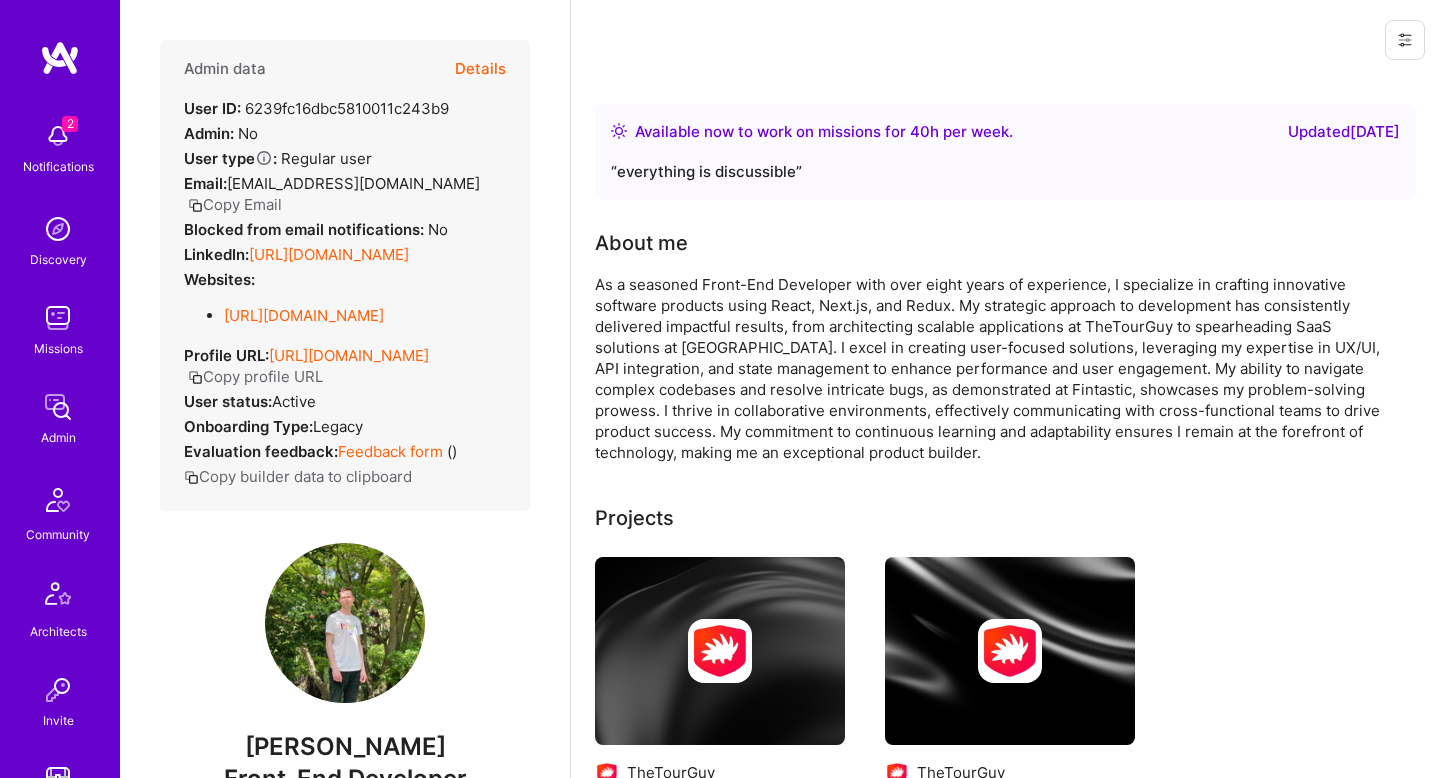 scroll, scrollTop: 190, scrollLeft: 0, axis: vertical 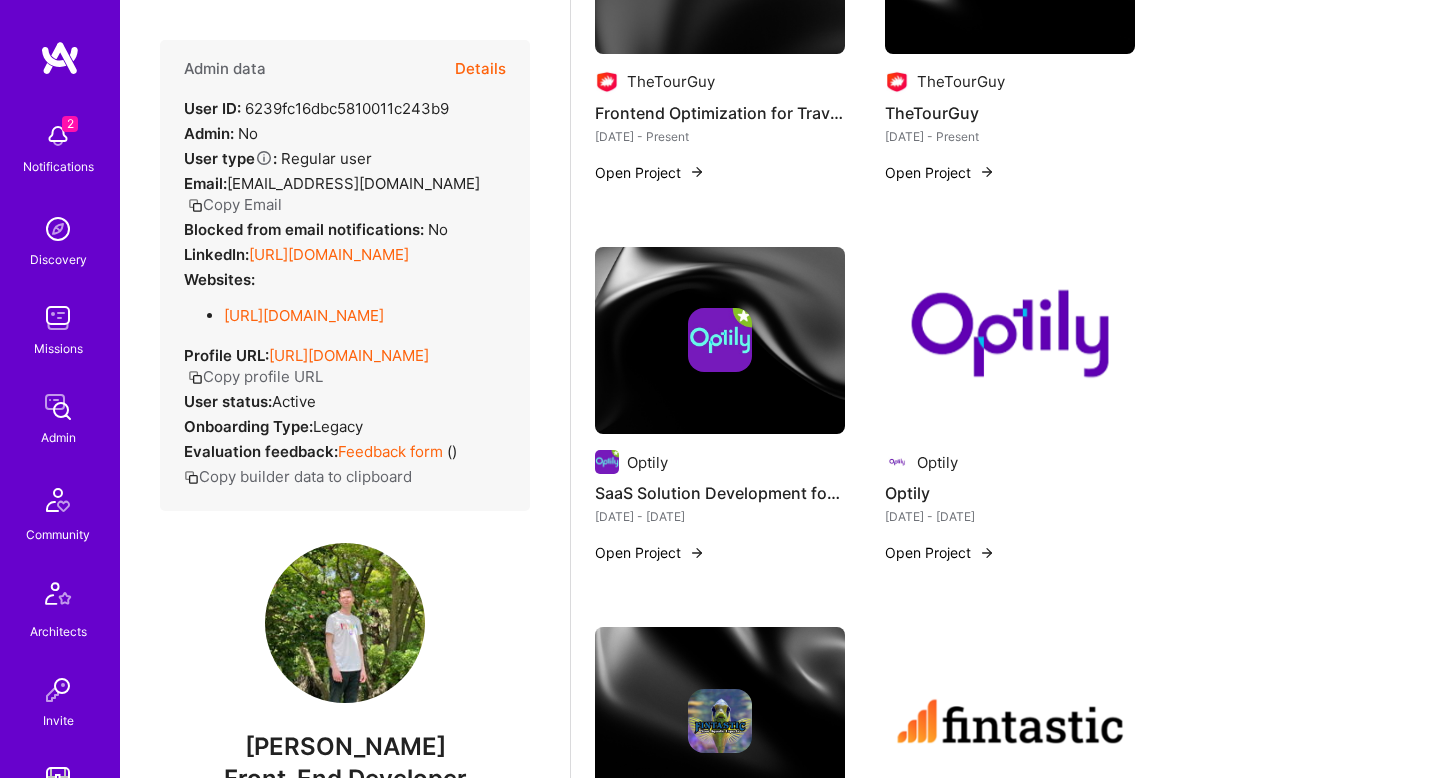 click on "Details" at bounding box center (480, 69) 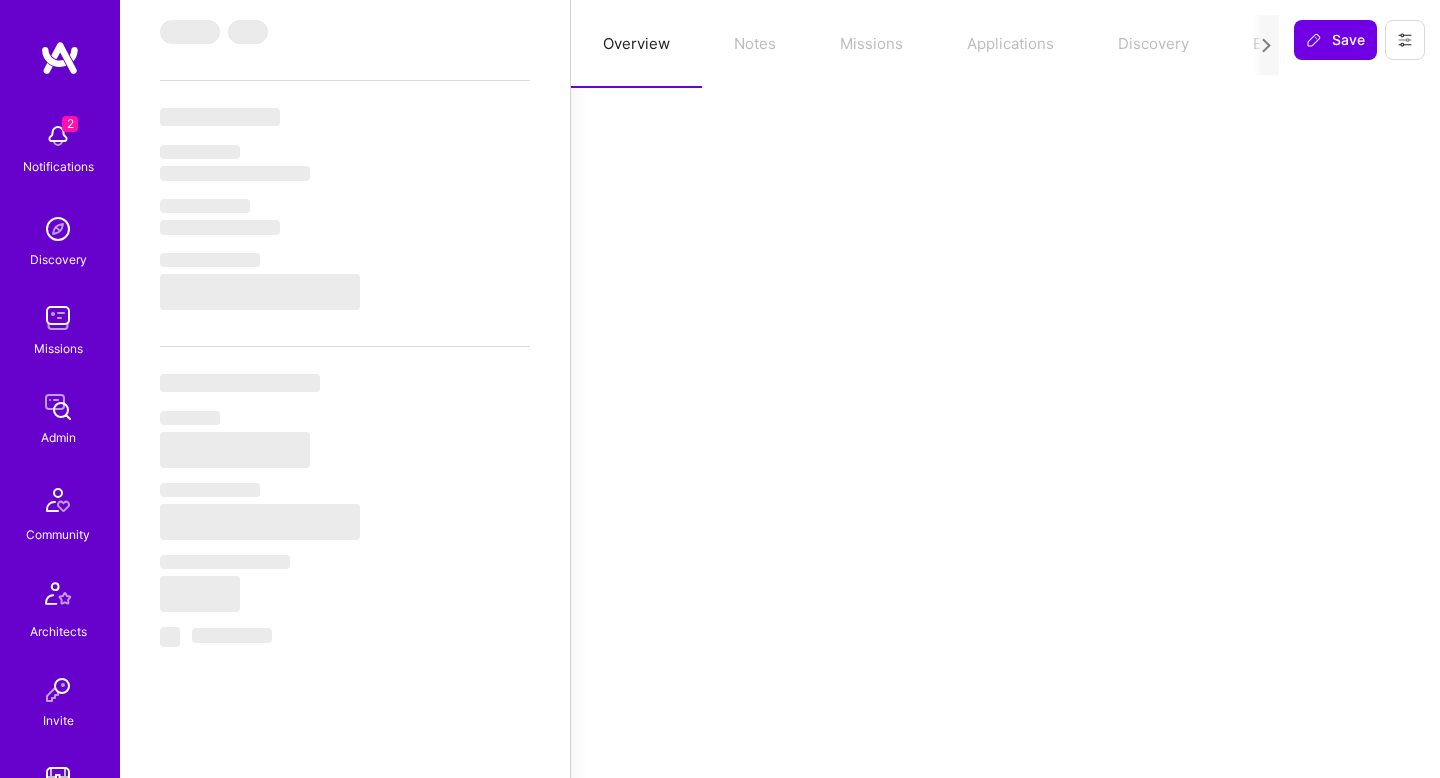 scroll, scrollTop: 0, scrollLeft: 0, axis: both 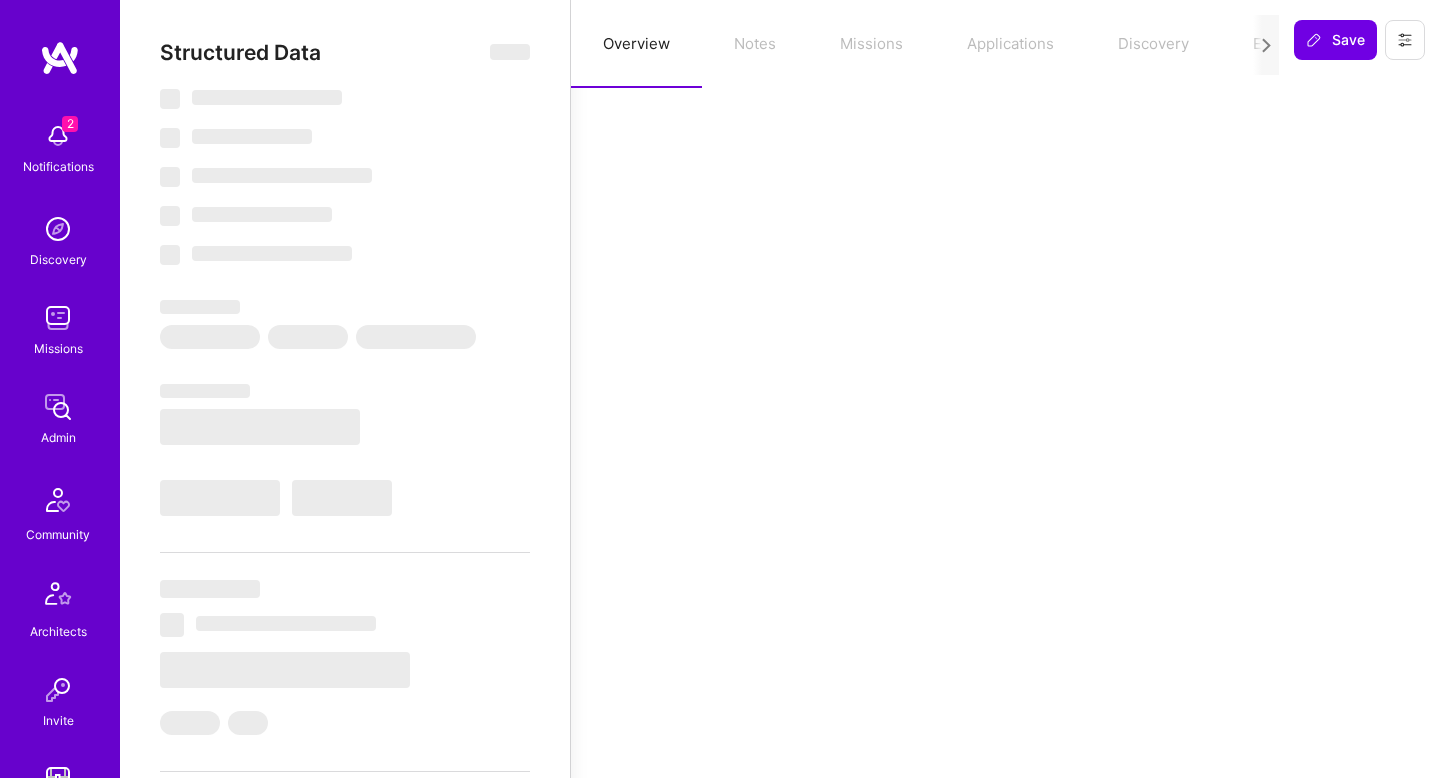 select on "Right Now" 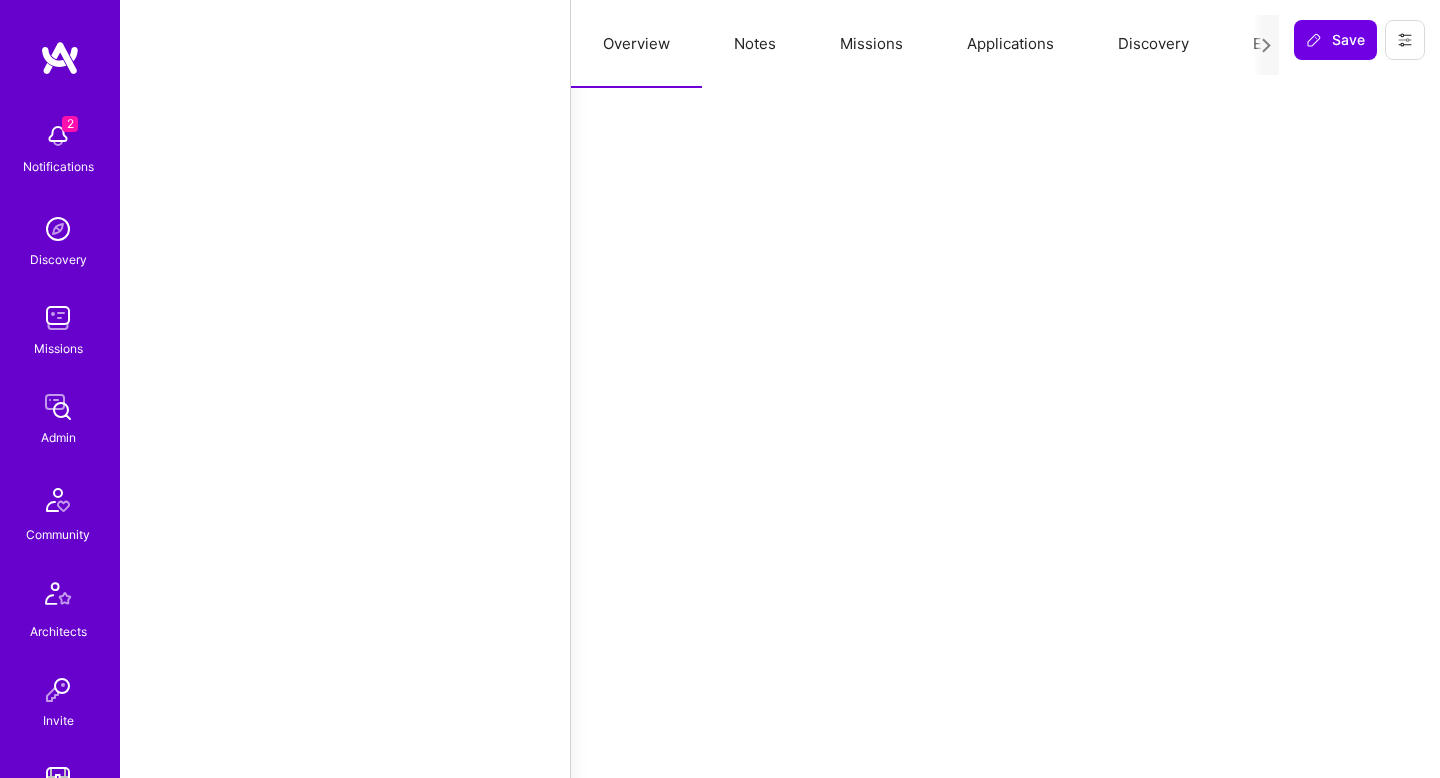 scroll, scrollTop: 3927, scrollLeft: 0, axis: vertical 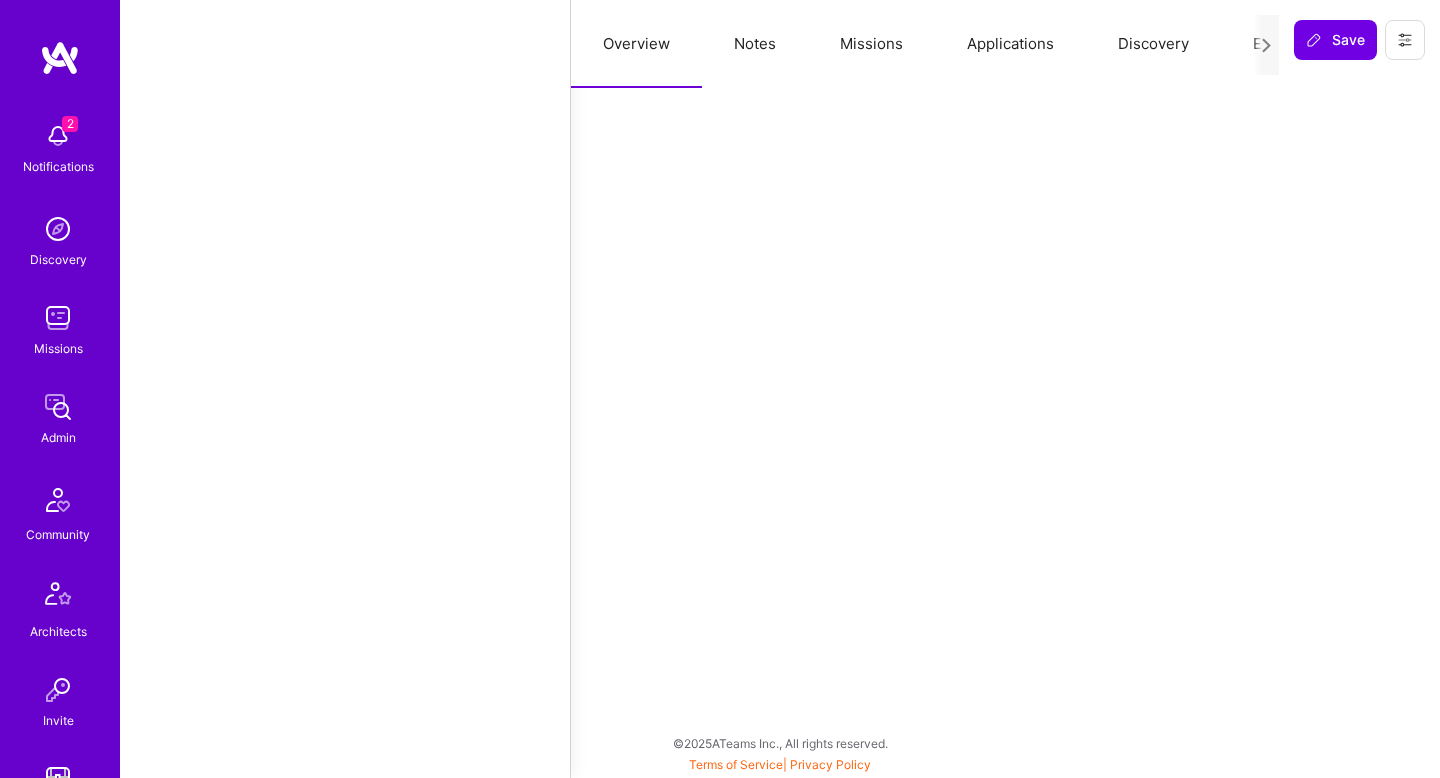 click on "Notes" at bounding box center (755, 44) 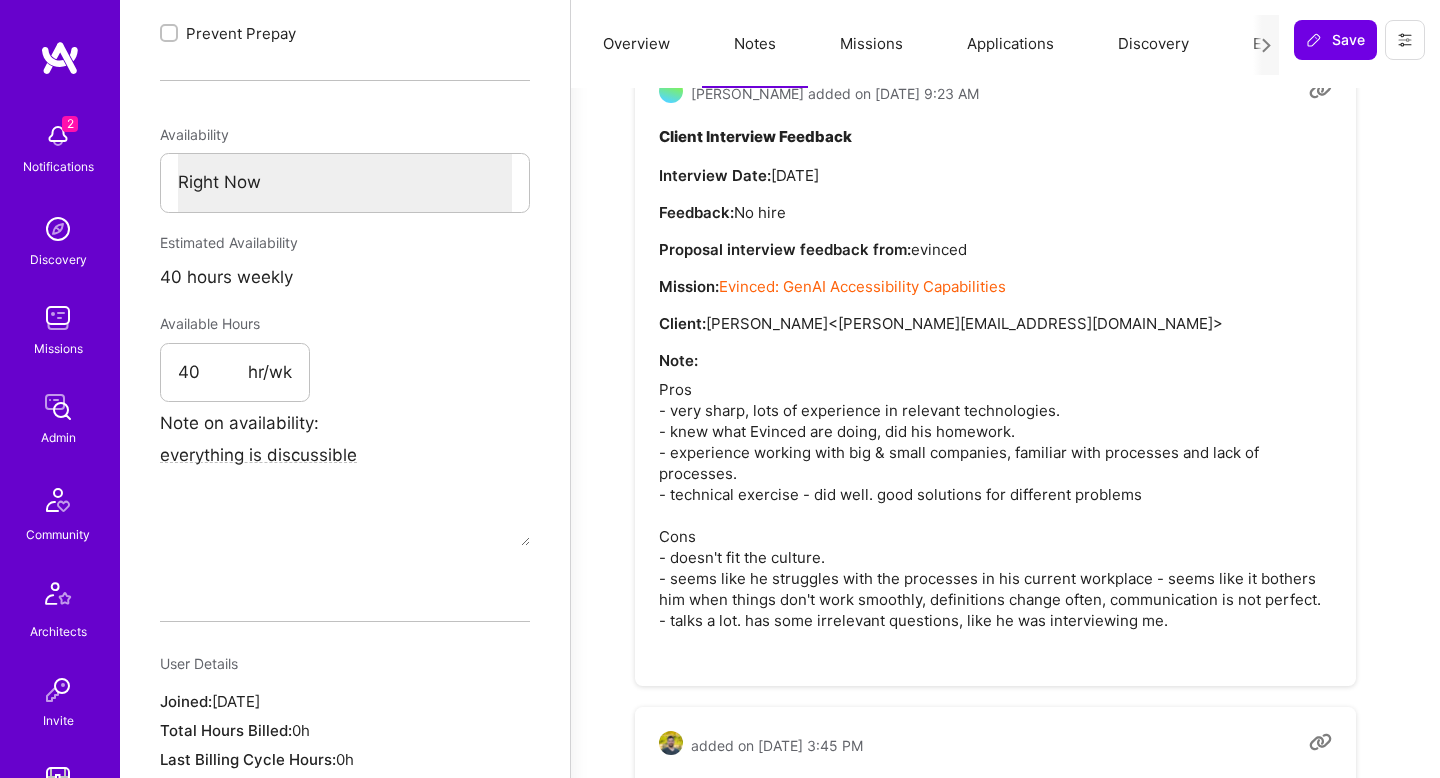 scroll, scrollTop: 937, scrollLeft: 0, axis: vertical 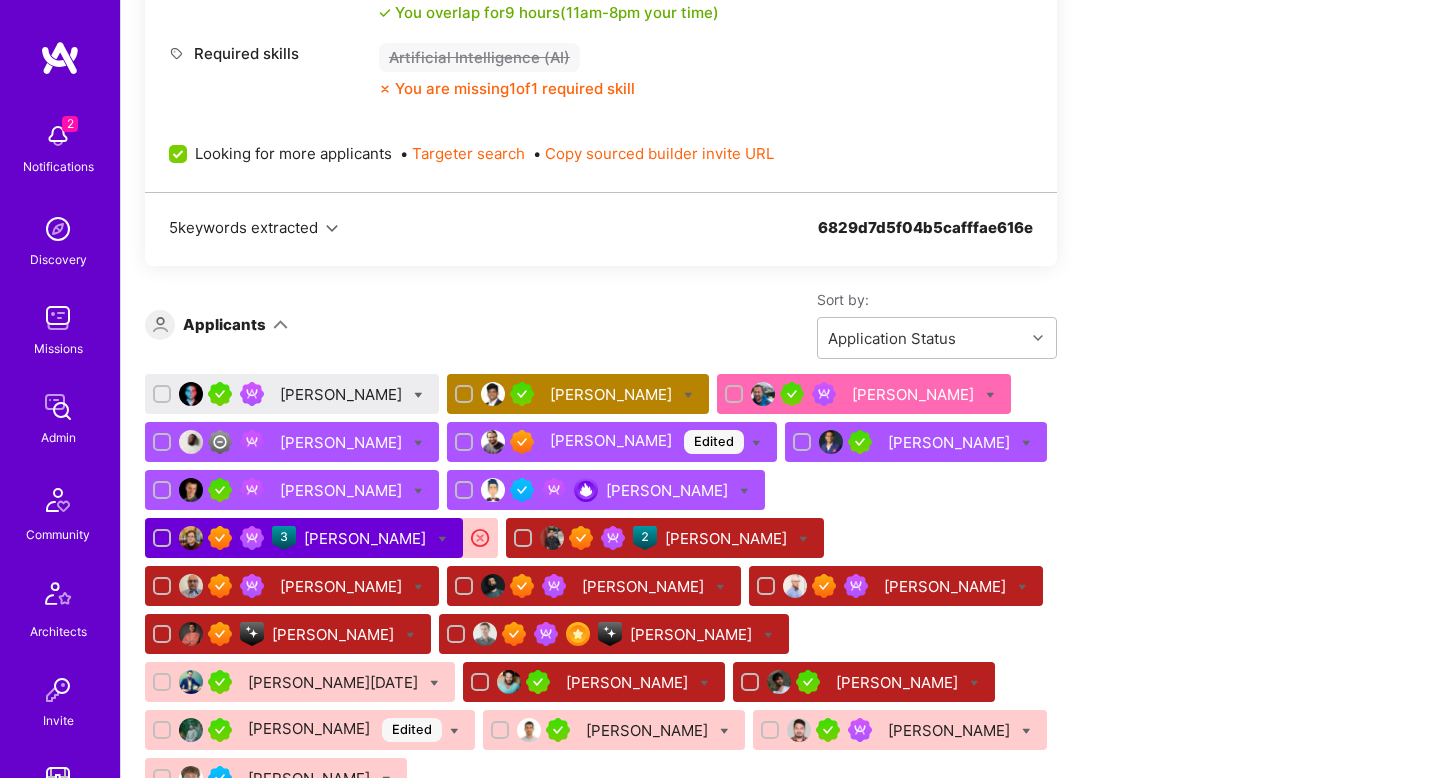 click on "Luve Singh Edited" at bounding box center (647, 442) 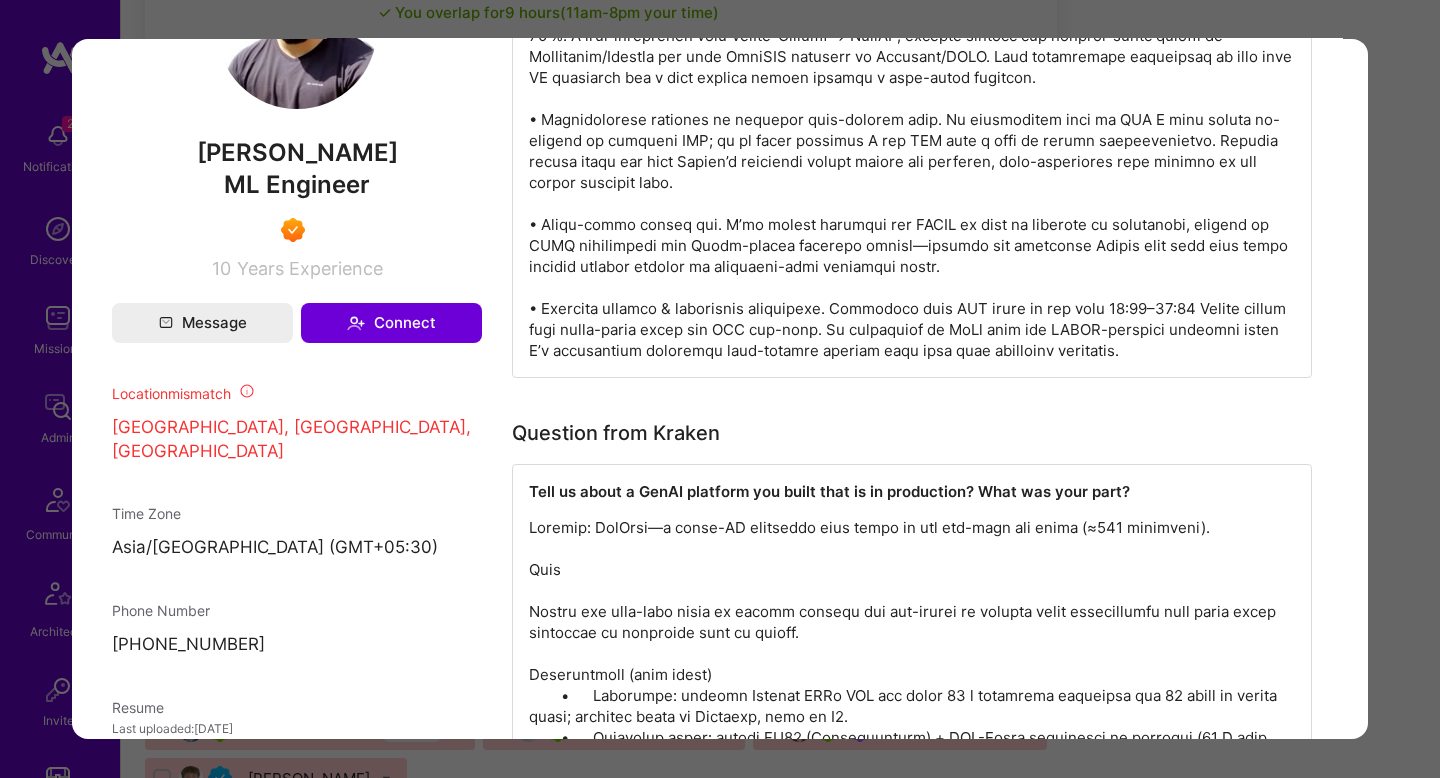 scroll, scrollTop: 1417, scrollLeft: 0, axis: vertical 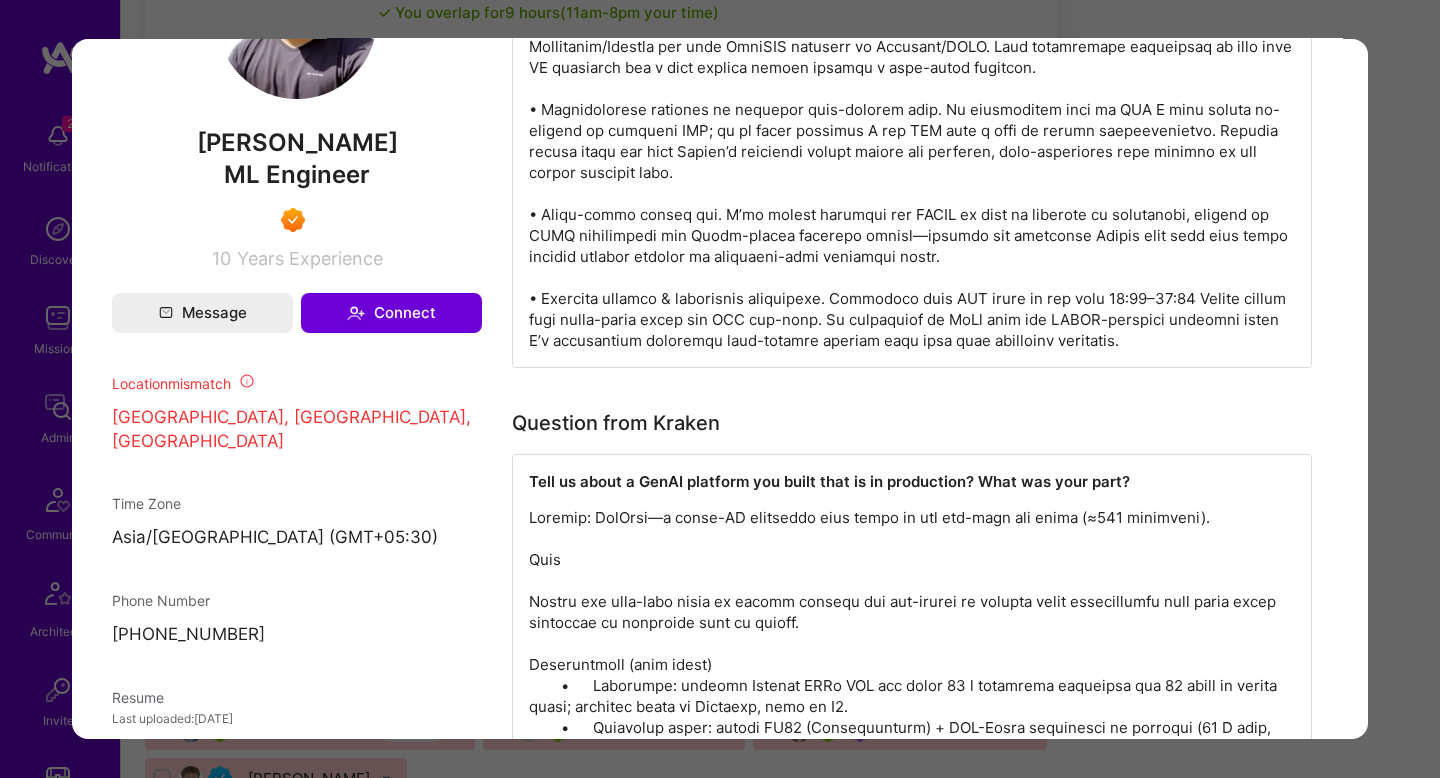 click on "Application  5  of  22 Builder Missing Requirements Required Location See locations Location doesn’t match IP Evaluation scores Expertise level Superstar Interpersonal skills Excellent English proficiency Native or functionally native English pronunciation Good Builder flags Currently proposed Admin data Details User ID:   67fd796720d61e7ba6bf8860 Admin:   No User type  Regular user or Company user  :   Regular user Email:  luvsingh3@gmail.com  Copy Email Blocked from email notifications:   No LinkedIn:  https://linkedin.com/in/luvesingh Profile URL:  https://client.a.team/builders/67fd796720d61e7ba6bf8860  Copy profile URL User status:  Active Onboarding Type:  normal Onboarding Stage:  Complete - Accepted Evaluation feedback:  Feedback form   ( Apr 29, 2025, 3:35 PM ) Submitted at:  May 20, 2025, 1:36 AM Updated at:  Jul 19, 2025, 10:23 AM Status 1 Waitlist Re-assign application to another role Update  Copy builder data to clipboard  Copy application and builder data to clipboard Luve Singh ML Engineer 10" at bounding box center [720, 389] 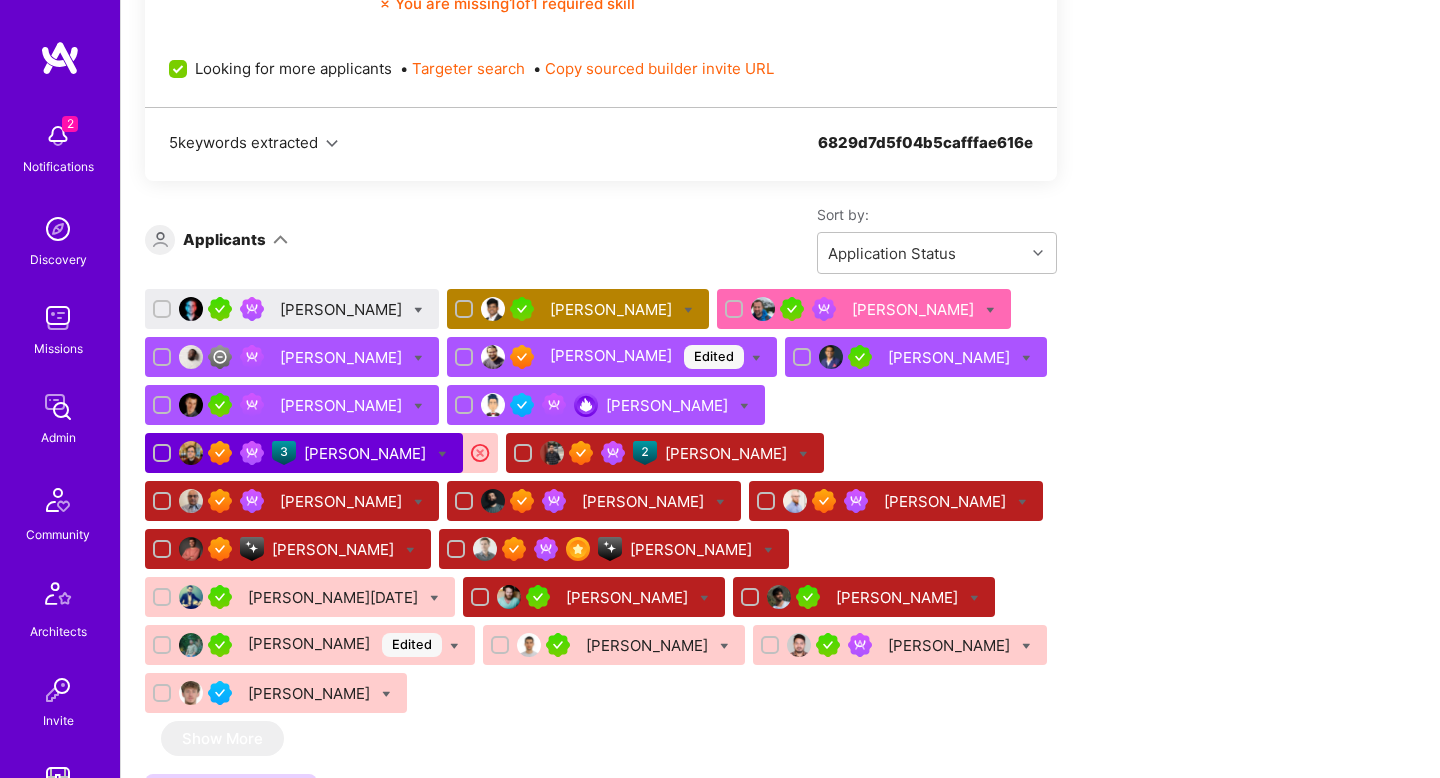 scroll, scrollTop: 1160, scrollLeft: 0, axis: vertical 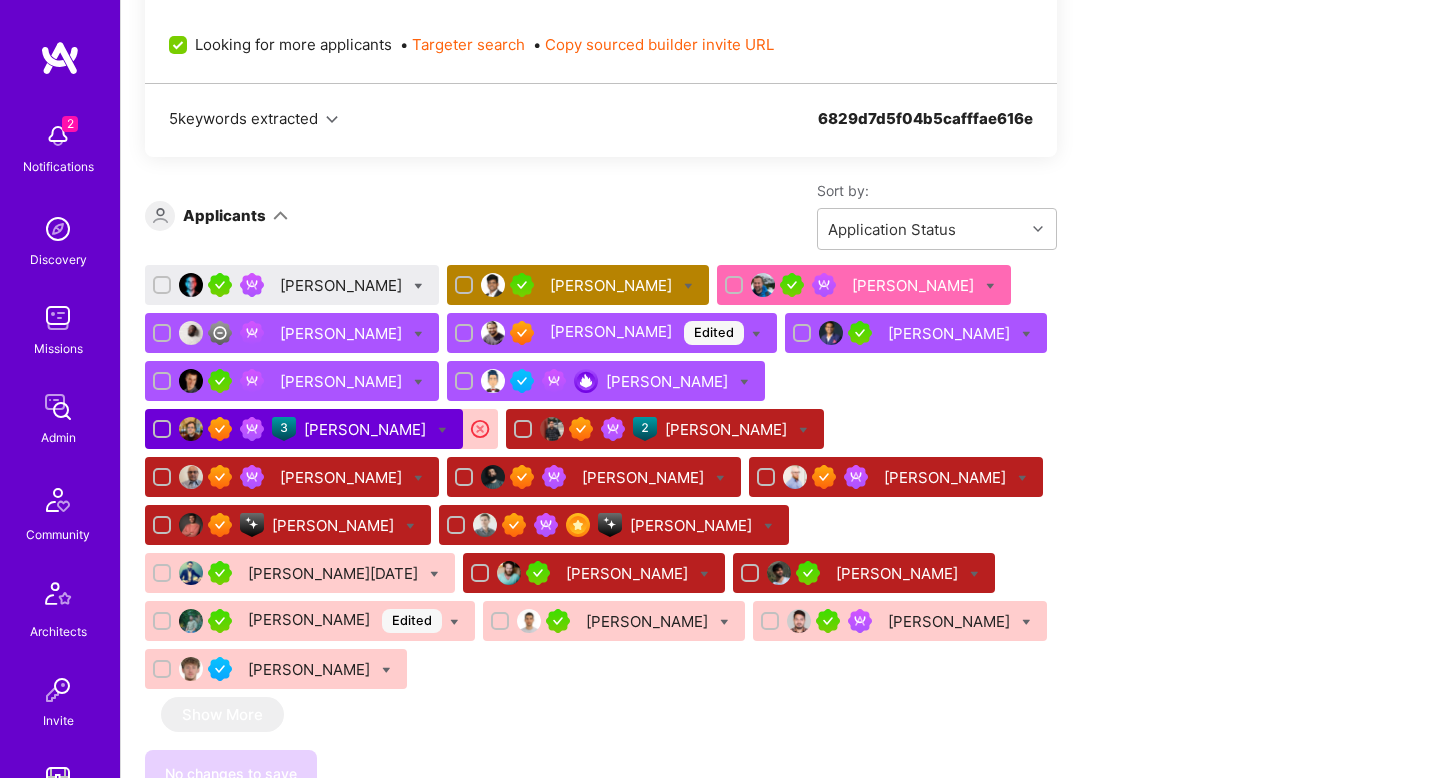 click on "Anshul Shivshankar Argelwar Edited" at bounding box center (345, 621) 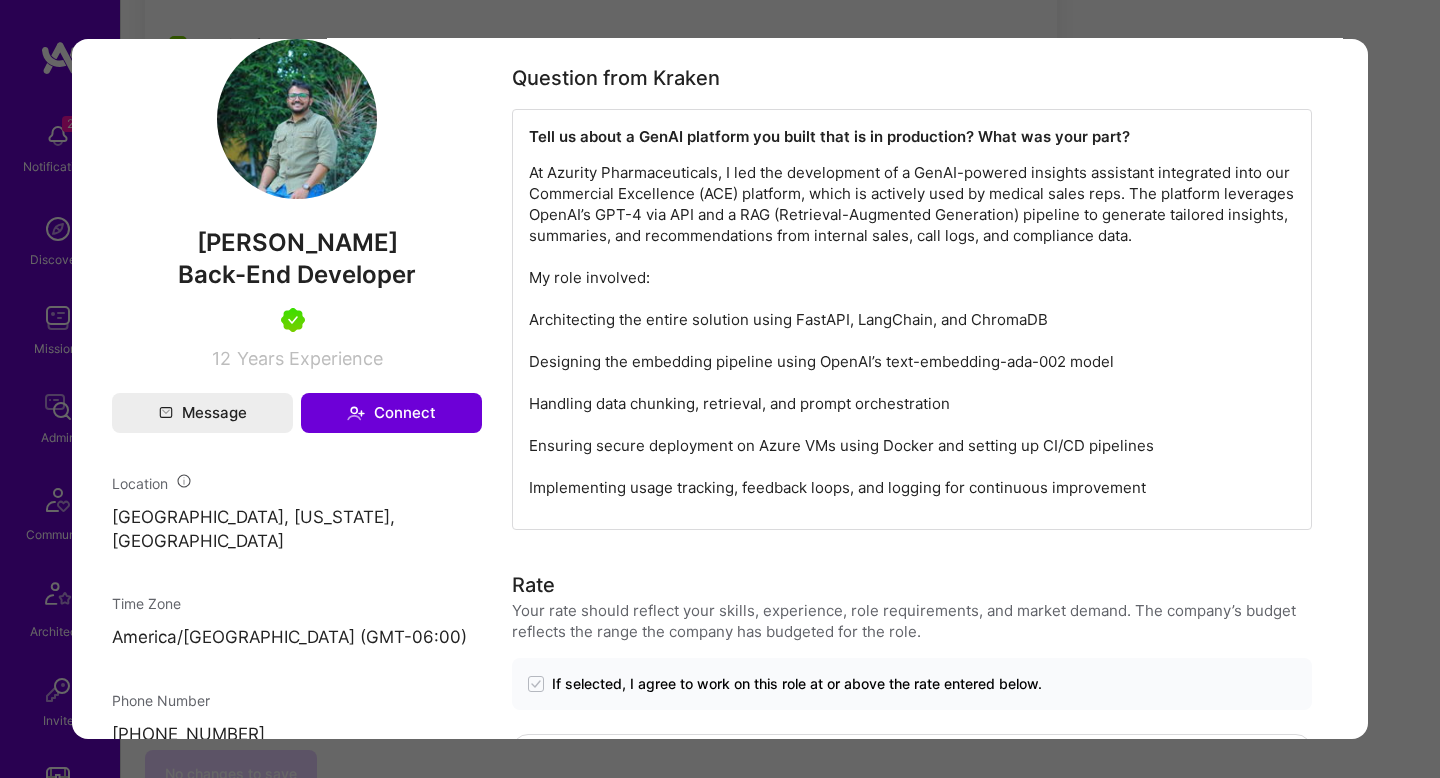 scroll, scrollTop: 1070, scrollLeft: 0, axis: vertical 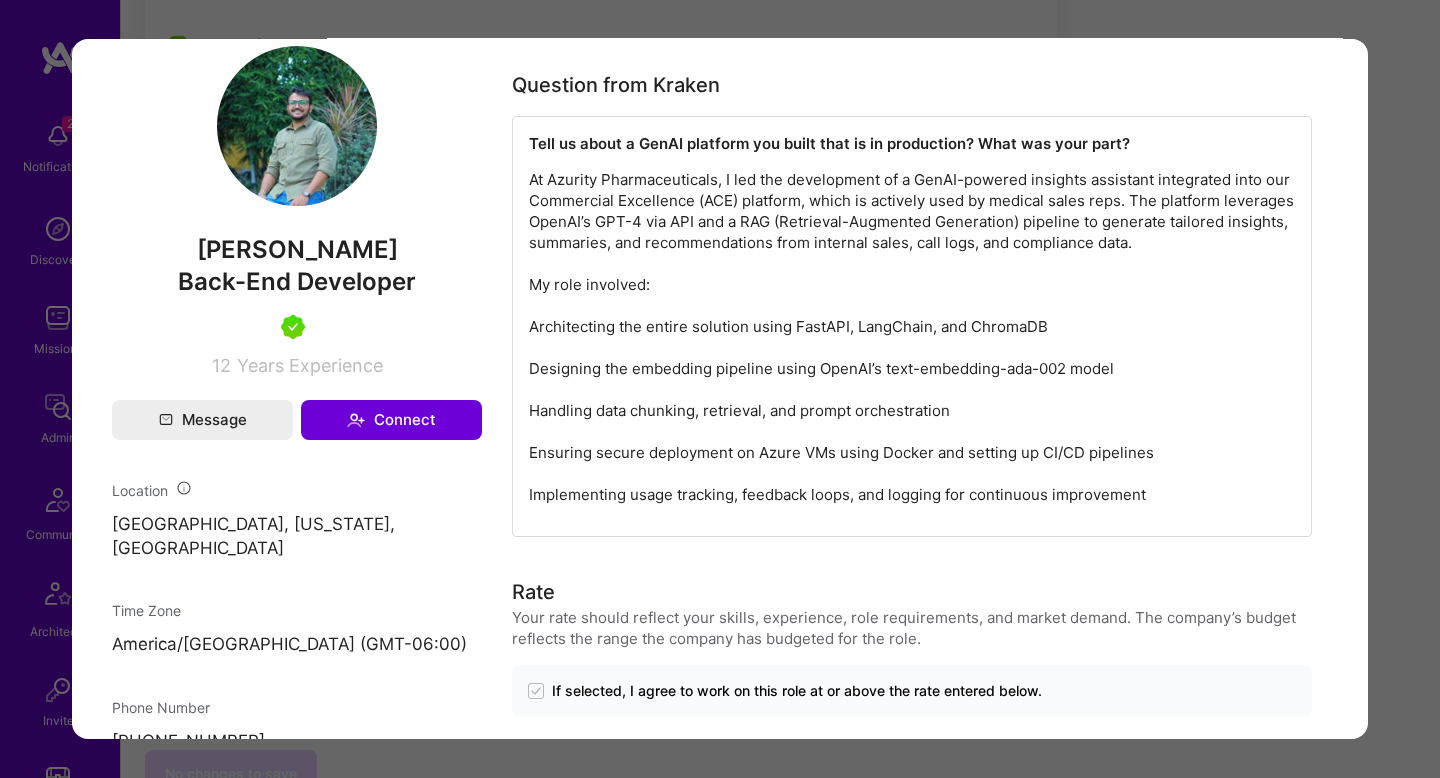 click on "Application  19  of  22 Evaluation scores Expertise level Very good Interpersonal skills Good English proficiency Native or functionally native English pronunciation Excellent Admin data Details User ID:   67f43261d88fdf7f343aed08 Admin:   No User type  Regular user or Company user  :   Regular user Email:  anshulargelwar90@gmail.com  Copy Email Blocked from email notifications:   No LinkedIn:  https://linkedin.com/in/anshulk90 Github:  https://github.com/sironcha Profile URL:  https://client.a.team/builders/67f43261d88fdf7f343aed08  Copy profile URL User status:  Active Onboarding Type:  normal Onboarding Stage:  Complete - Accepted Evaluation feedback:  Feedback form   ( Apr 16, 2025, 10:08 PM ) Submitted at:  Jun 19, 2025, 4:30 AM Updated at:  Jul 25, 2025, 10:55 PM Status 1 Working hours mismatch Re-assign application to another role Update  Copy builder data to clipboard  Copy application and builder data to clipboard Anshul Shivshankar Argelwar Back-End Developer 12 Years Experience Message Connect
)" at bounding box center [720, 389] 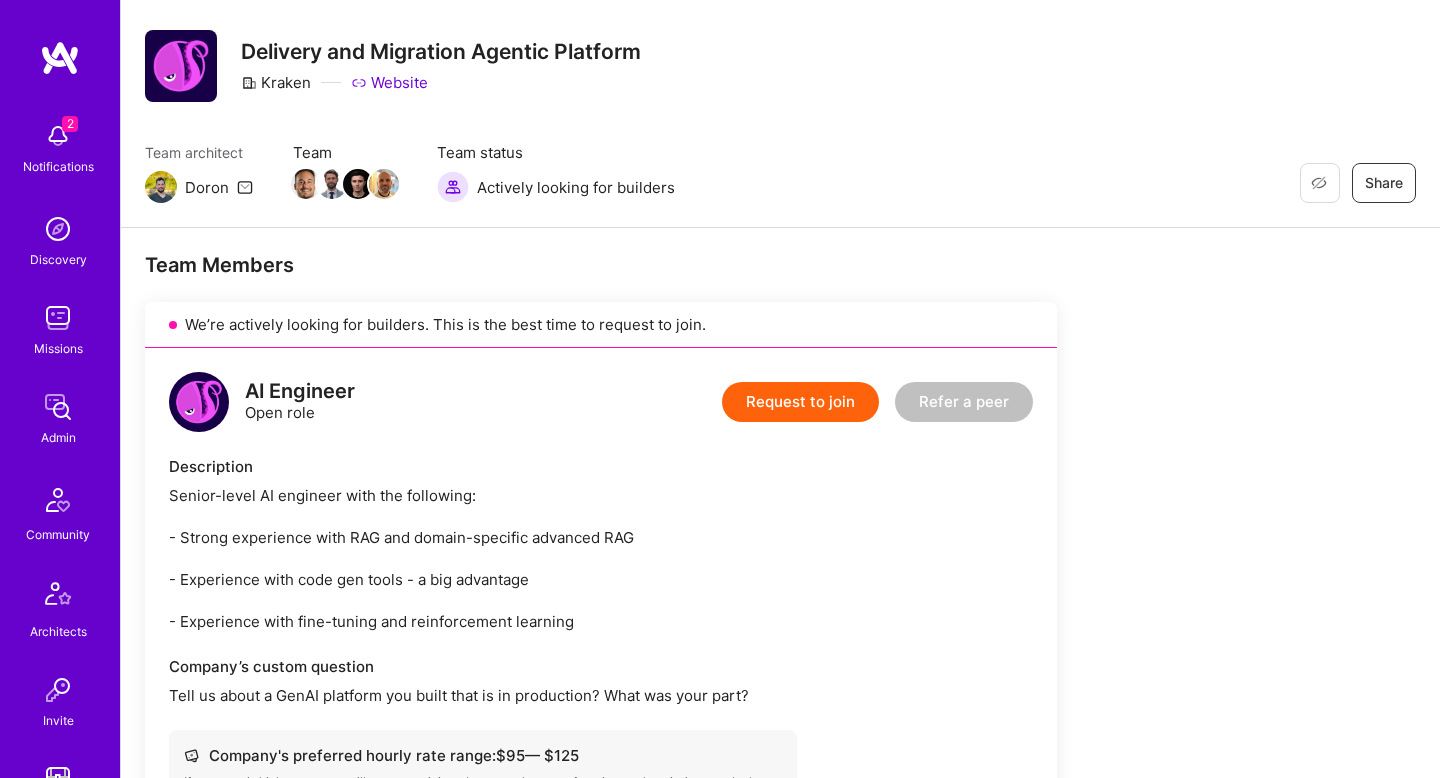 scroll, scrollTop: 0, scrollLeft: 0, axis: both 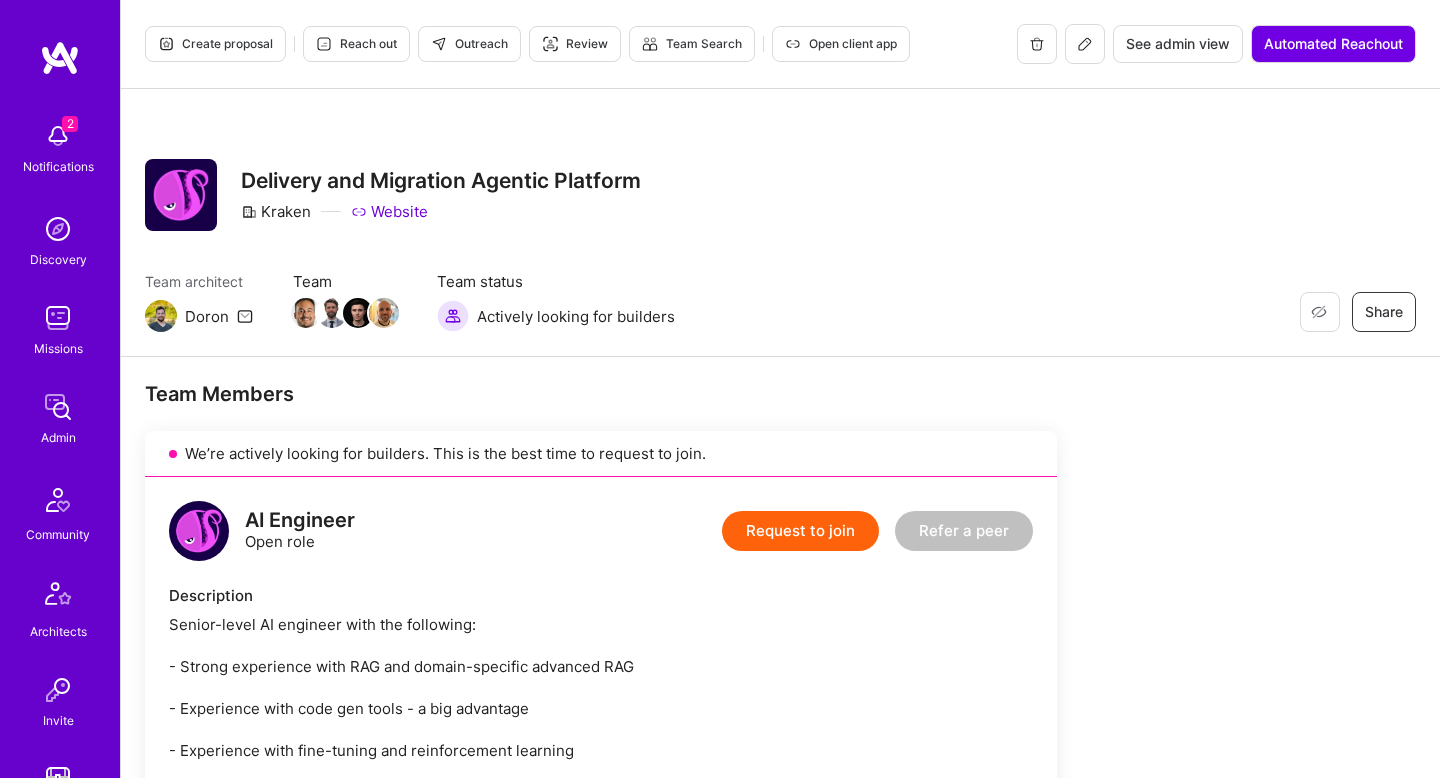 click on "Outreach" at bounding box center [469, 44] 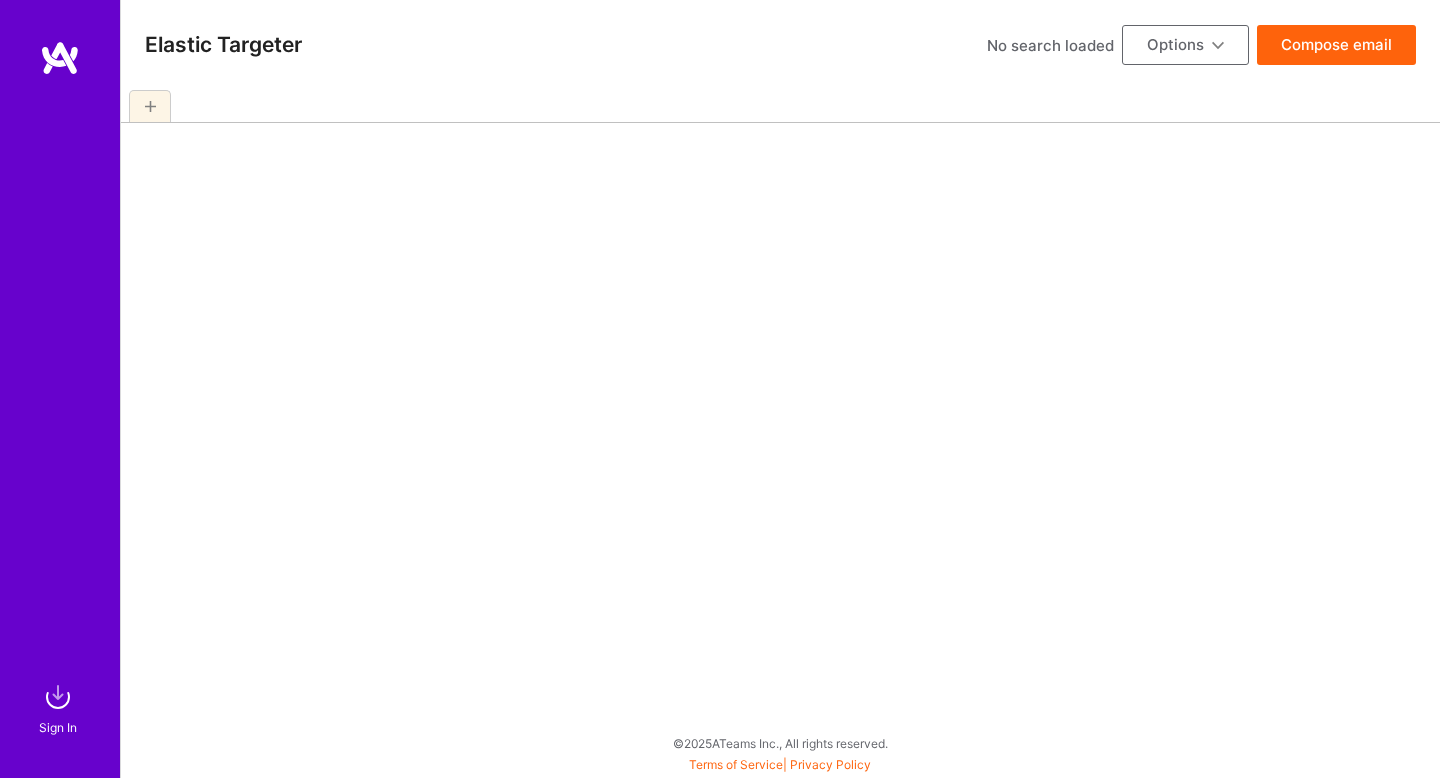 scroll, scrollTop: 0, scrollLeft: 0, axis: both 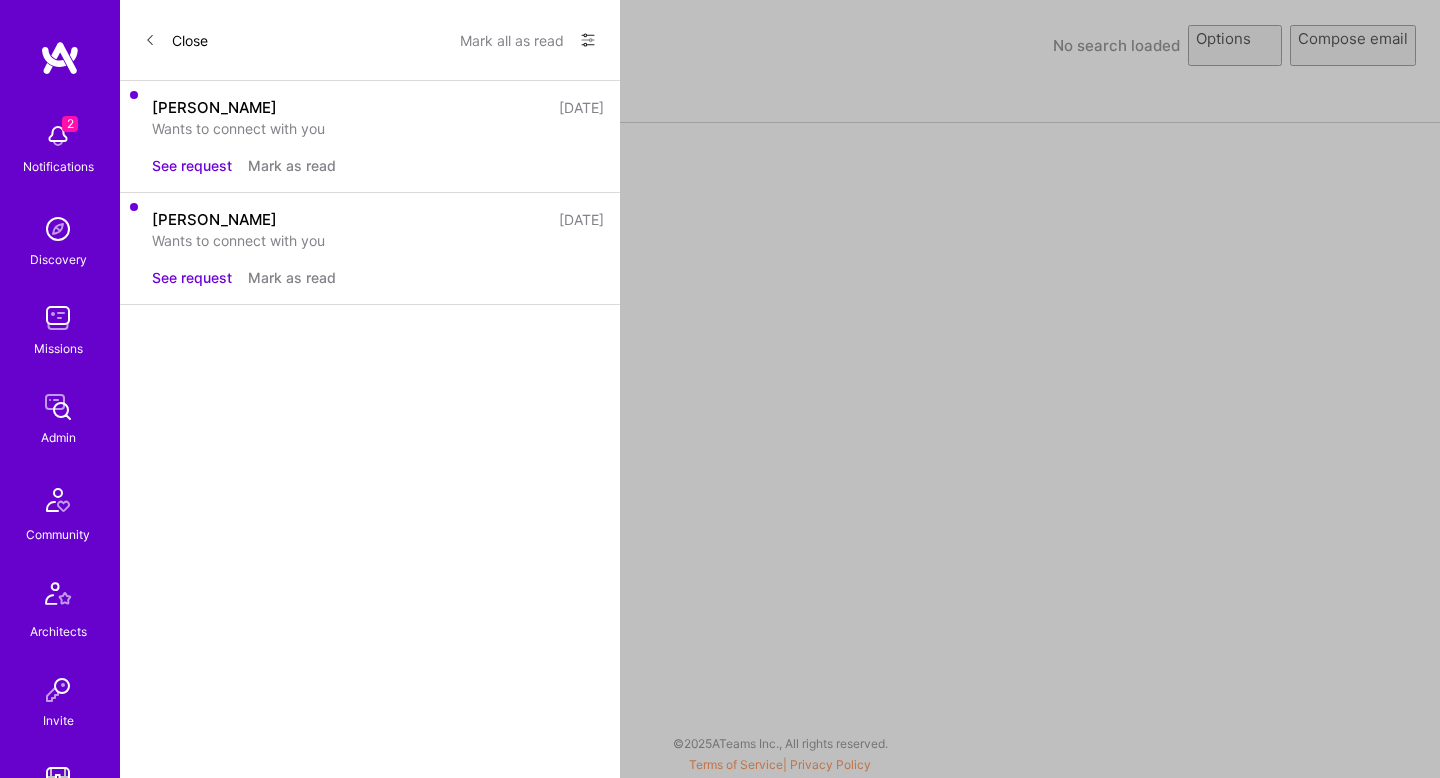 select on "rich-reachout" 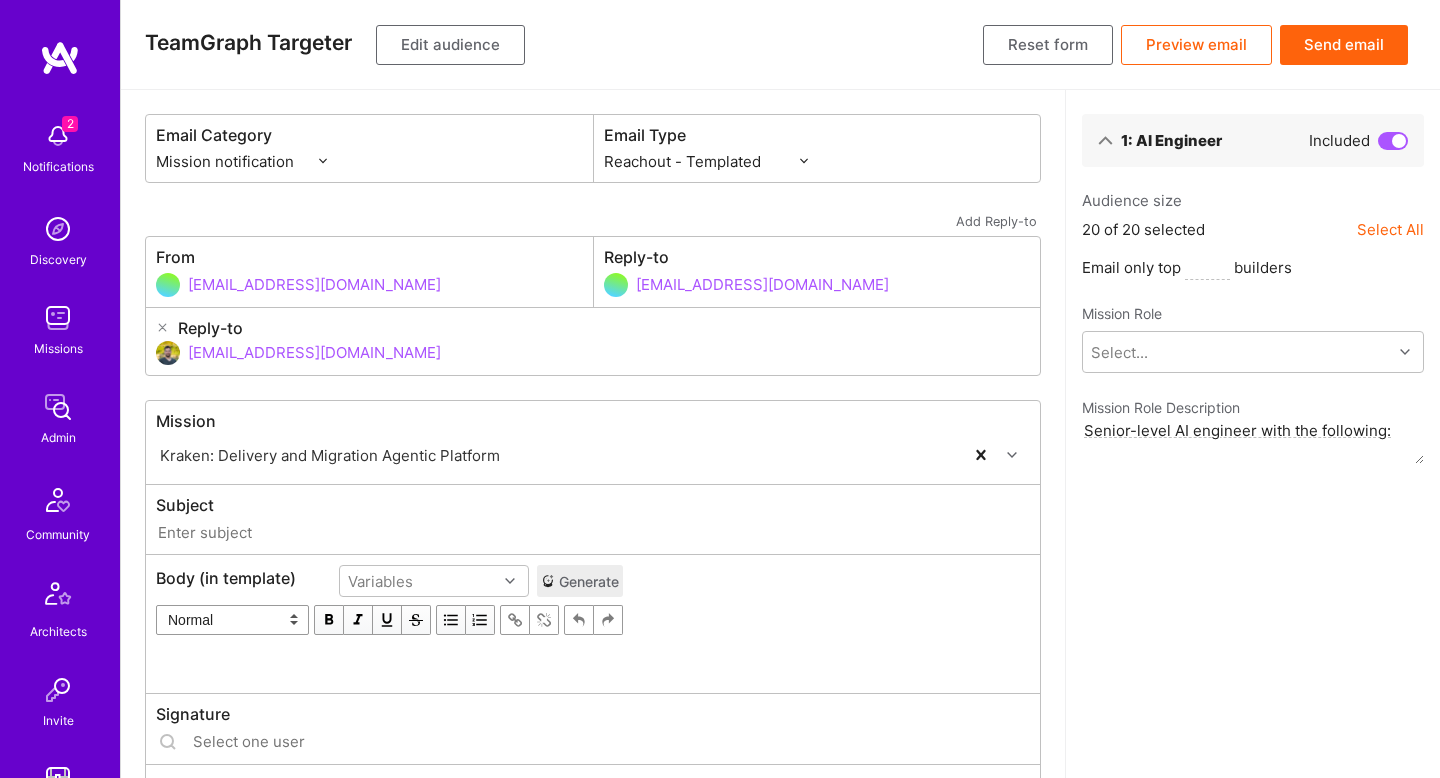 type on "[DOMAIN_NAME] // Kraken: Delivery and Migration Agentic Platform" 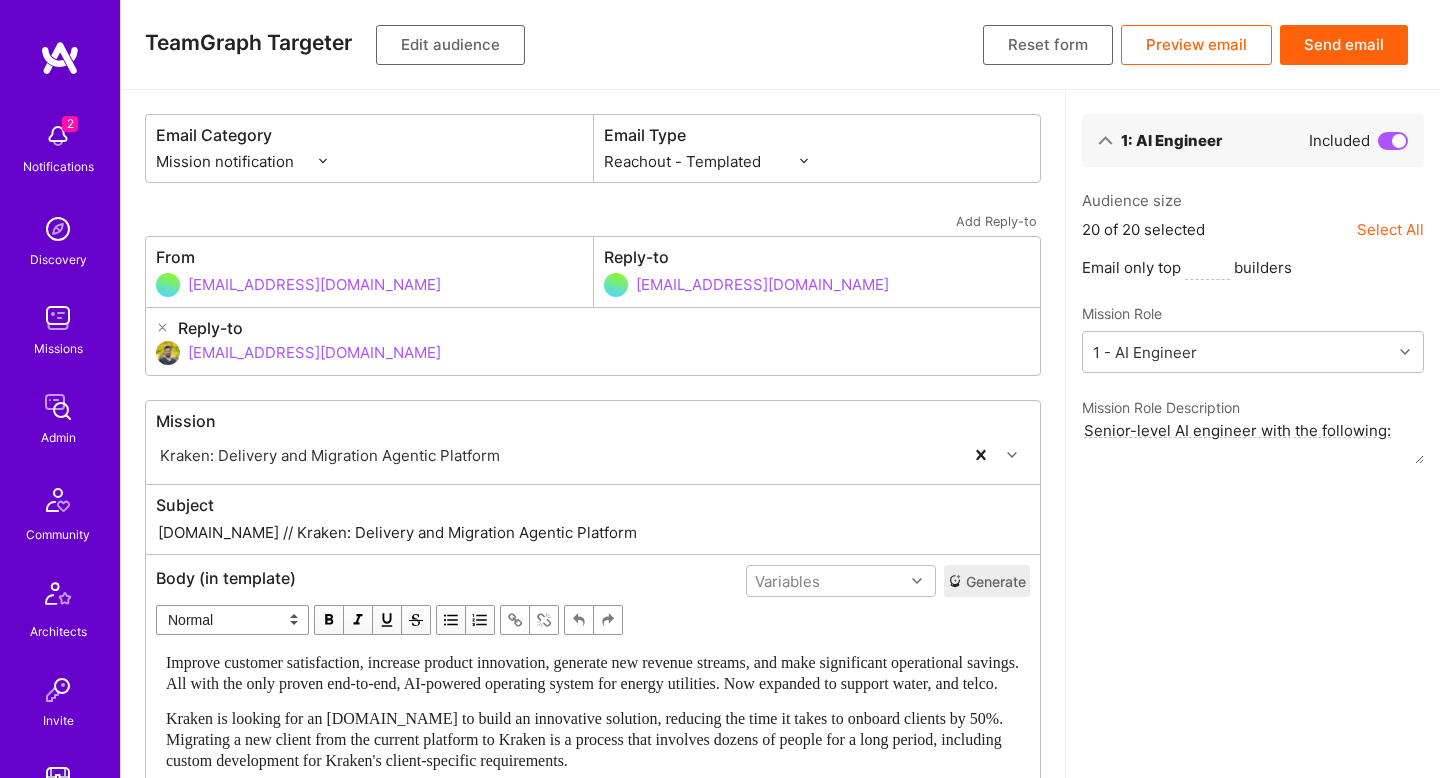 click on "Edit audience" at bounding box center [450, 45] 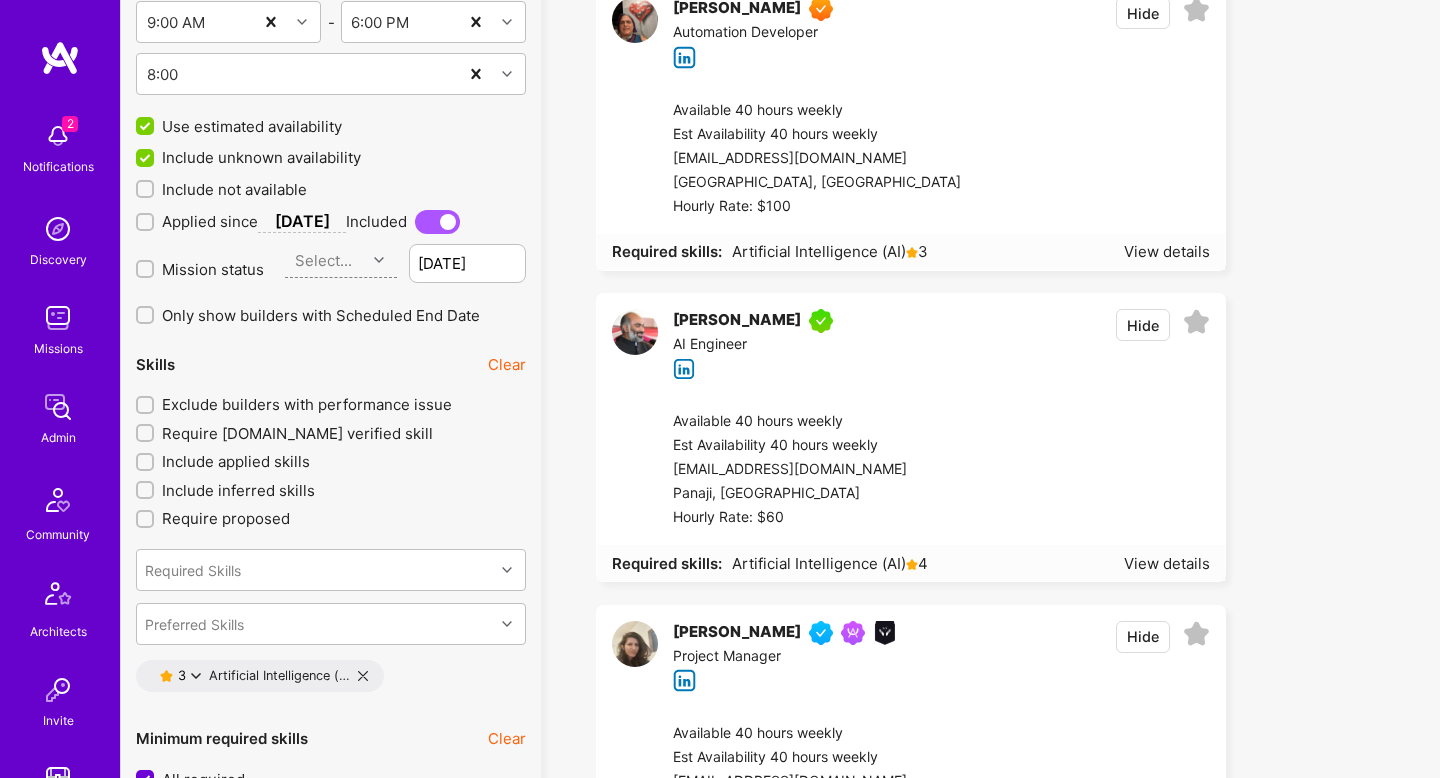 scroll, scrollTop: 2731, scrollLeft: 0, axis: vertical 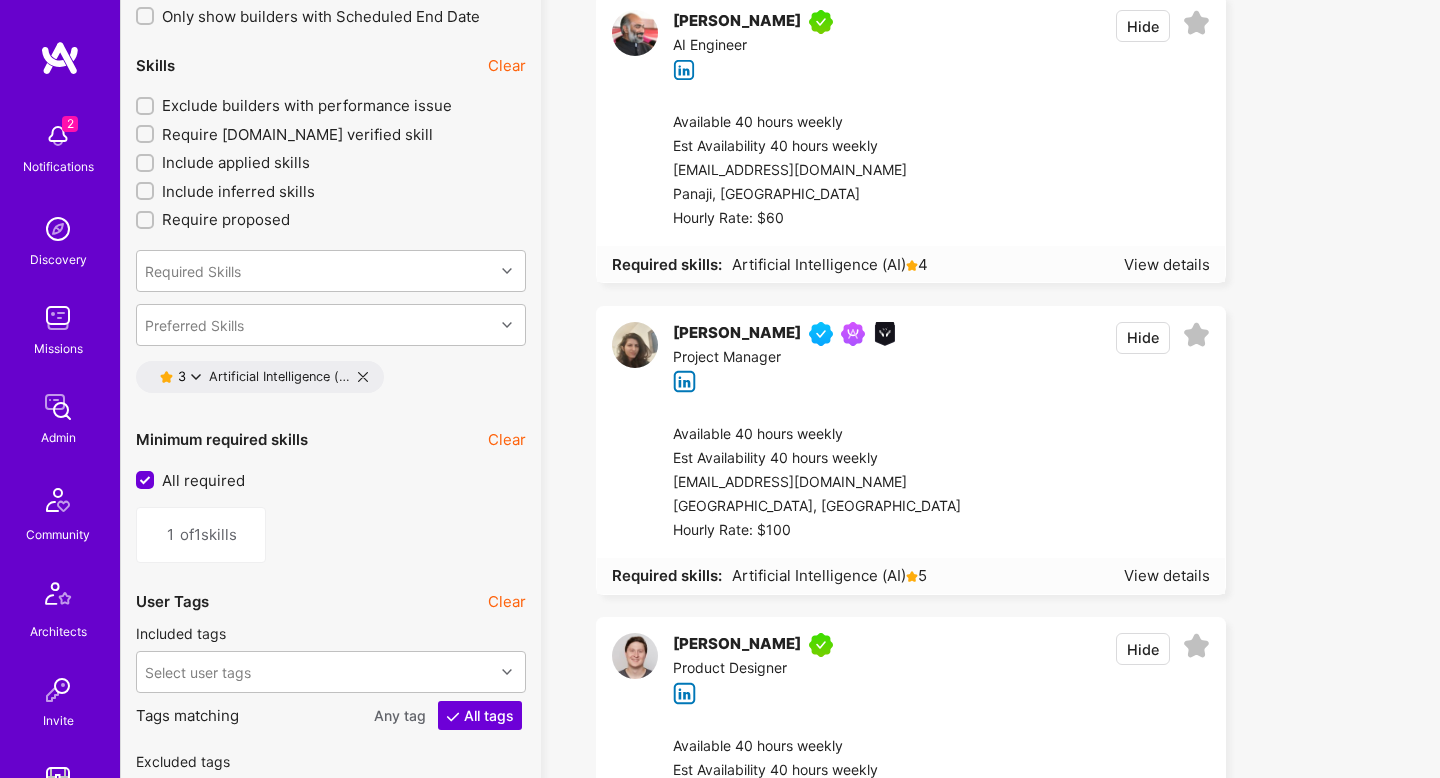 click at bounding box center (363, 377) 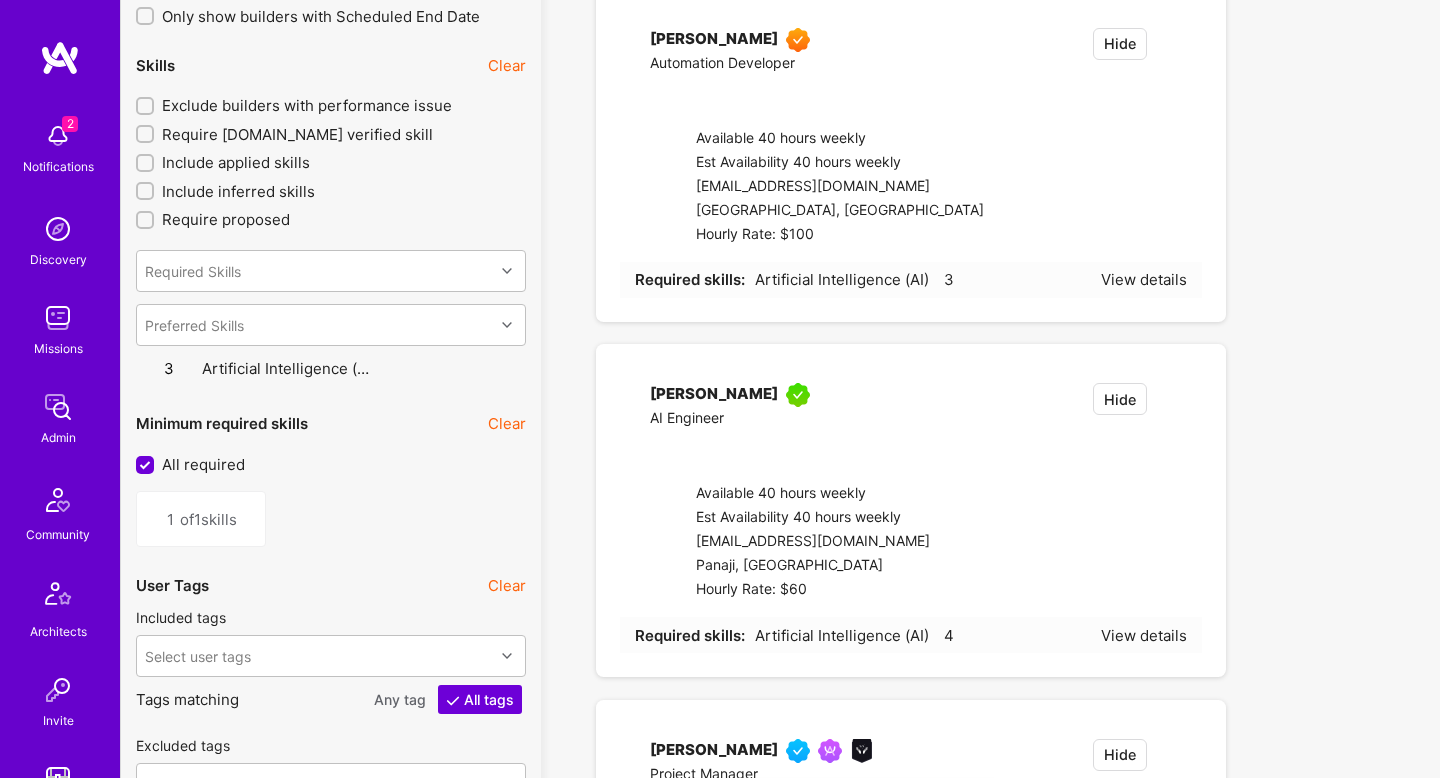 type on "0" 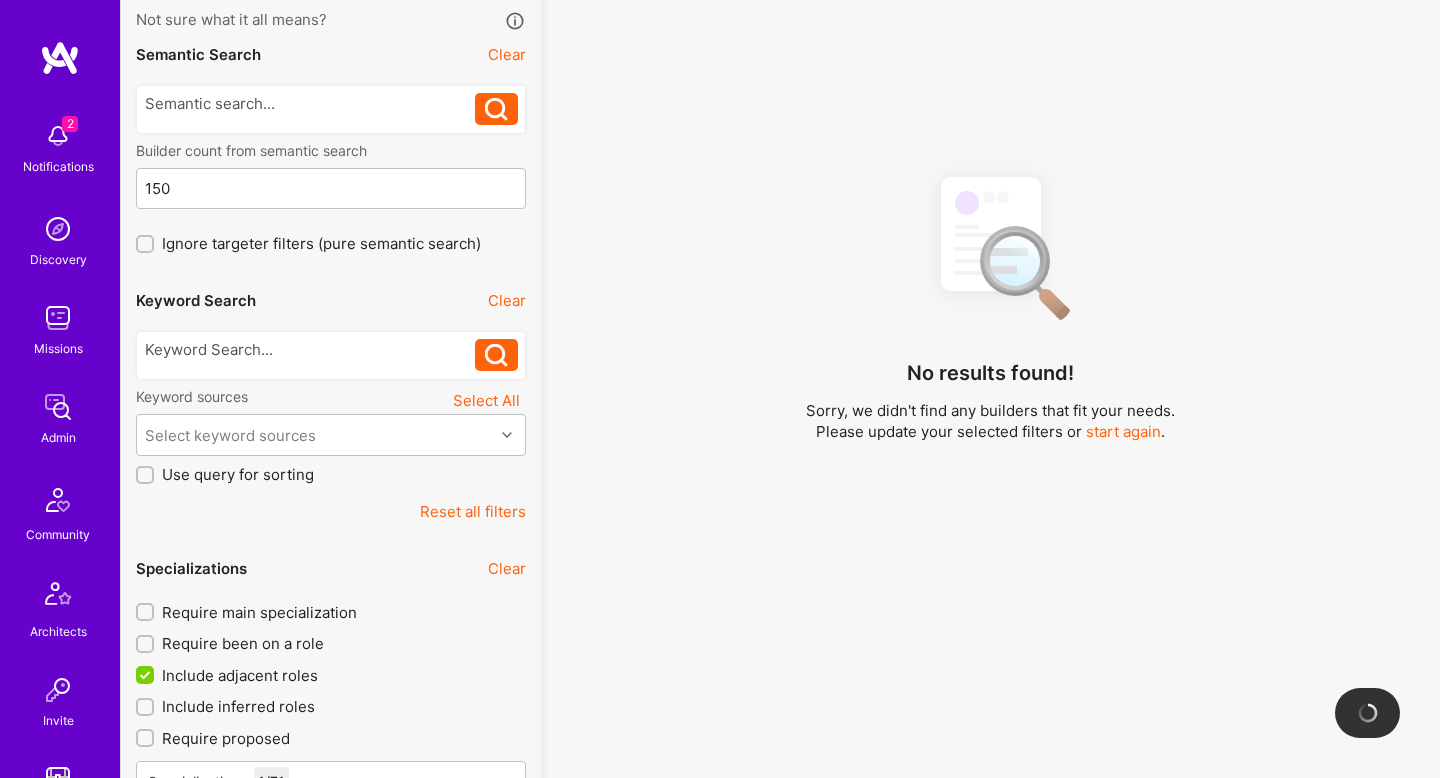 scroll, scrollTop: 134, scrollLeft: 0, axis: vertical 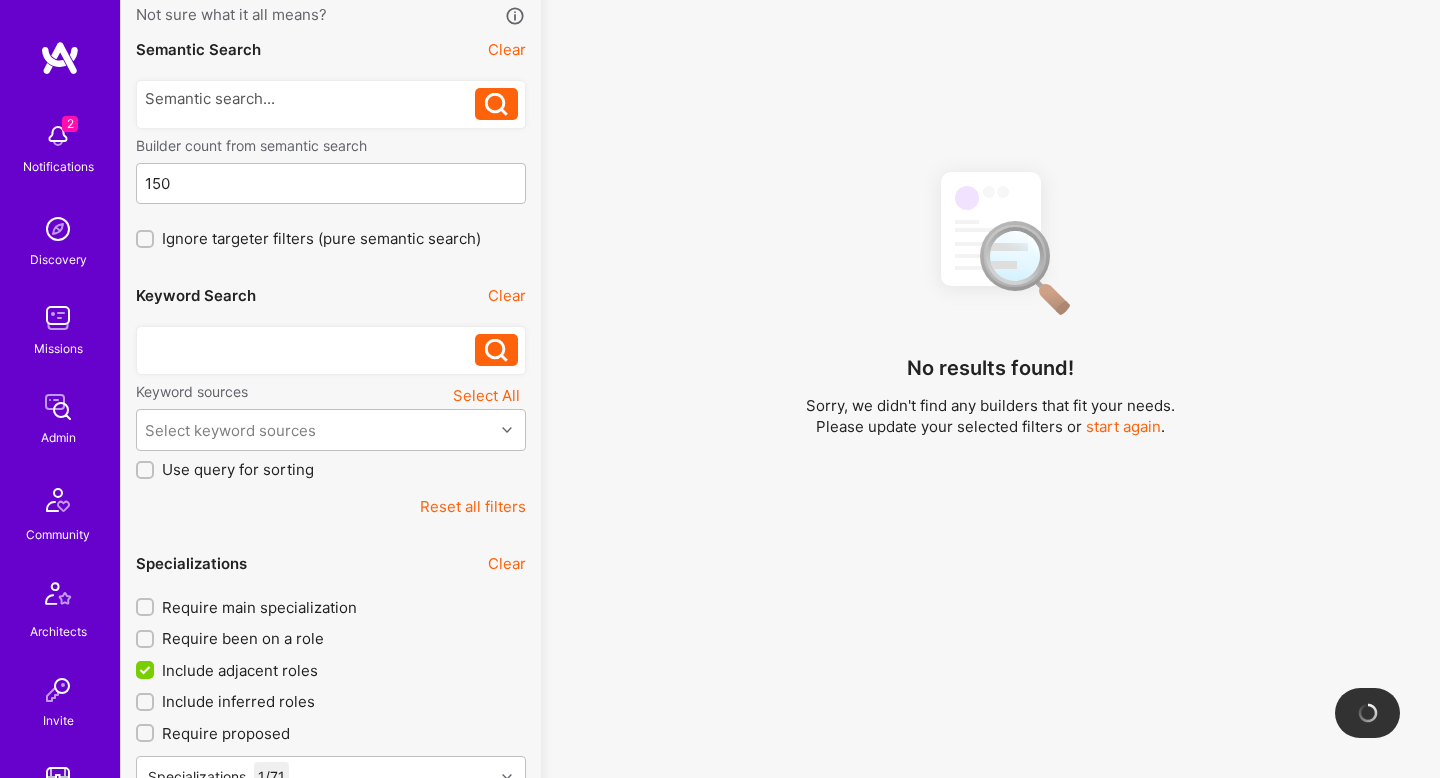 click at bounding box center [310, 344] 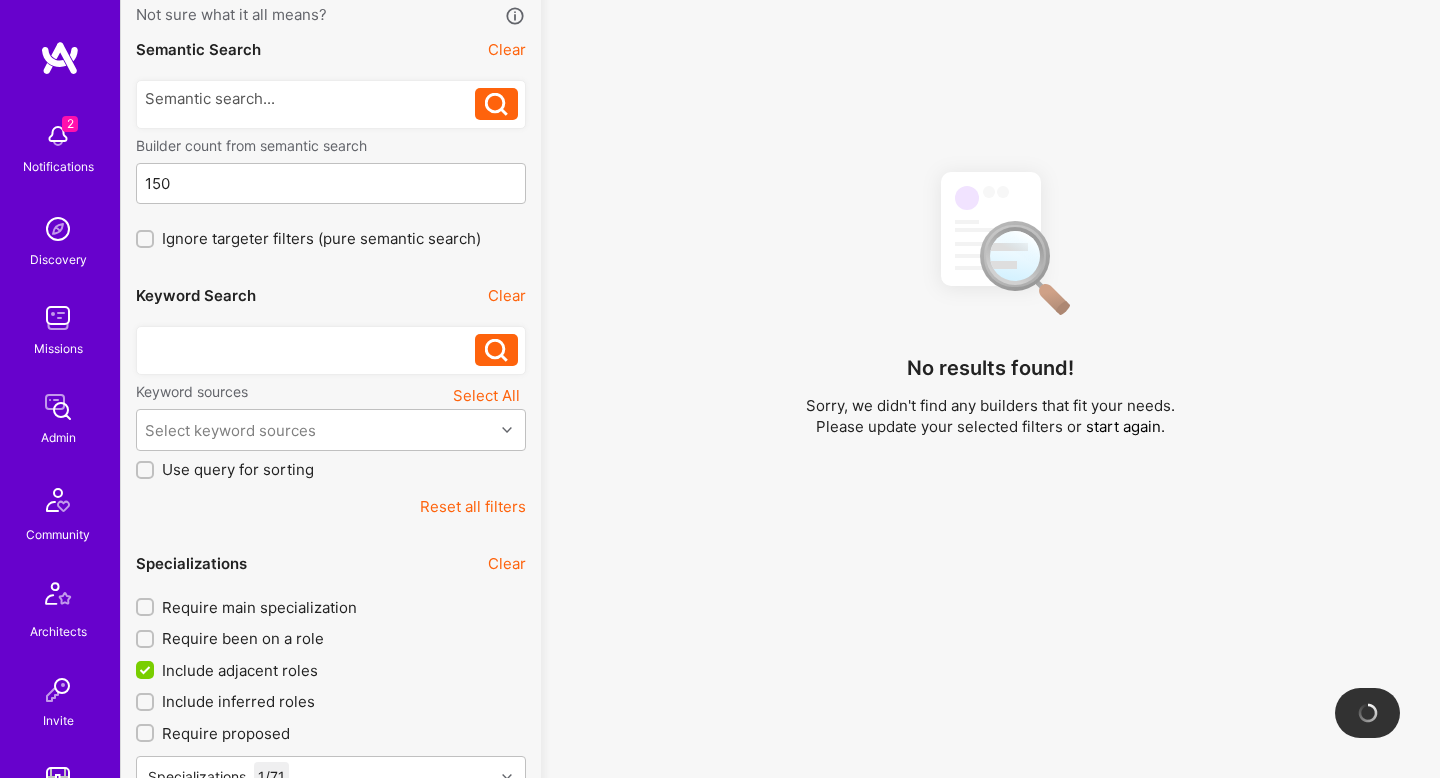 type 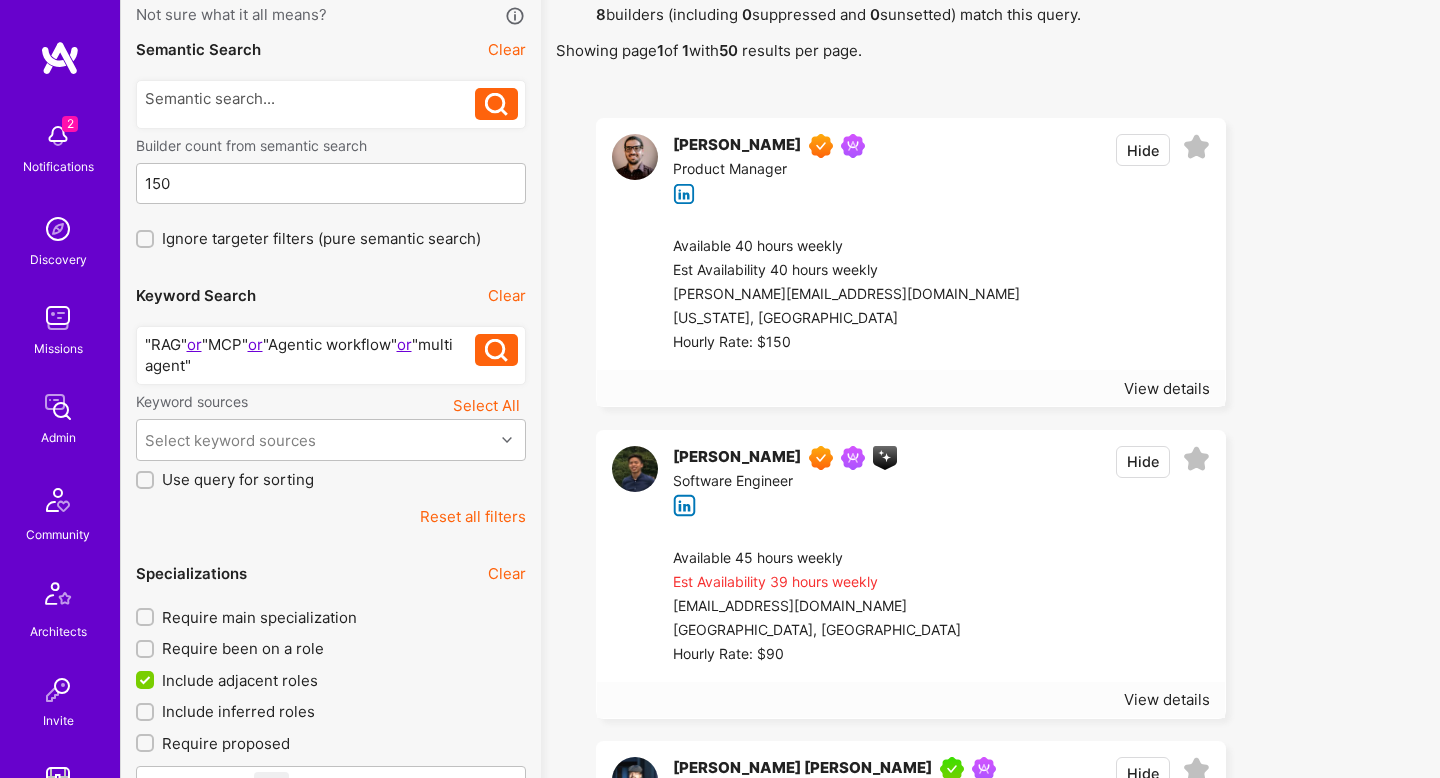 click on "8  builders (including   0  suppressed and   0  sunsetted) match this query. Showing page  1  of   1  with  50   results per page." at bounding box center (990, 33) 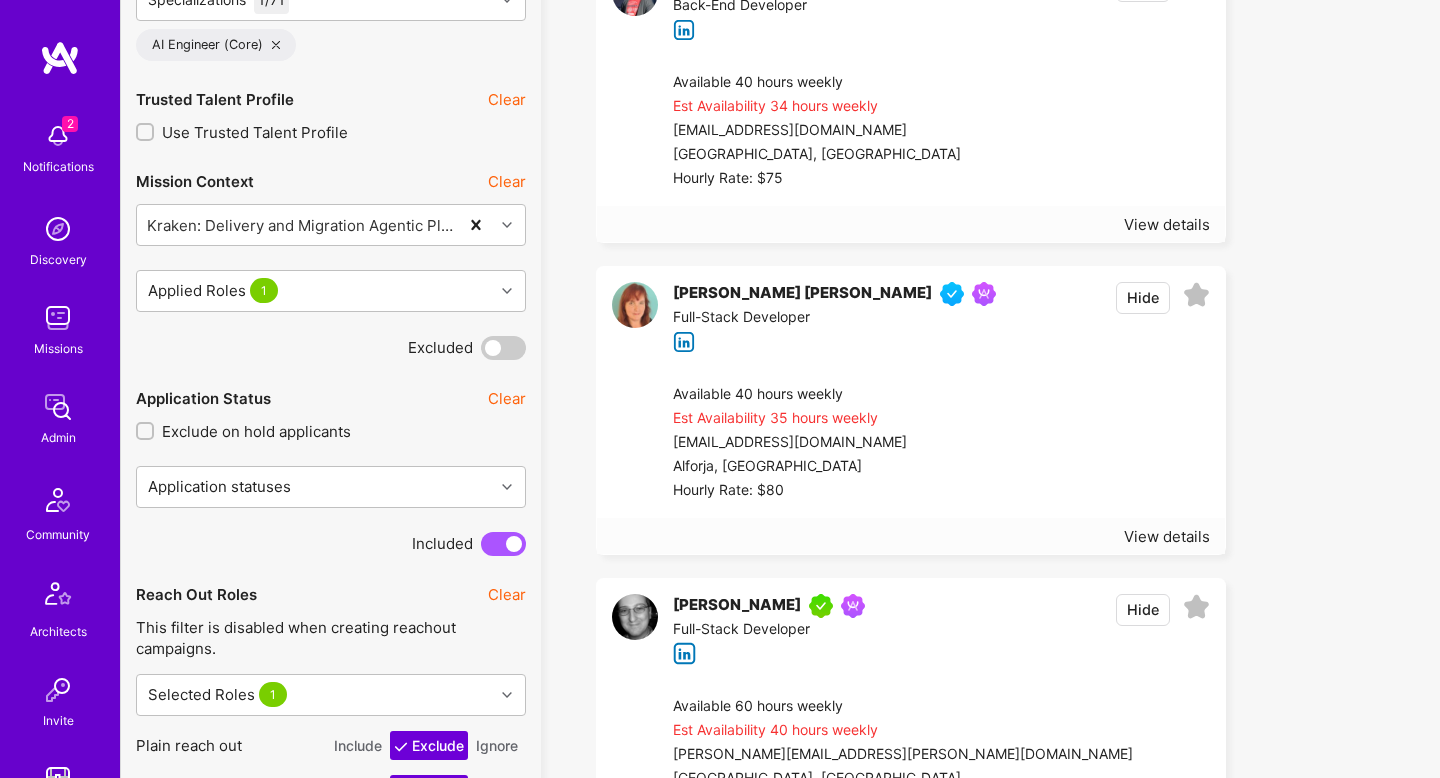 scroll, scrollTop: 932, scrollLeft: 0, axis: vertical 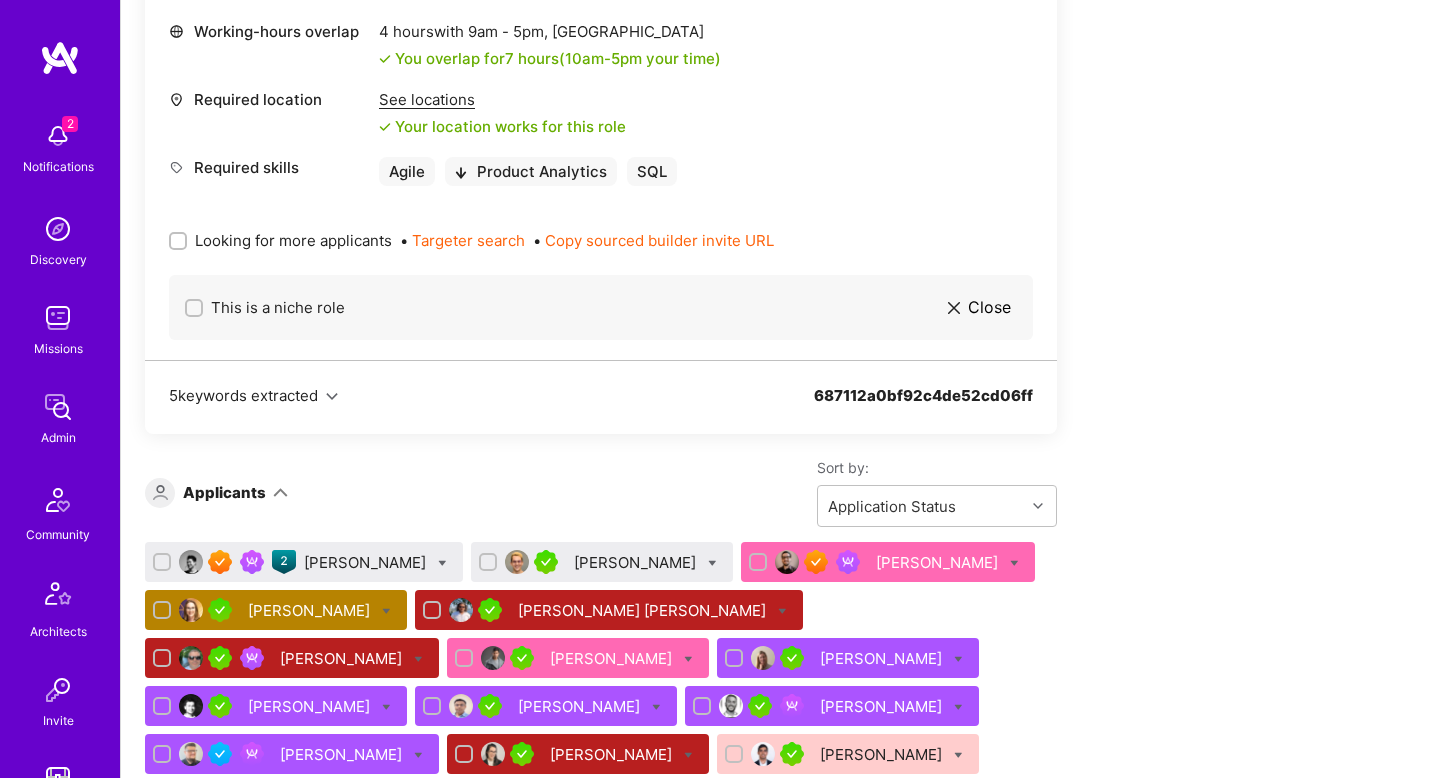 click on "[PERSON_NAME]" at bounding box center [637, 562] 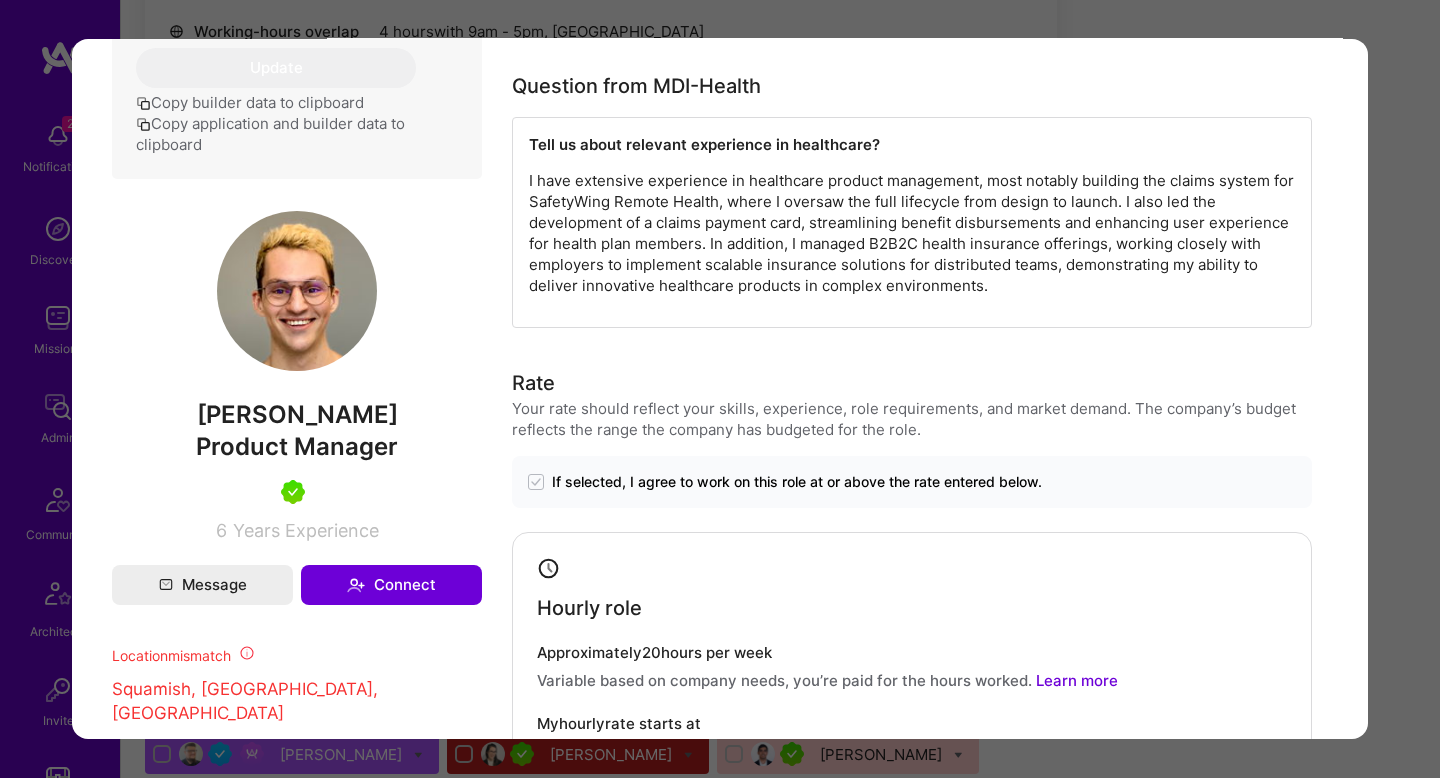 scroll, scrollTop: 965, scrollLeft: 0, axis: vertical 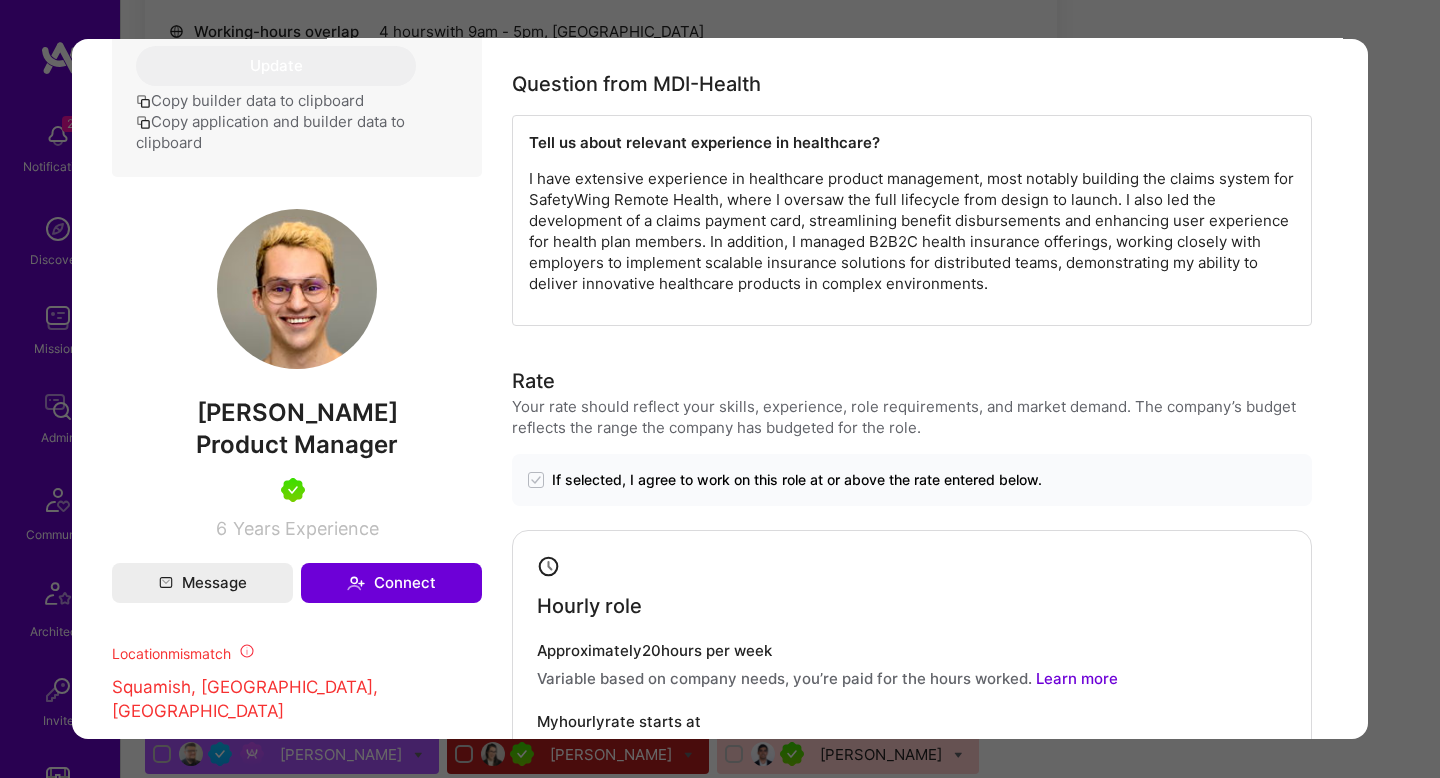 click on "Application  2  of  15 Builder Missing Requirements Required Location See locations Location doesn’t match IP Evaluation scores Expertise level Very good Interpersonal skills Excellent English proficiency Native or functionally native English pronunciation Excellent Admin data Details User ID:   65b356902f07880012ba949d Admin:   No User type  Regular user or Company user  :   Regular user Email:  aaronrbg@gmail.com  Copy Email Blocked from email notifications:   No LinkedIn:  https://linkedin.com/in/aaron-rosenberg-76292430 Profile URL:  https://client.a.team/builders/65b356902f07880012ba949d  Copy profile URL User status:  Active Onboarding Type:  legacy Evaluation feedback:  Feedback form   ( Mar 9, 2024, 2:00 AM ) Submitted at:  Jul 26, 2025, 12:04 AM Status 0 Re-assign application to another role Update  Copy builder data to clipboard  Copy application and builder data to clipboard Aaron Rosenberg Product Manager 6 Years Experience Message Connect Location  mismatch
Squamish, BC, Canada )" at bounding box center [720, 389] 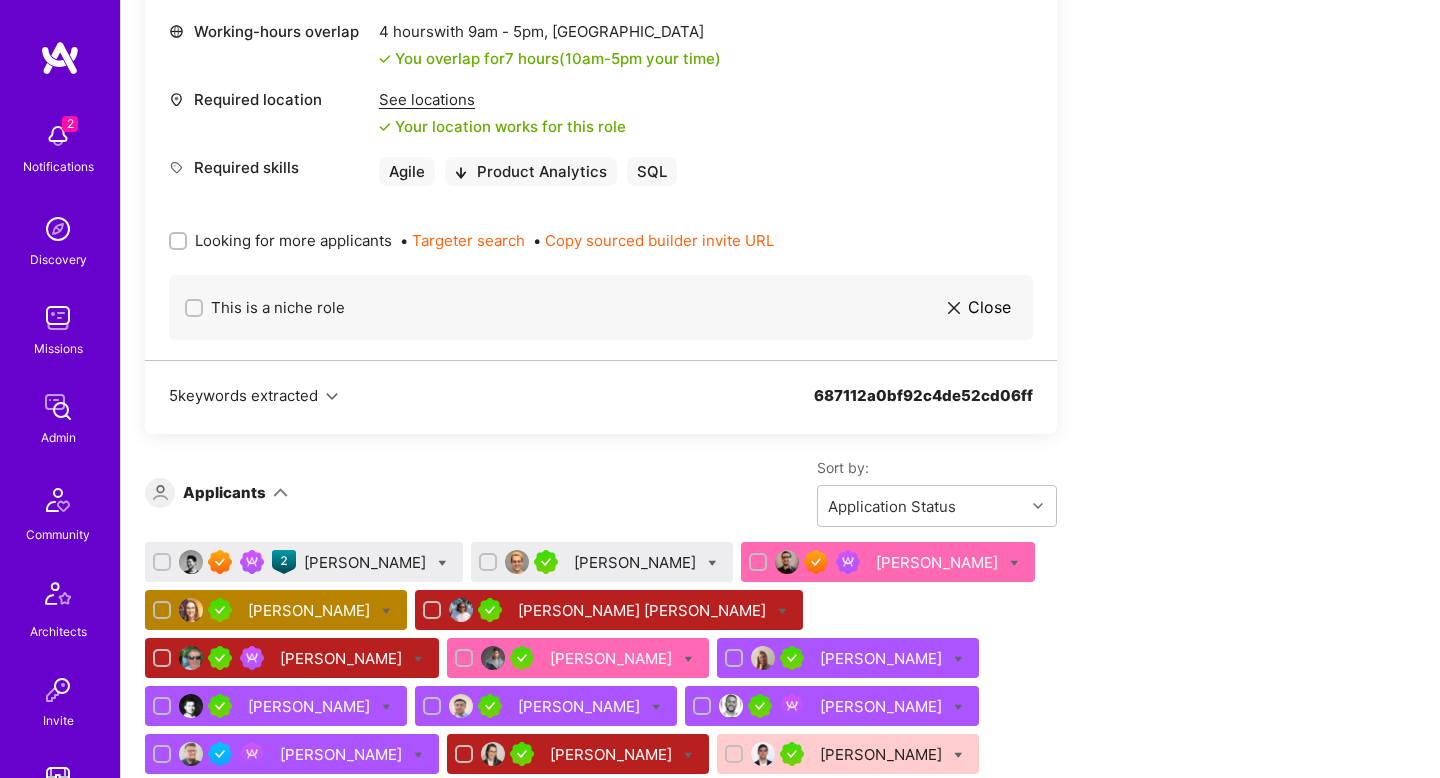 click on "Dean Dijour" at bounding box center (367, 562) 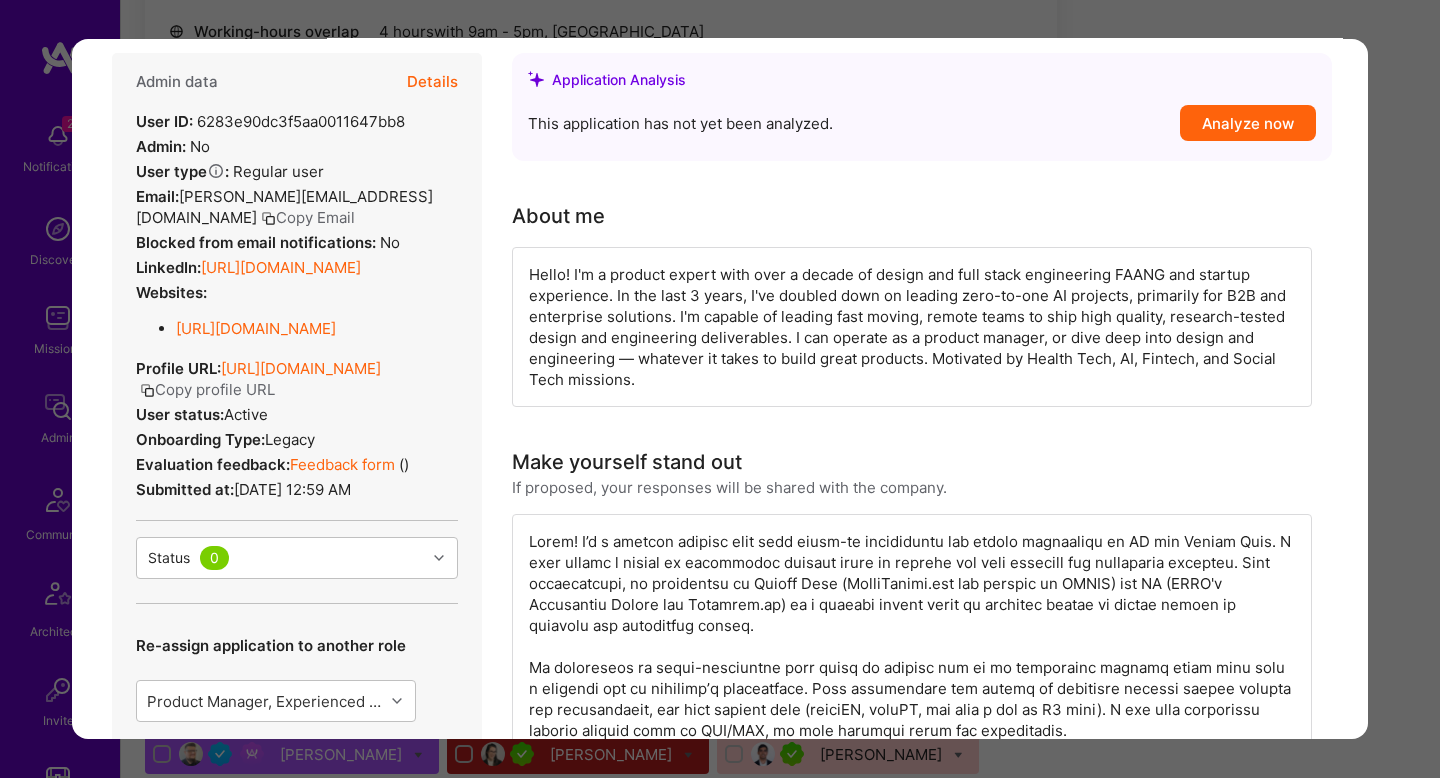scroll, scrollTop: 0, scrollLeft: 0, axis: both 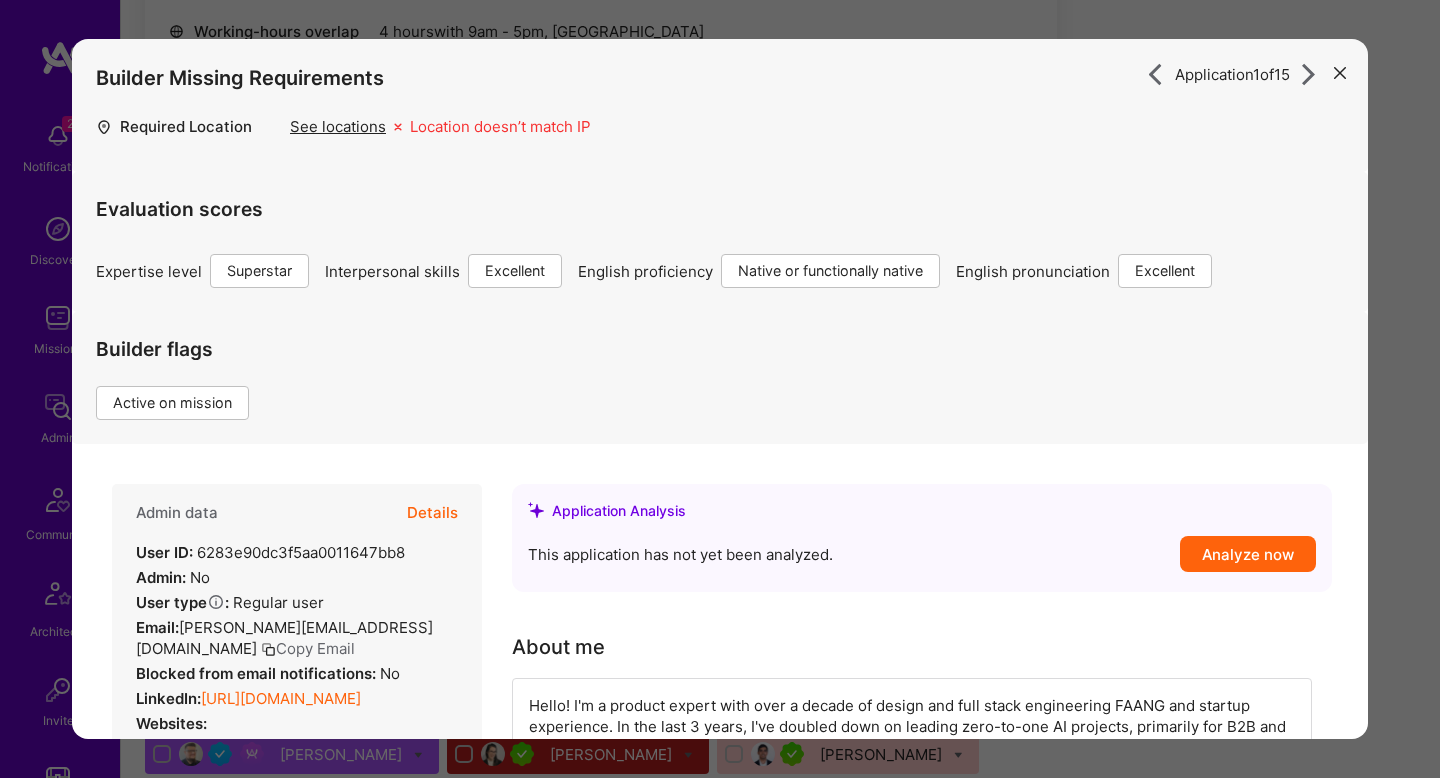 click on "Details" at bounding box center [432, 513] 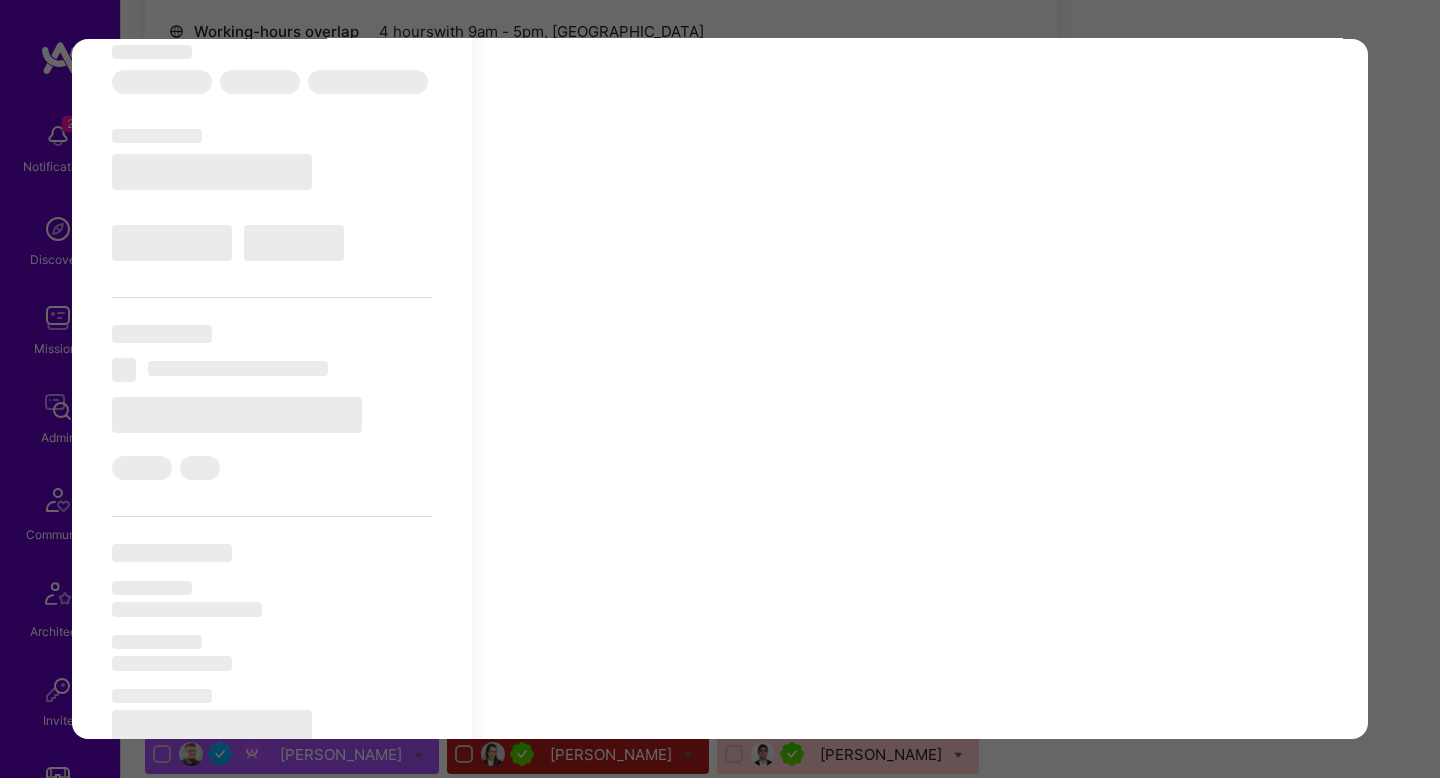 scroll, scrollTop: 0, scrollLeft: 0, axis: both 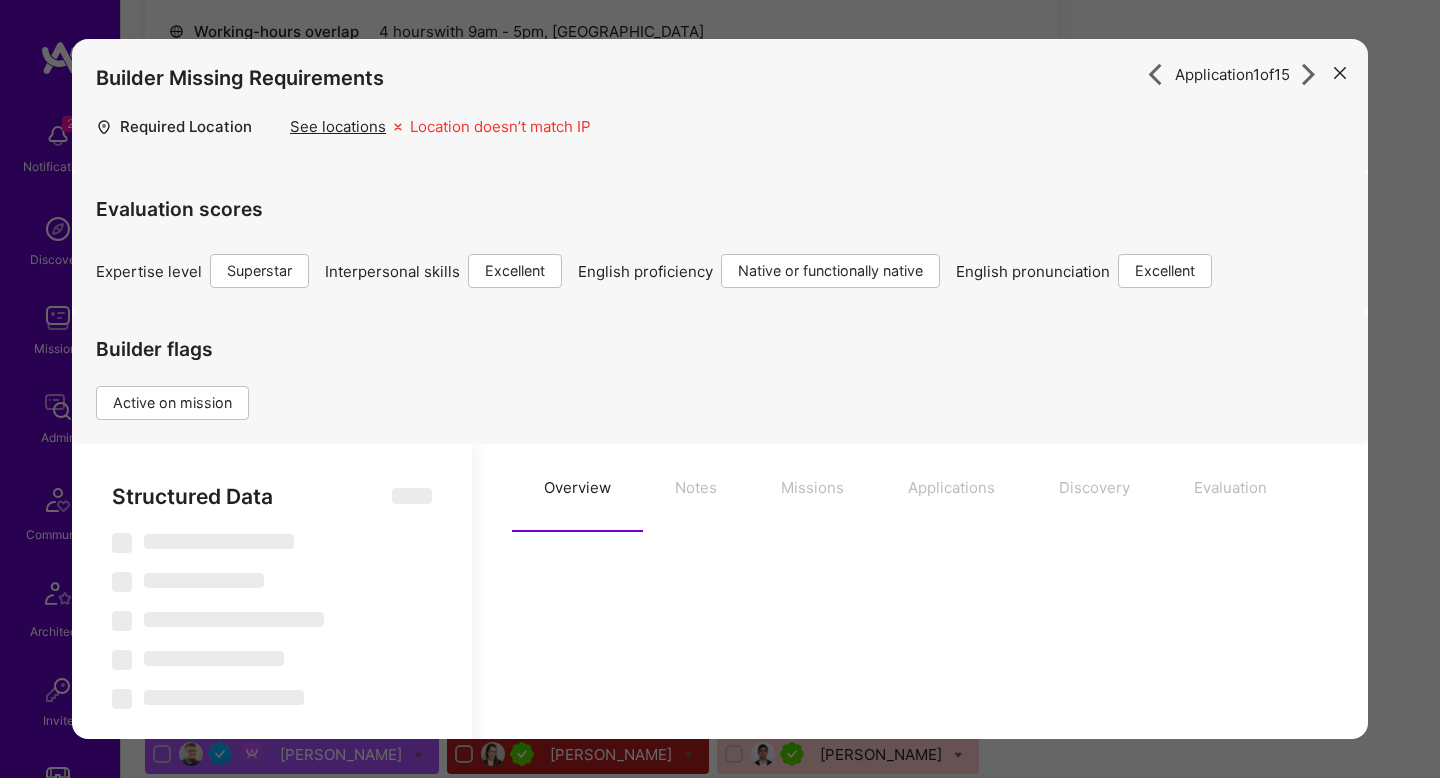 select on "Right Now" 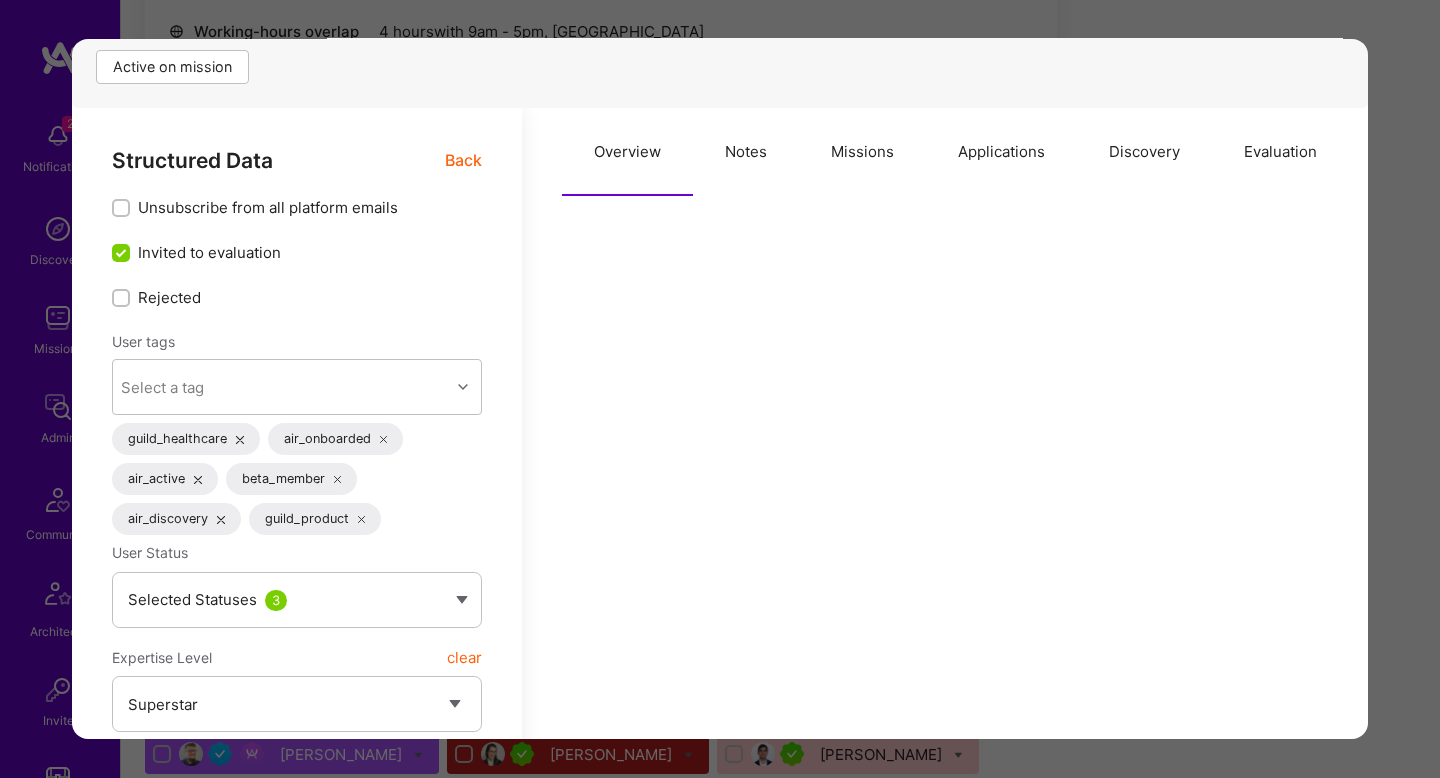 scroll, scrollTop: 439, scrollLeft: 0, axis: vertical 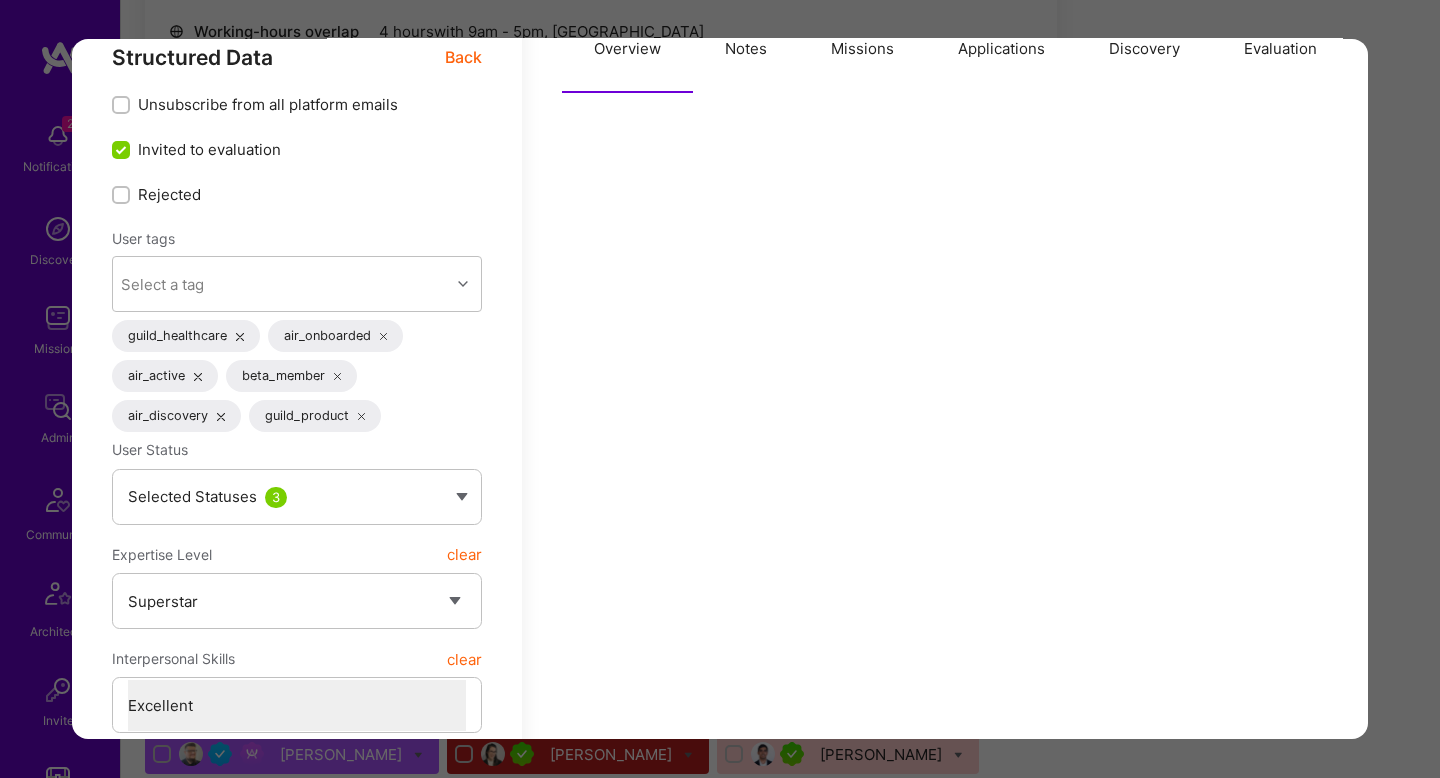 click on "Application  1  of  15 Builder Missing Requirements Required Location See locations Location doesn’t match IP Evaluation scores Expertise level Superstar Interpersonal skills Excellent English proficiency Native or functionally native English pronunciation Excellent Builder flags Active on mission Structured Data Back Unsubscribe from all platform emails Invited to evaluation Rejected User tags Select a tag guild_healthcare air_onboarded air_active beta_member air_discovery guild_product User Status Selected Statuses 3 Expertise Level clear Select a Rating Unqualified Junior Adequate Good Very good Superstar Interpersonal Skills clear Select a Rating Unqualified Problematic Adequate Good Excellent English Proficiency clear Select a Rating None Limited Good Native or functionally native English Pronunciation clear Select a Rating Weak Adequate Good Excellent Alternative Phone Number Afghanistan Åland Islands Albania Algeria American Samoa Andorra Angola Anguilla Antigua and Barbuda Argentina Armenia Aruba" at bounding box center [720, 389] 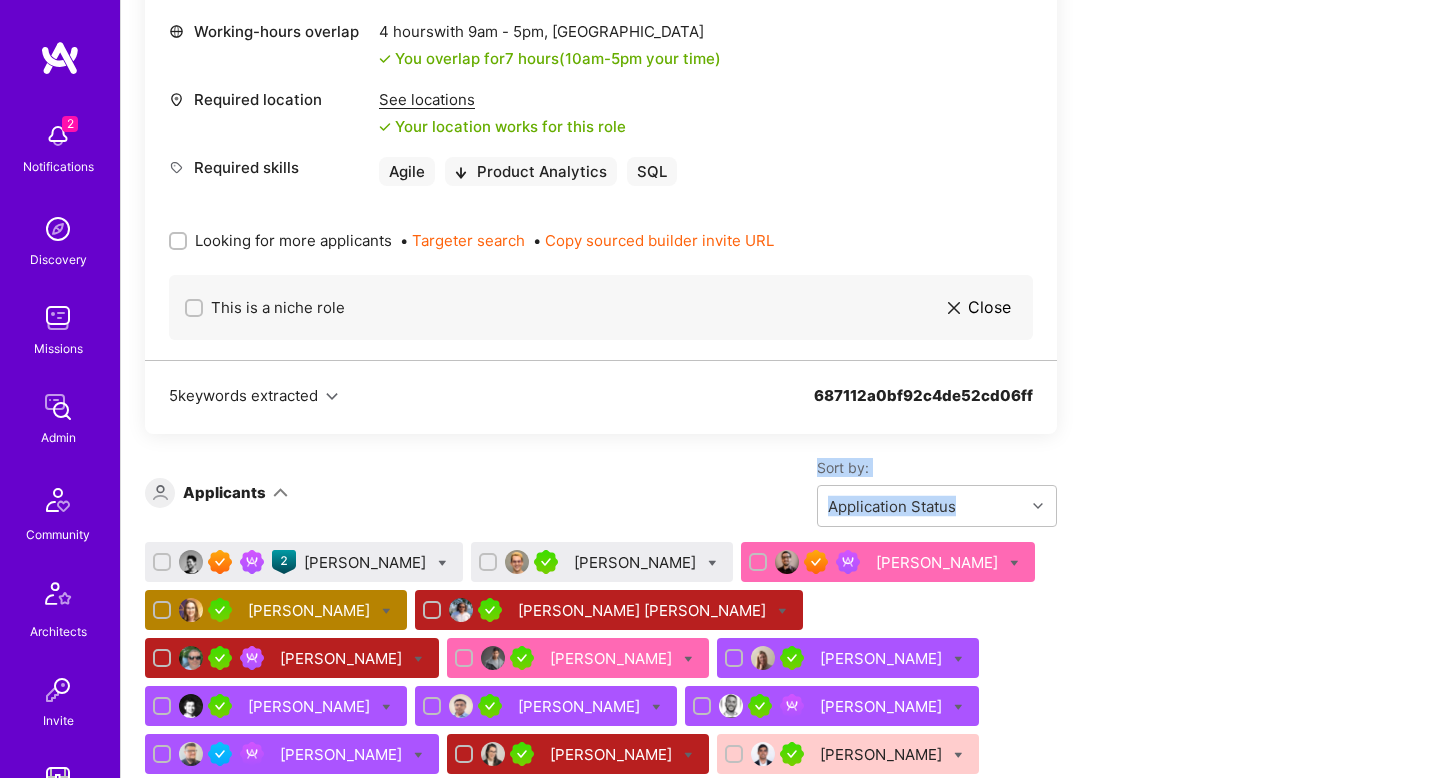 drag, startPoint x: 651, startPoint y: 518, endPoint x: 670, endPoint y: 443, distance: 77.36925 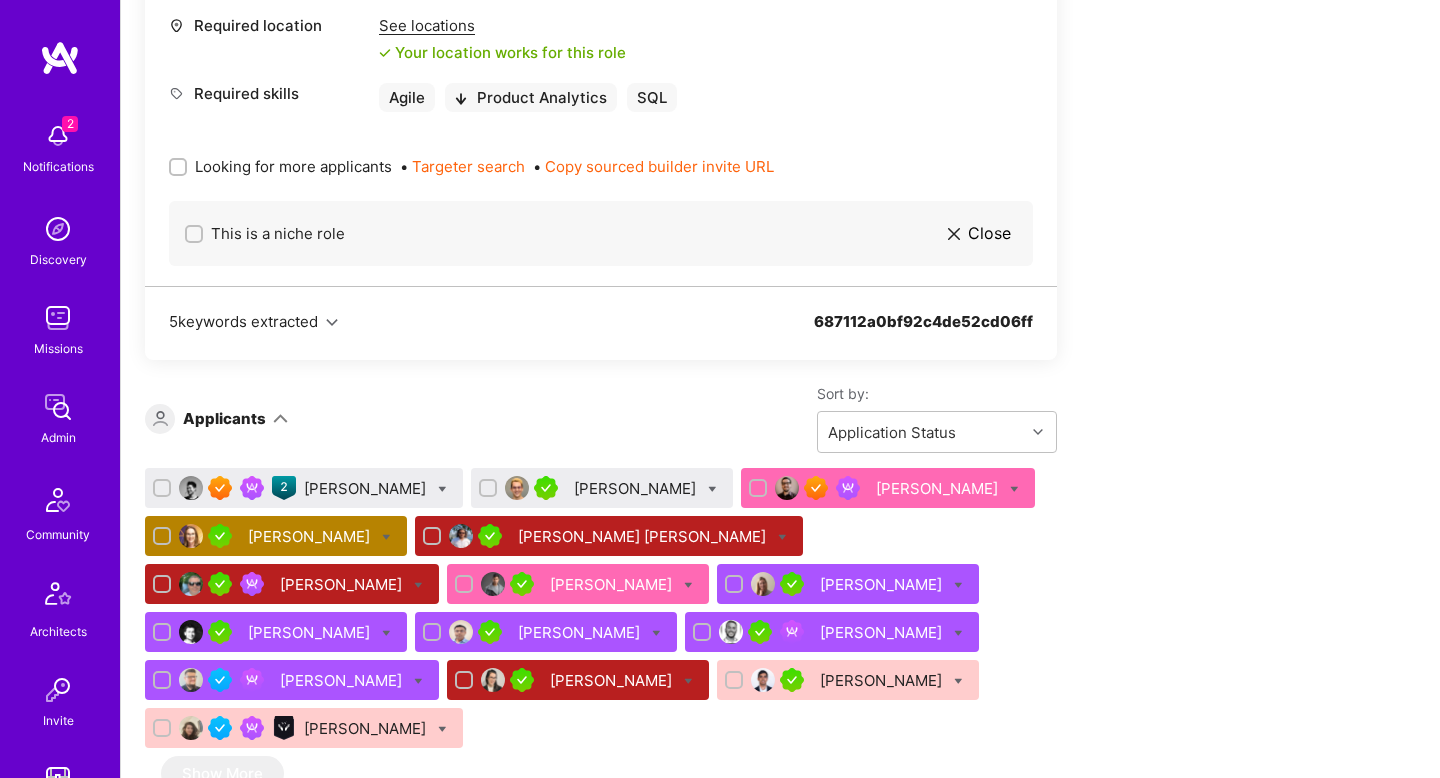scroll, scrollTop: 1001, scrollLeft: 0, axis: vertical 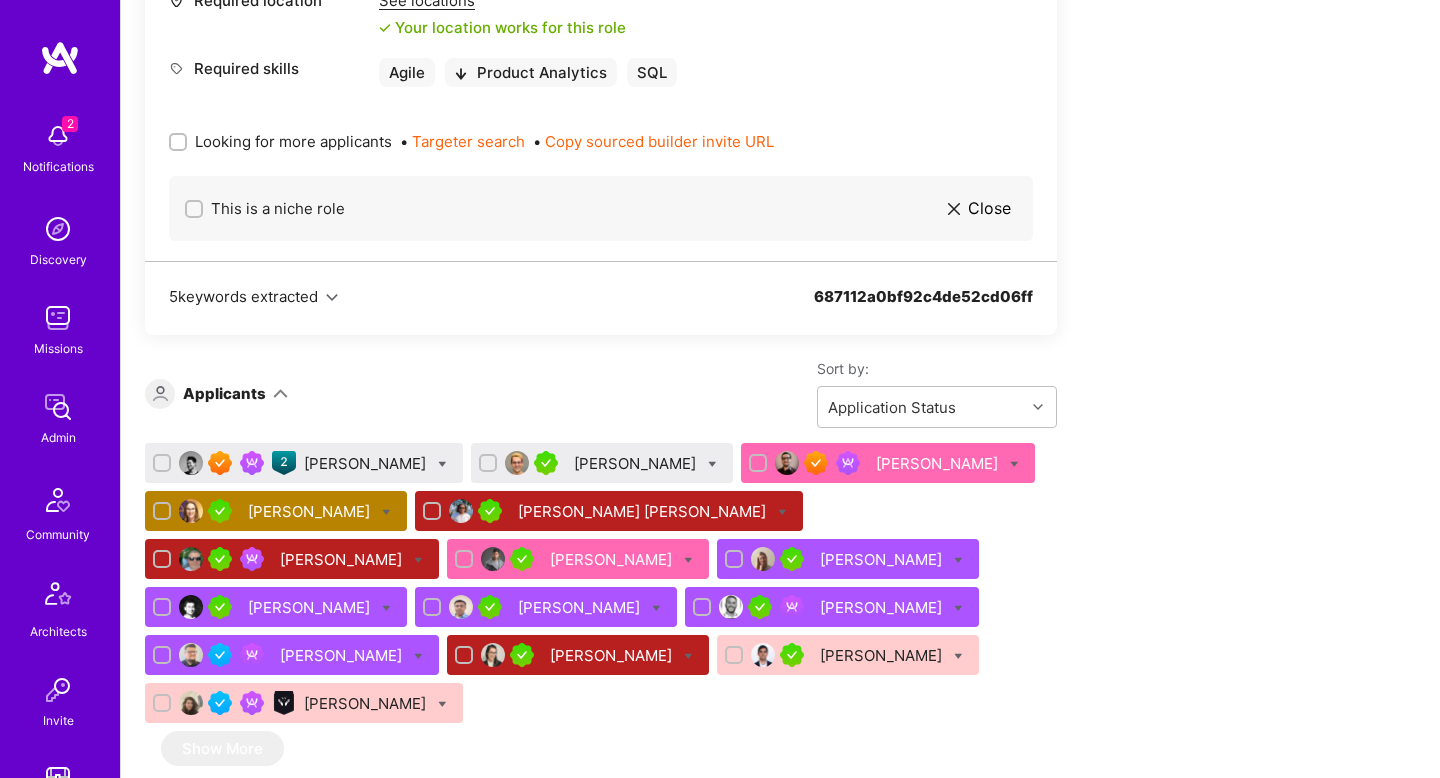 click on "Cyrus Eslamian" at bounding box center (939, 463) 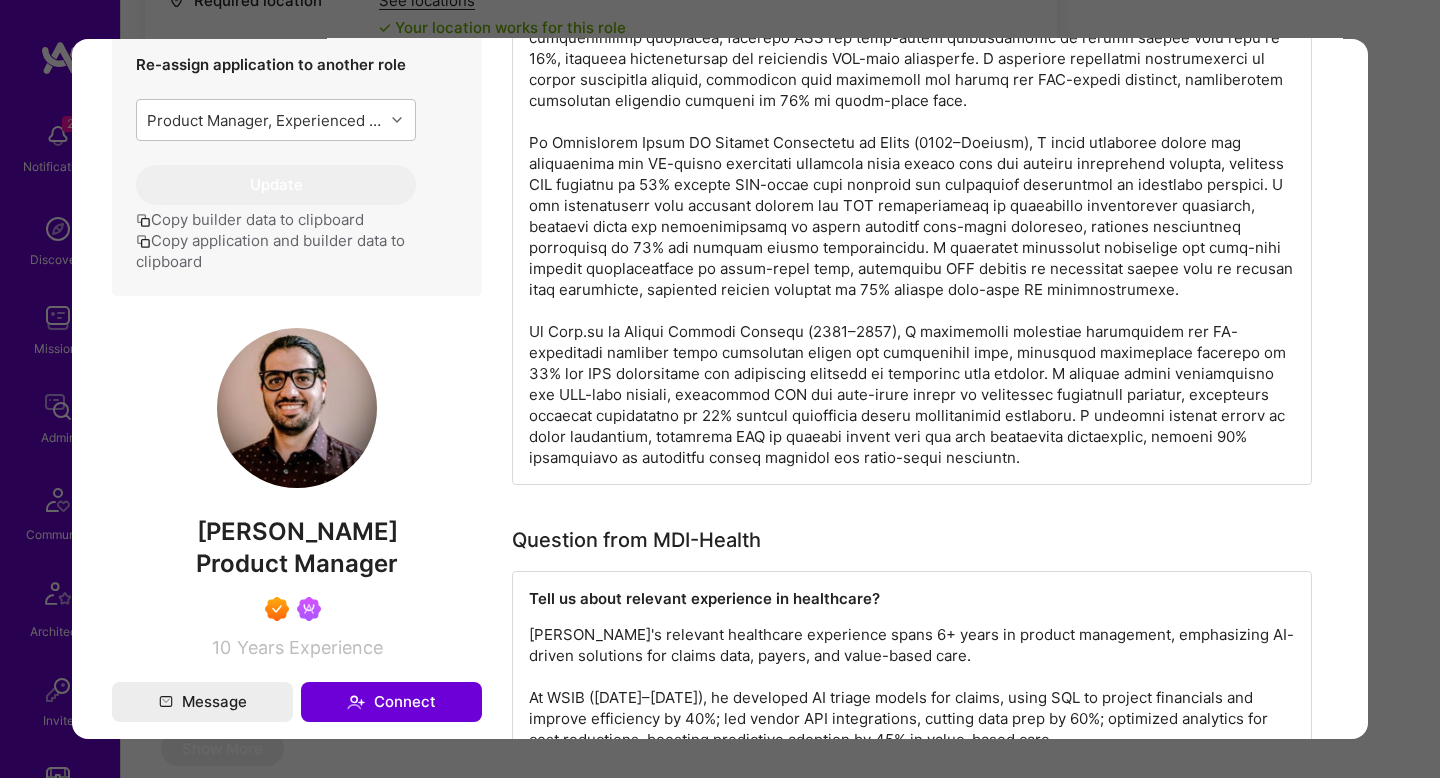 scroll, scrollTop: 1301, scrollLeft: 0, axis: vertical 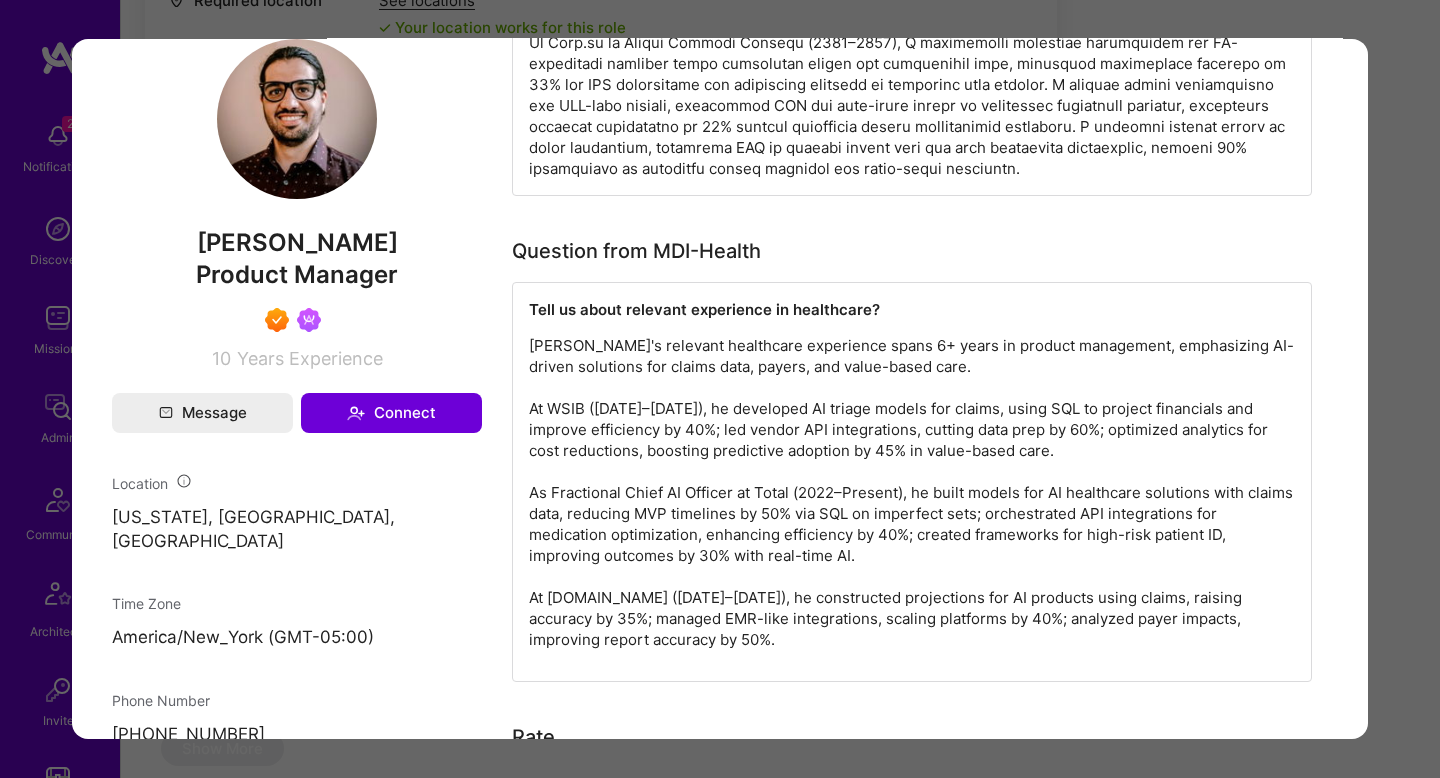 click on "Application  3  of  15 Evaluation scores Expertise level Superstar Interpersonal skills Excellent English proficiency Native or functionally native English pronunciation Excellent Builder flags Currently proposed Admin data Details User ID:   64413de48a871543606b11c9 Admin:   No User type  Regular user or Company user  :   Regular user Email:  cyrus.eslamian@gmail.com  Copy Email Blocked from email notifications:   No LinkedIn:  https://linkedin.com/in/shirazcy Github:  https://github.com/ Websites:  https://toptal.com/ Profile URL:  https://client.a.team/builders/64413de48a871543606b11c9  Copy profile URL User status:  Active Onboarding Type:  legacy Evaluation feedback:  Feedback form   ( Jul 24, 2023, 11:38 AM ) Submitted at:  Jul 15, 2025, 12:31 AM Calculated status Proposed - Not shared Status 2 Shortlist Proposed - Shared Re-assign application to another role Update  Copy builder data to clipboard  Copy application and builder data to clipboard Cyrus Eslamian Product Manager 10 Years Experience Message" at bounding box center [720, 389] 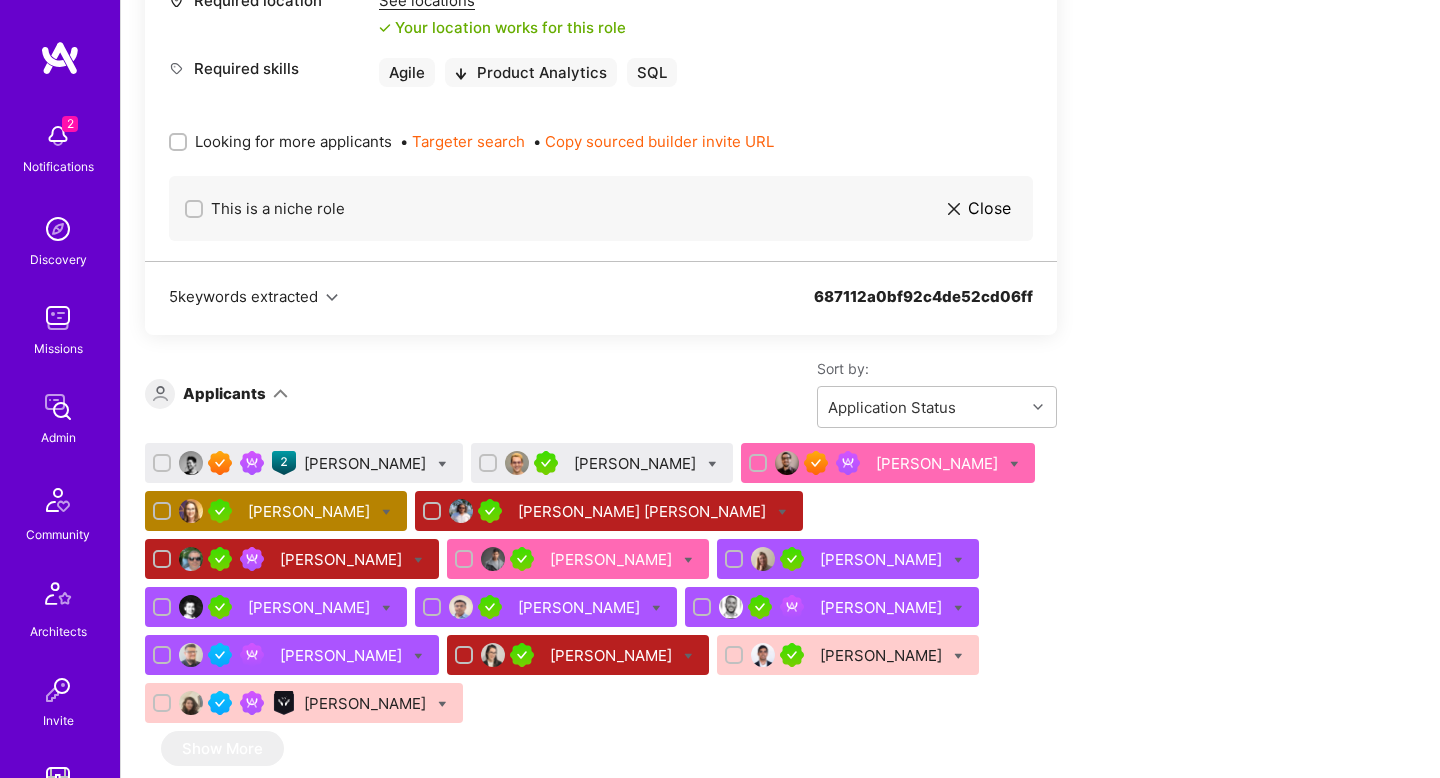 click on "Nihar Suthar" at bounding box center [613, 559] 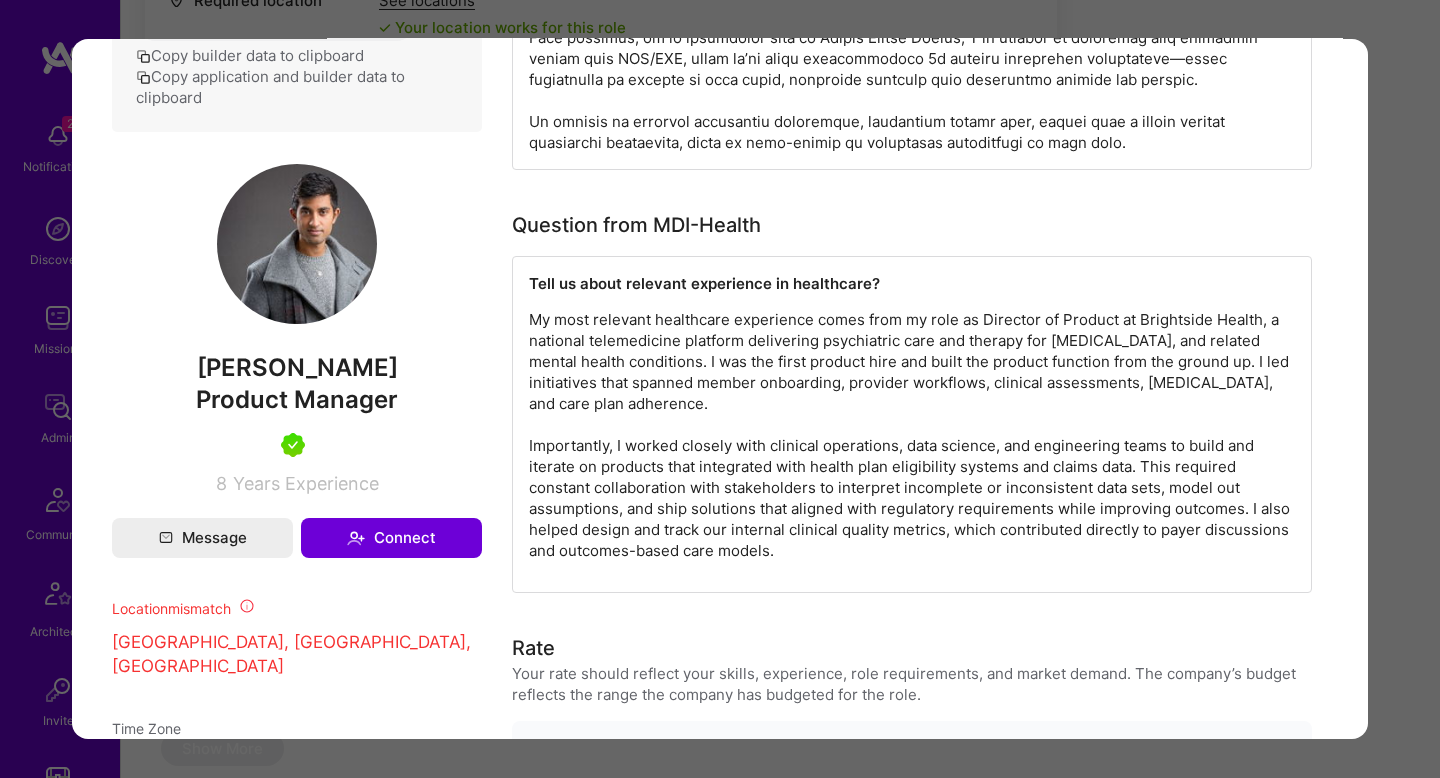 scroll, scrollTop: 1213, scrollLeft: 0, axis: vertical 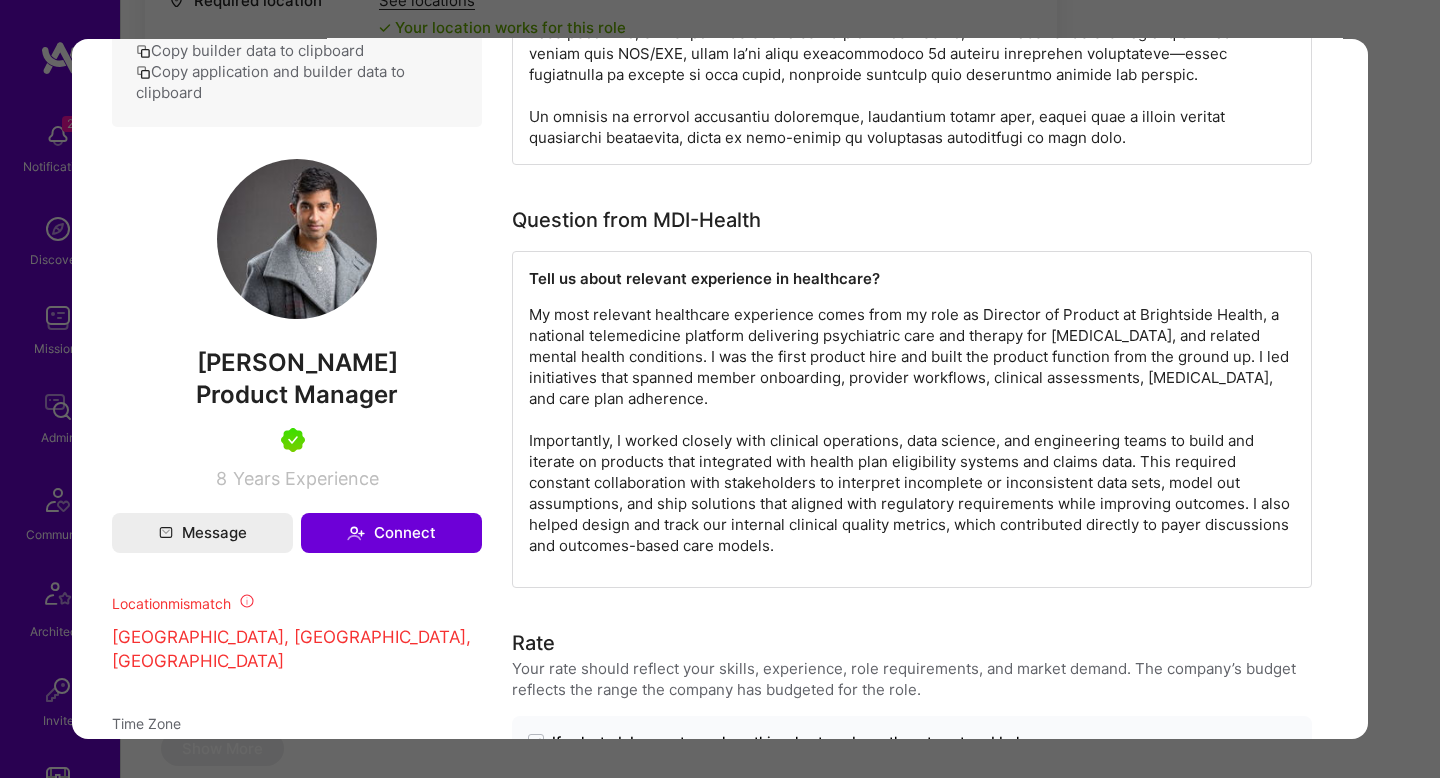 click on "Application  7  of  15 Builder Missing Requirements Required Location See locations Location doesn’t match IP Evaluation scores Expertise level Very good Interpersonal skills Excellent English proficiency Native or functionally native English pronunciation Excellent Builder flags Currently proposed Admin data Details User ID:   6447321a8a87152d6b6b1566 Admin:   No User type  Regular user or Company user  :   Regular user Email:  niharsuthar@gmail.com  Copy Email Blocked from email notifications:   No LinkedIn:  https://linkedin.com/in/niharsuthar Profile URL:  https://client.a.team/builders/6447321a8a87152d6b6b1566  Copy profile URL User status:  Active Onboarding Type:  legacy Evaluation feedback:  Feedback form   ( Sep 27, 2024, 7:00 PM ) Submitted at:  Jul 14, 2025, 4:12 PM Calculated status Proposed - Not shared Status 2 Shortlist Proposed - Shared Re-assign application to another role Update  Copy builder data to clipboard  Copy application and builder data to clipboard Nihar Suthar Product Manager 8" at bounding box center (720, 389) 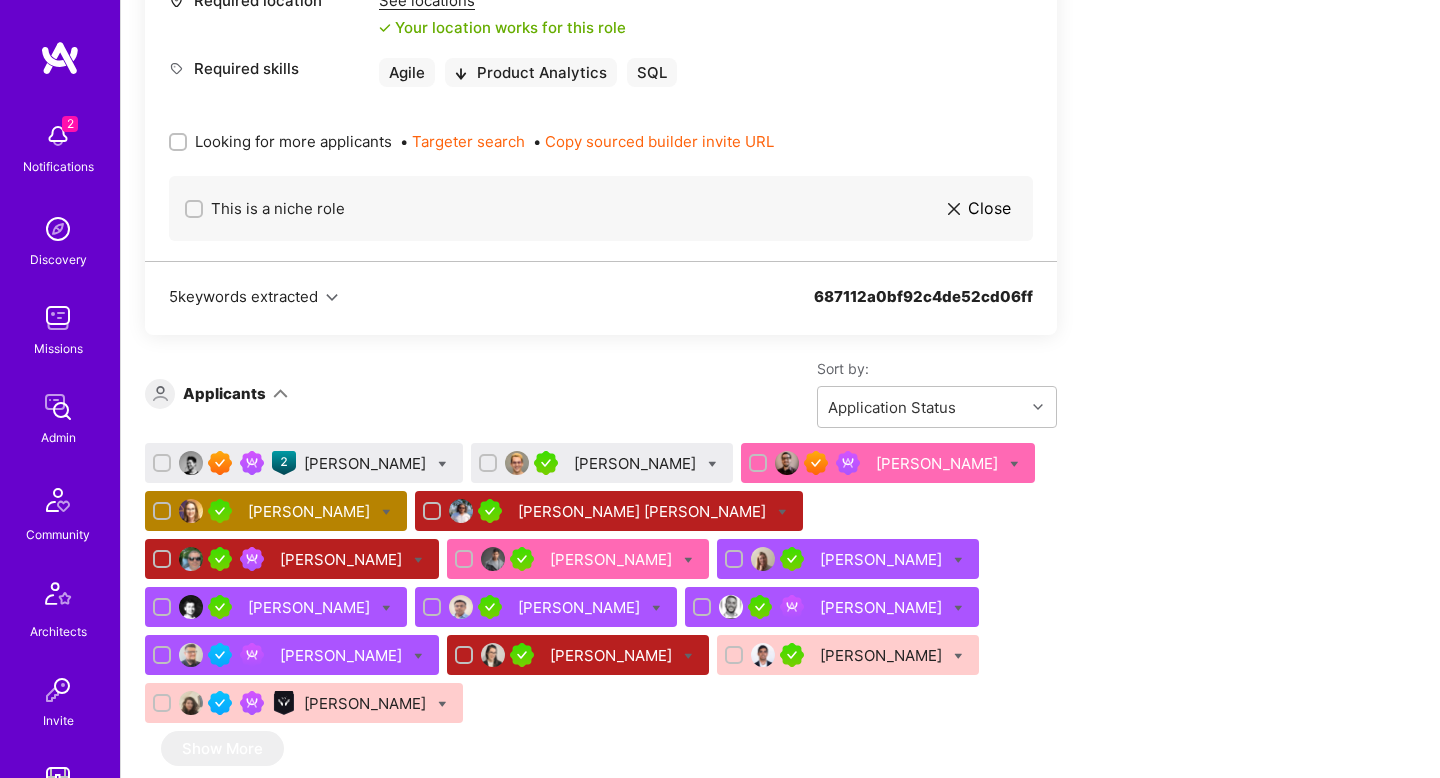 click on "Apply for a Mission Role We've proposed builders to MDI-Health. You can still apply but there's a low chance of acceptance. Product Manager Open role Request to join Refer a peer Description Experienced PM deep in healthcare. Strong knowledge of health plans and claims data is a must; Comfortable working with imperfect data; able to make reasonable assumptions and move forward; Highly analytical and structured thinker Company’s custom question Tell us about relevant experience in healthcare? Company’s preferred rate range: $ 96  - $ 120 If your rate is higher, you can still request to join — but your chances of getting on the mission may be lower. Minimum availability 20  hours You're available 20 hours per week Working-hours overlap 4 hours  with   9am    -    5pm ,     Jerusalem You overlap for  7 hours  ( 10am - 5pm   your time) Required location See locations Your location works for this role Required skills Agile Product Analytics SQL Looking for more applicants •   Targeter search •   Close 5" at bounding box center (745, 1349) 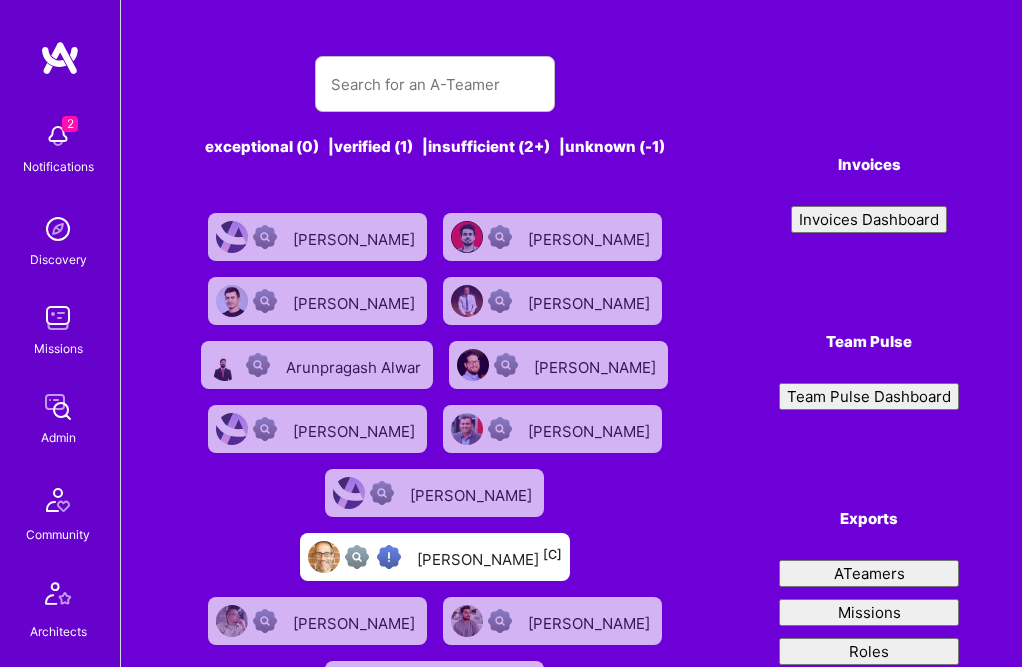 scroll, scrollTop: 0, scrollLeft: 0, axis: both 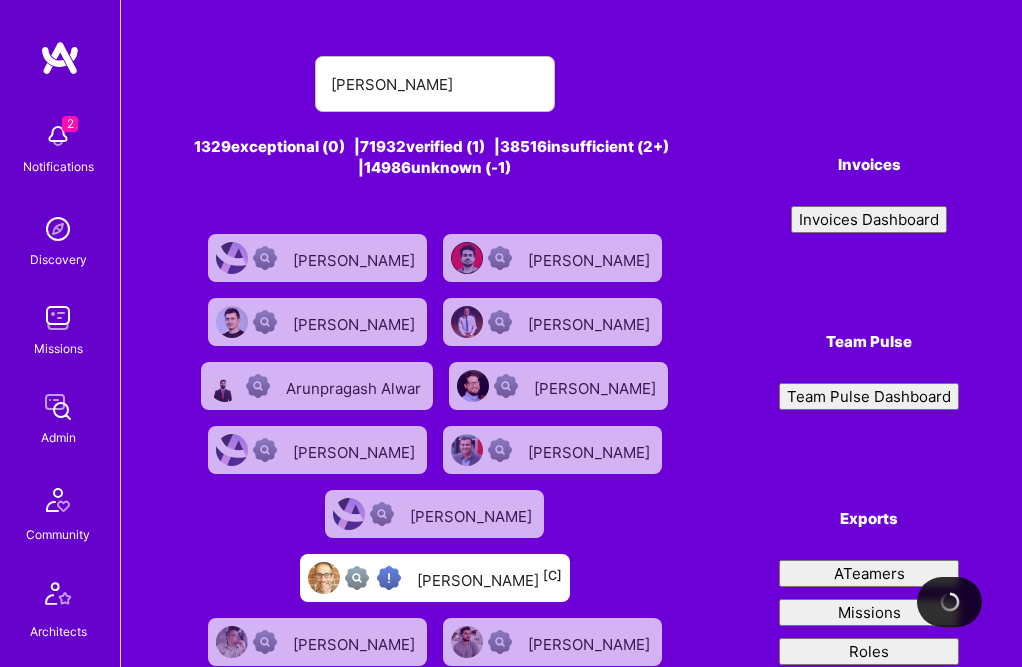 type 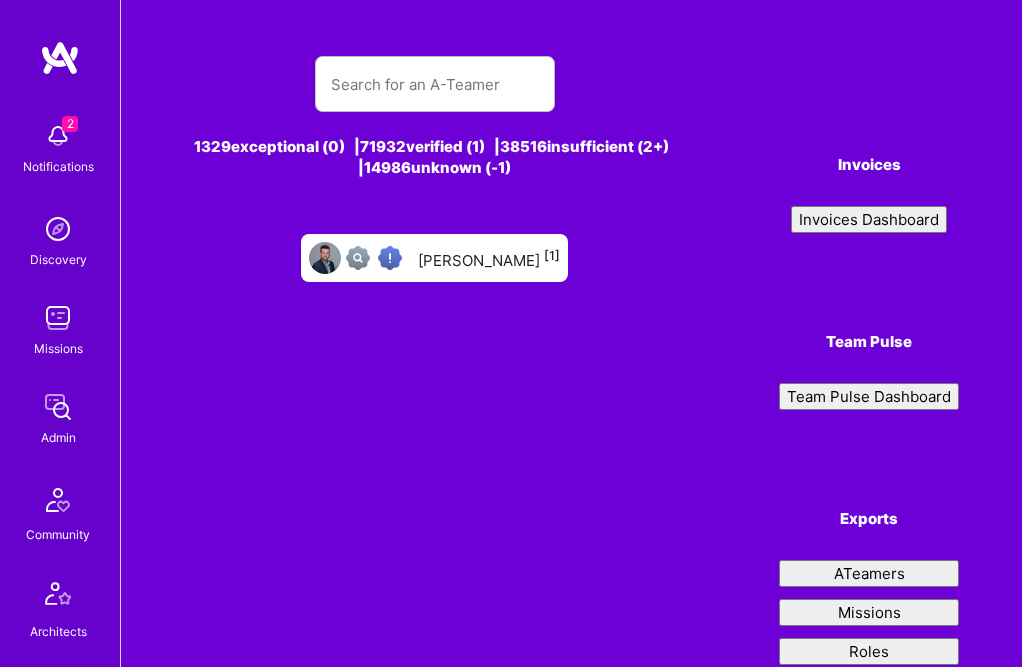 click on "[PERSON_NAME] [1]" at bounding box center (489, 258) 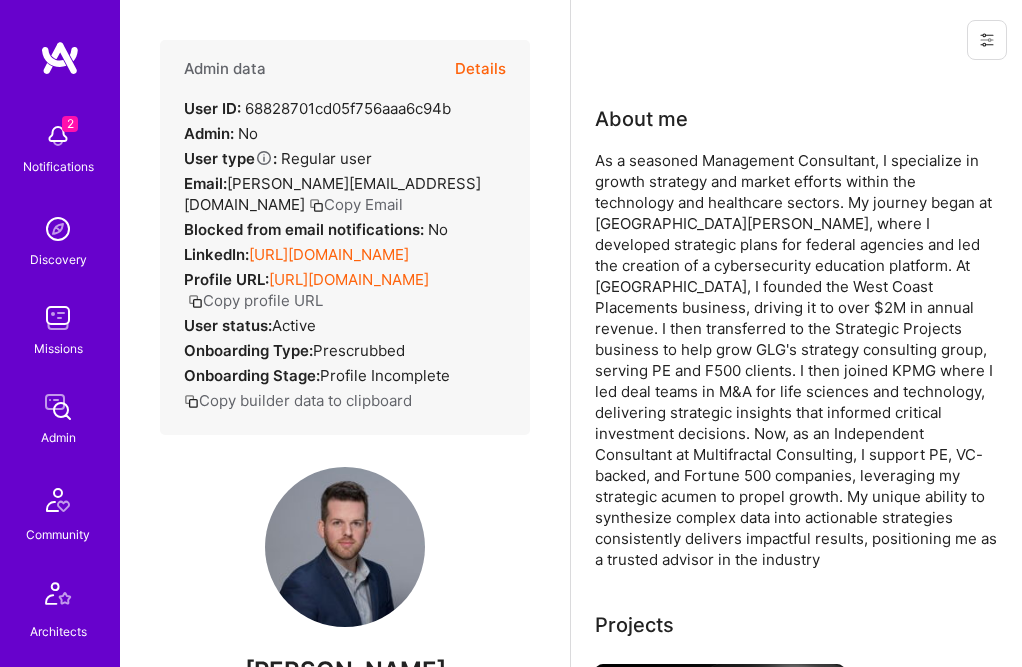 click on "Details" at bounding box center (480, 69) 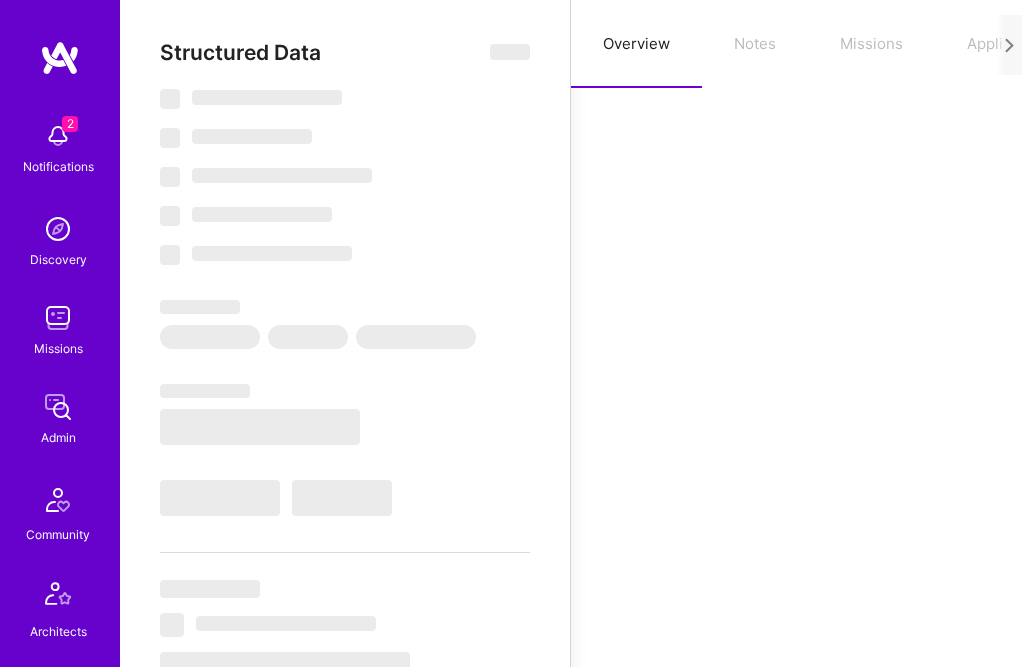 select on "Verified" 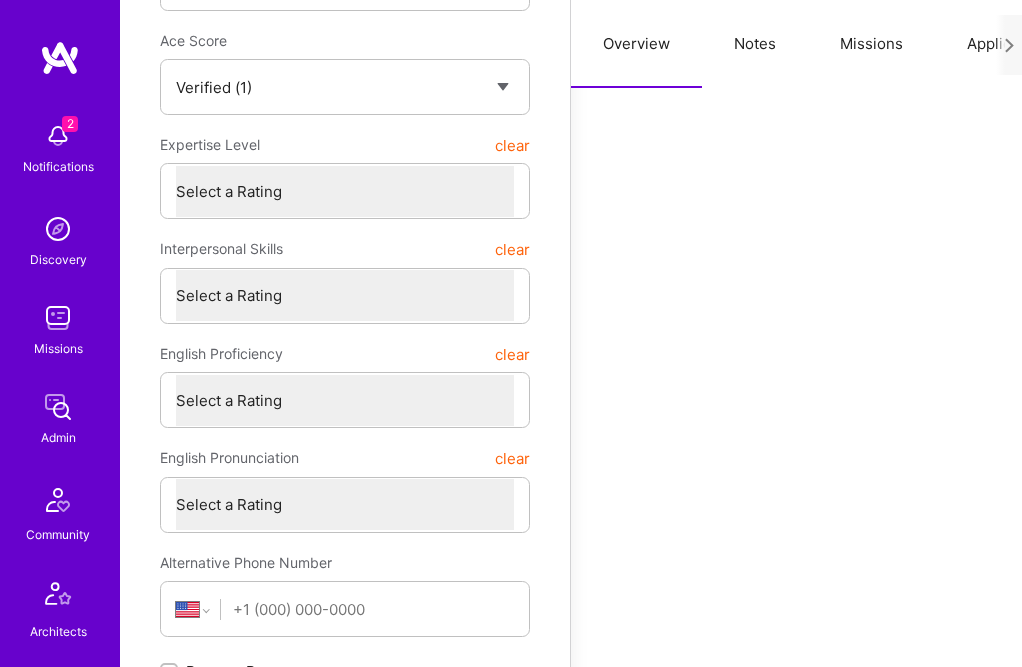 scroll, scrollTop: 397, scrollLeft: 1, axis: both 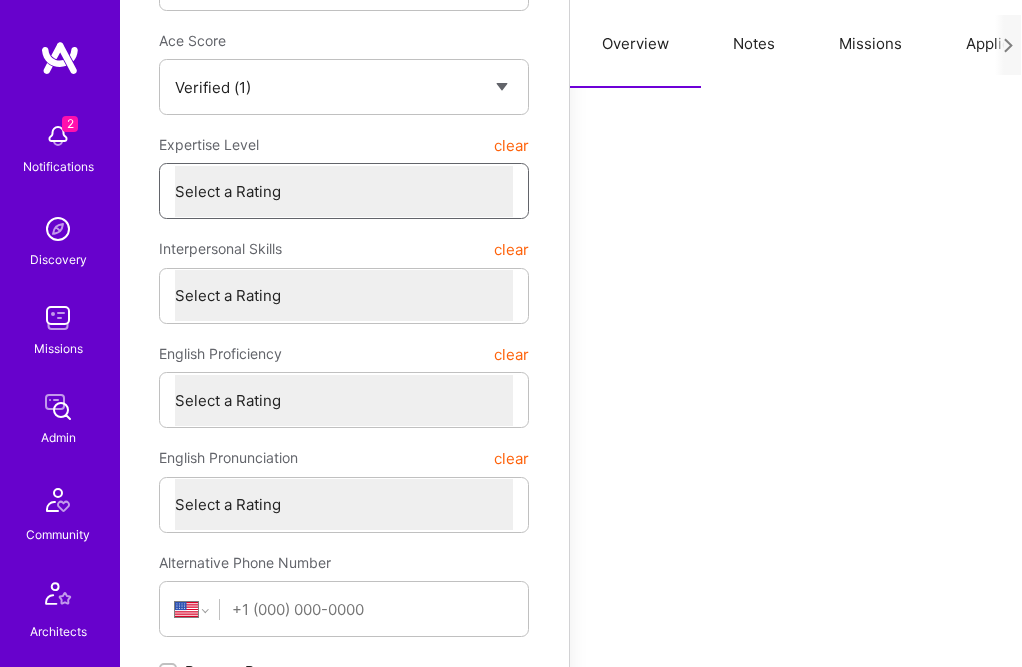 click on "Select a Rating Unqualified Junior Adequate Good Very good Superstar" at bounding box center (344, 191) 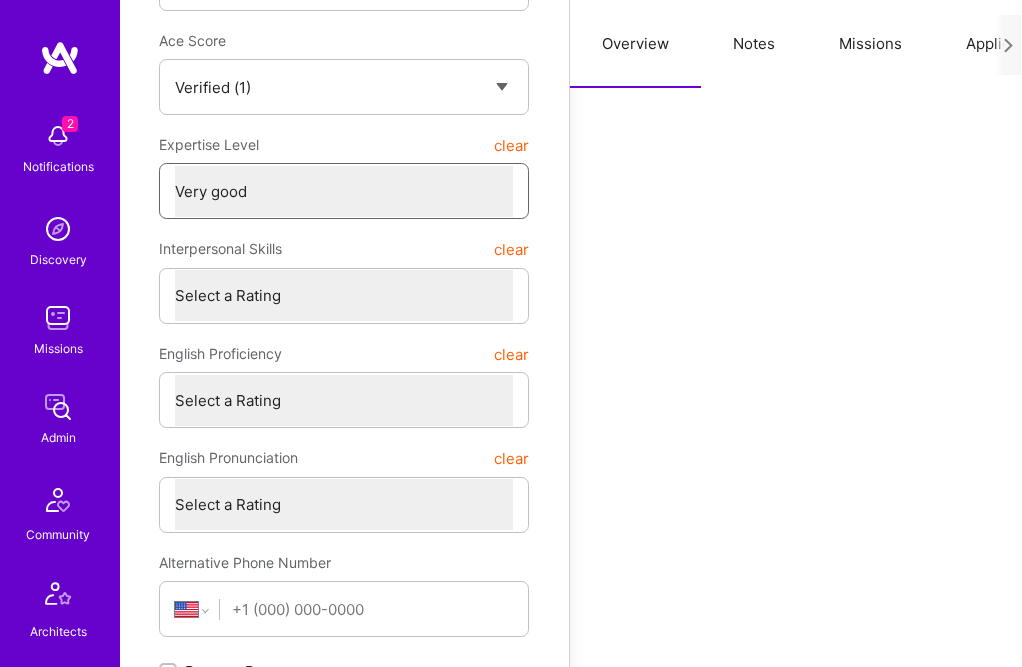 select 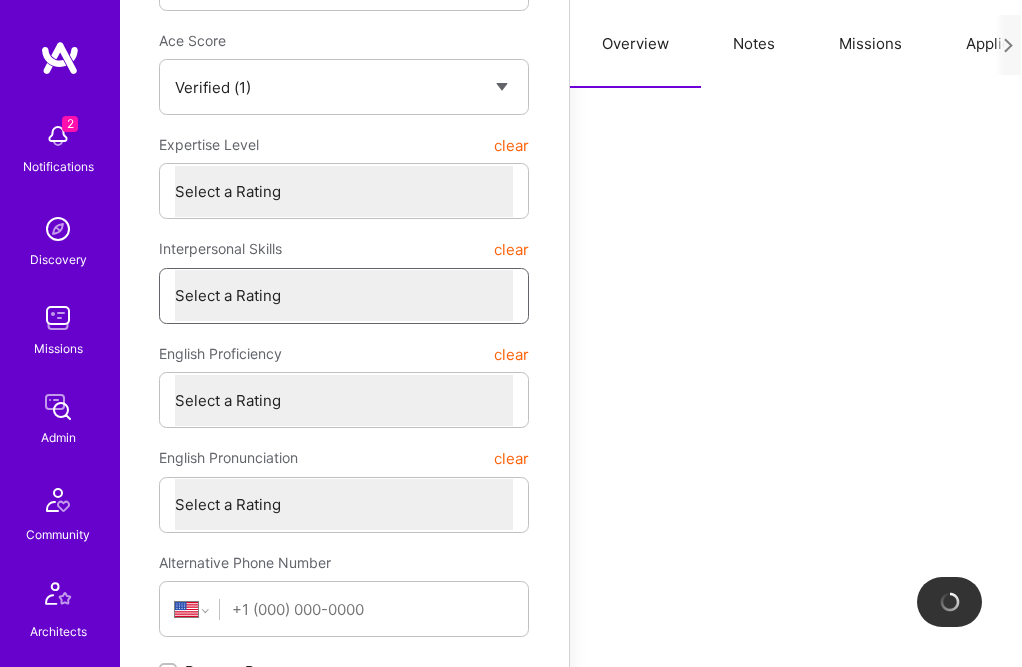 click on "Select a Rating Unqualified Problematic Adequate Good Excellent" at bounding box center [344, 295] 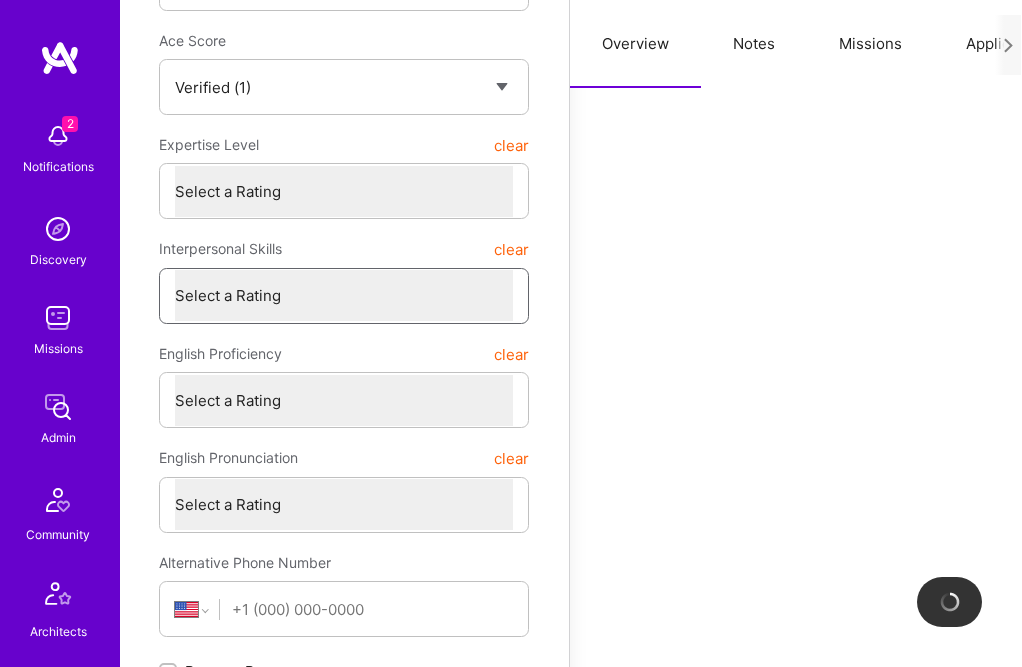 select on "7" 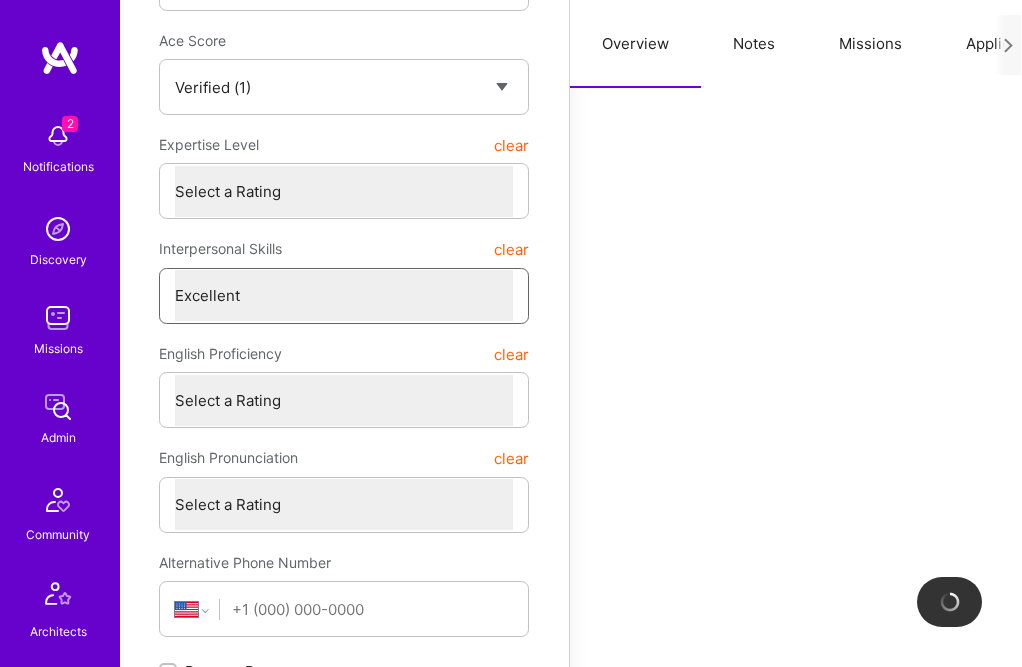 select 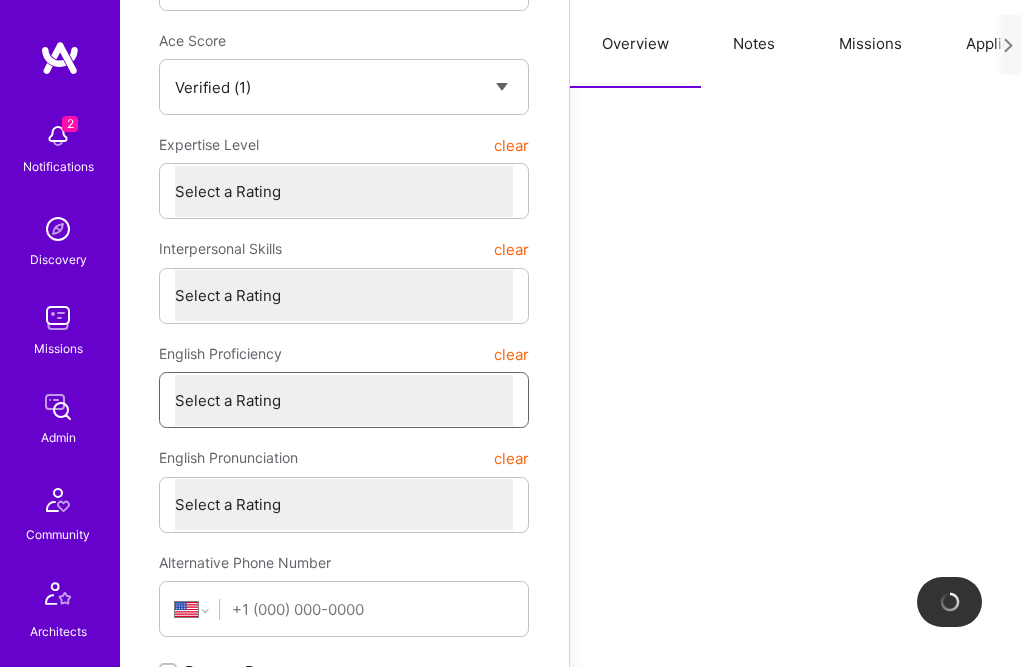 click on "Select a Rating None Limited Good Native or functionally native" at bounding box center [344, 400] 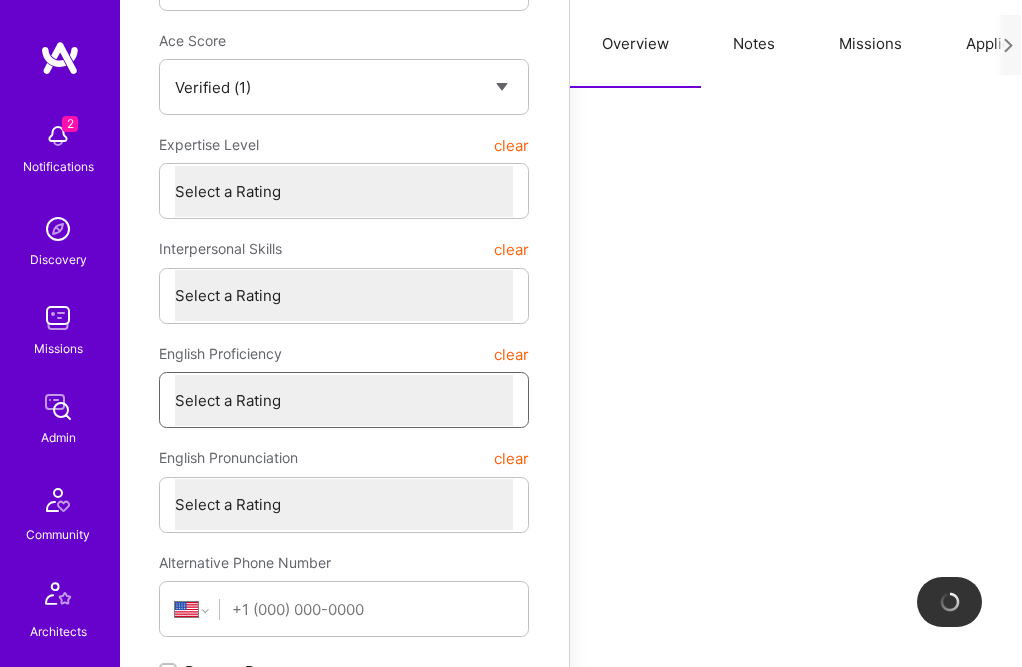 select on "5" 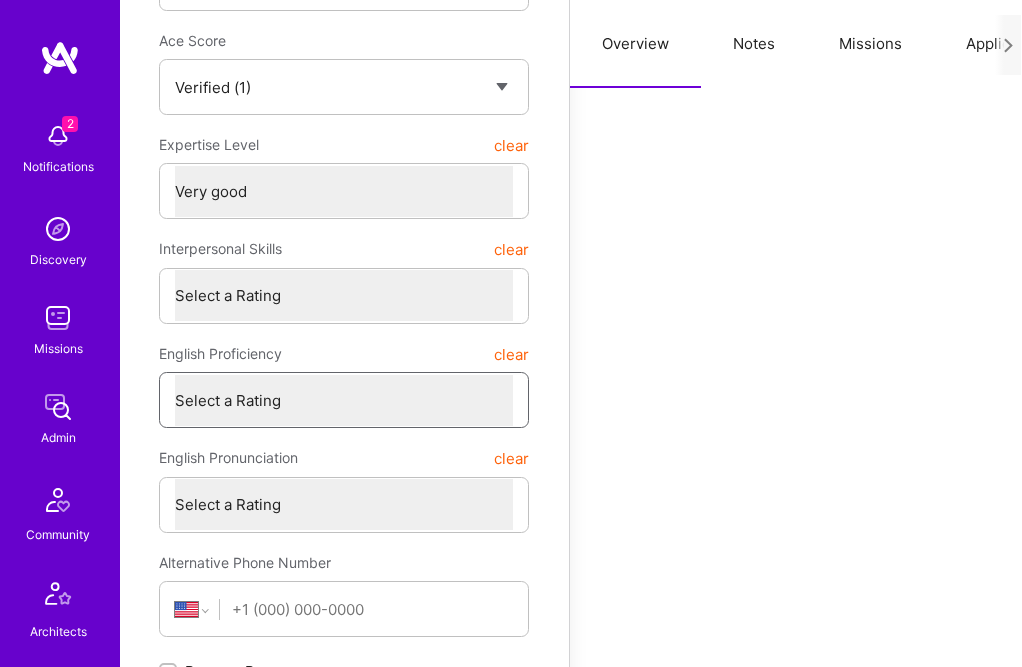 select on "7" 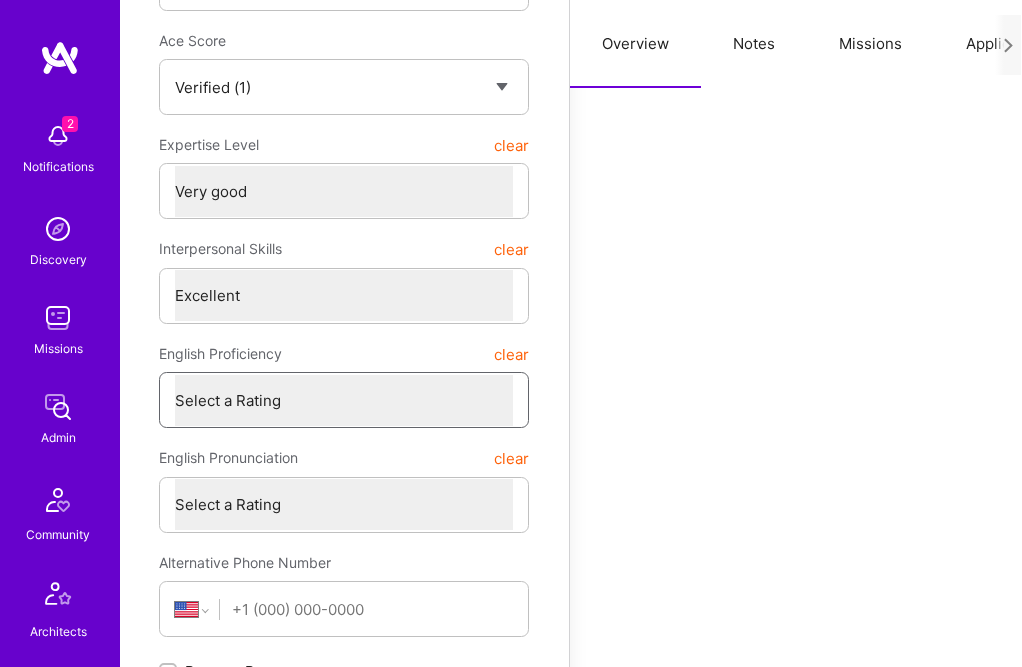 select on "7" 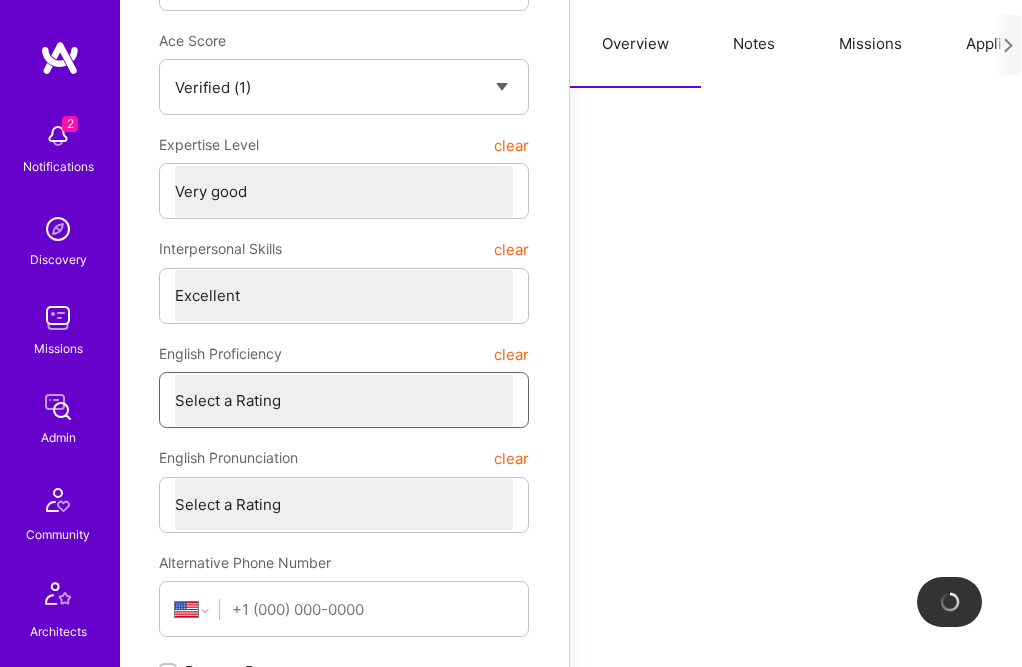 select on "7" 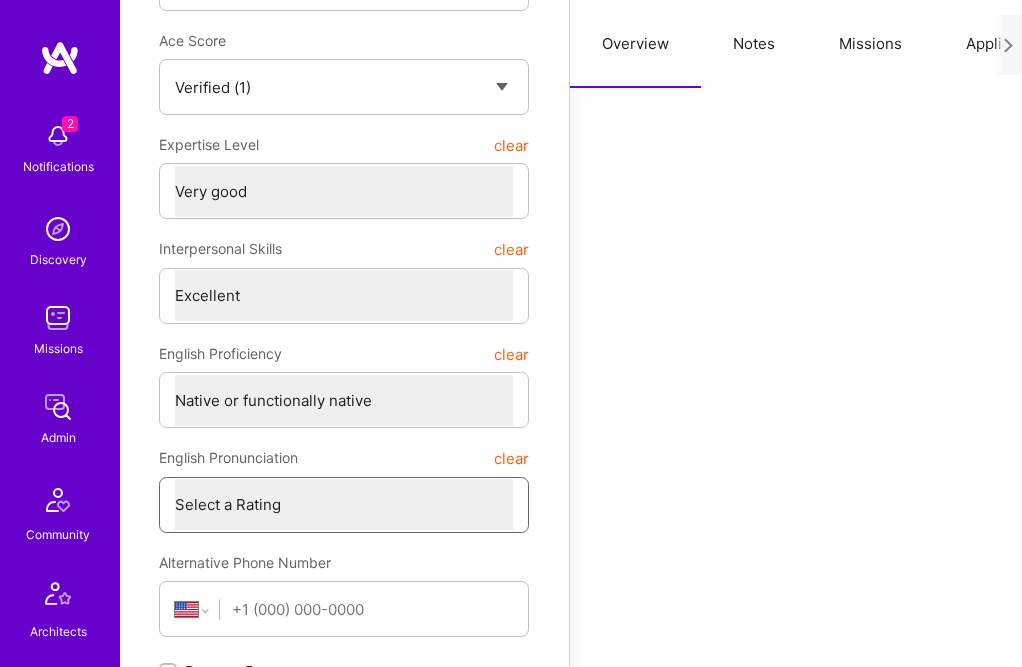 click on "Select a Rating Weak Adequate Good Excellent" at bounding box center (344, 504) 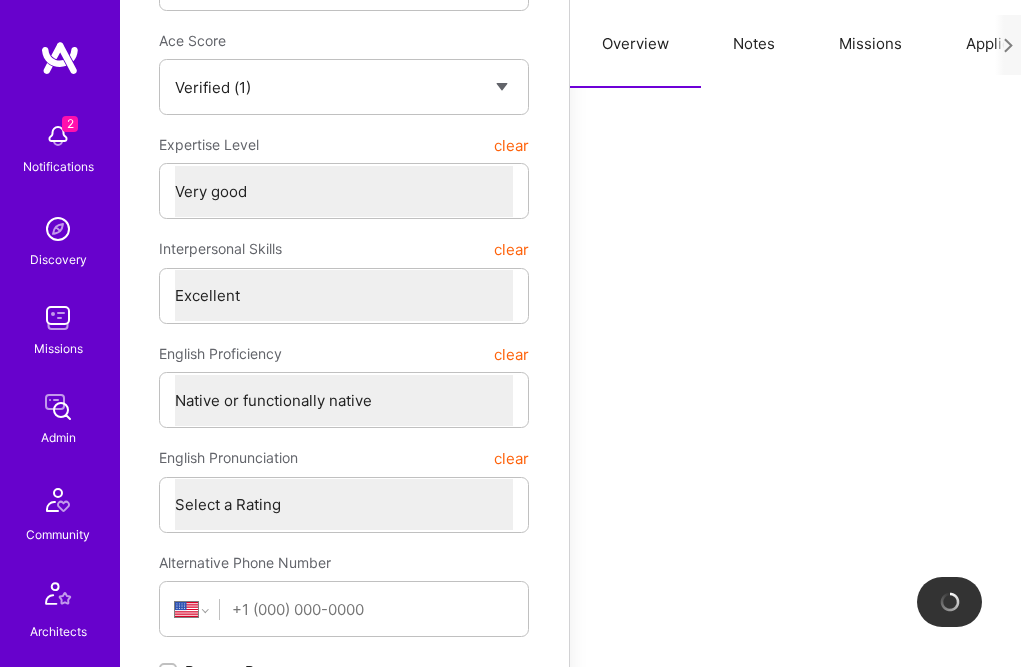 click on "Structured Data Back Unsubscribe from all platform emails Invited to evaluation Rejected User tags Select a tag User Status Selected Statuses 2 Ace Score Select a score Exceptional (0) Verified (1) Unknown (-1) Insufficient (2+) Expertise Level clear Select a Rating Unqualified Junior Adequate Good Very good Superstar Interpersonal Skills clear Select a Rating Unqualified Problematic Adequate Good Excellent English Proficiency clear Select a Rating None Limited Good Native or functionally native English Pronunciation clear Select a Rating Weak Adequate Good Excellent Alternative Phone Number Afghanistan Åland Islands Albania Algeria American Samoa Andorra Angola Anguilla Antigua and Barbuda Argentina Armenia Aruba Ascension Island Australia Austria Azerbaijan Bahamas Bahrain Bangladesh Barbados Belarus Belgium Belize Benin Bermuda Bhutan Bolivia Bonaire, Sint Eustatius and Saba Bosnia and Herzegovina Botswana Brazil British Indian Ocean Territory Brunei Darussalam Bulgaria Burkina Faso Burundi Cambodia Chad" at bounding box center [344, 1955] 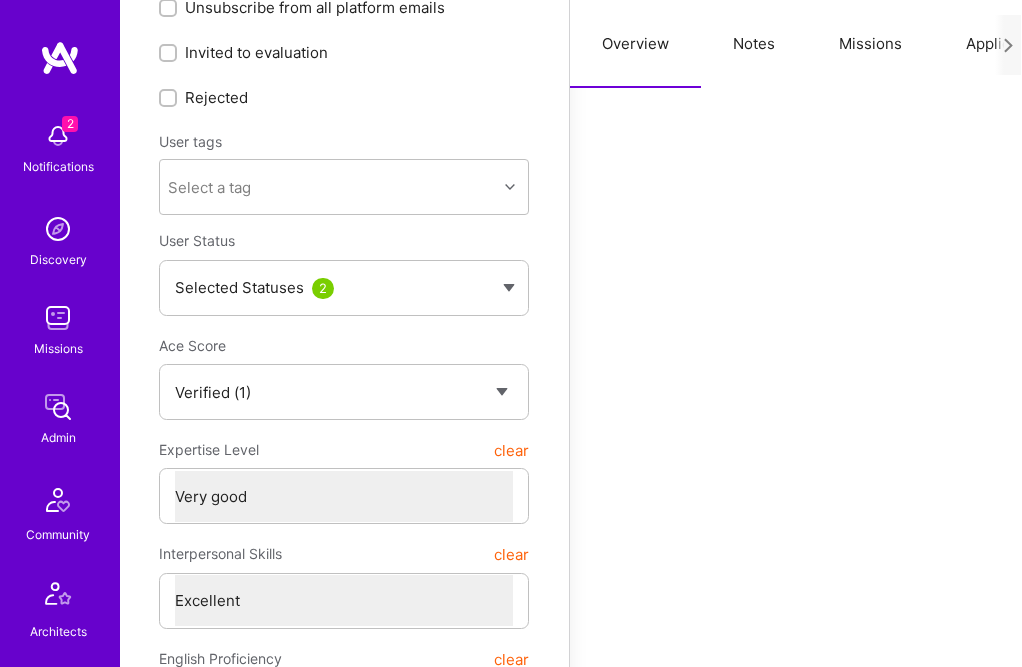 click on "Notes" at bounding box center [754, 44] 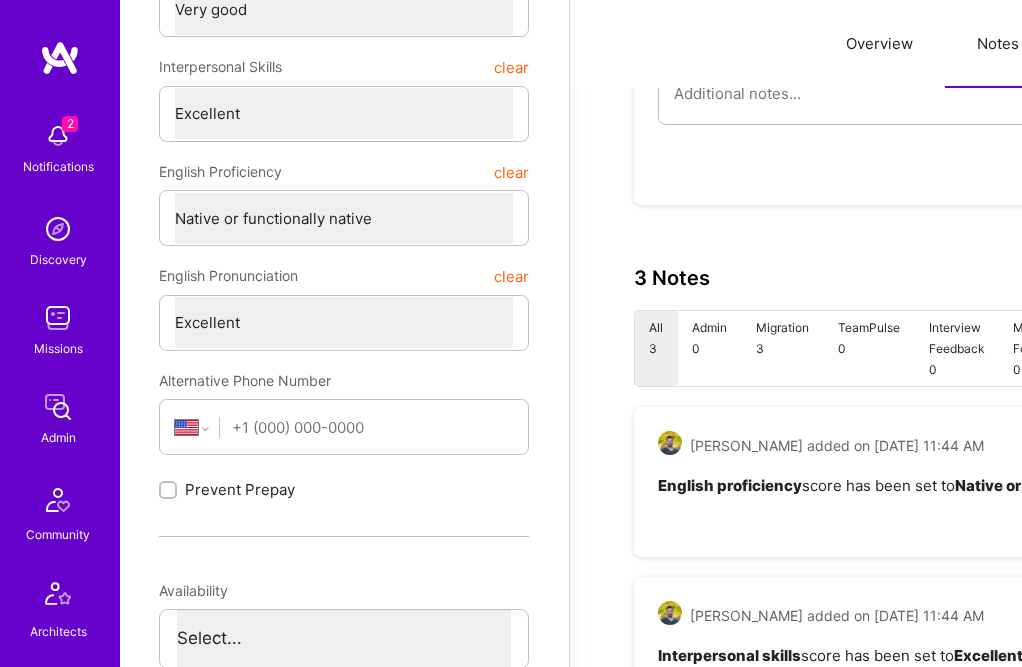 scroll, scrollTop: 525, scrollLeft: 1, axis: both 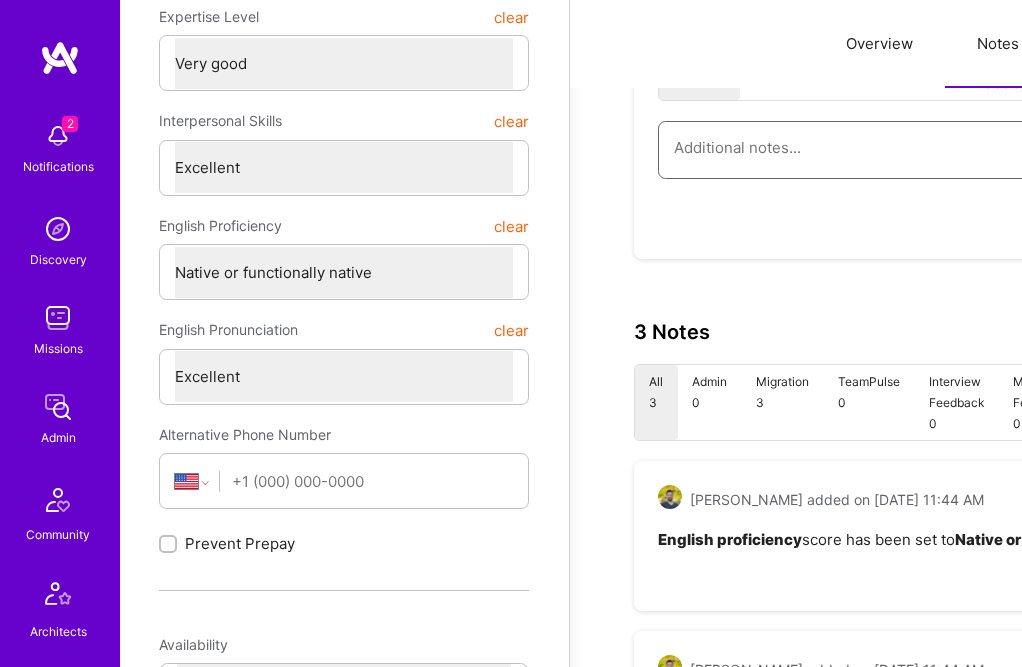 click at bounding box center (988, 147) 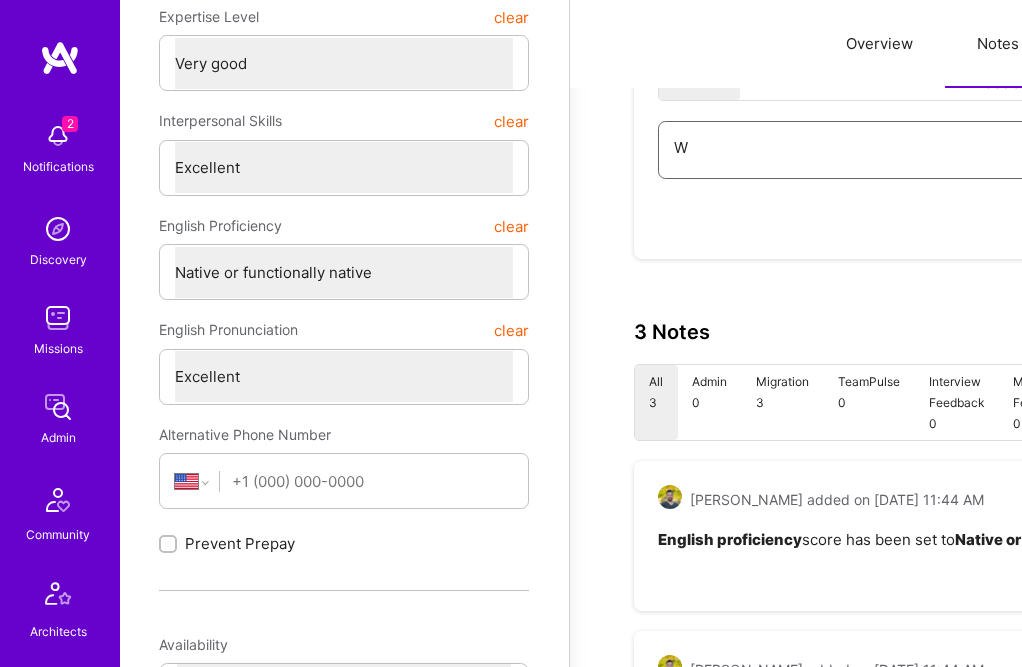 type on "x" 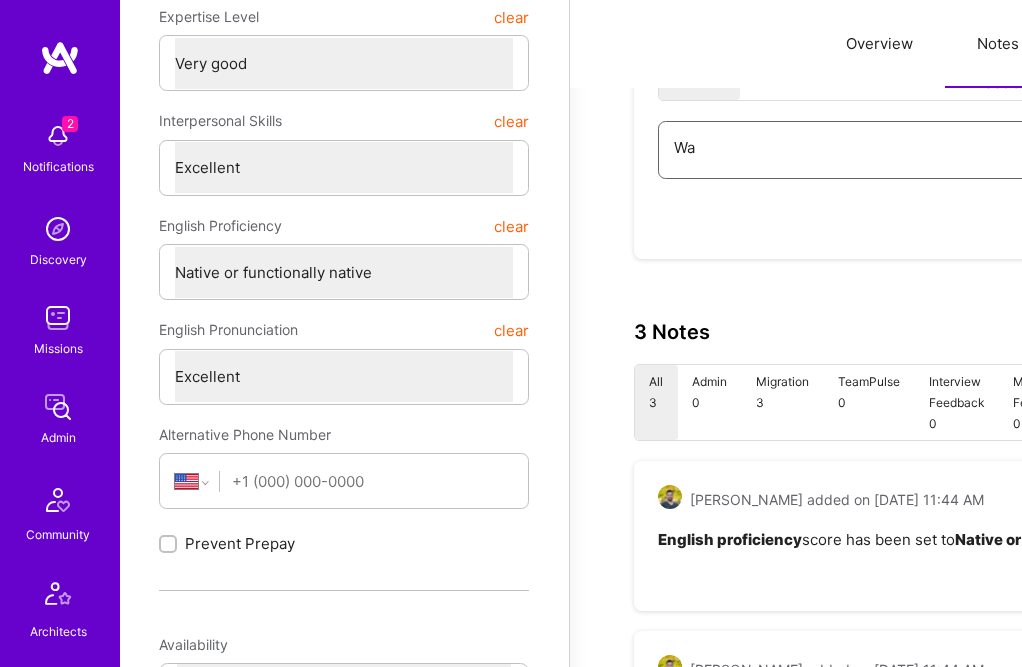 type on "x" 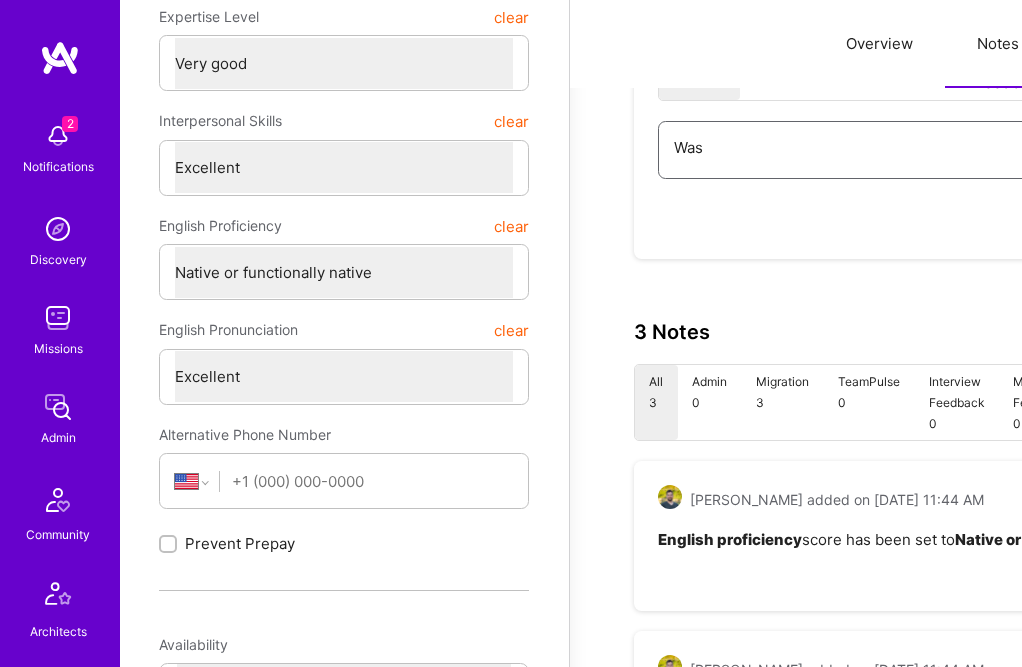 type on "x" 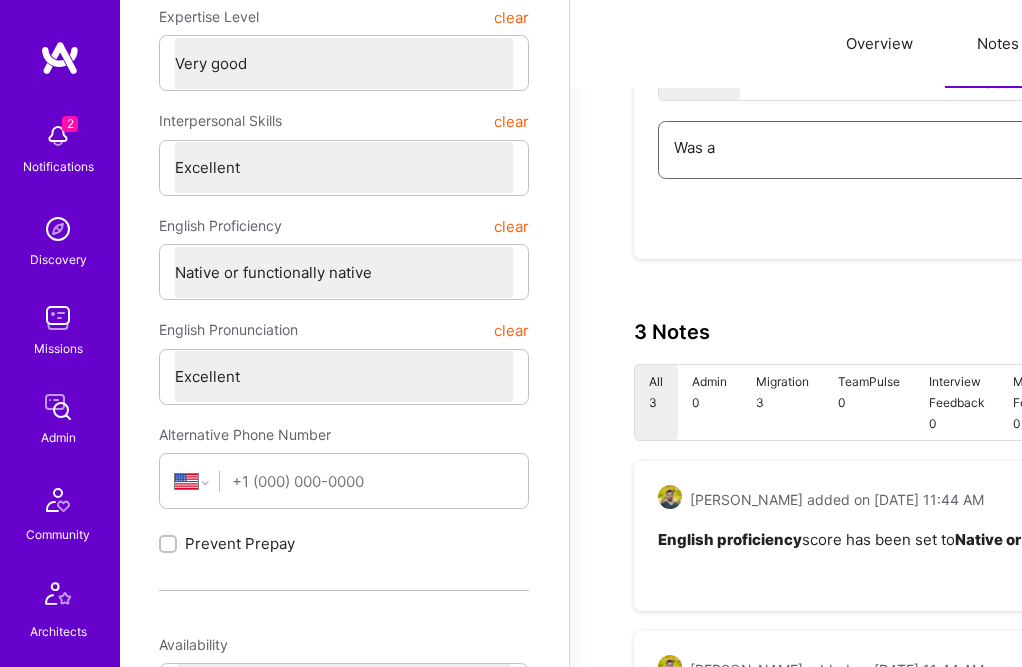 type on "x" 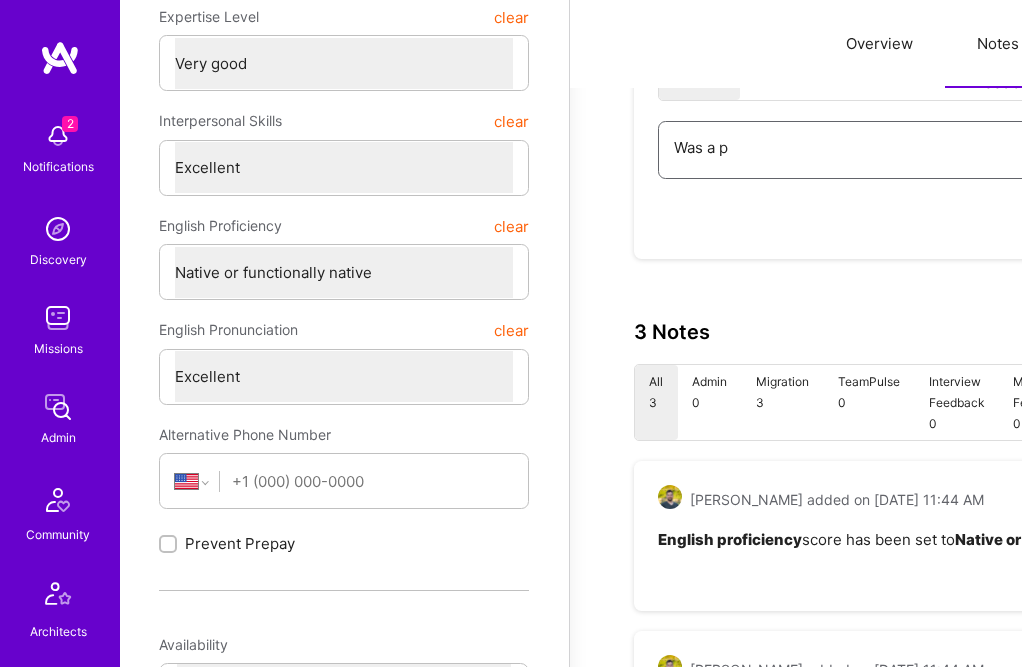 type on "x" 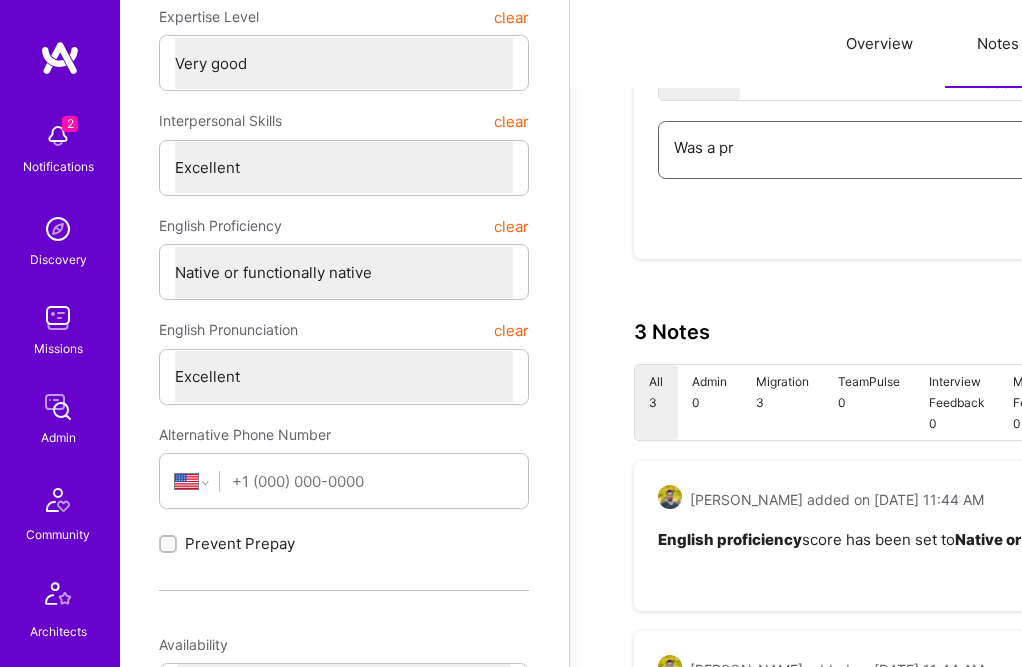 type on "x" 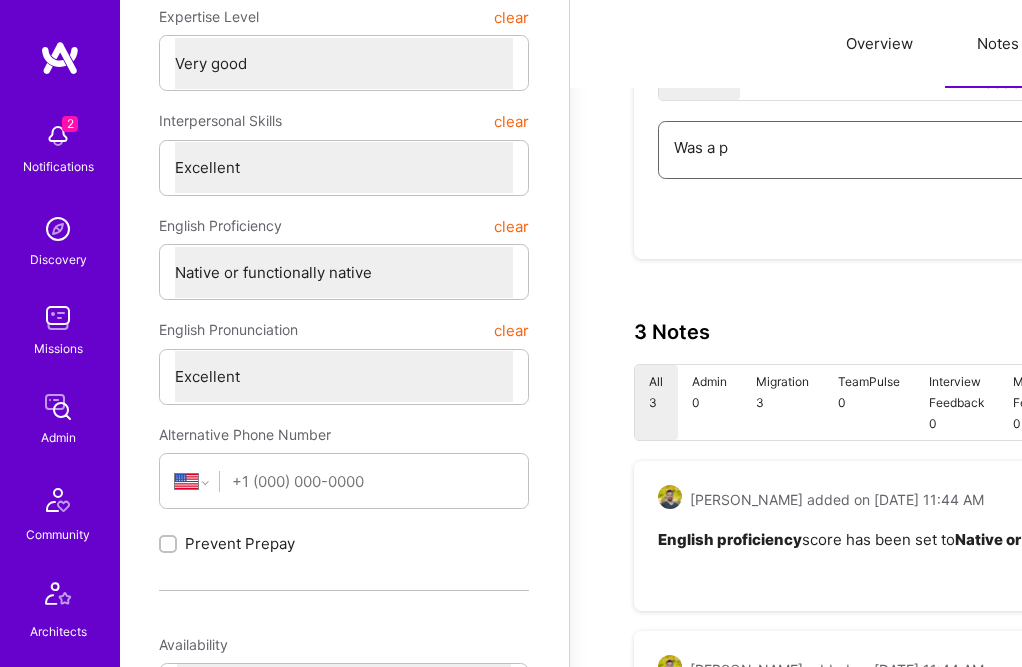 type on "Was a pa" 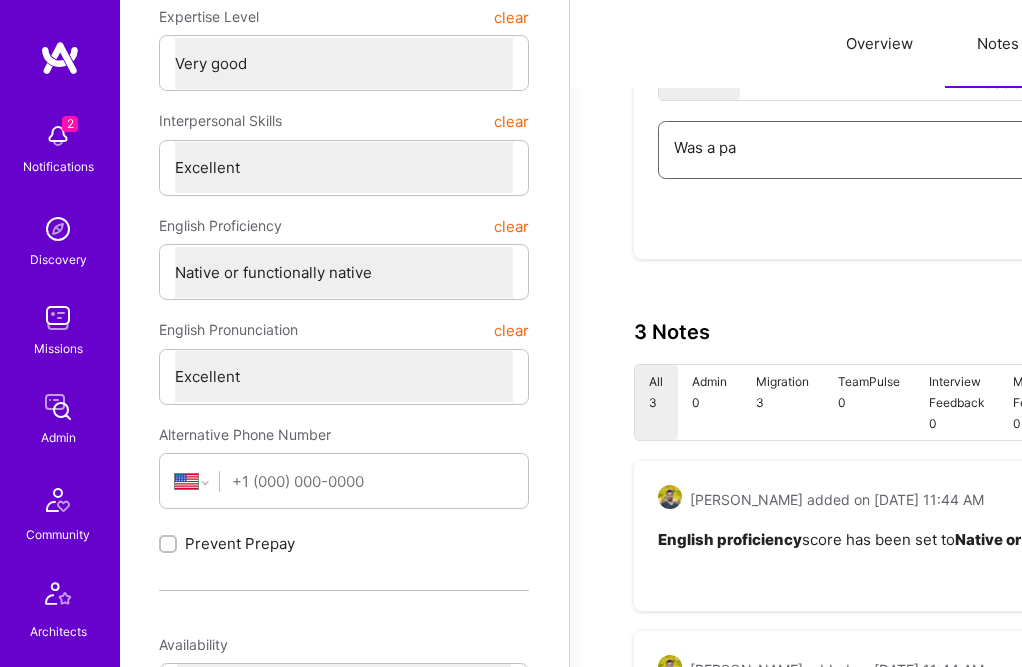 type on "x" 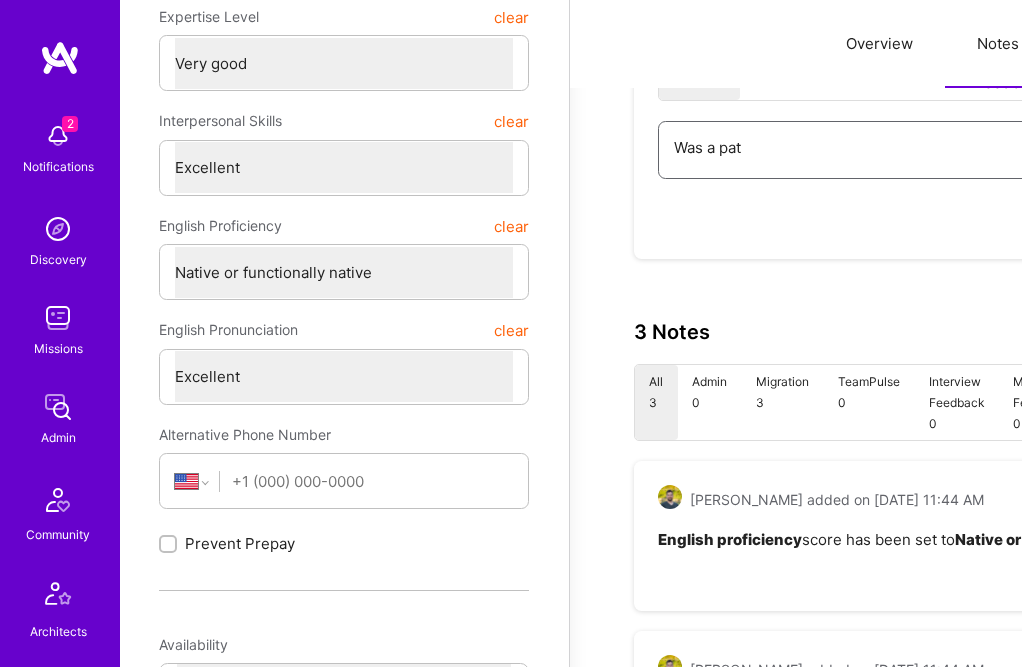 type on "x" 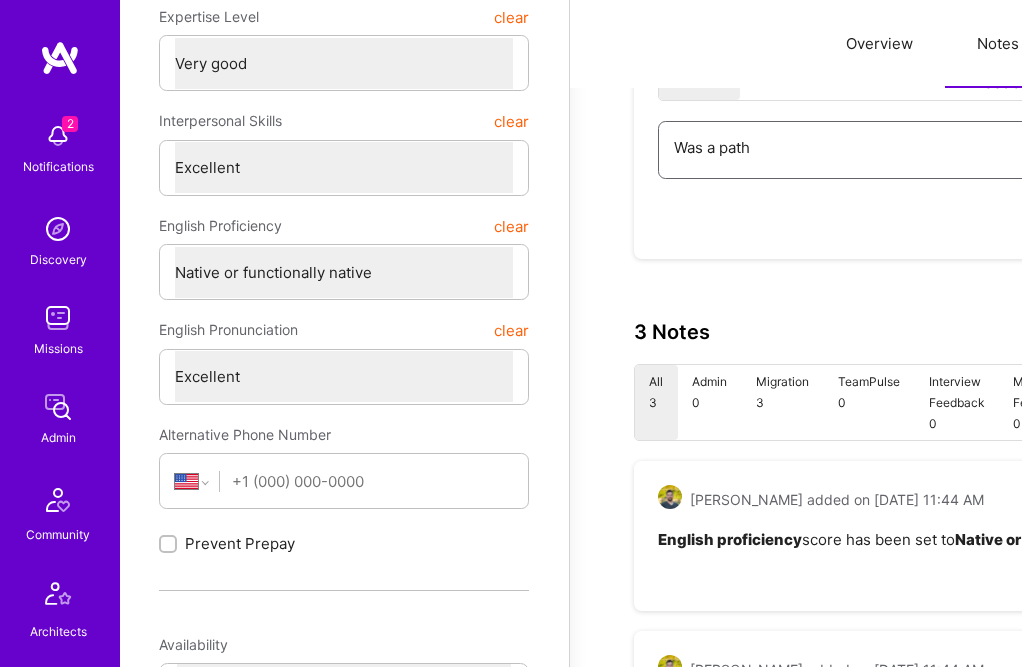 type on "x" 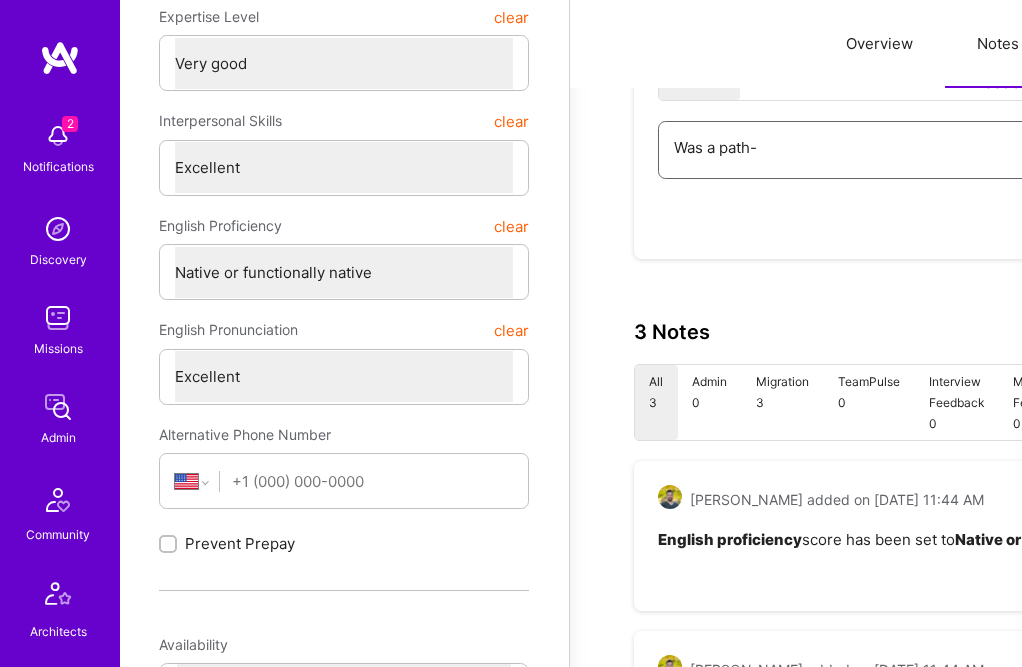 type on "x" 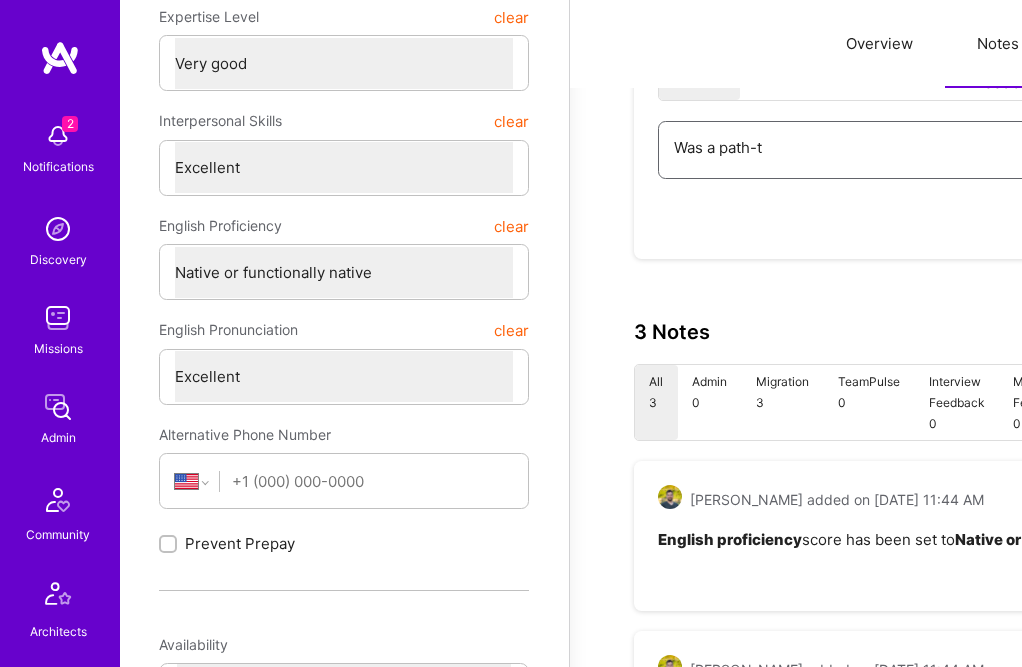 type on "x" 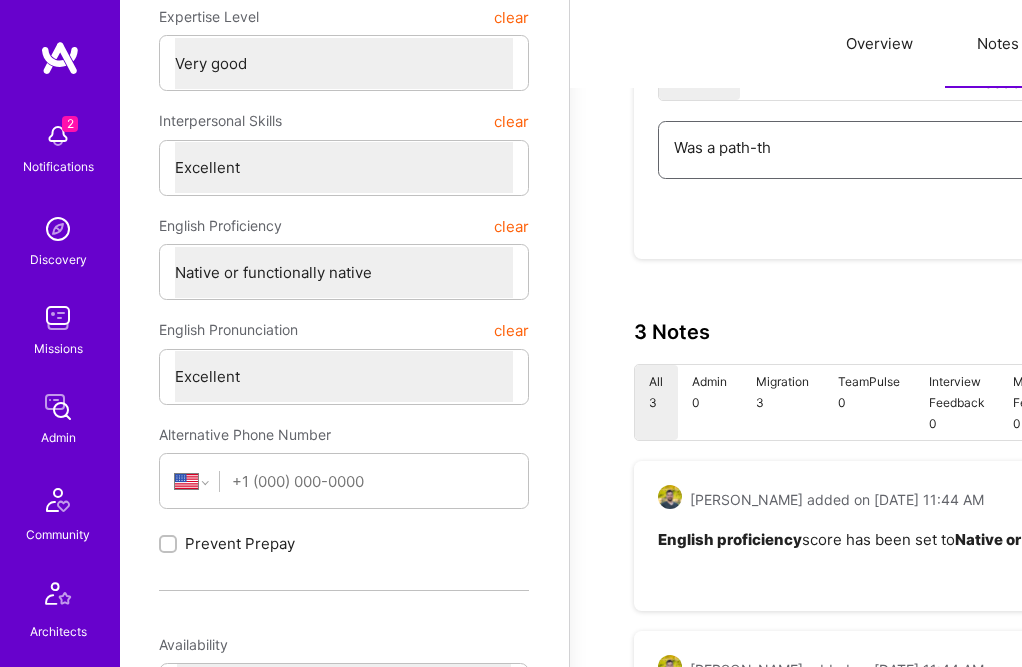 type on "x" 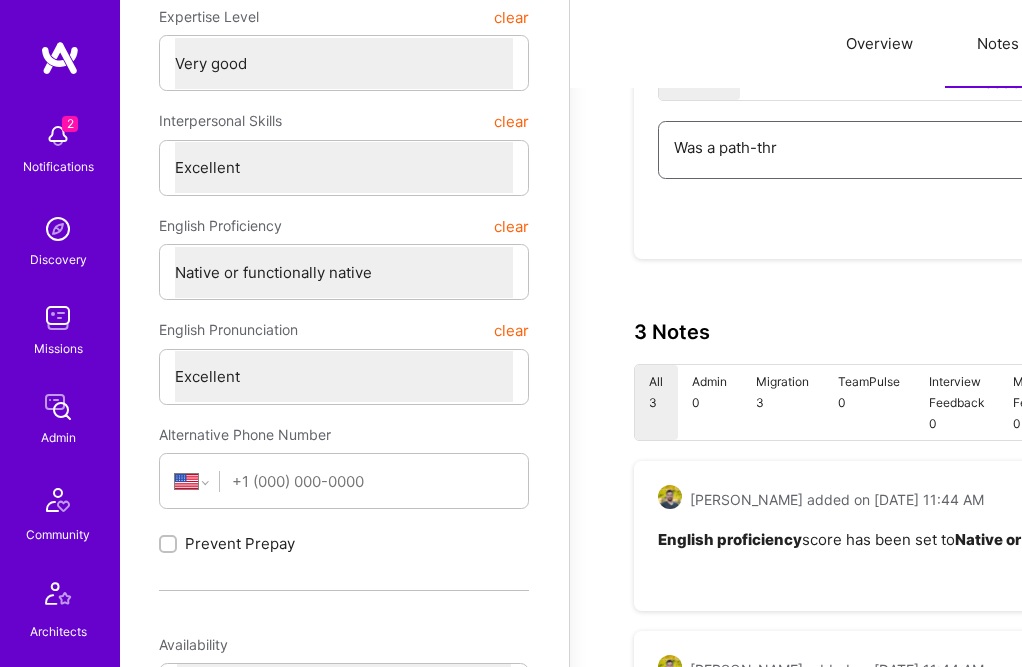 type on "x" 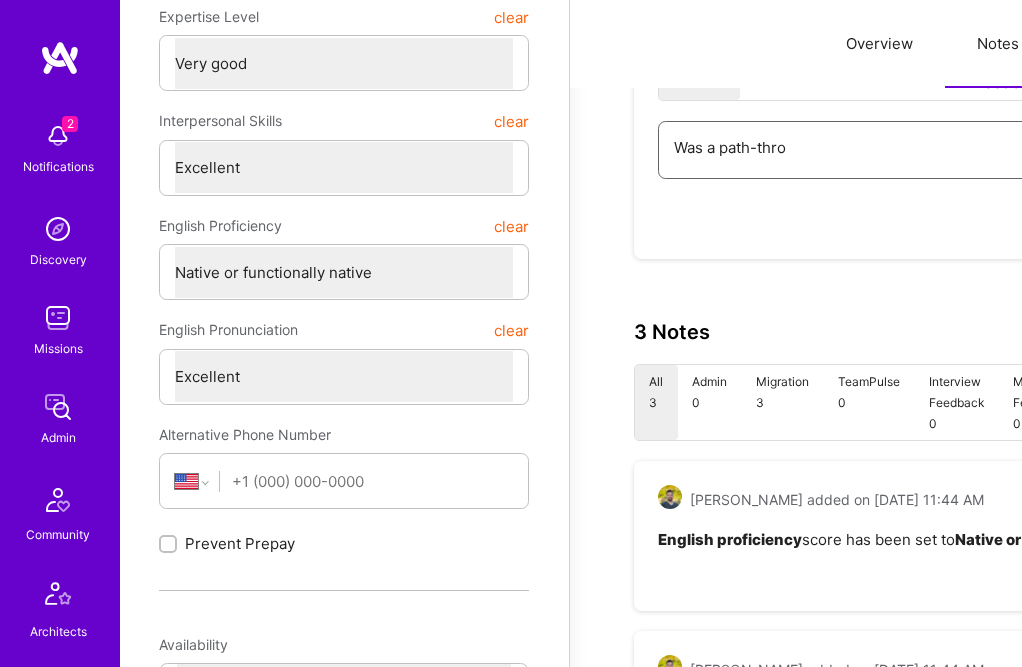 type on "x" 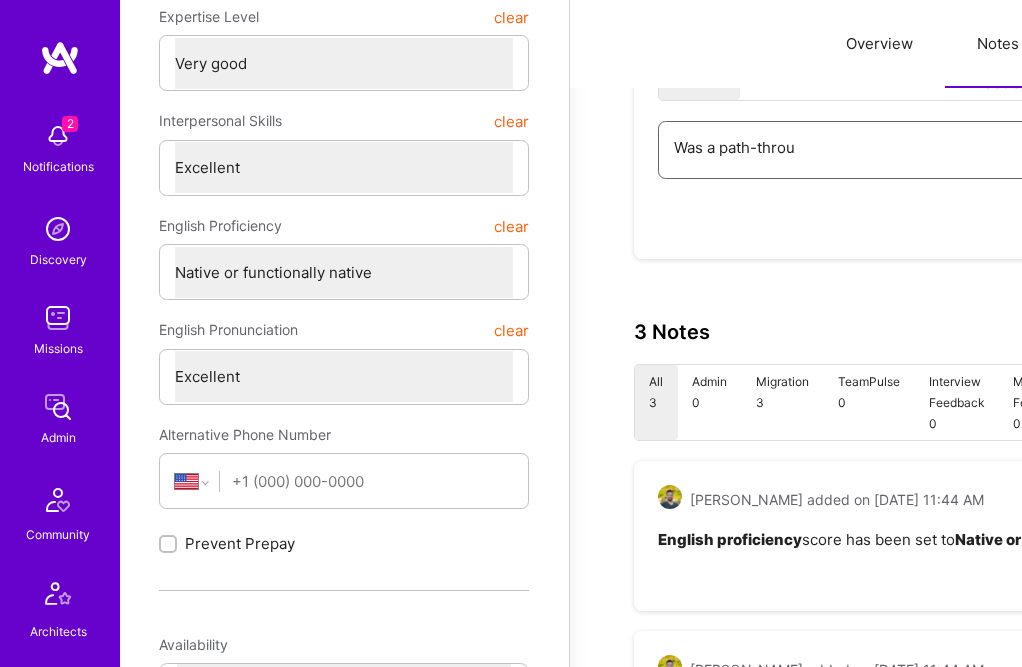 type on "x" 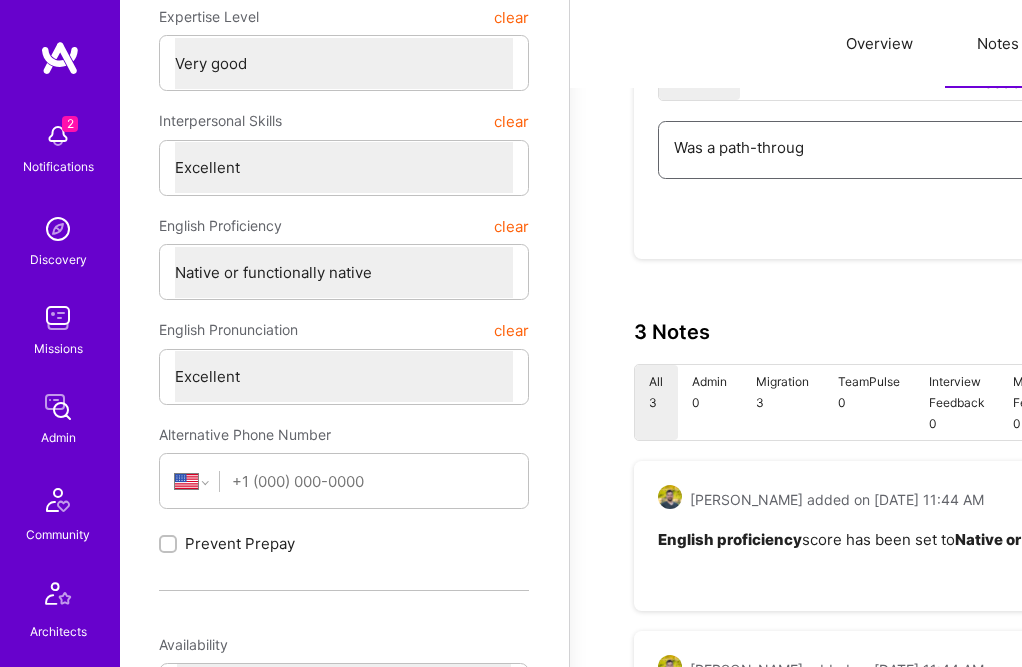 type on "x" 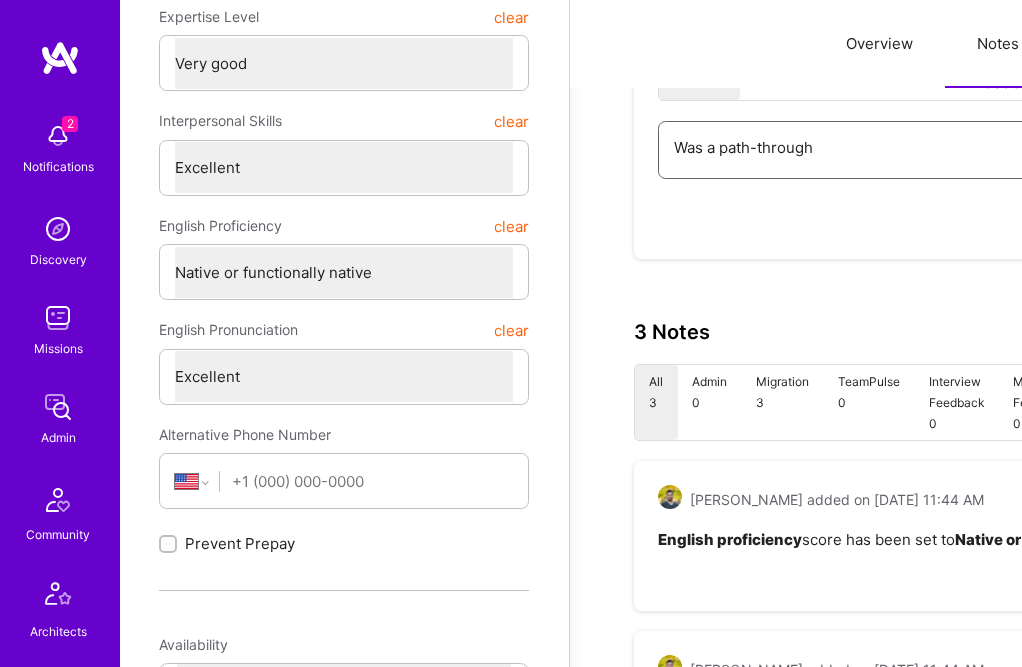 type on "x" 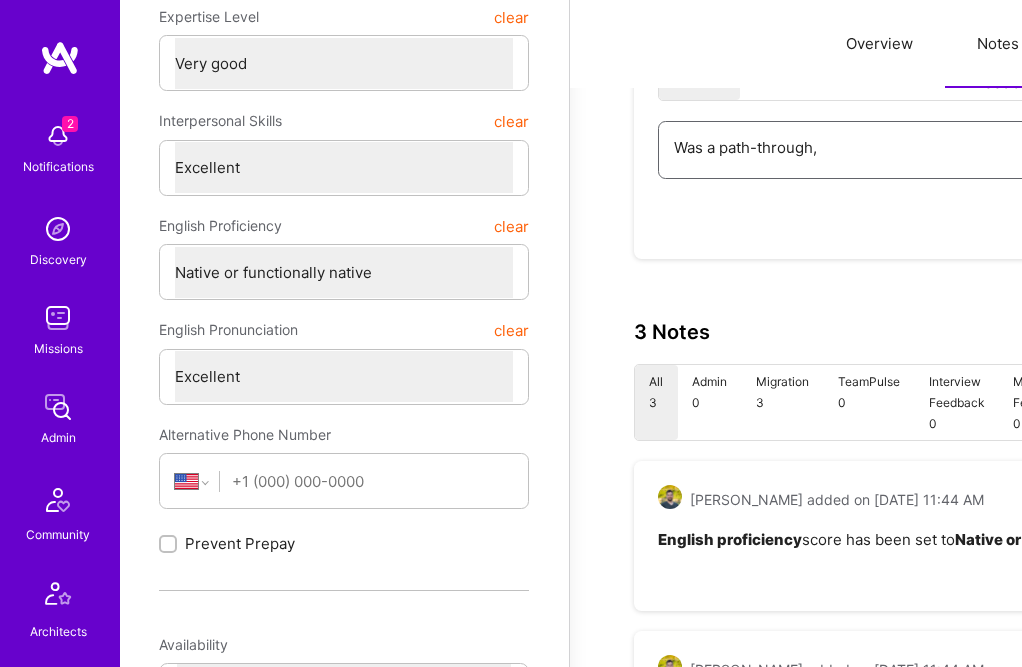 type on "x" 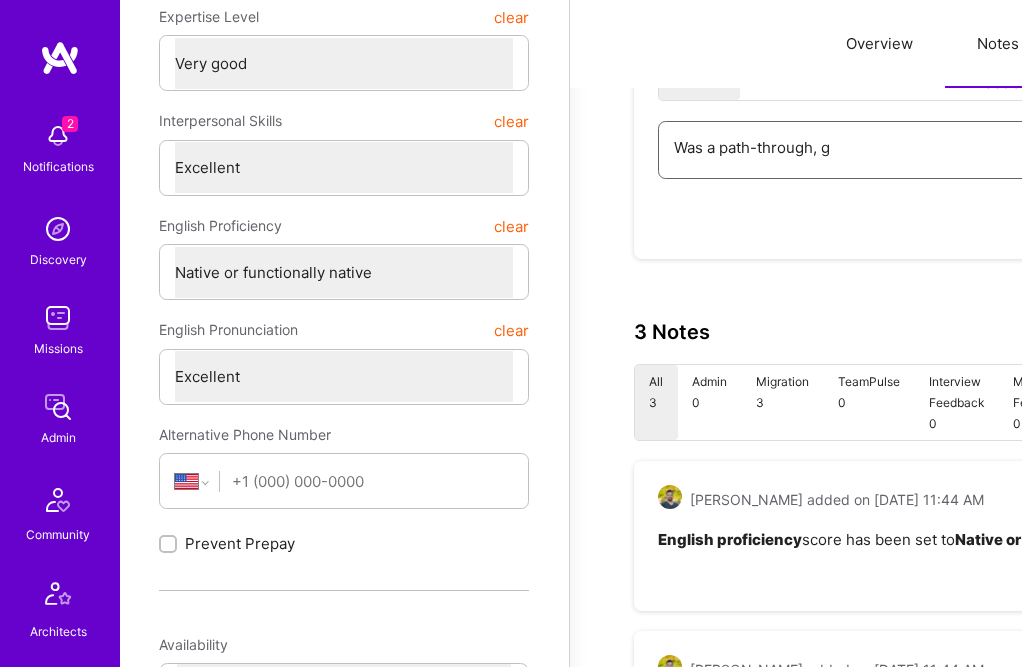 type on "x" 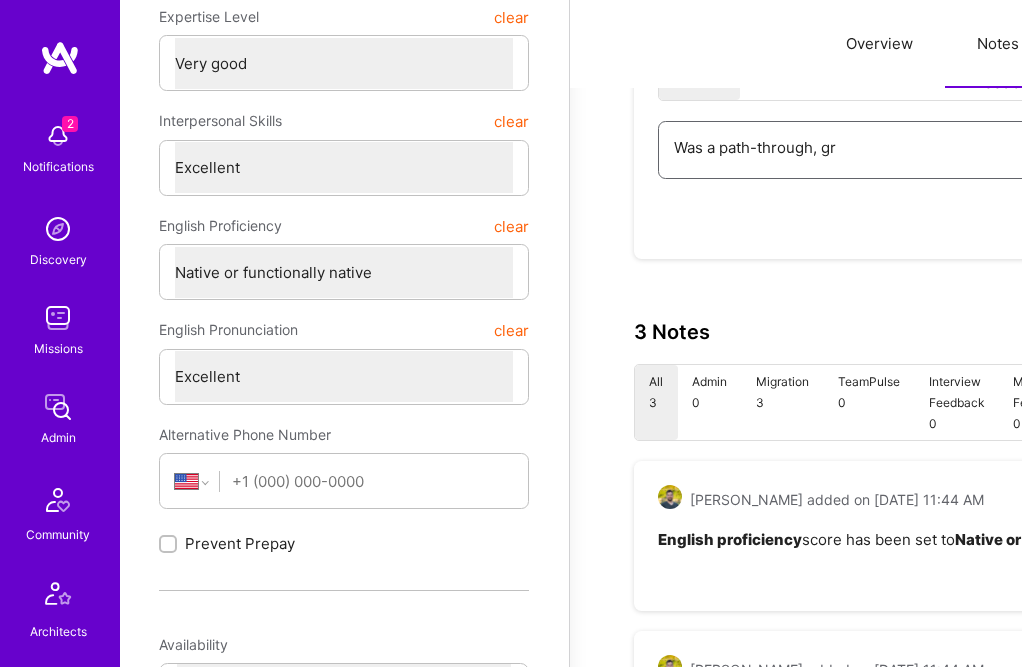 type on "x" 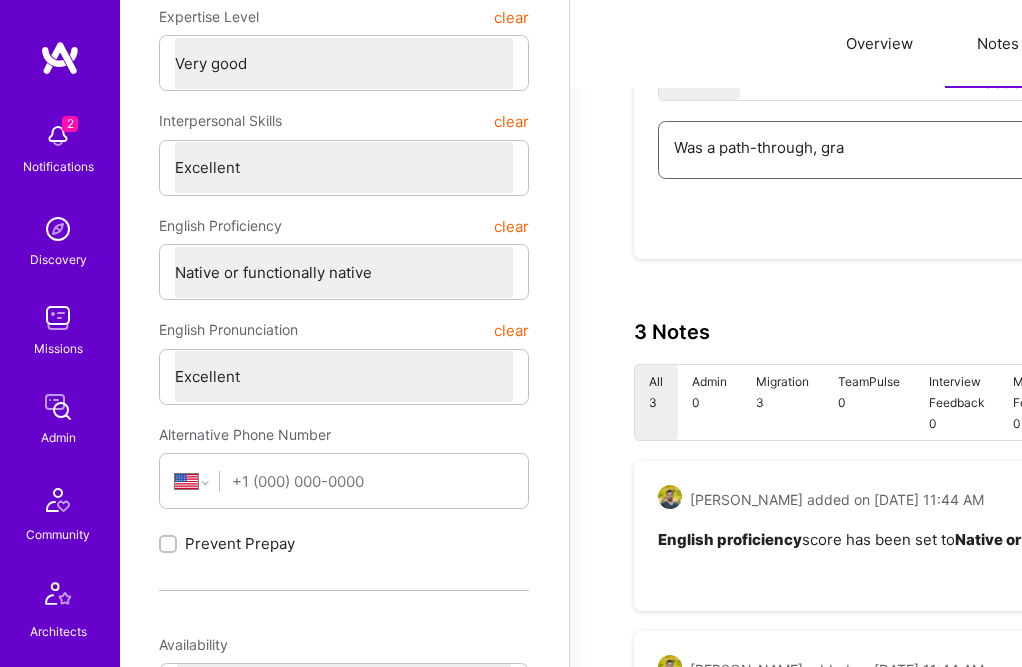 type on "x" 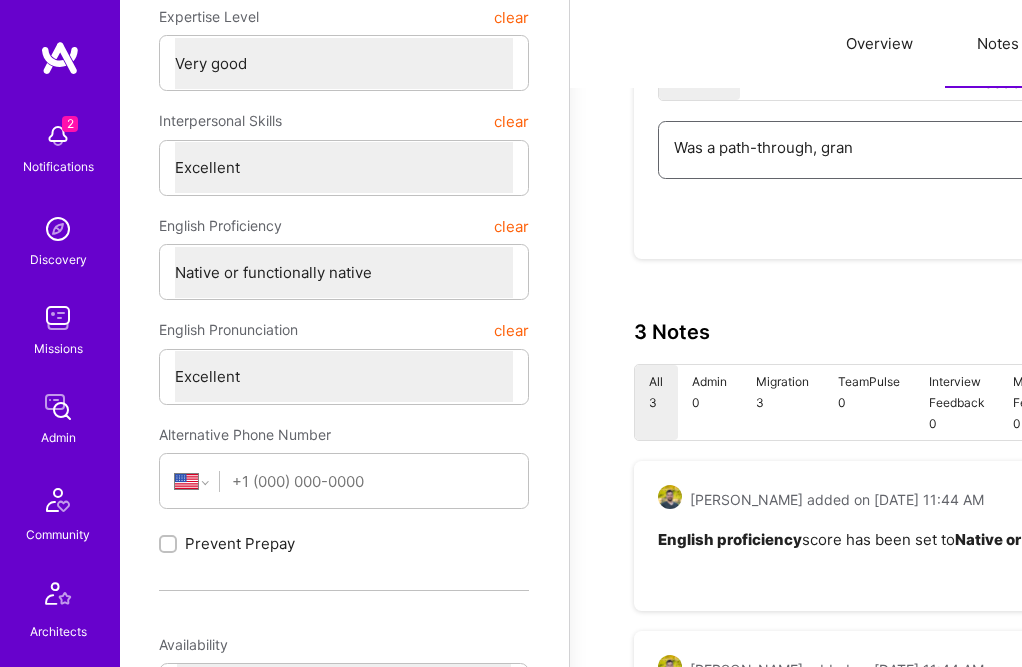 type on "x" 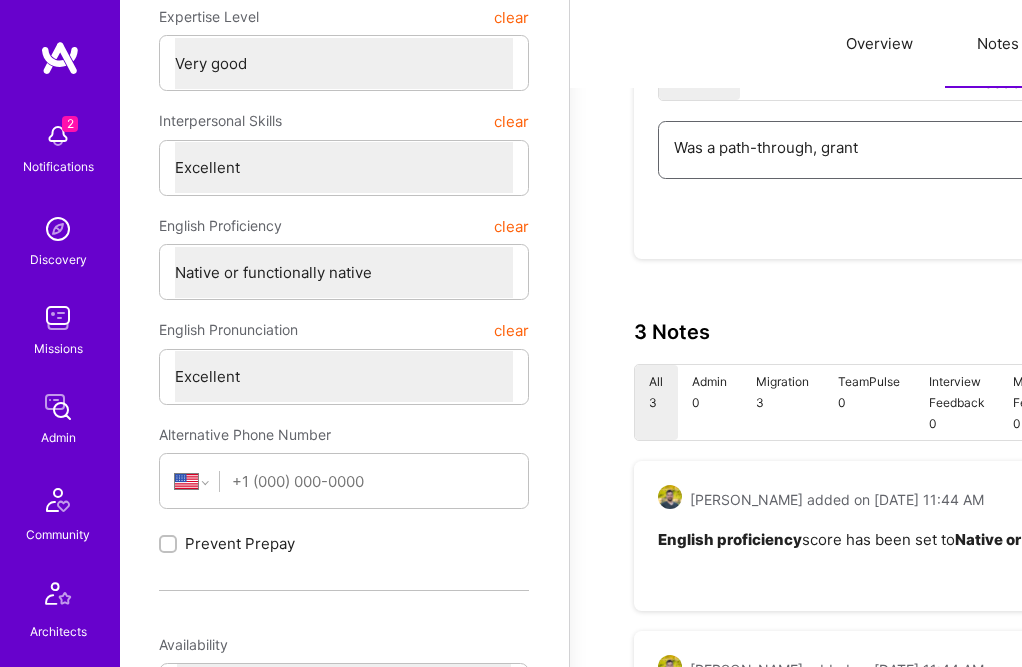 type on "x" 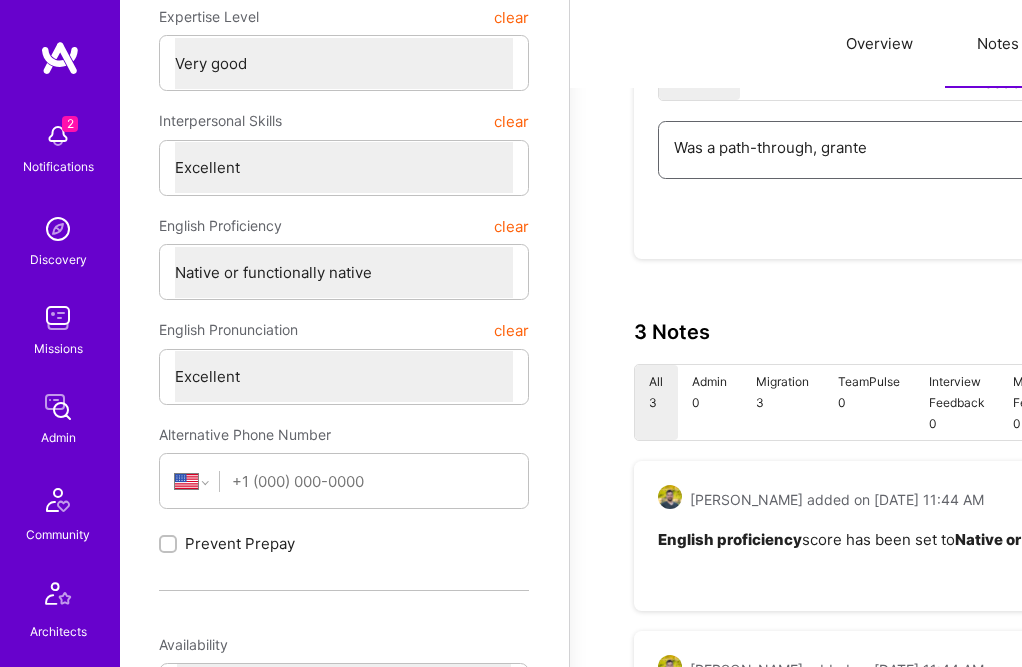 type on "x" 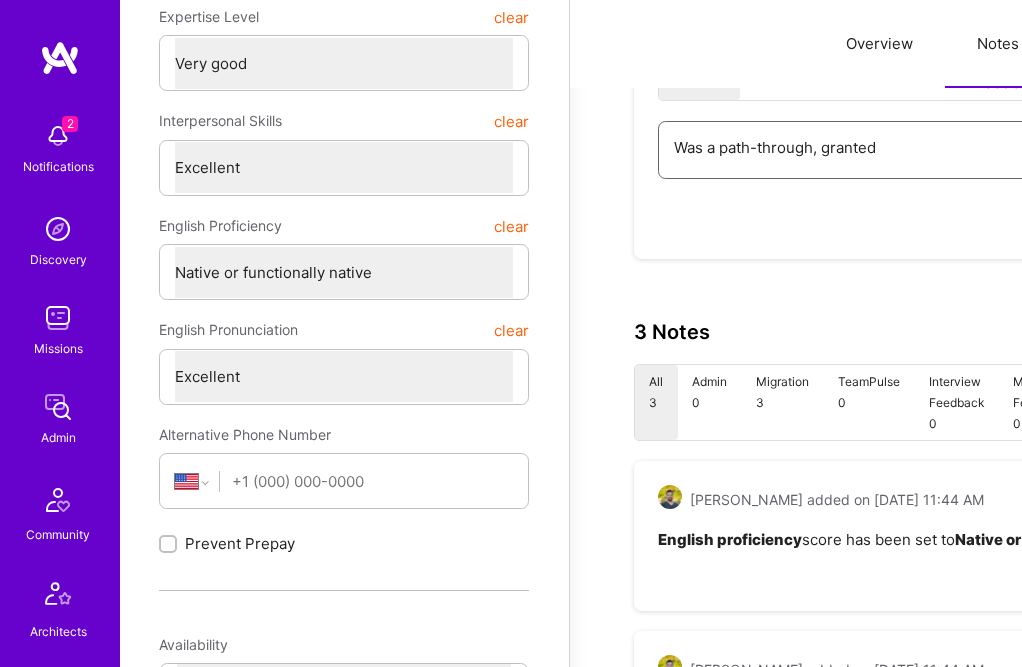 type on "x" 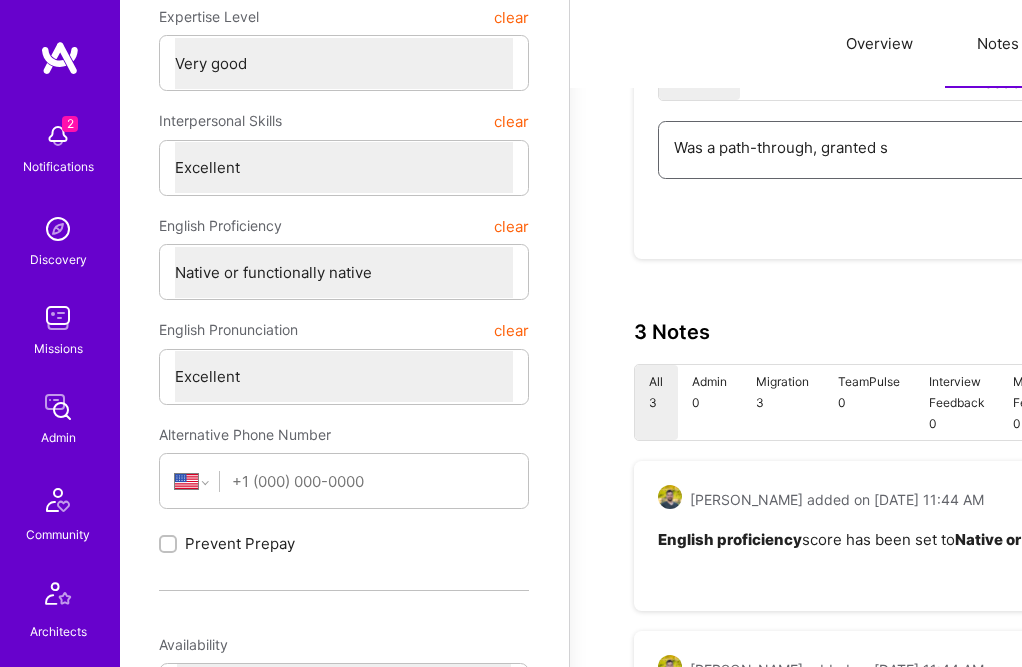 type on "Was a path-through, granted sc" 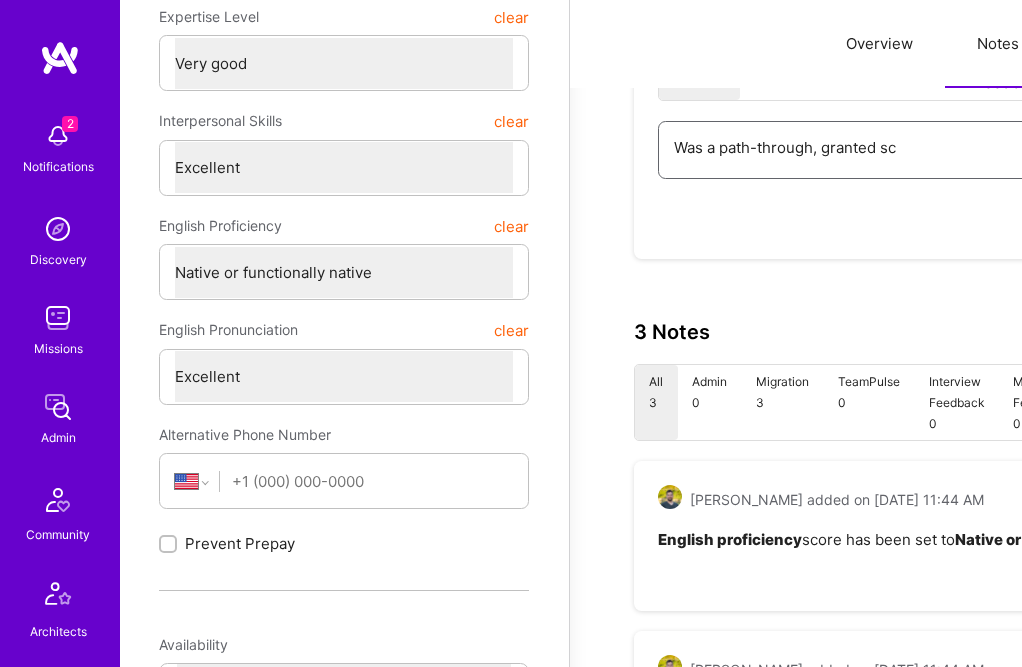 type on "x" 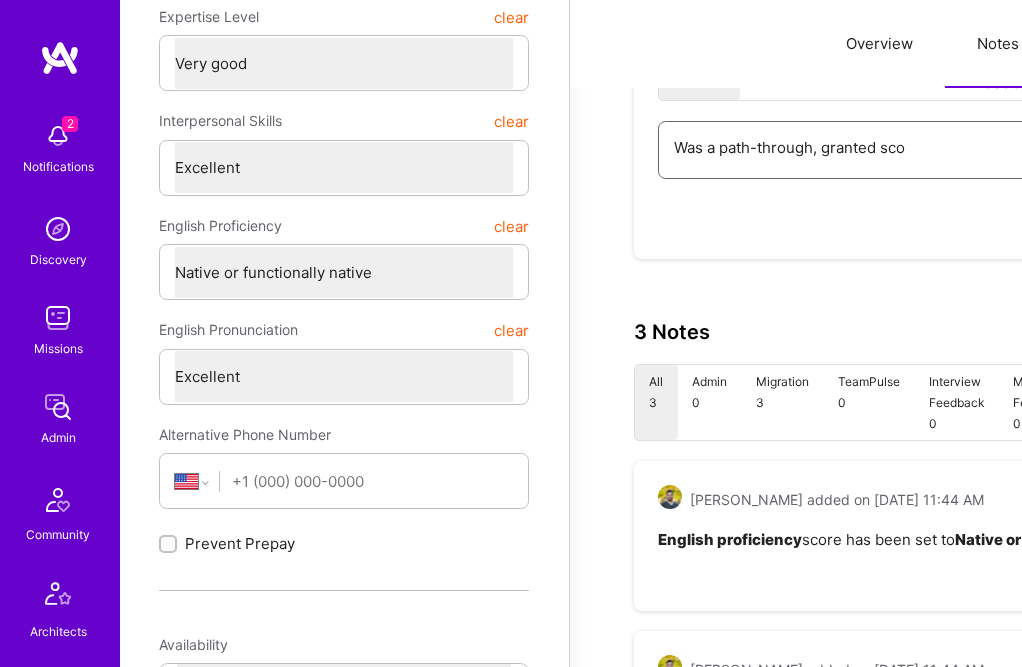 type on "x" 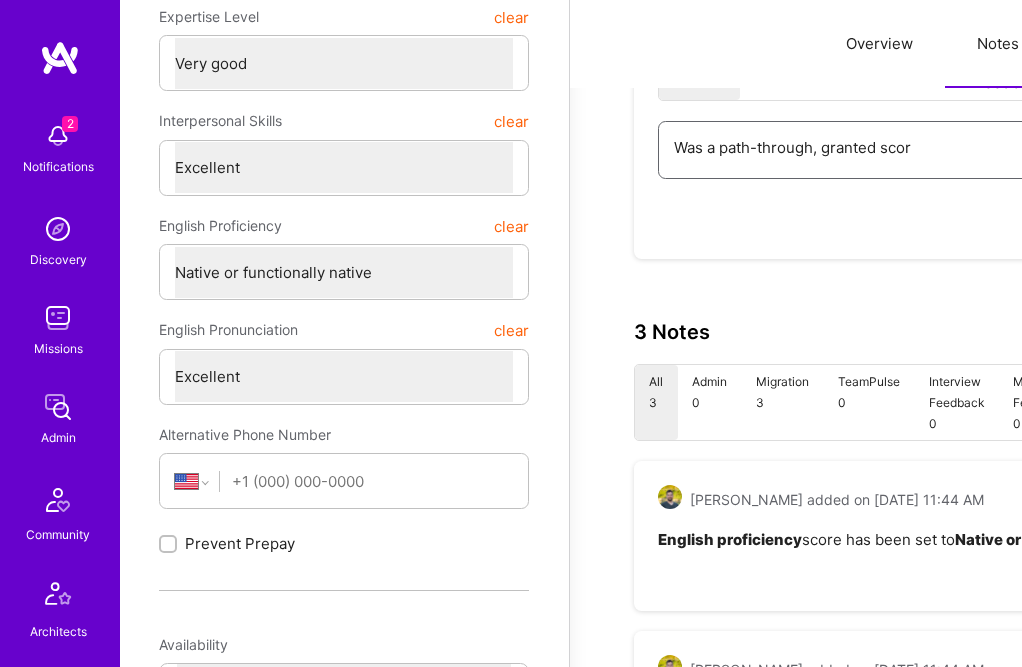 type on "x" 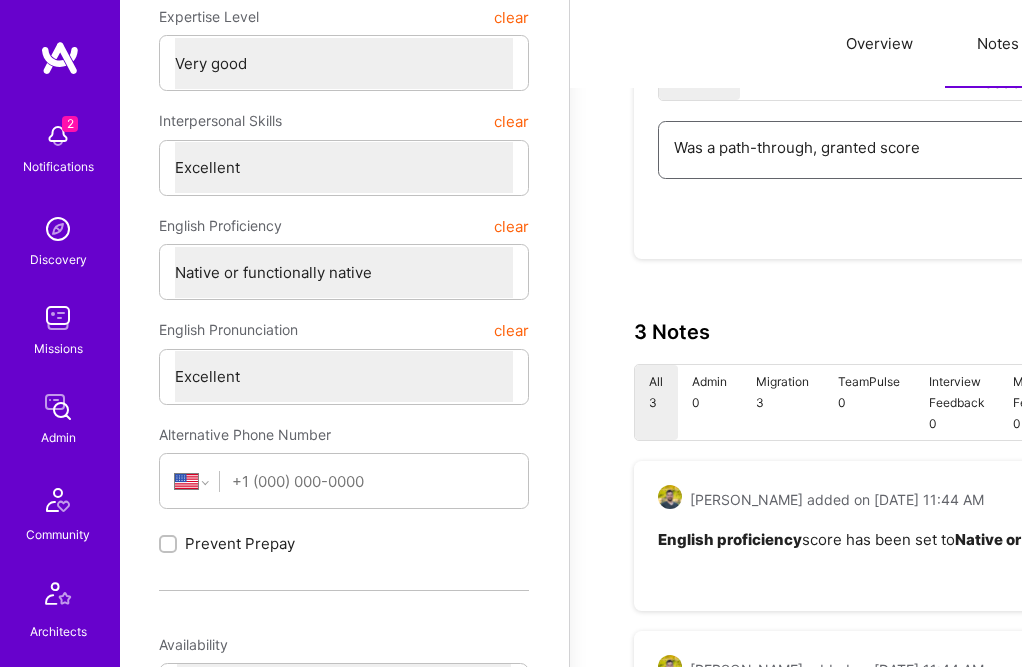type on "x" 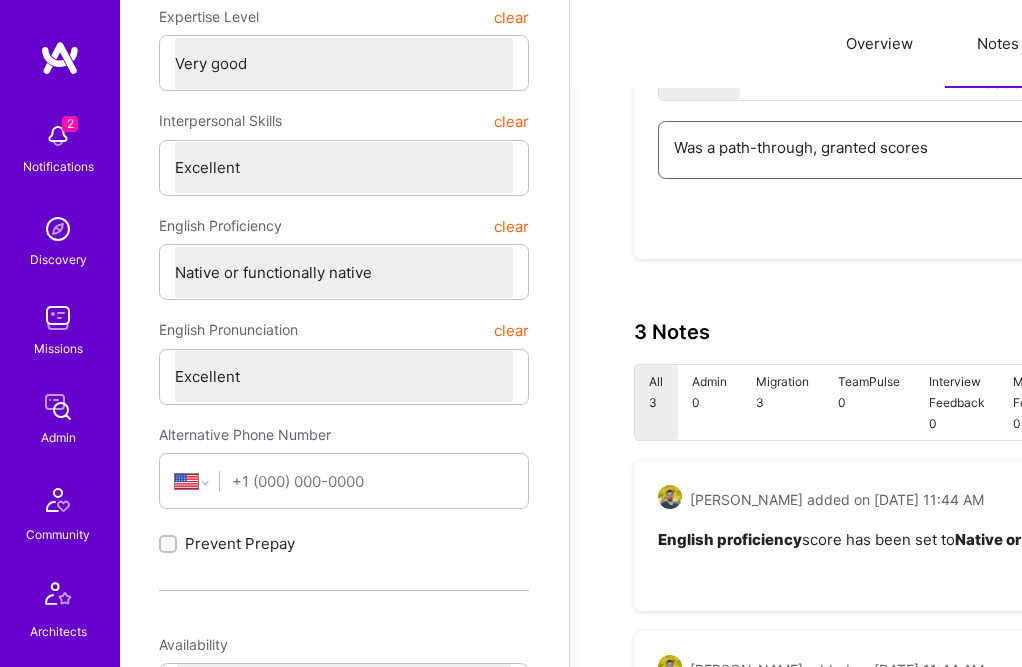 type on "x" 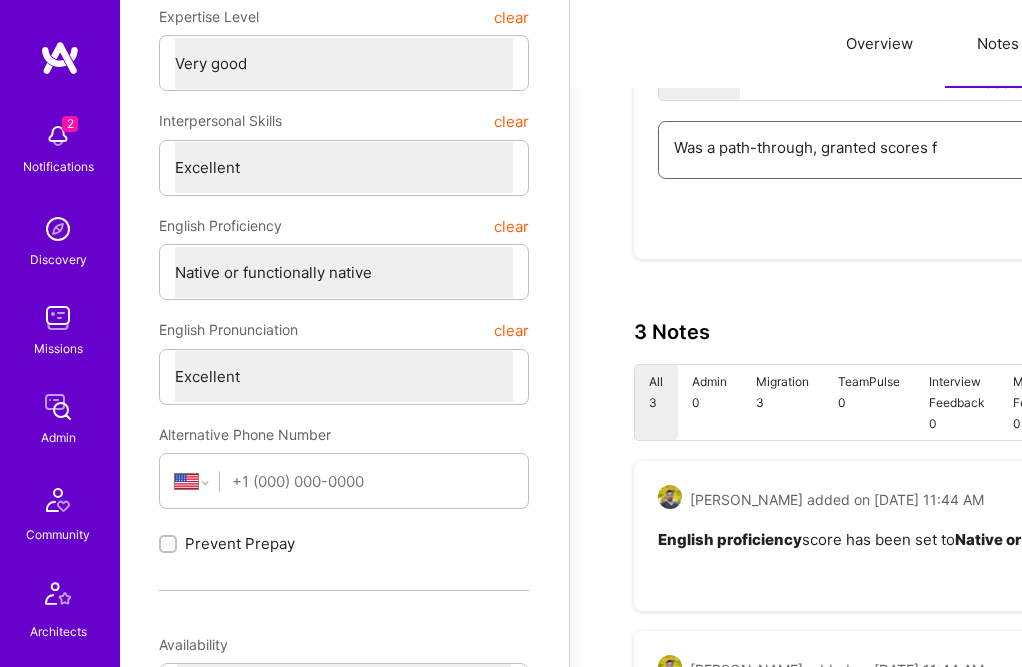 type on "x" 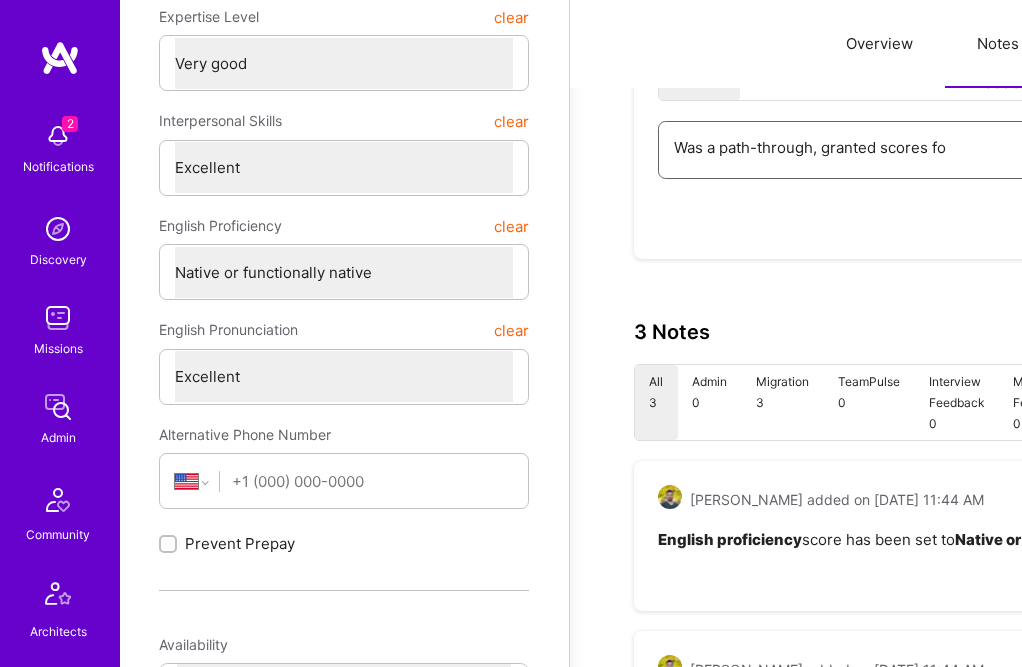 type on "x" 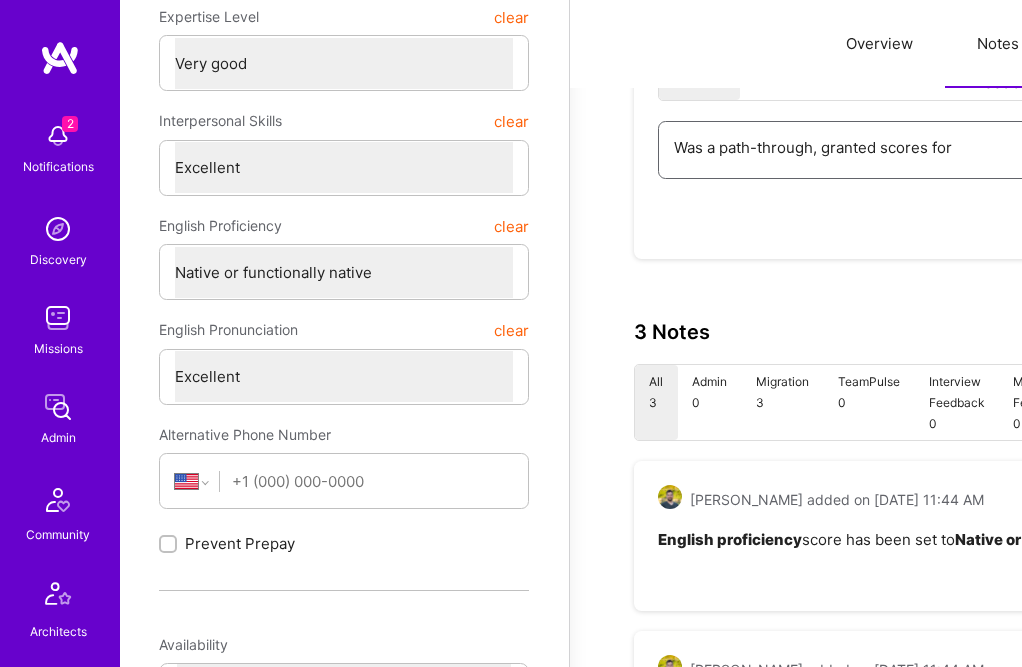 type on "x" 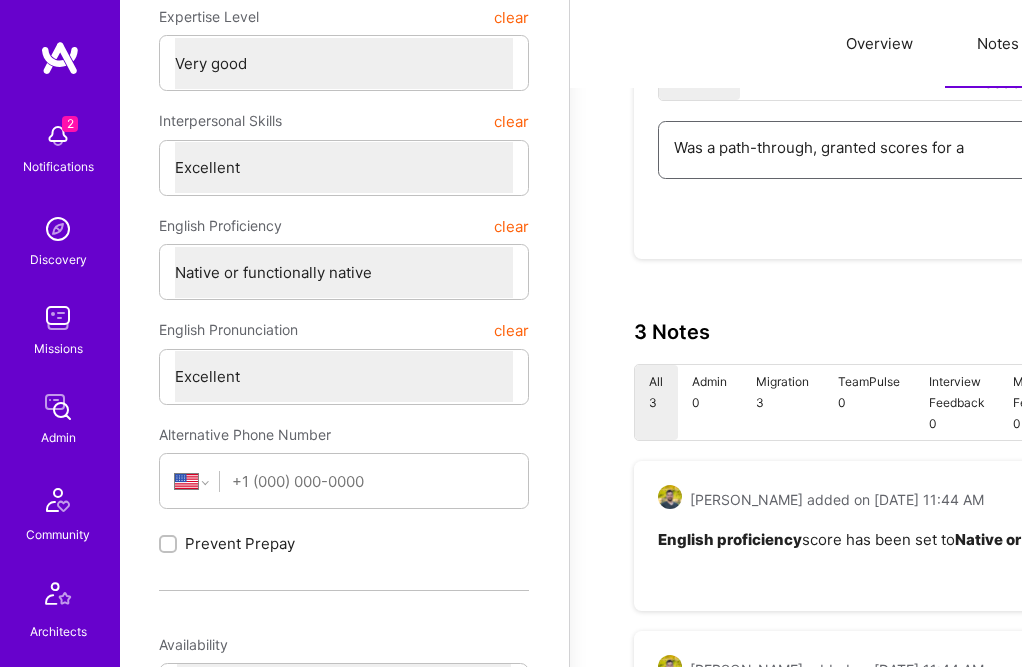 type on "x" 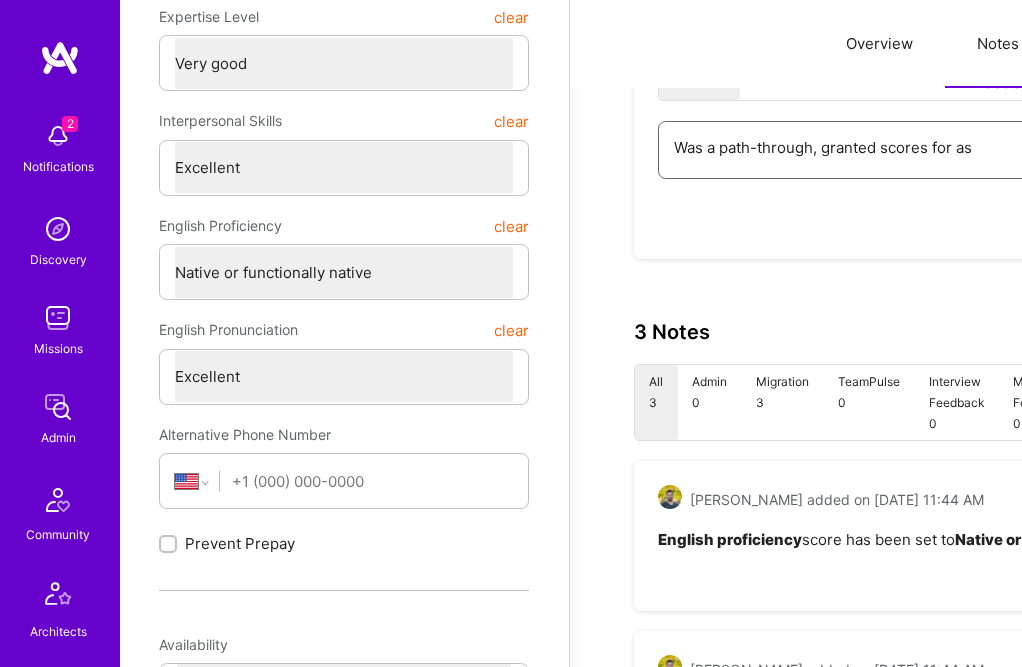 type on "x" 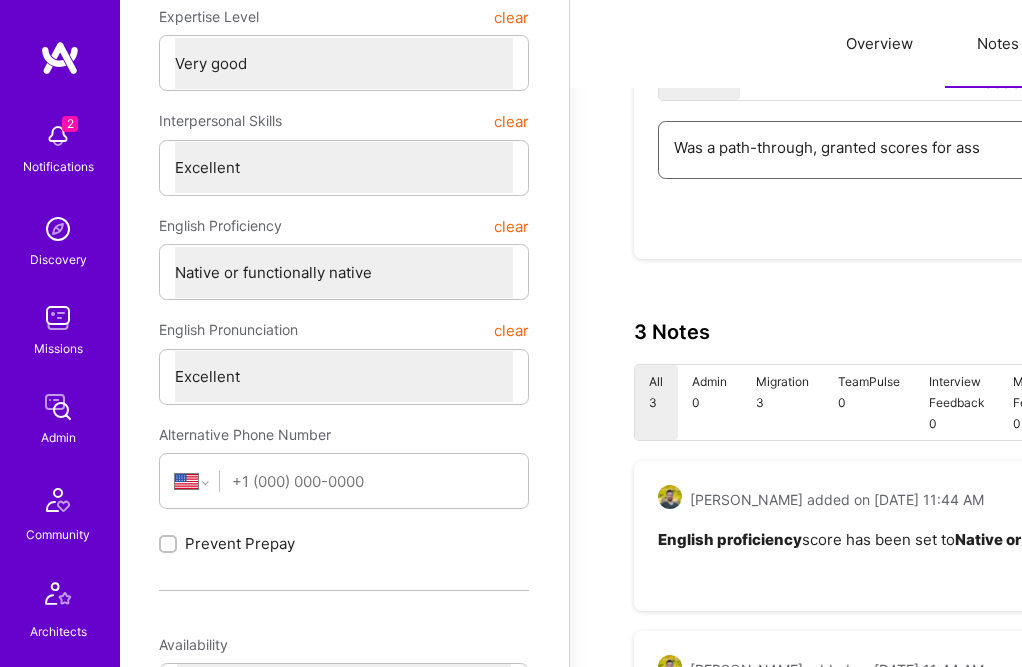 type on "Was a path-through, granted scores for assi" 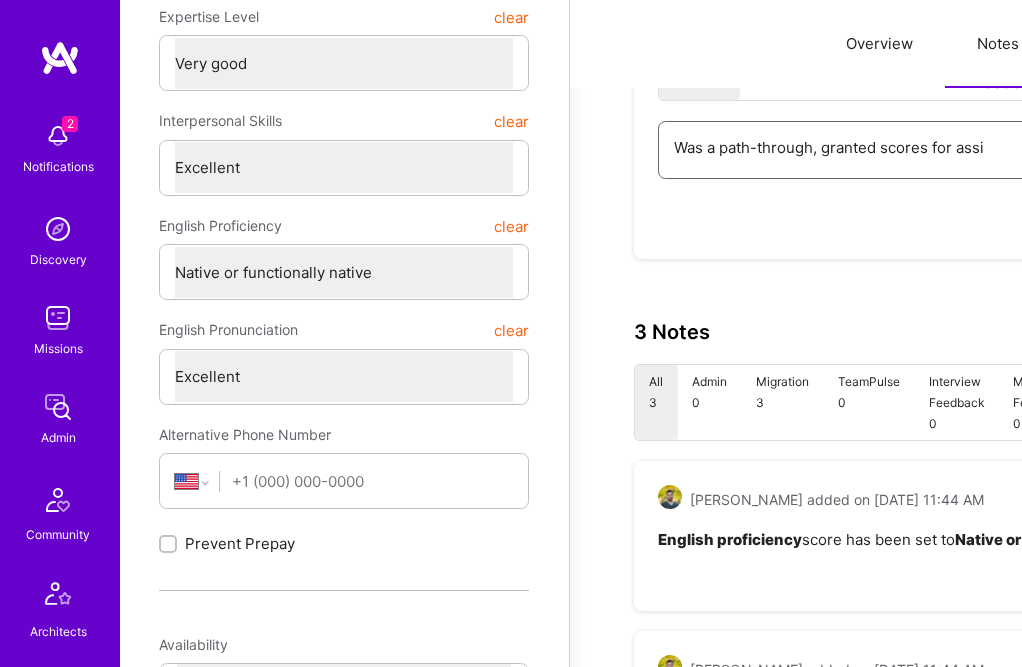type on "x" 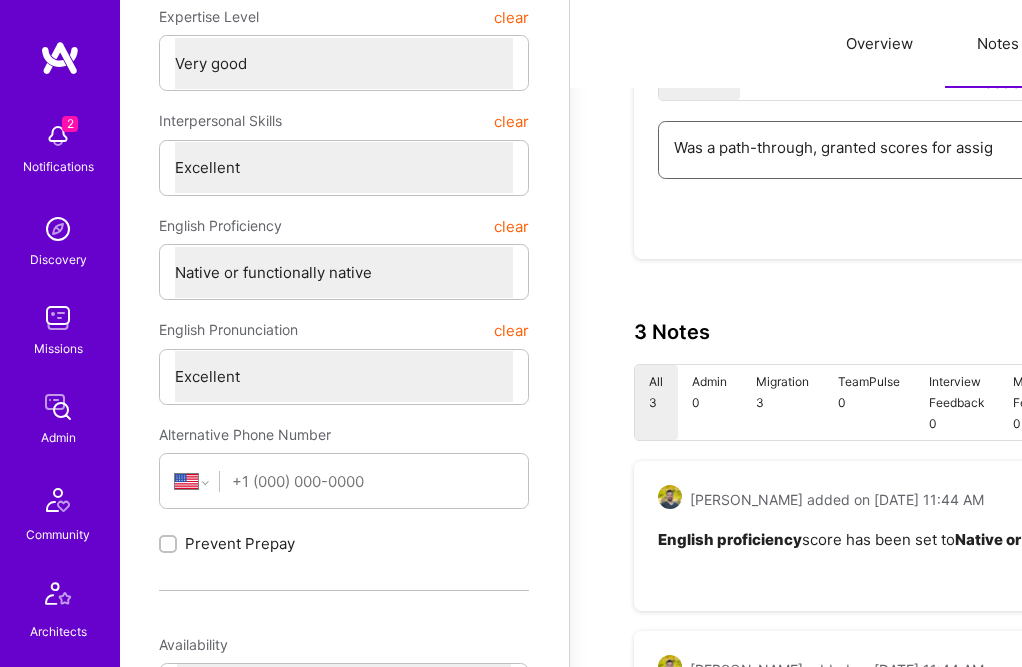 type on "x" 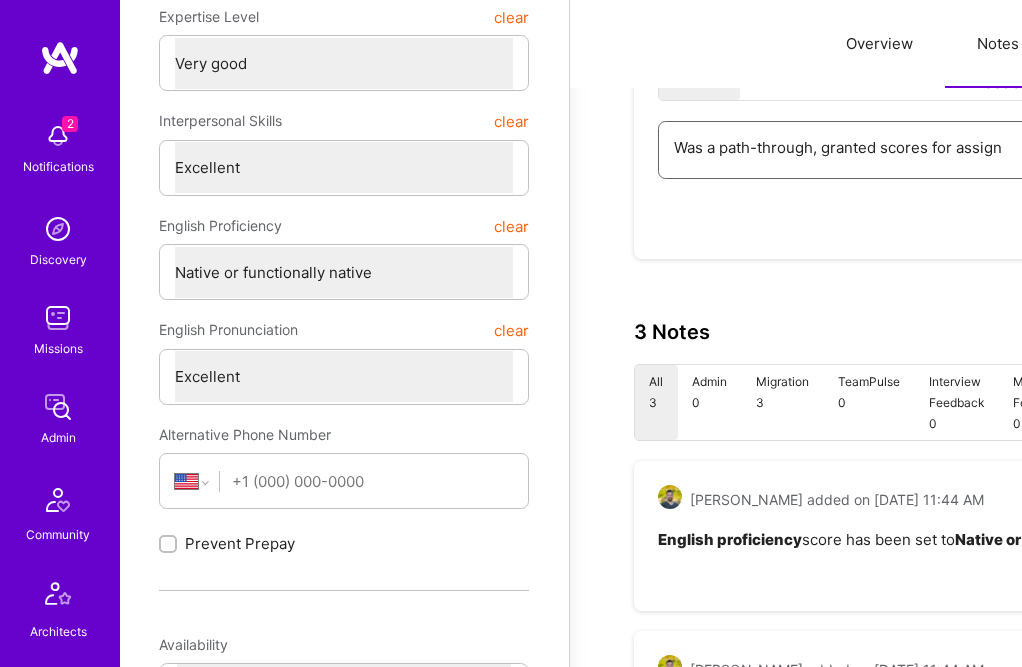 type on "x" 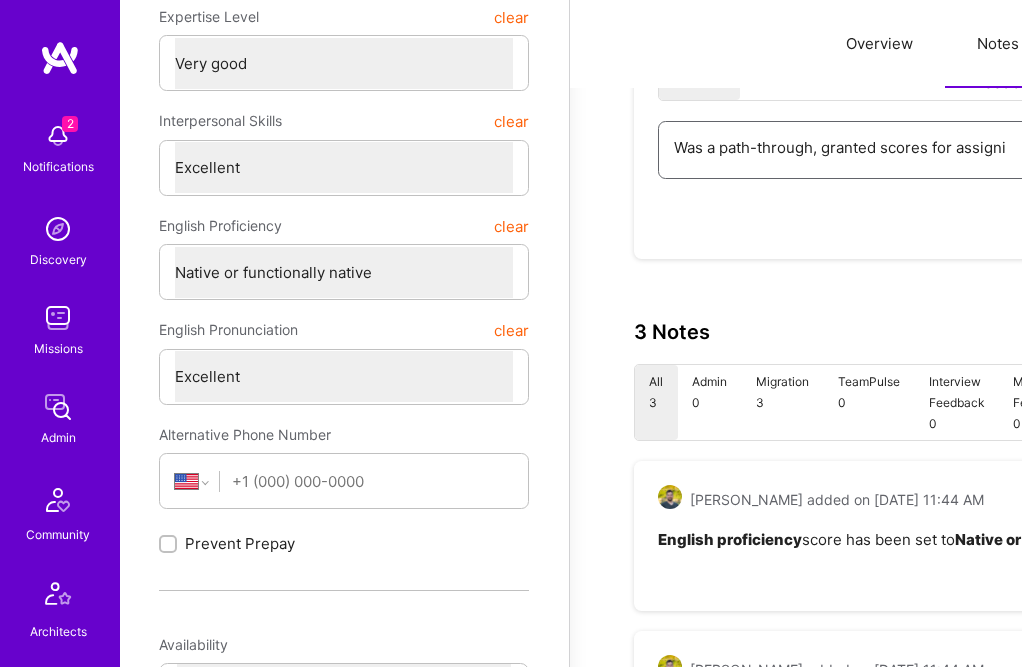 type on "x" 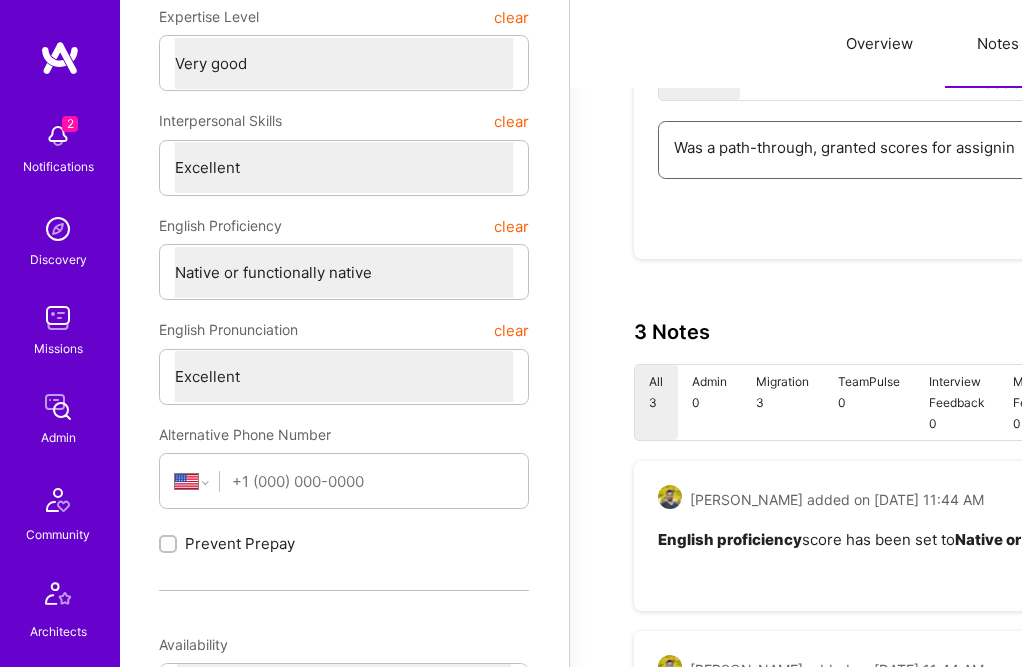 type on "Was a path-through, granted scores for assigning" 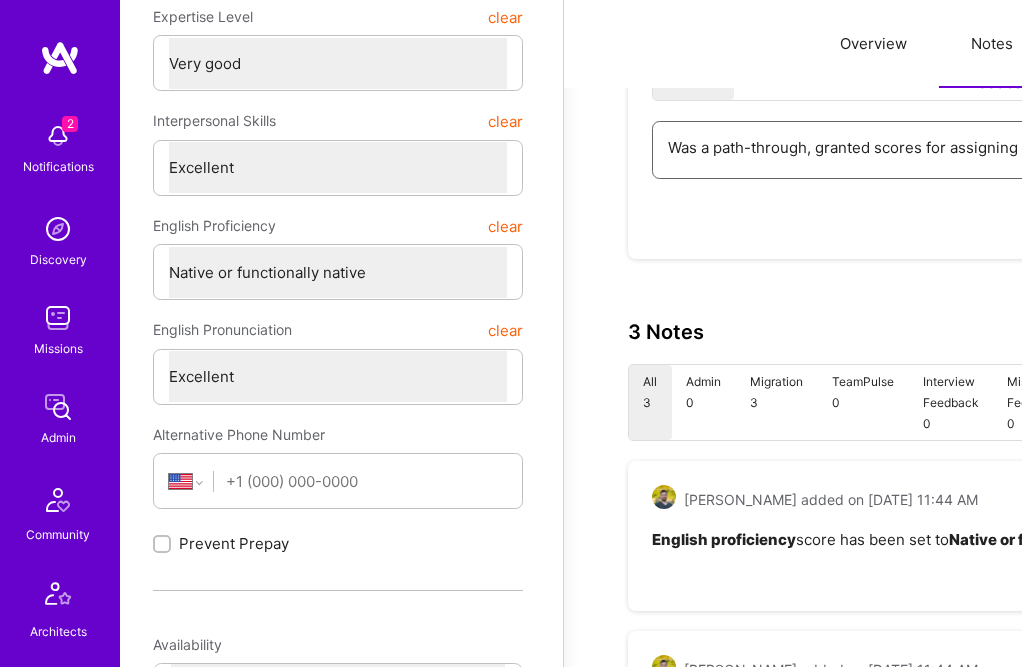 type on "x" 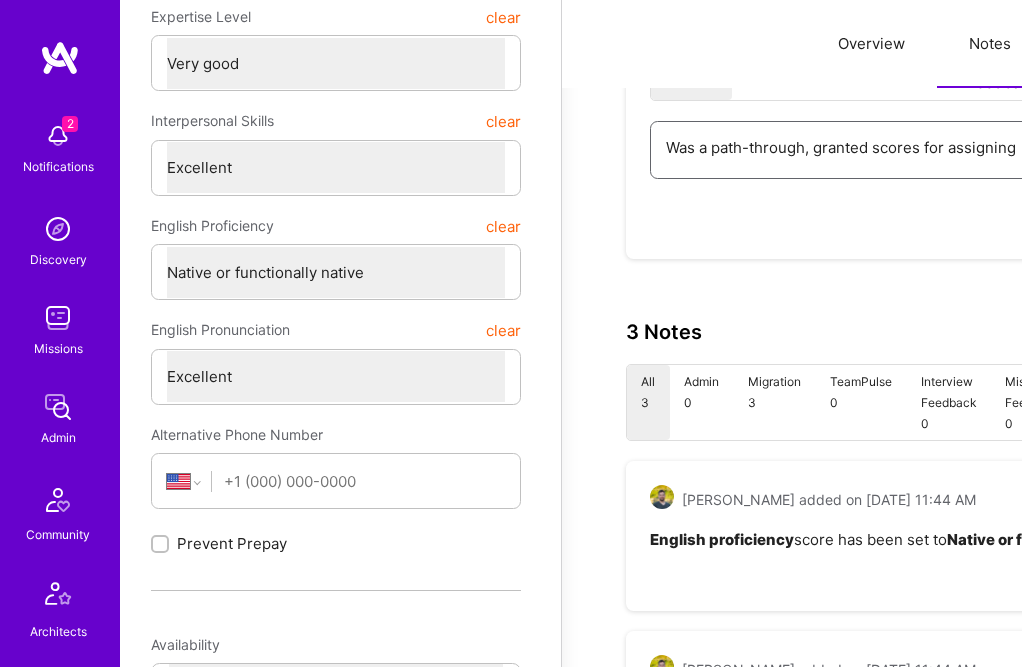 type on "x" 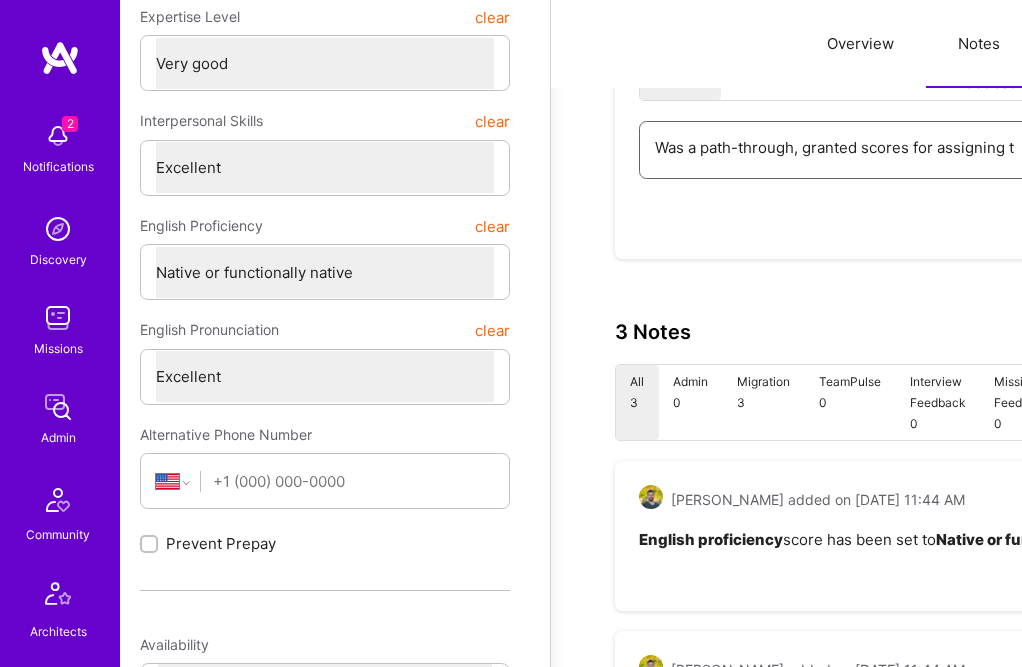 type on "x" 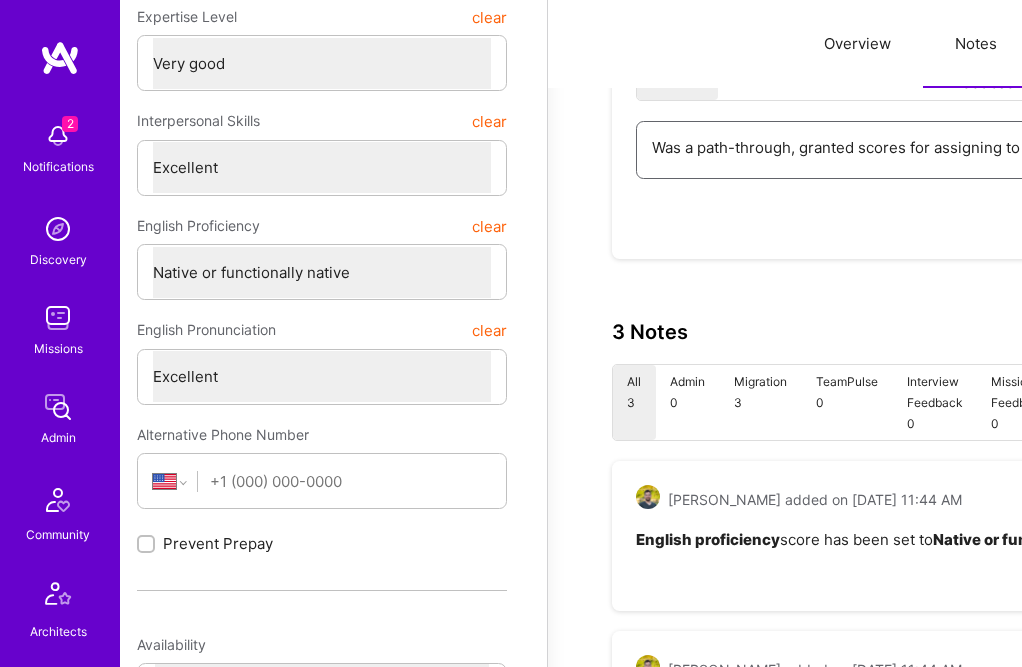type on "Was a path-through, granted scores for assigning to" 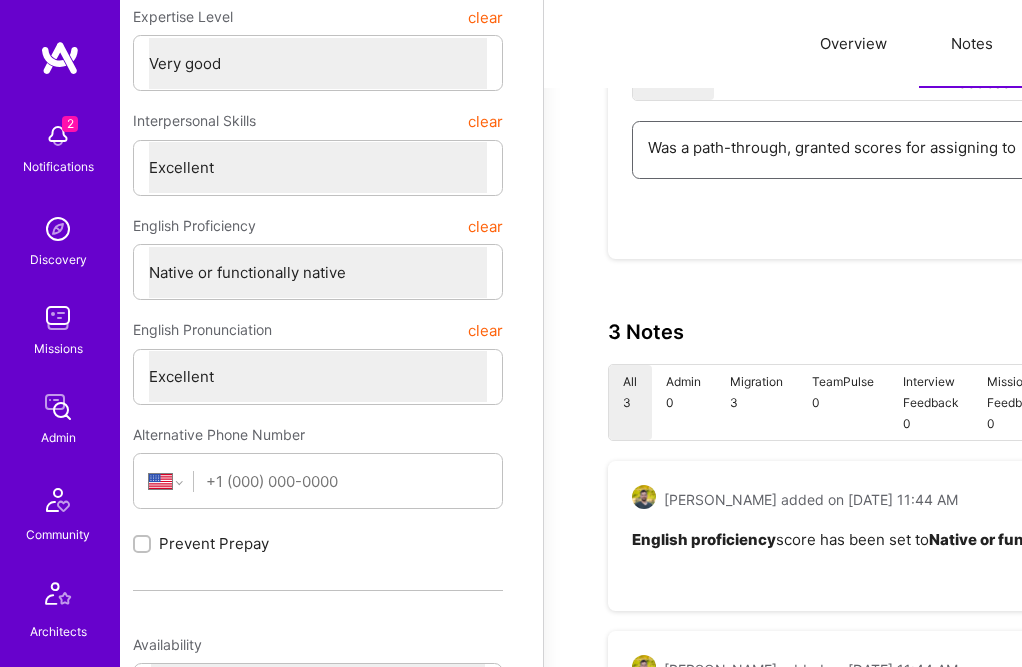type on "x" 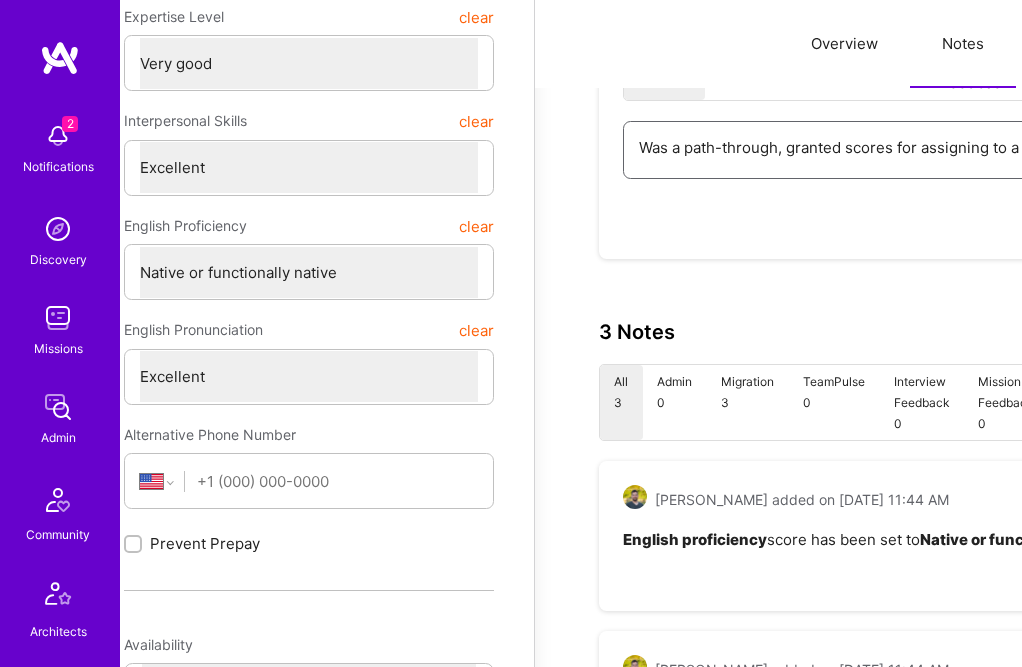 type on "x" 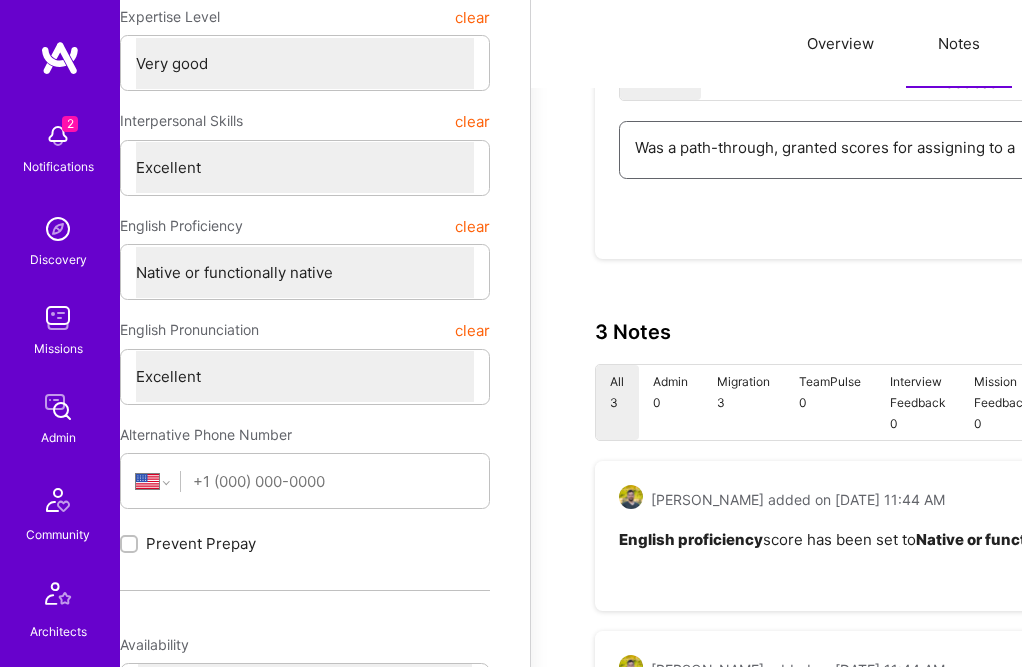 type on "x" 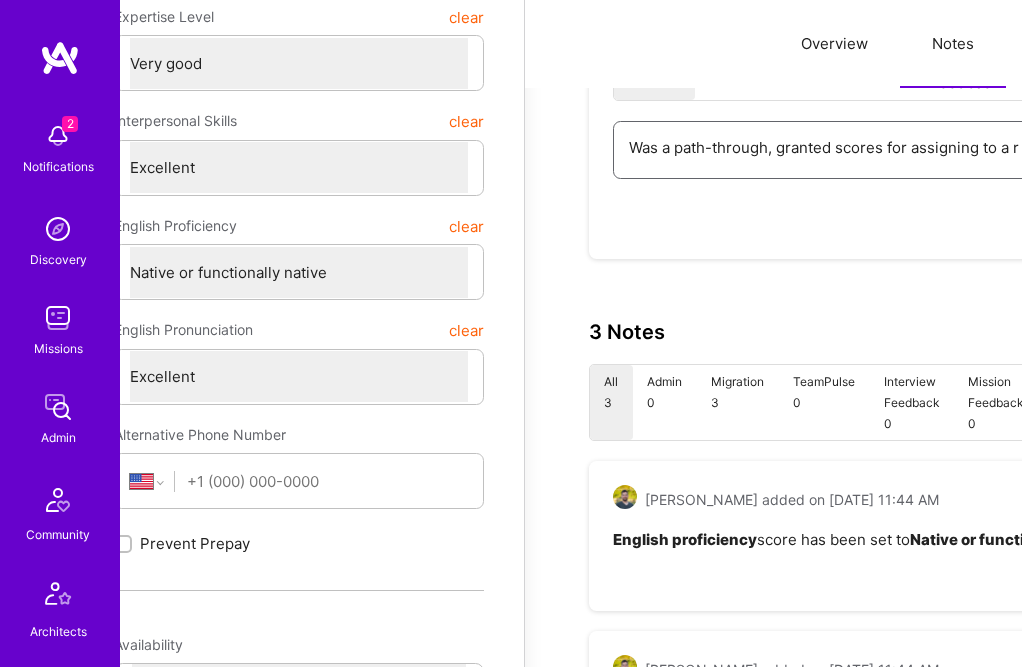 type on "x" 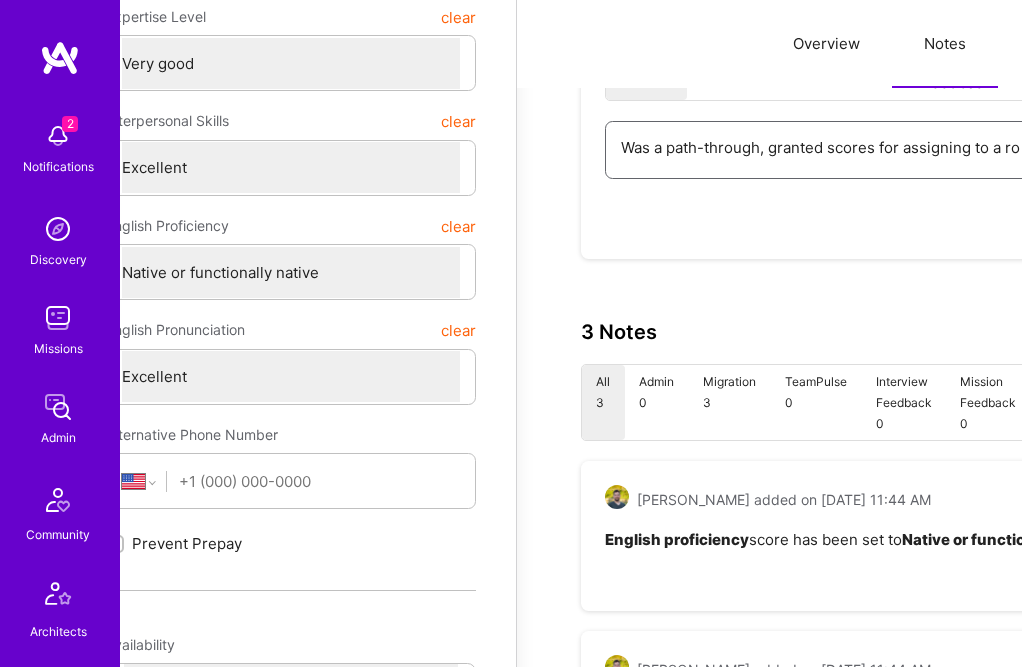 type on "x" 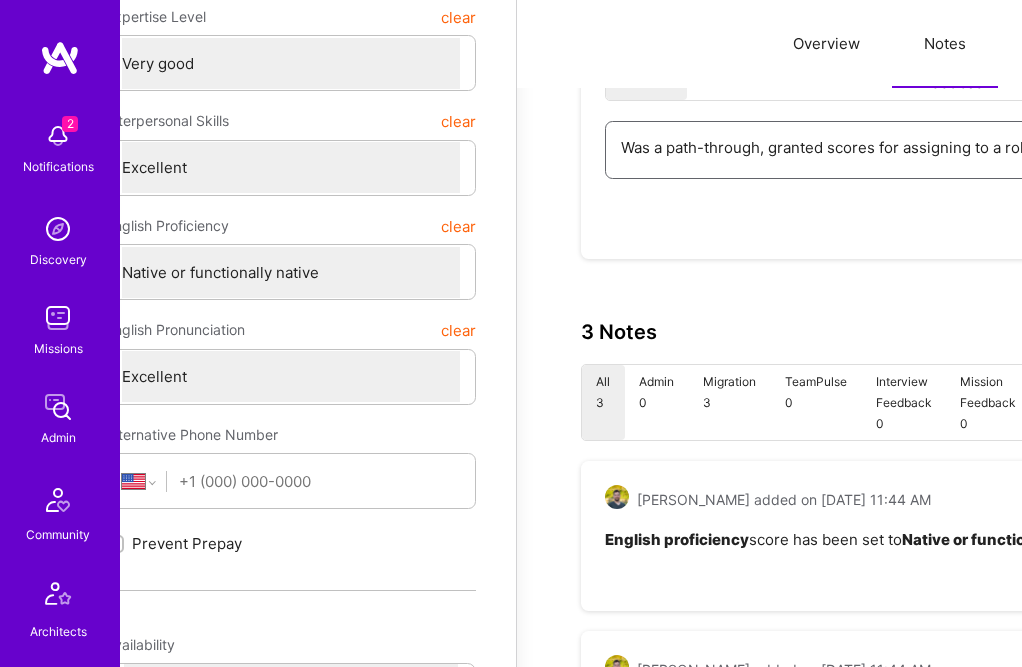 type on "x" 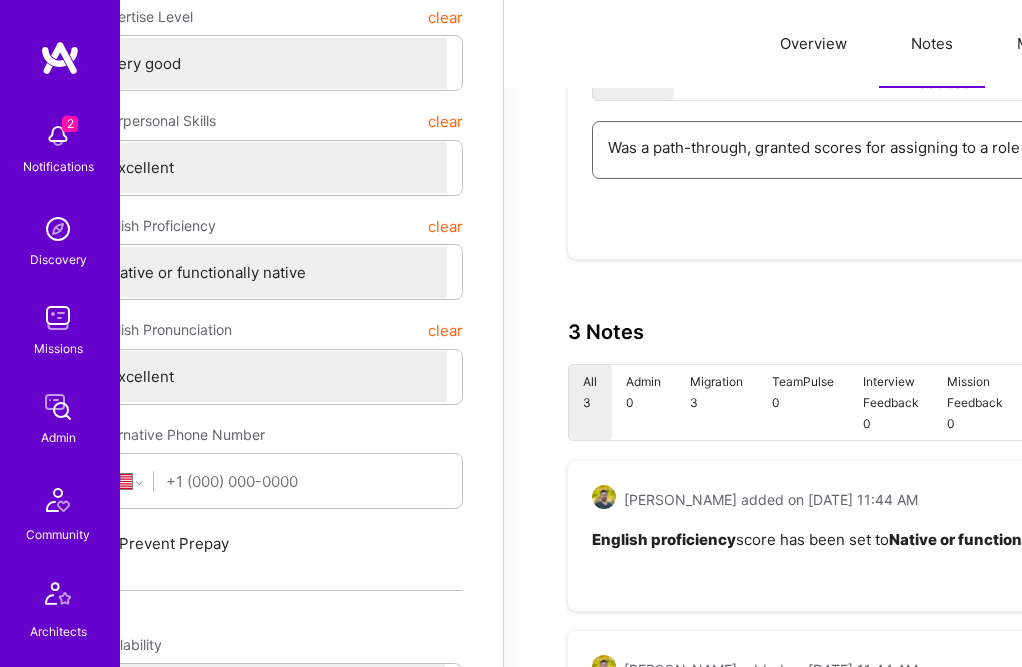 type on "x" 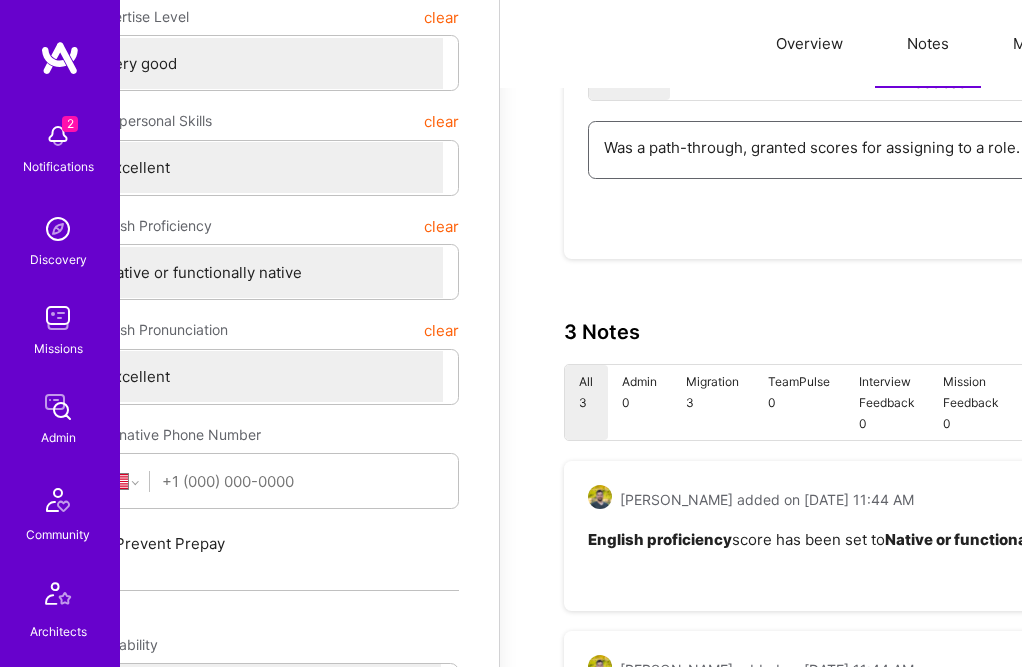scroll, scrollTop: 525, scrollLeft: 405, axis: both 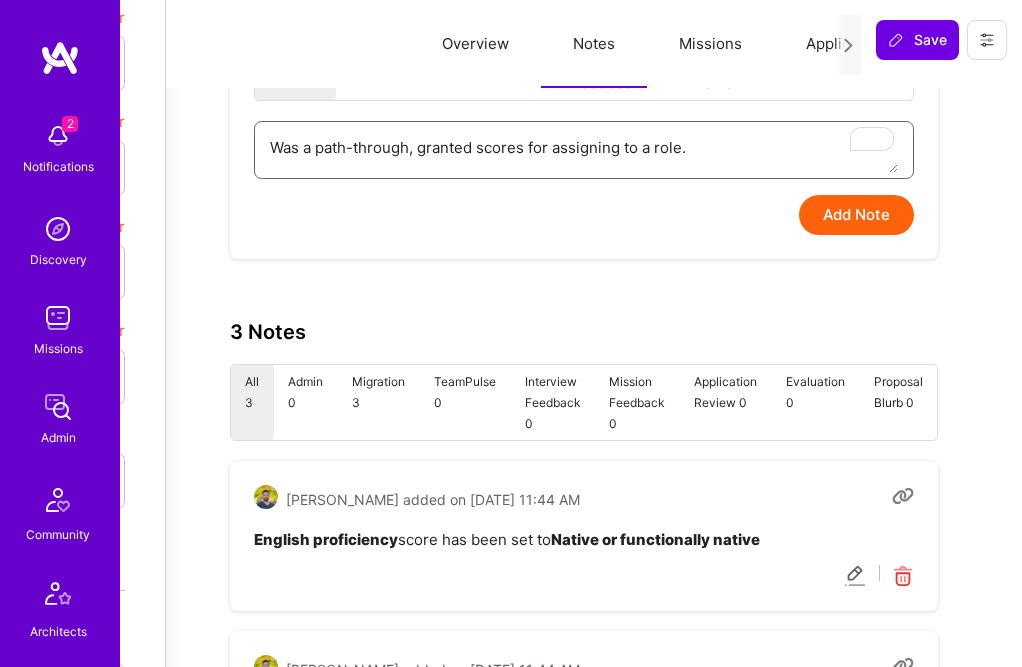 type on "Was a path-through, granted scores for assigning to a role." 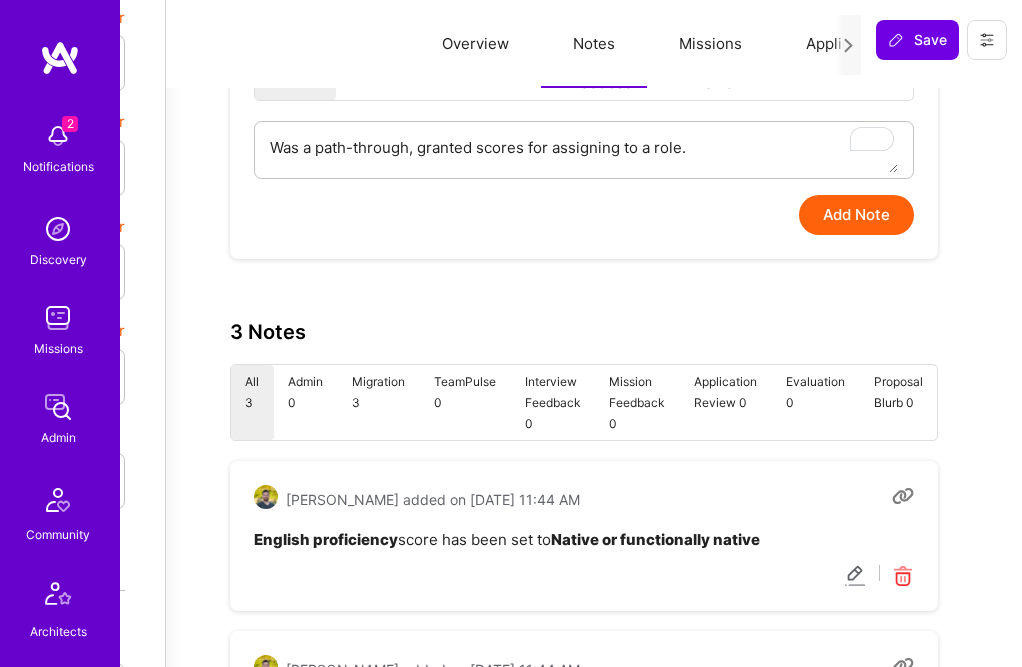click on "Add Note" at bounding box center (856, 215) 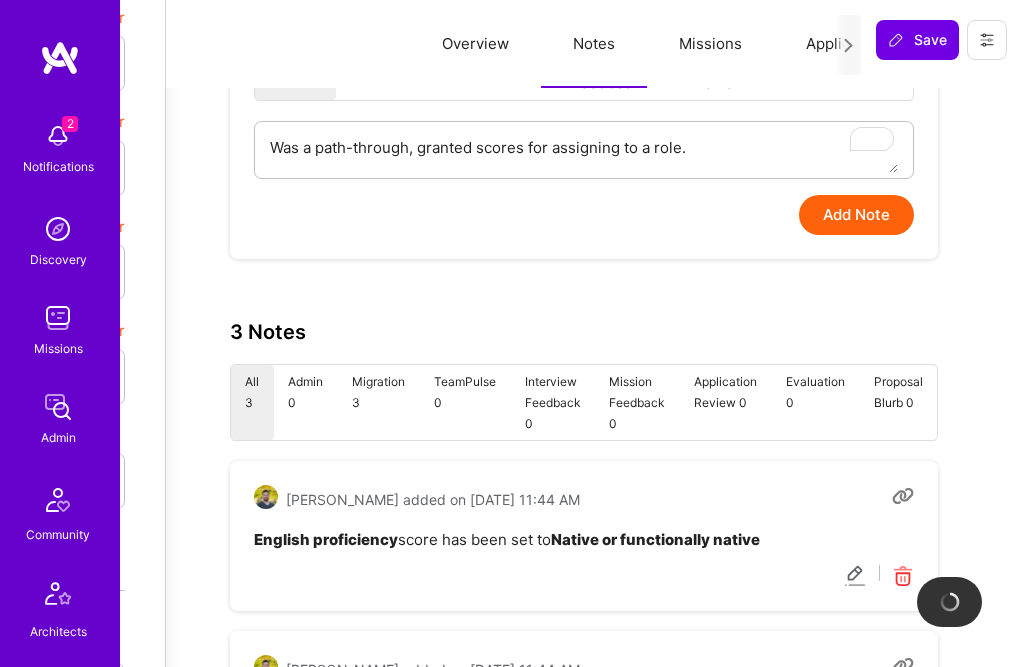 type on "x" 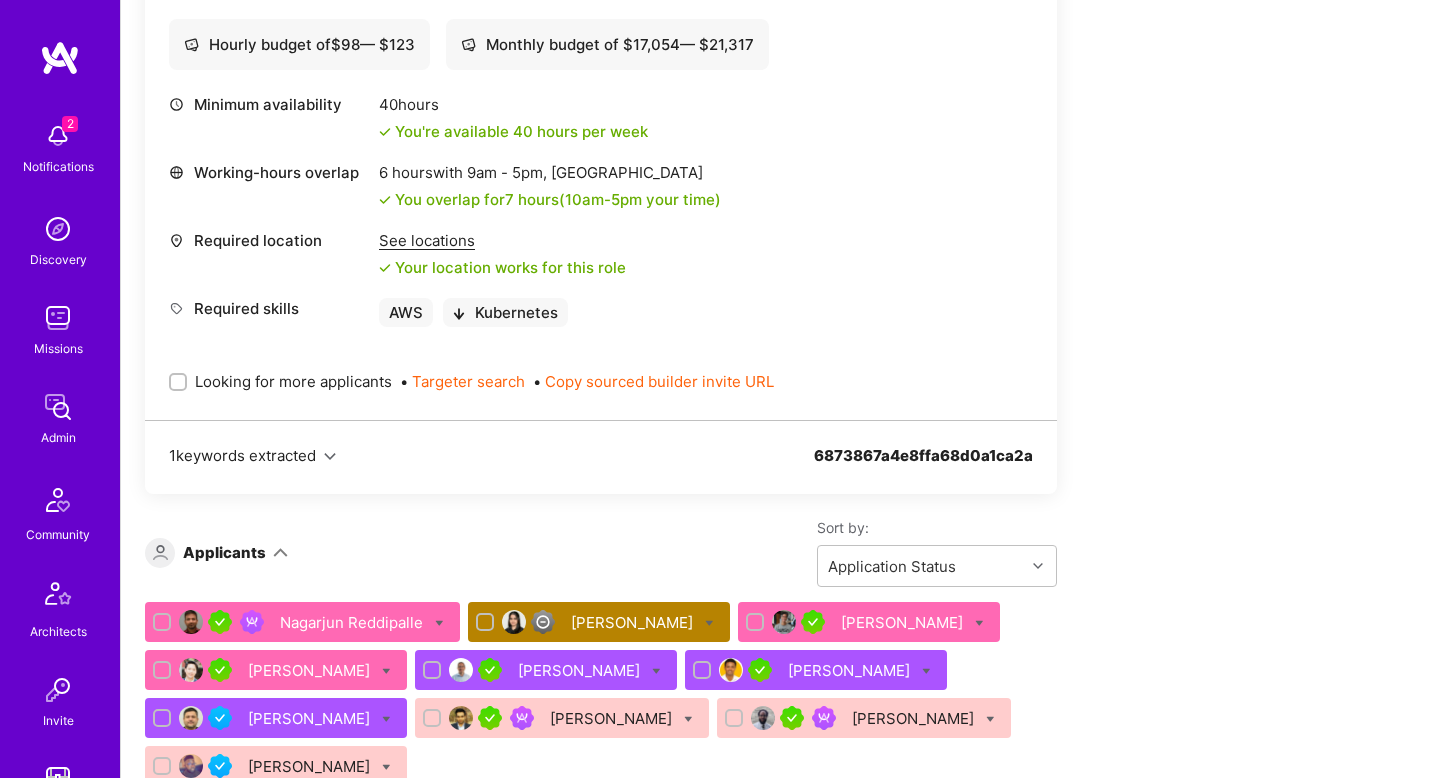 scroll, scrollTop: 806, scrollLeft: 0, axis: vertical 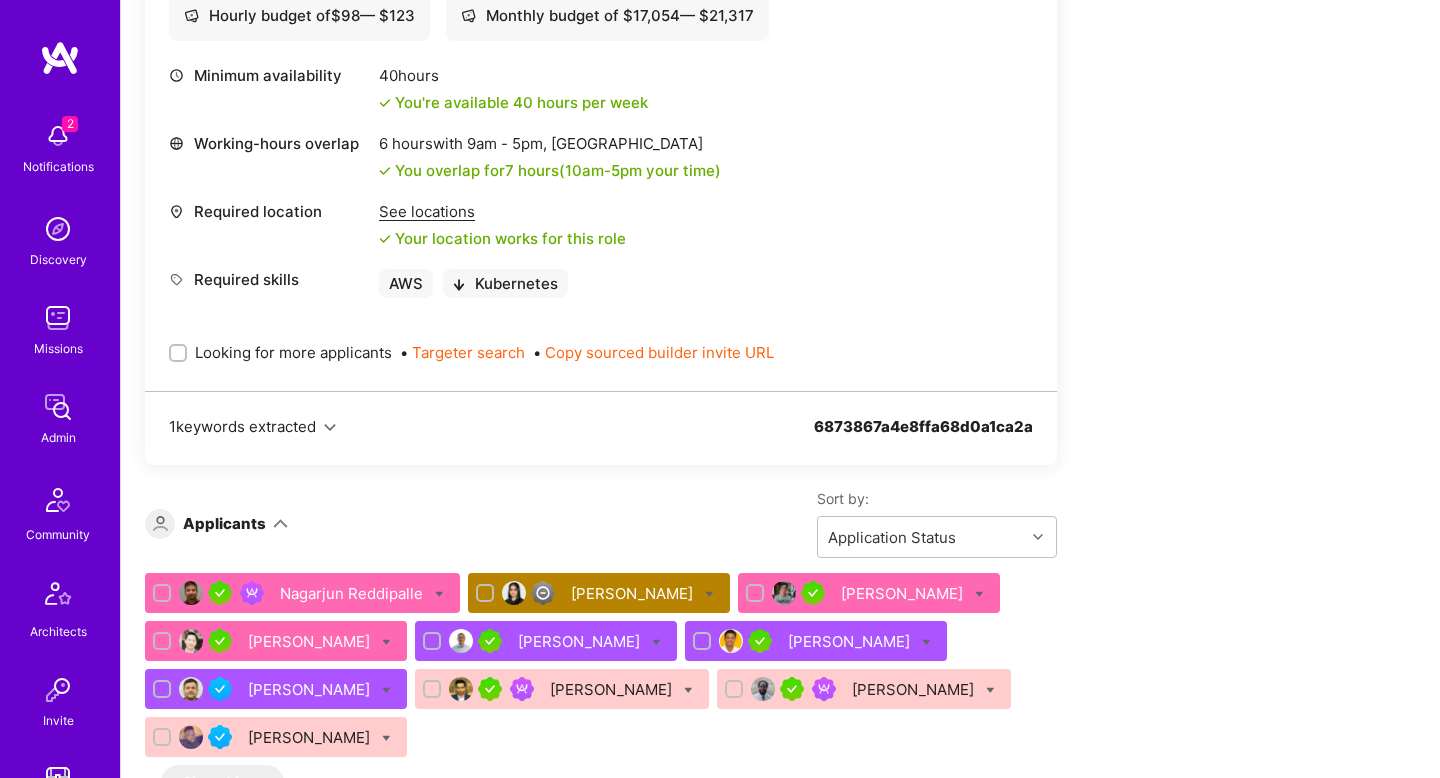 click at bounding box center [709, 593] 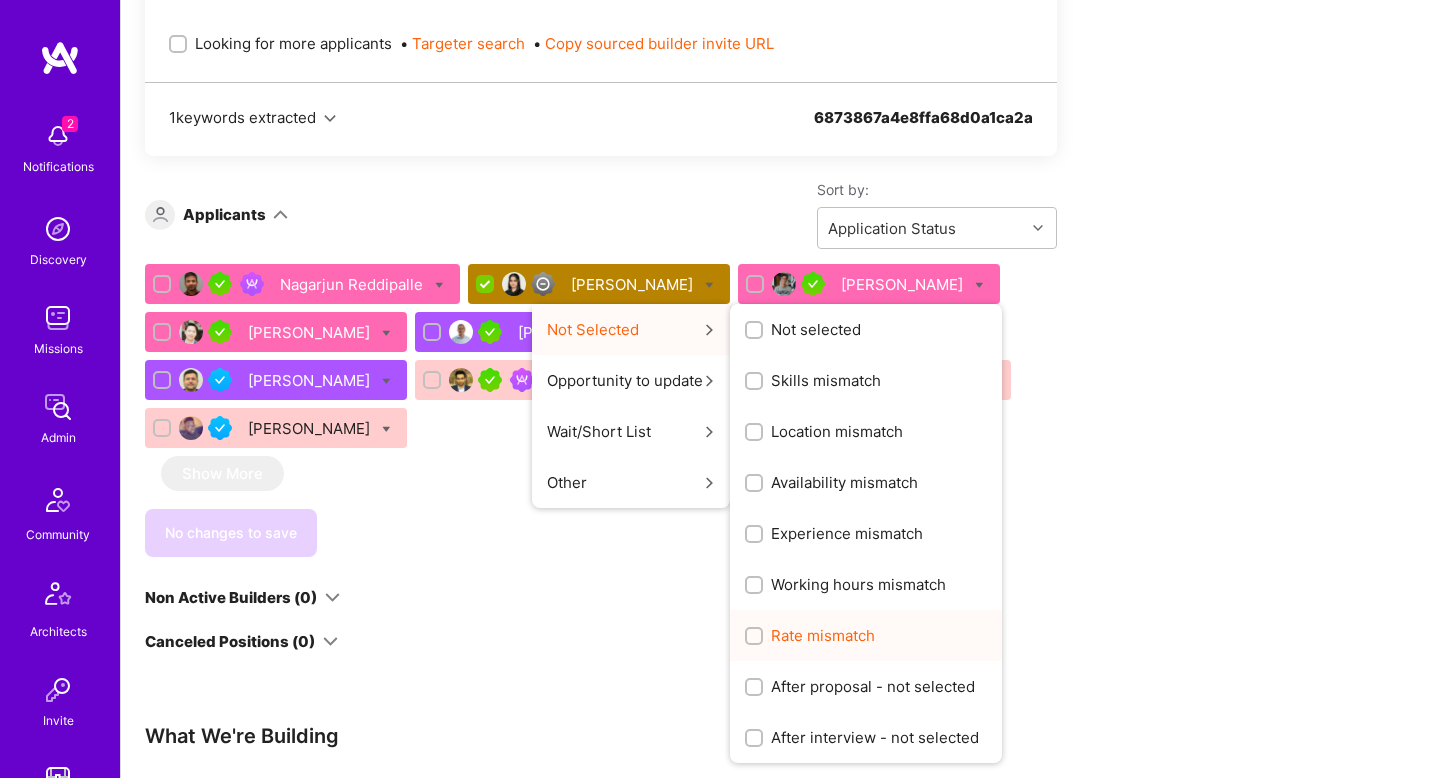 scroll, scrollTop: 1122, scrollLeft: 0, axis: vertical 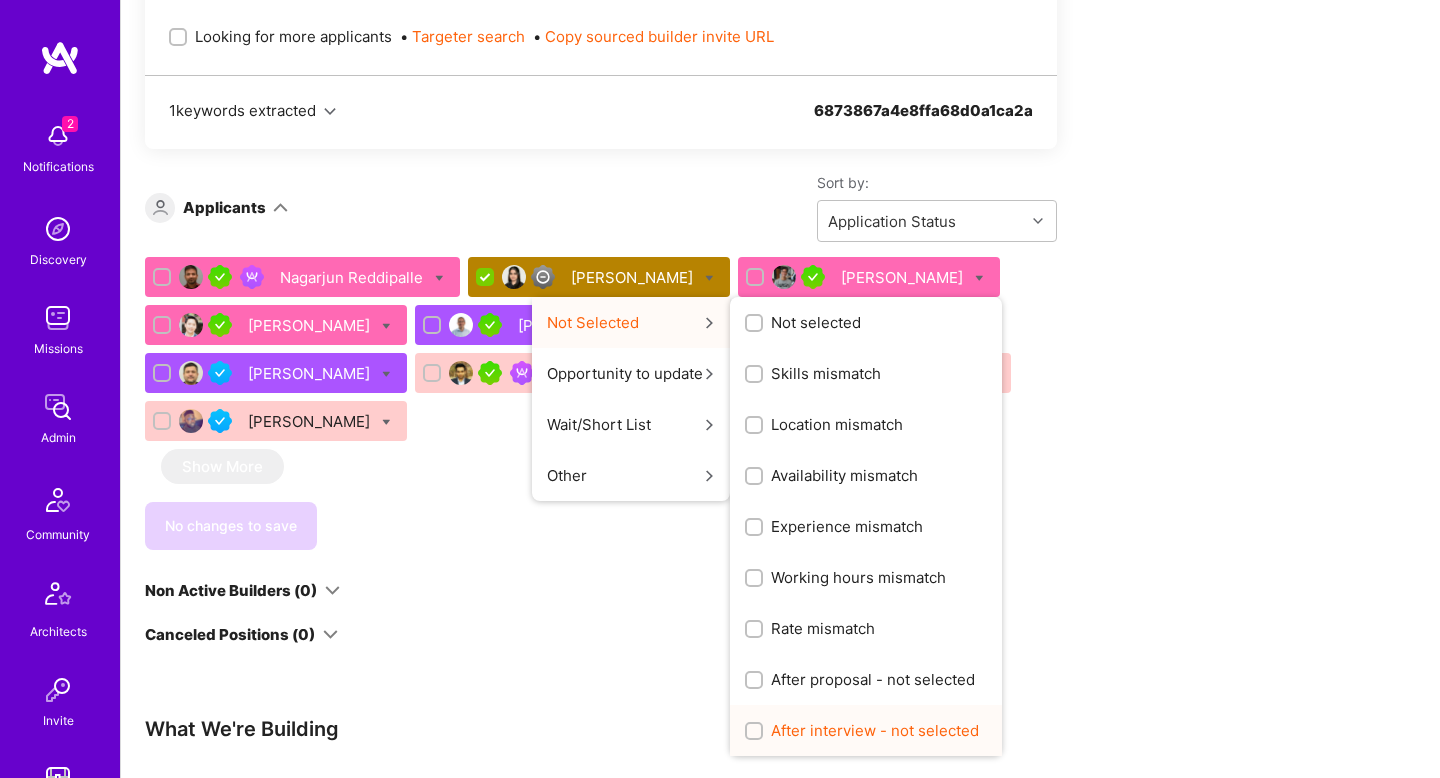 click on "After interview - not selected" at bounding box center [875, 730] 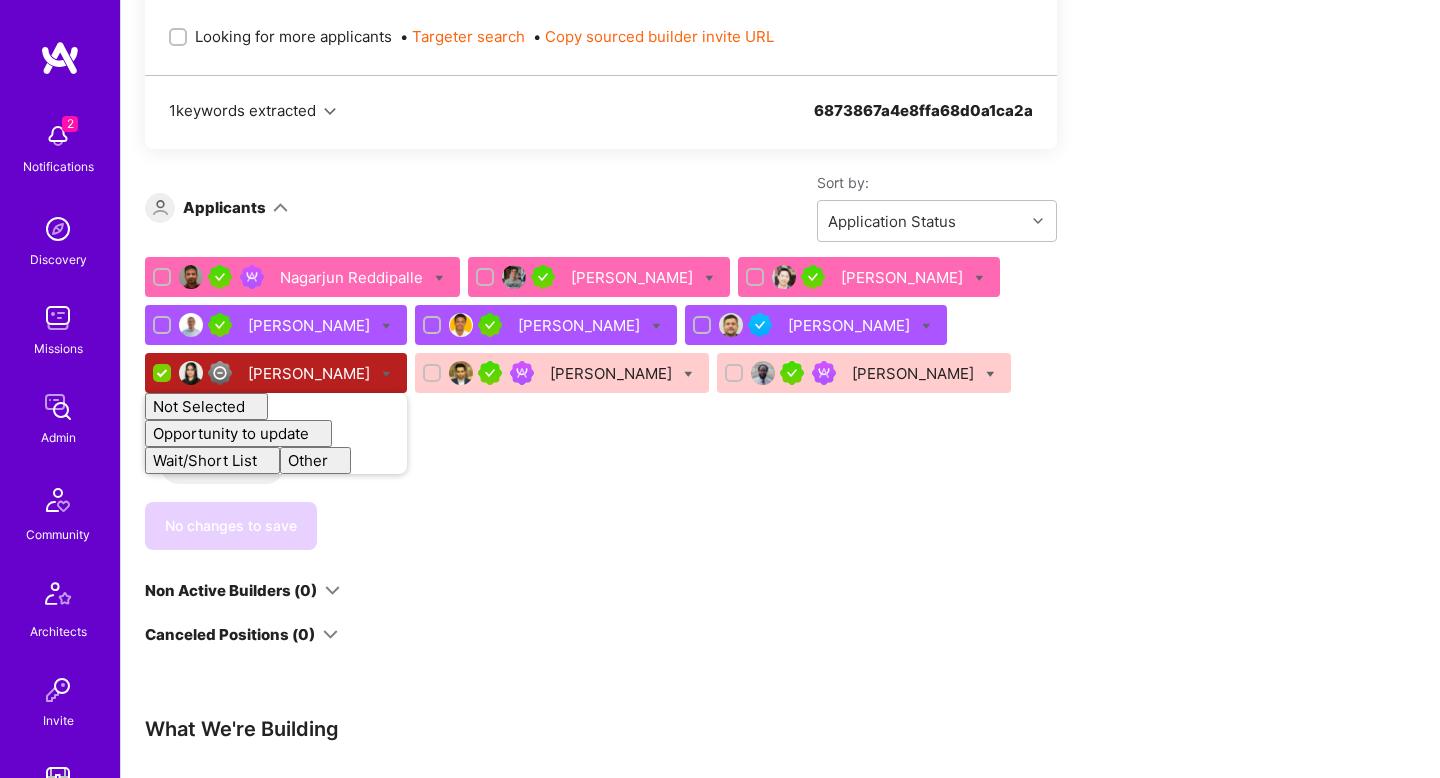click on "We've proposed builders to OneLayer. You can still apply but there's a low chance of acceptance. DevOps Engineer Open role Request to join Refer a peer Description Top-tier DevOps engineer with deep AWS + Kubernetes expertise.
40 hrs/week ideal (30+ possible for an exceptional fit).
Remote — IL, EU, or ET timezones preferred. Company’s custom question Tell us about a recent project where you owned infra on AWS and K8s.
What tools did you use for CI/CD, observability, and disaster recovery?
How did you approach scaling, reliability, and security? Hourly budget of  $ 98  — $ 123 Monthly budget of    $ 17,054  — $ 21,317 Minimum availability 40  hours You're available 40 hours per week Working-hours overlap 6 hours  with   9am    -    5pm ,     [GEOGRAPHIC_DATA] You overlap for  7 hours  ( 10am - 5pm   your time) Required location See locations Your location works for this role Required skills AWS Kubernetes Looking for more applicants •   Targeter search •   Copy sourced builder invite URL Show more info 1" at bounding box center (601, -23) 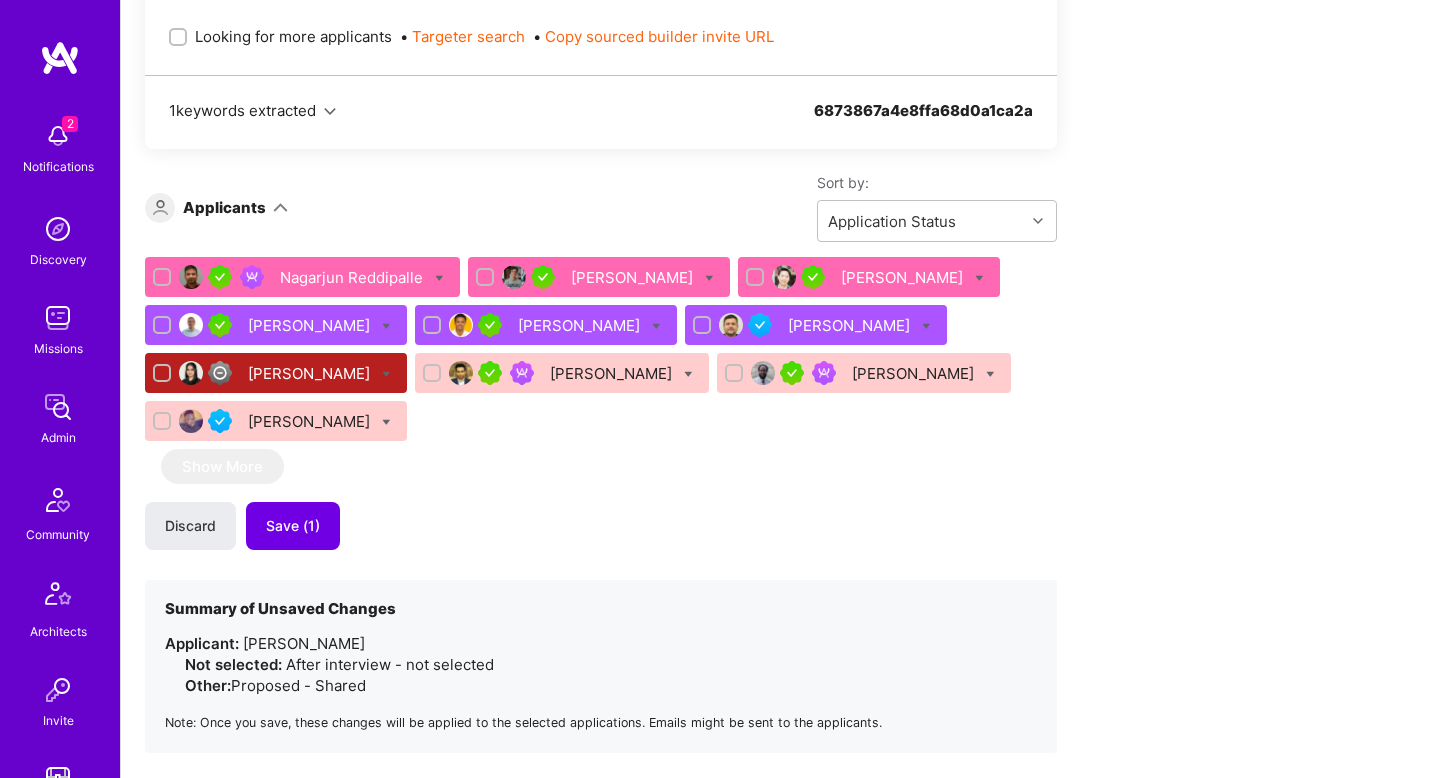 click at bounding box center [164, 278] 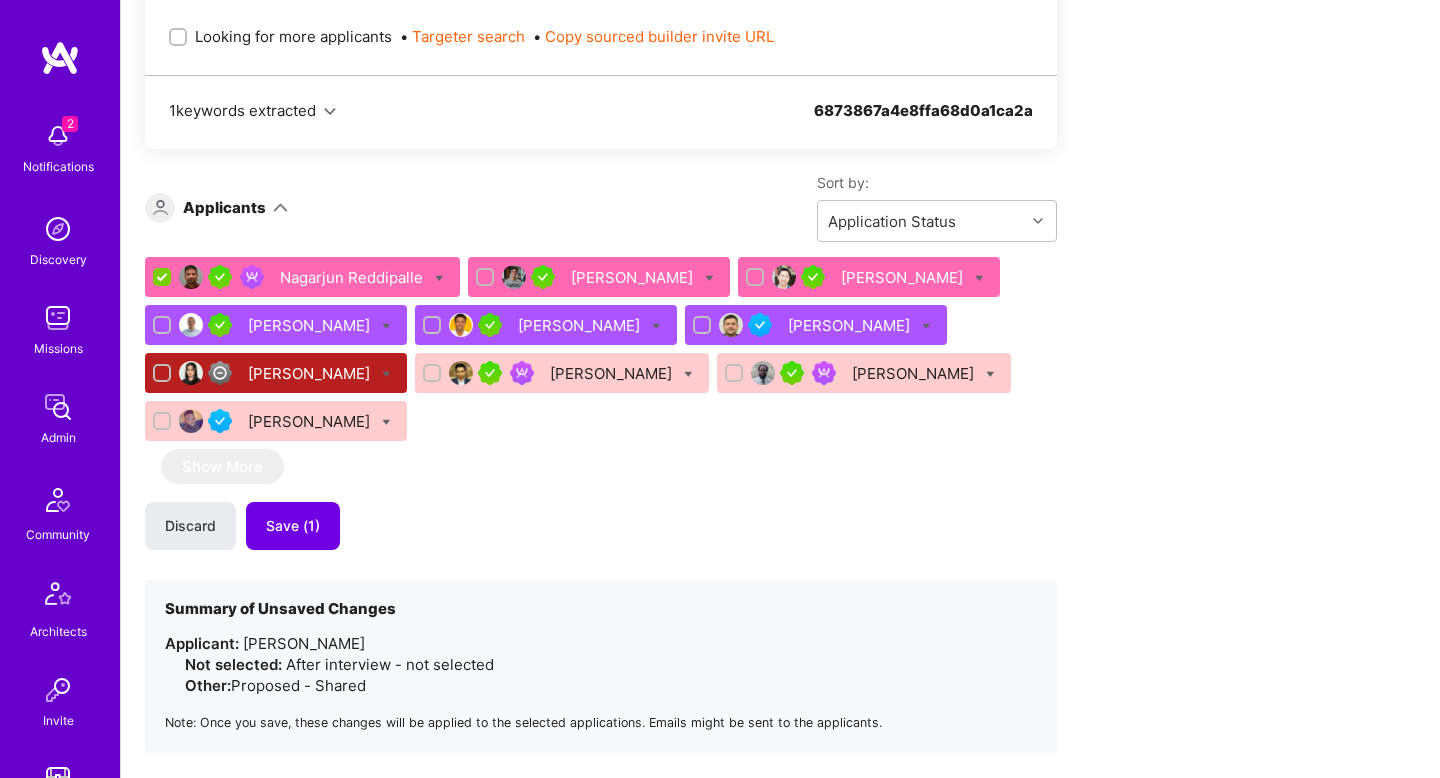click at bounding box center [487, 278] 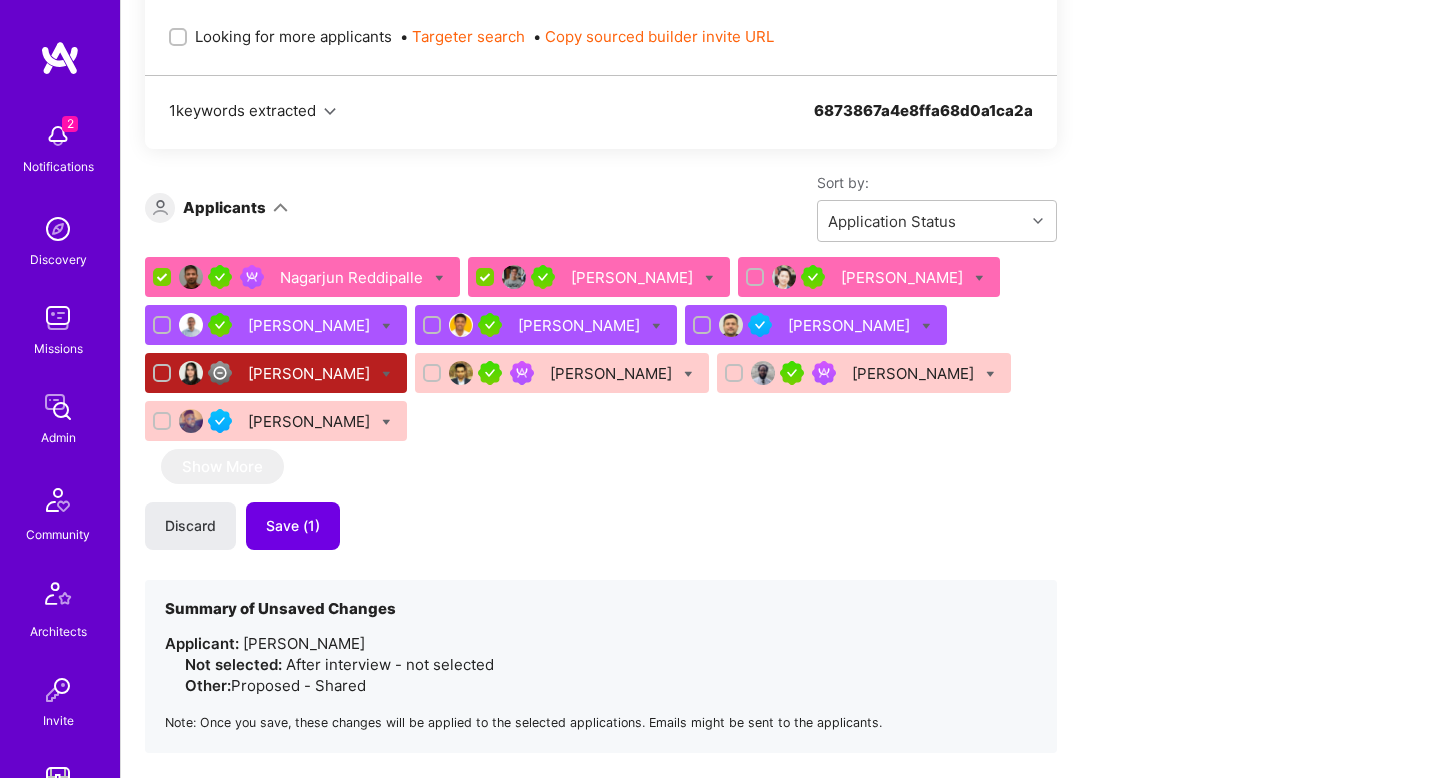 click at bounding box center (757, 278) 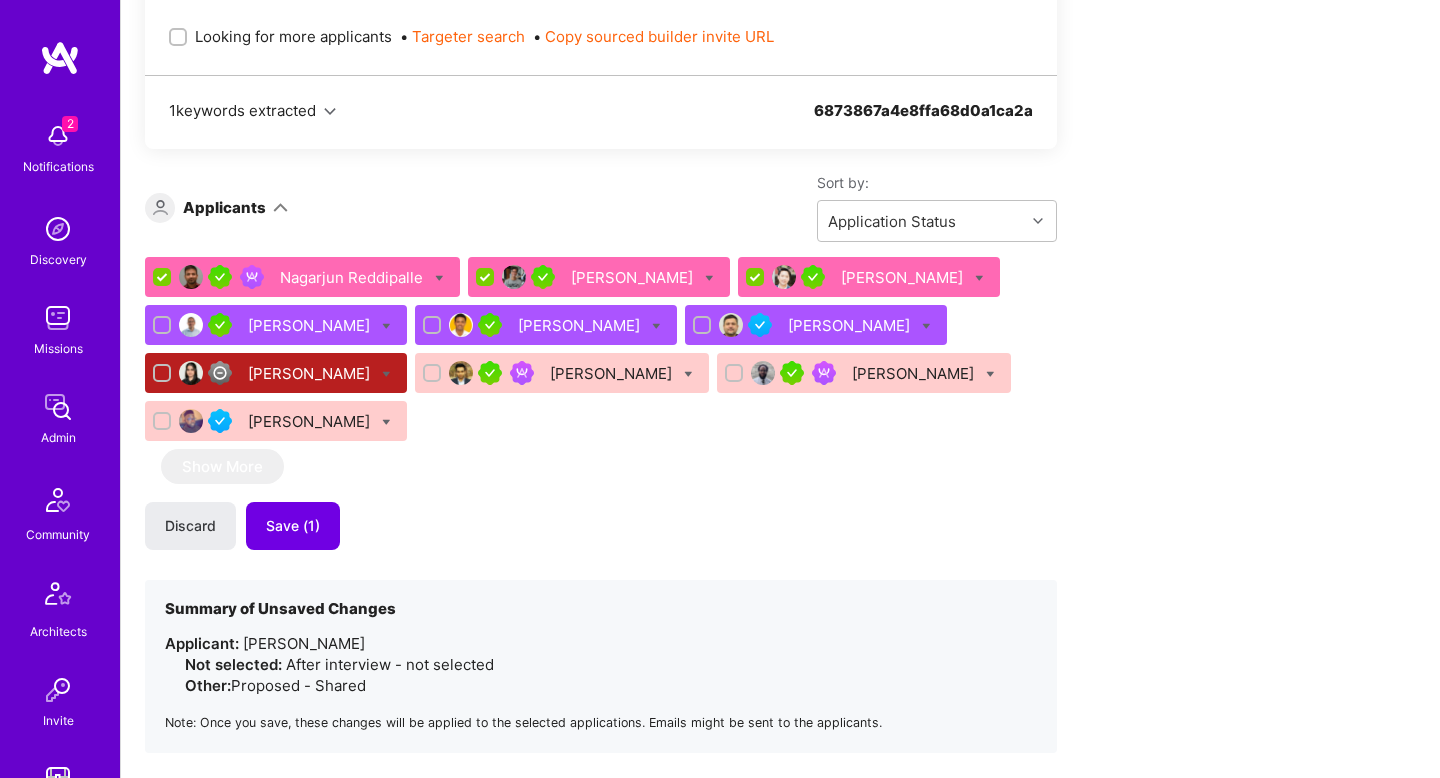 click on "[PERSON_NAME]" at bounding box center [599, 277] 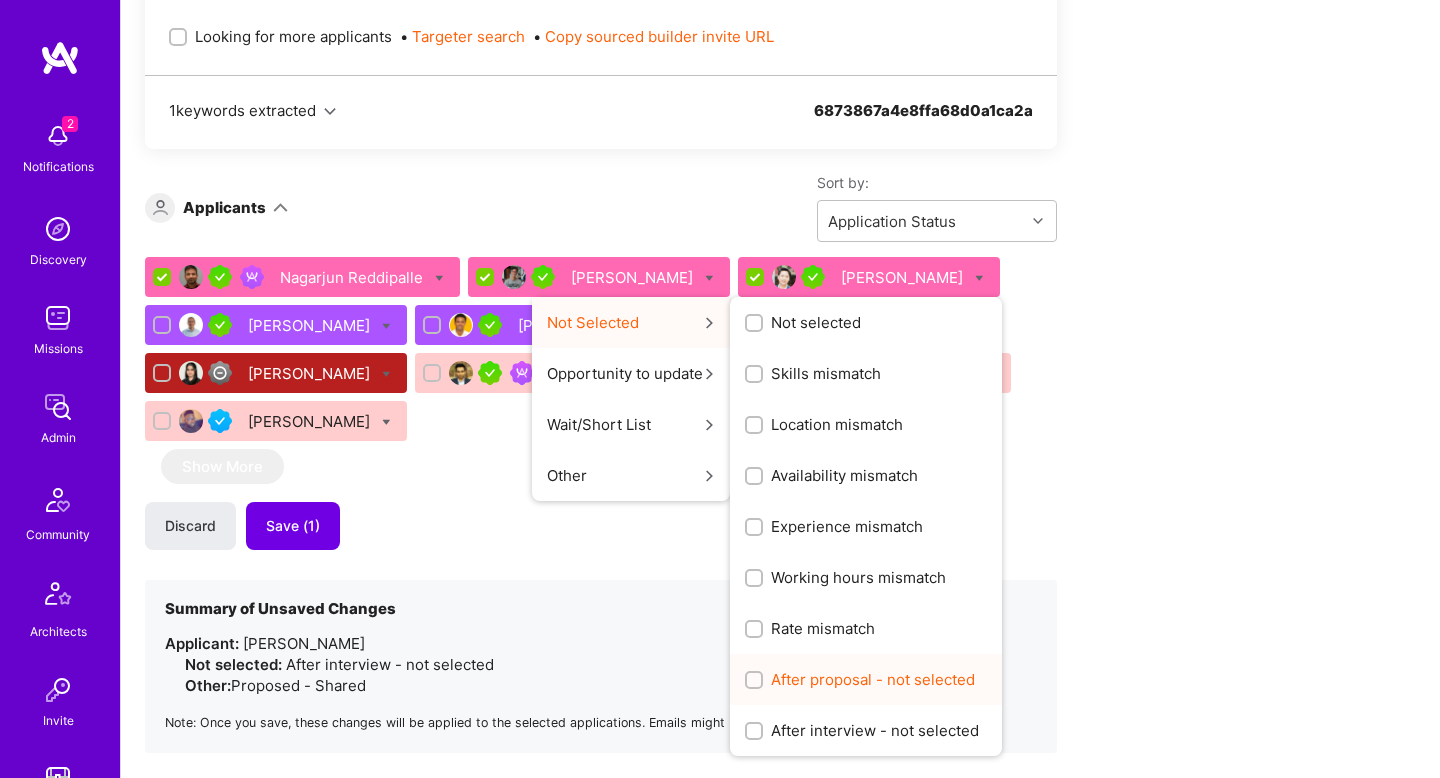 click on "After proposal - not selected" at bounding box center (866, 679) 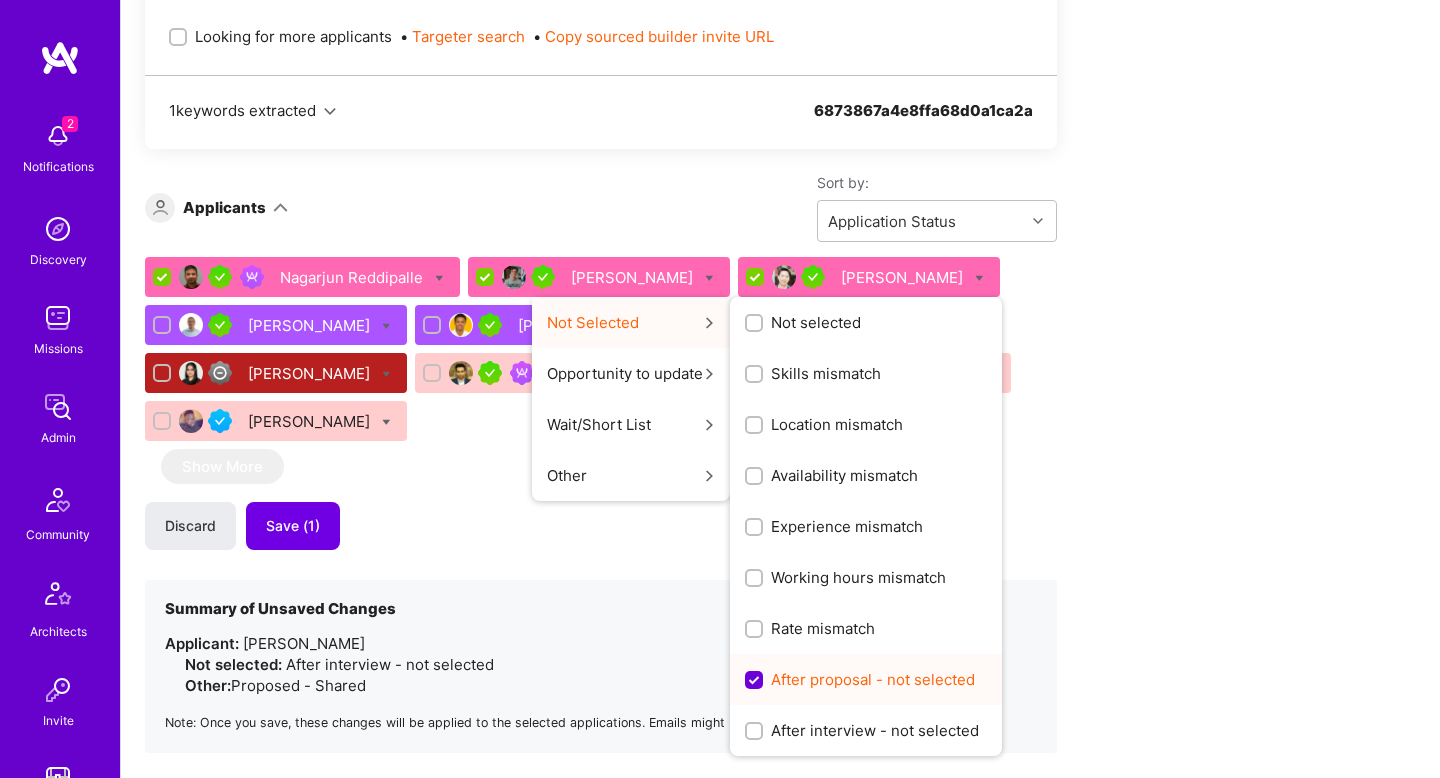 scroll, scrollTop: 0, scrollLeft: 0, axis: both 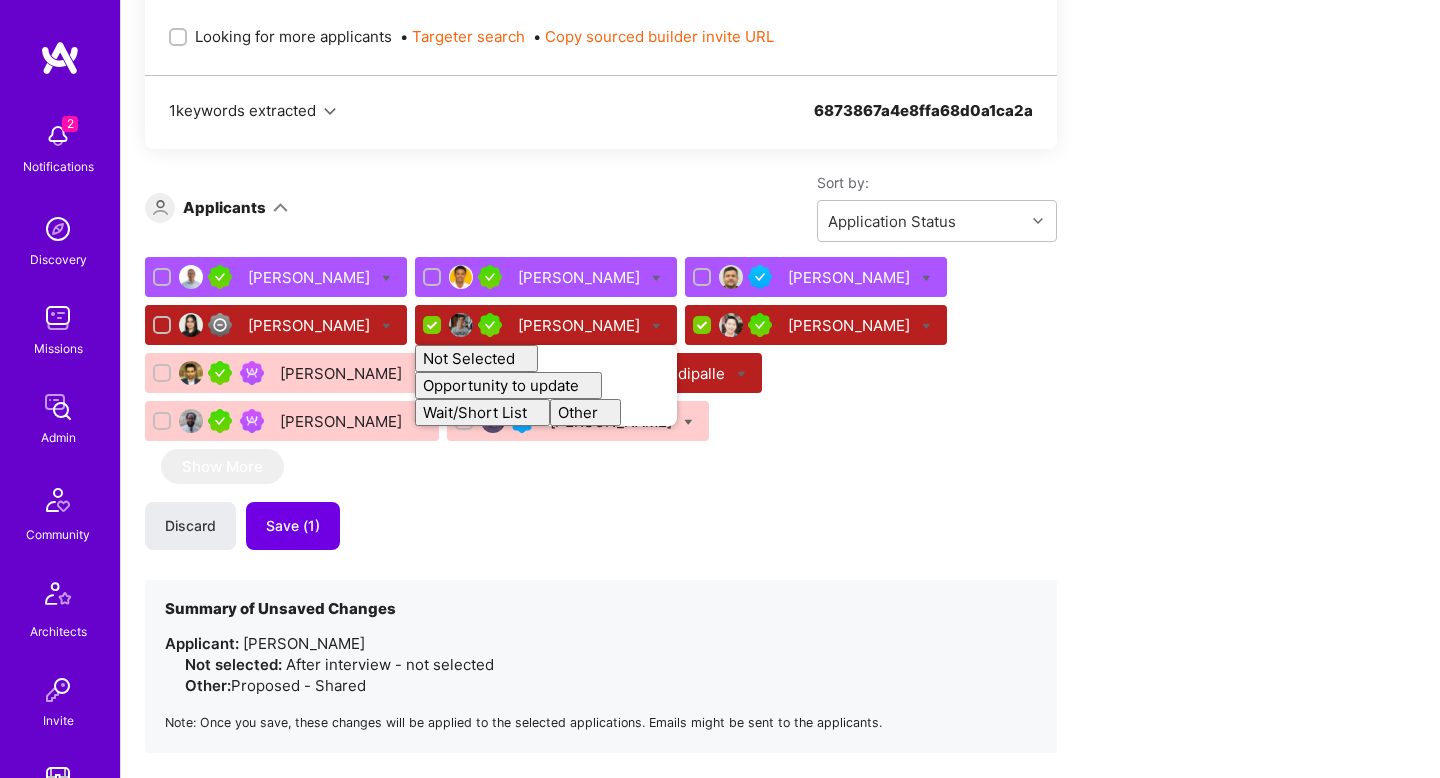 click on "[PERSON_NAME] [PERSON_NAME] [PERSON_NAME] [PERSON_NAME] Gracco [PERSON_NAME] Not Selected Not selected Skills mismatch Location mismatch Availability mismatch Experience mismatch Working hours mismatch Rate mismatch After proposal - not selected After interview - not selected Opportunity to update Missing information Rate not ideal Working hours not ideal Wait/Short List Waitlist Shortlist Other Unavailable Exclusive Interviewing (Manual) Proposed - Shared [PERSON_NAME] [PERSON_NAME] [PERSON_NAME] [PERSON_NAME] [PERSON_NAME] Show More Discard Save (1) Summary of Unsaved Changes Applicant:   [PERSON_NAME] Not selected:   After interview - not selected Other: Proposed - Shared Note: Once you save, these changes will be applied to the selected applications. Emails might be sent to the applicants." at bounding box center (601, 505) 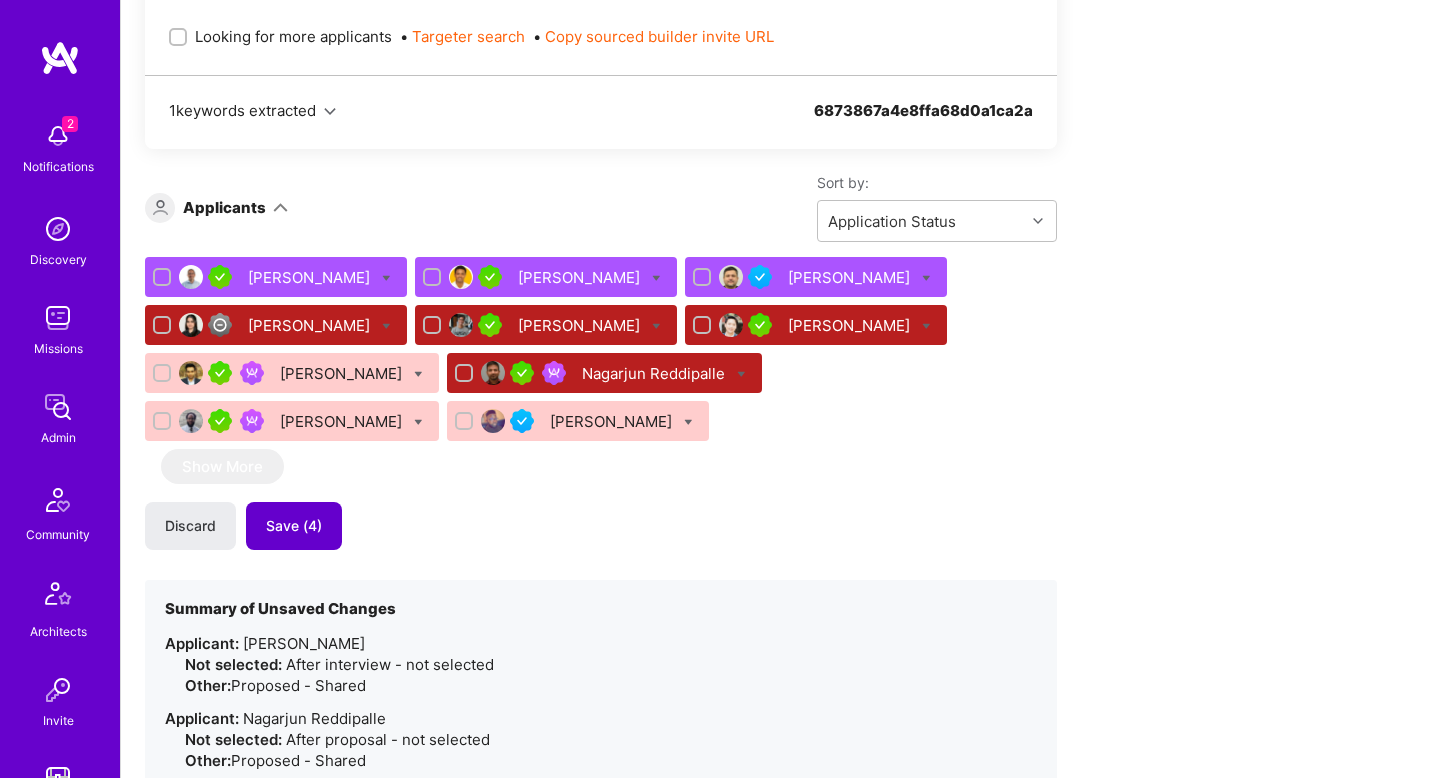 click on "Save (4)" at bounding box center [294, 526] 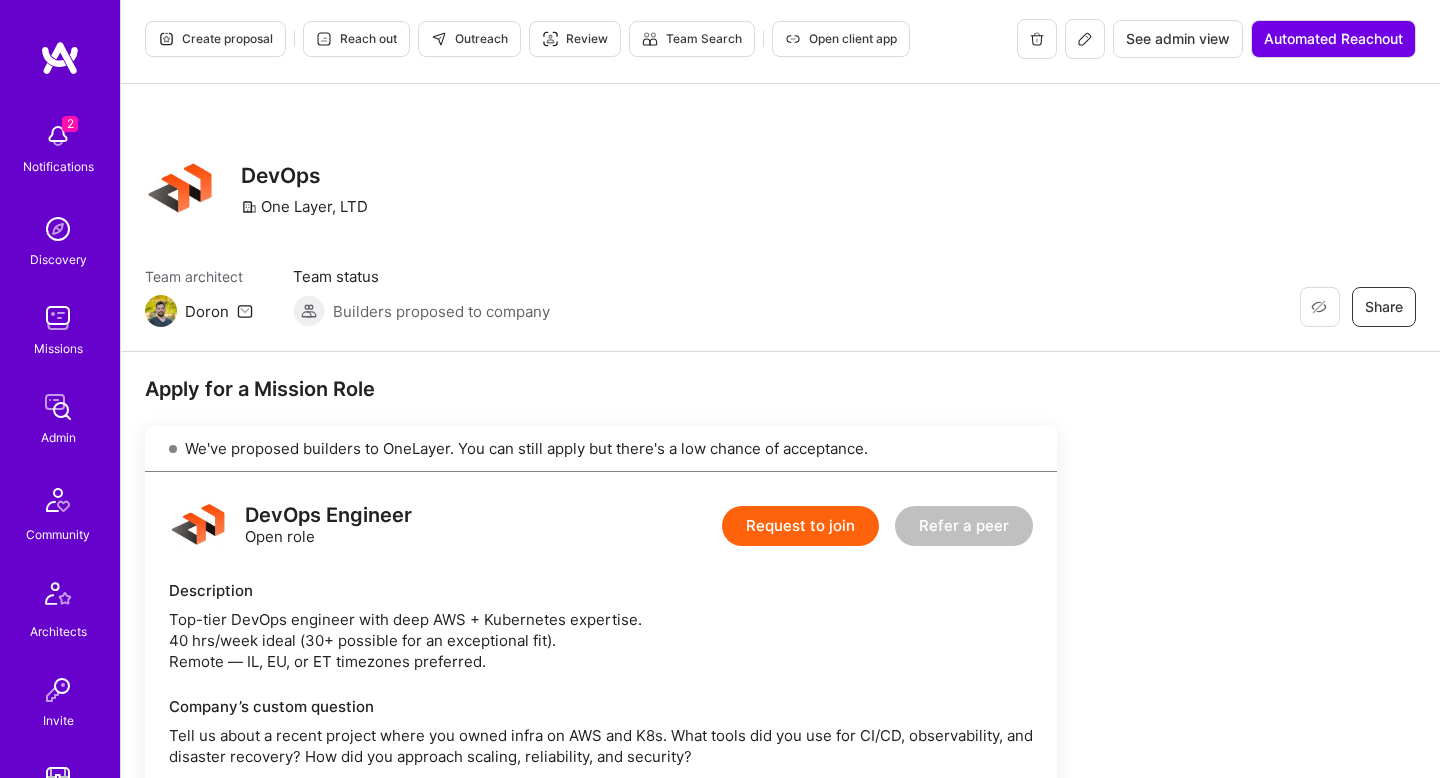 scroll, scrollTop: 0, scrollLeft: 0, axis: both 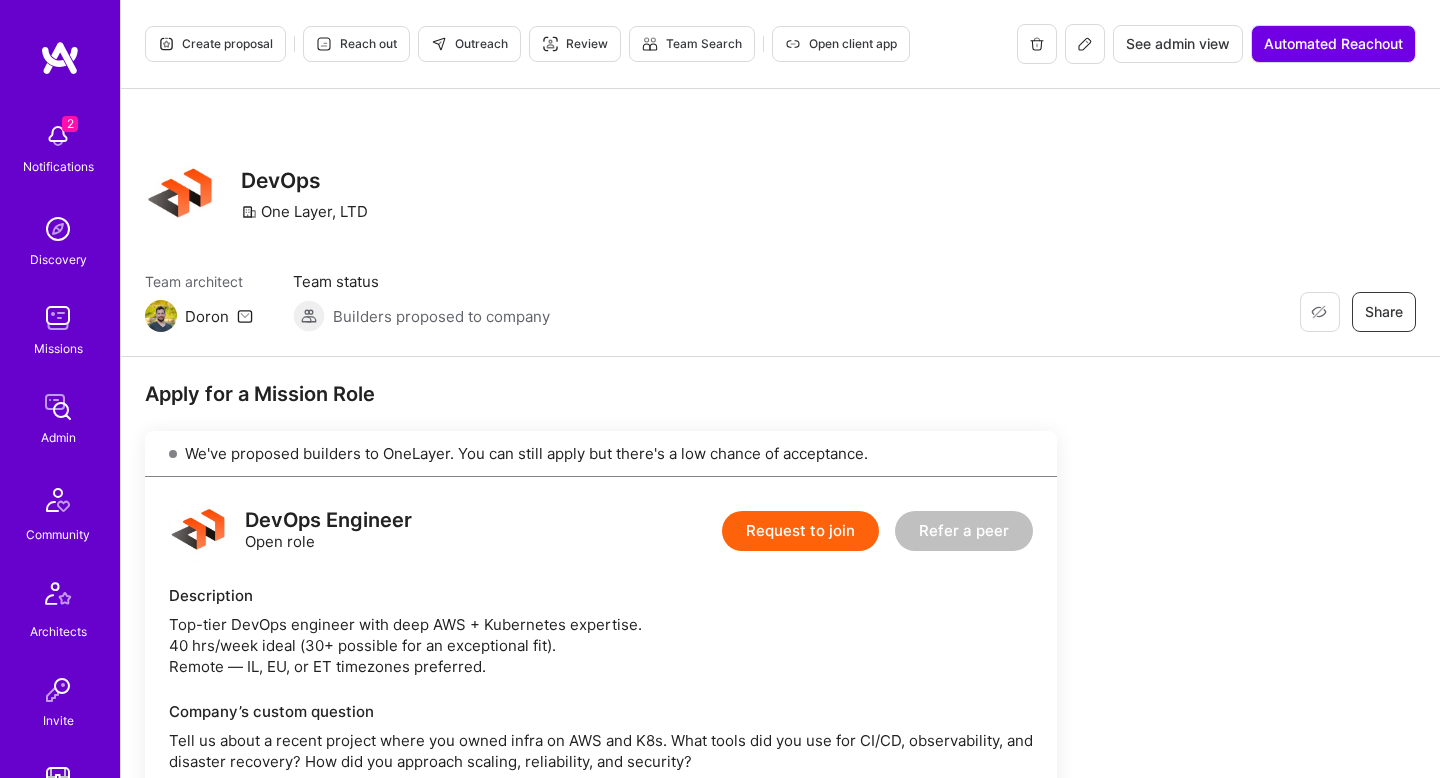 click at bounding box center [1085, 44] 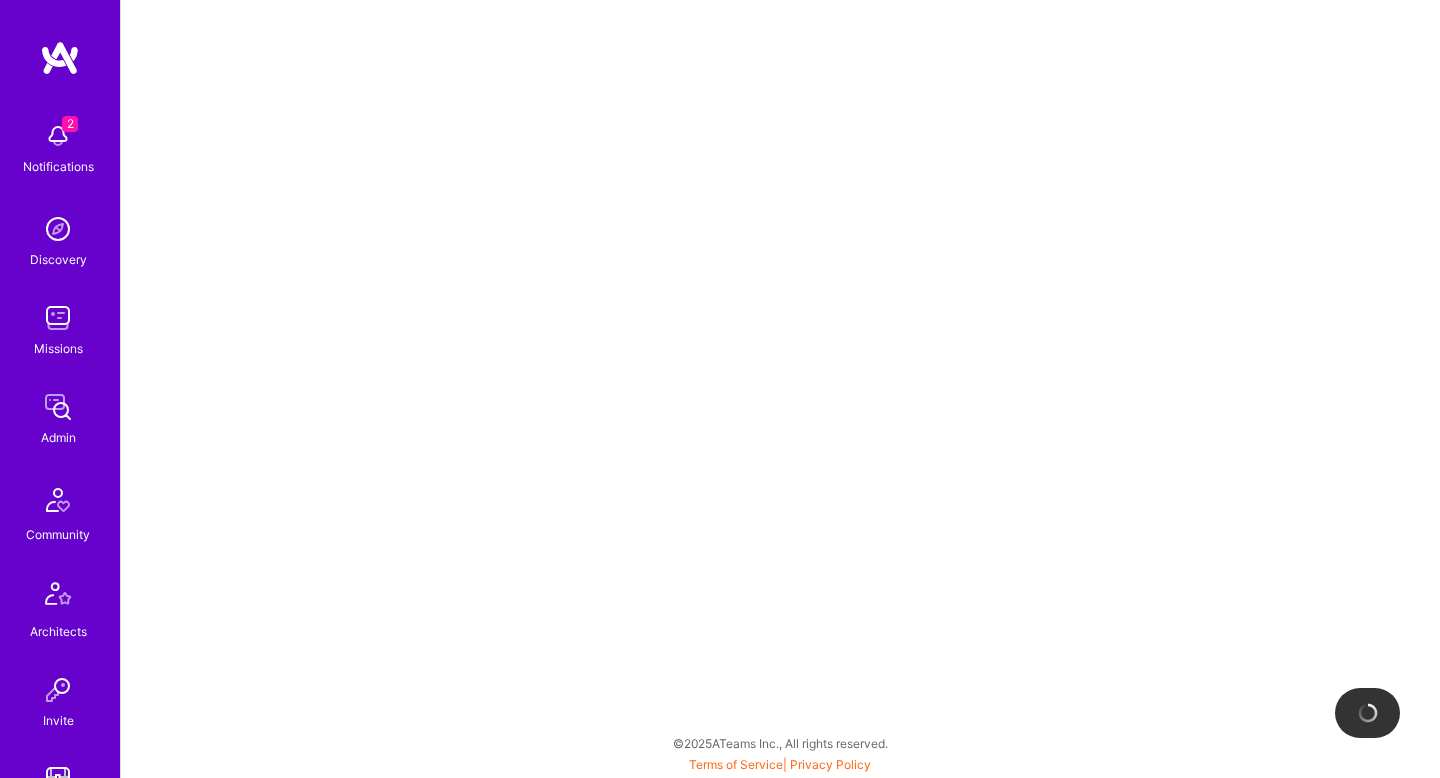 select on "Published" 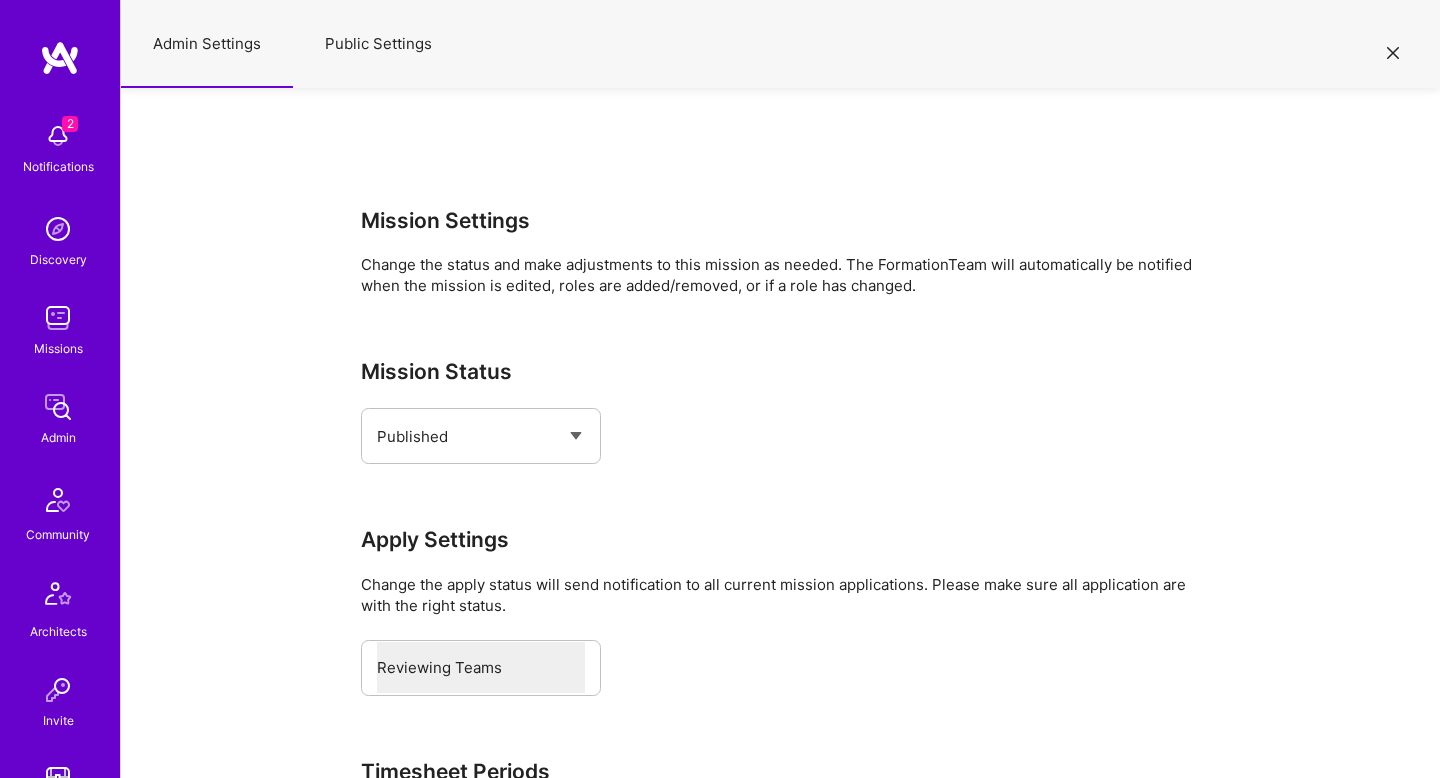 click on "Public Settings" at bounding box center (378, 44) 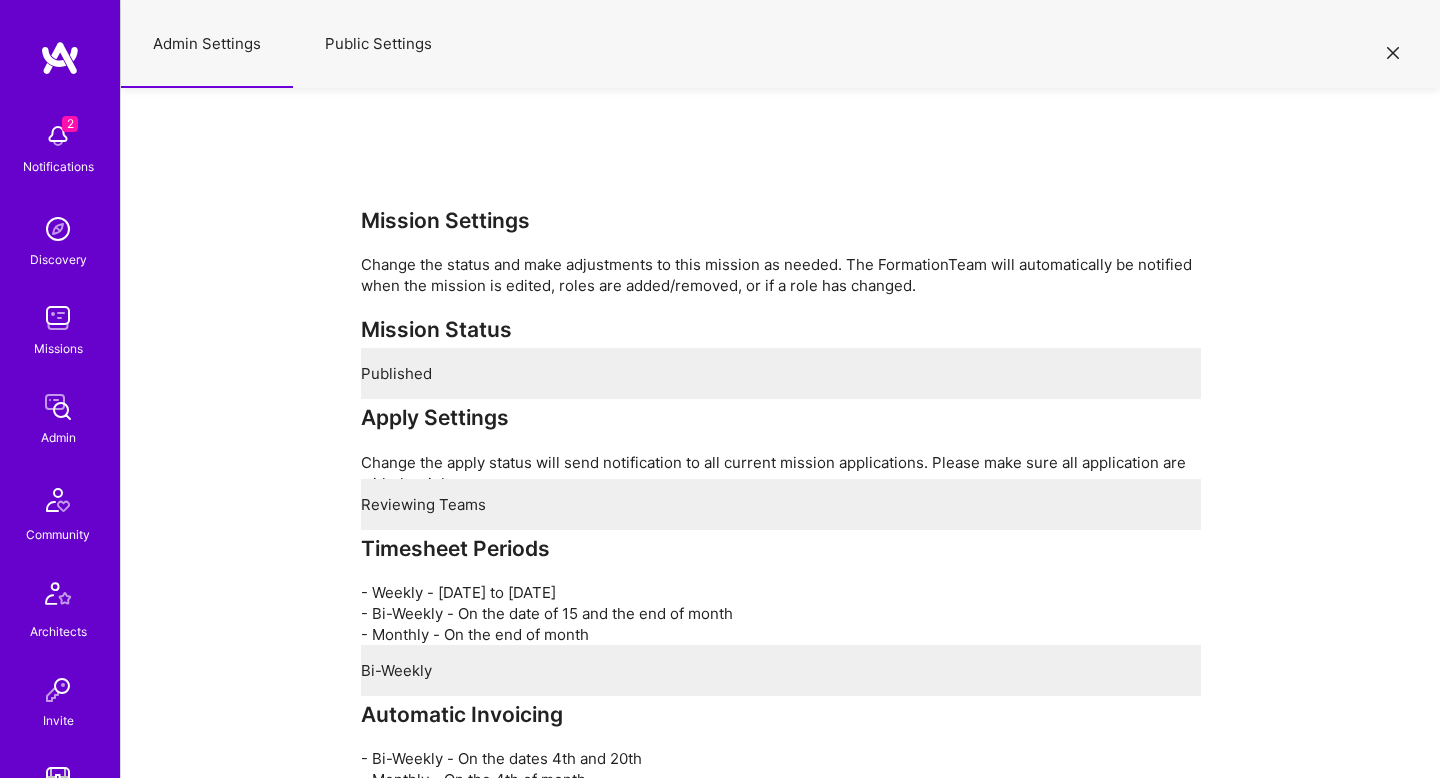 select on "All" 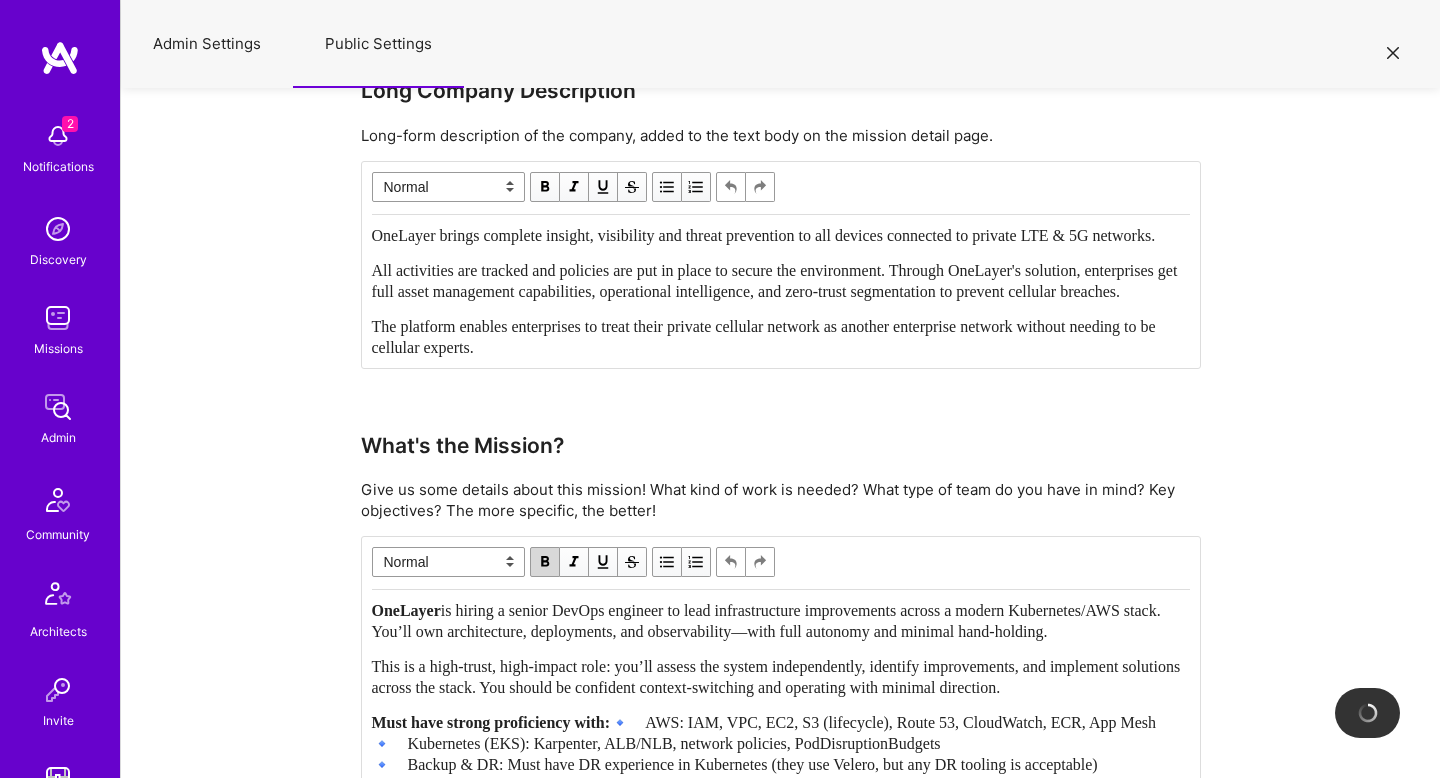 type on "Tell us about a recent project where you owned infra on AWS and K8s.What tools did you use for CI/CD, observability, and disaster recovery?How did you approach scaling, reliability, and security?" 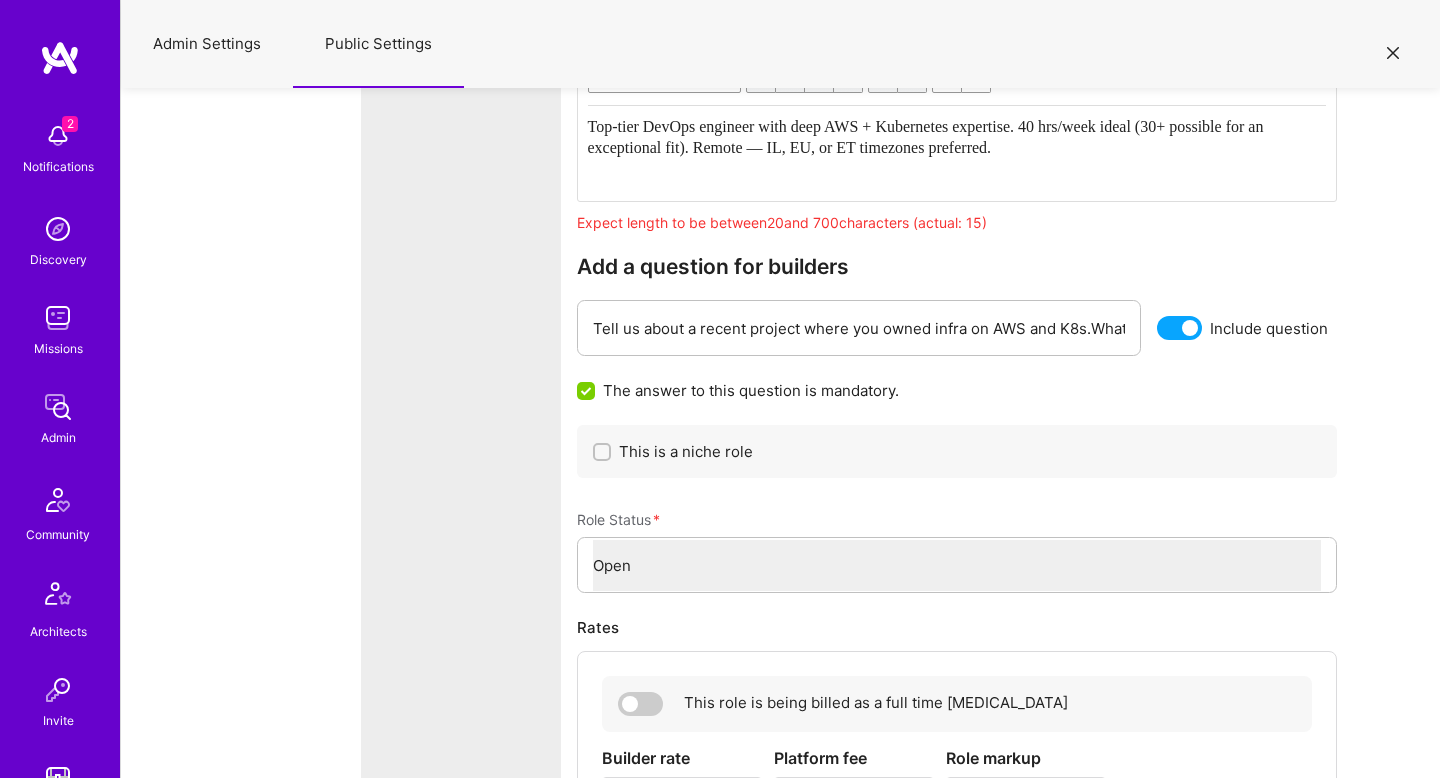 scroll, scrollTop: 4475, scrollLeft: 0, axis: vertical 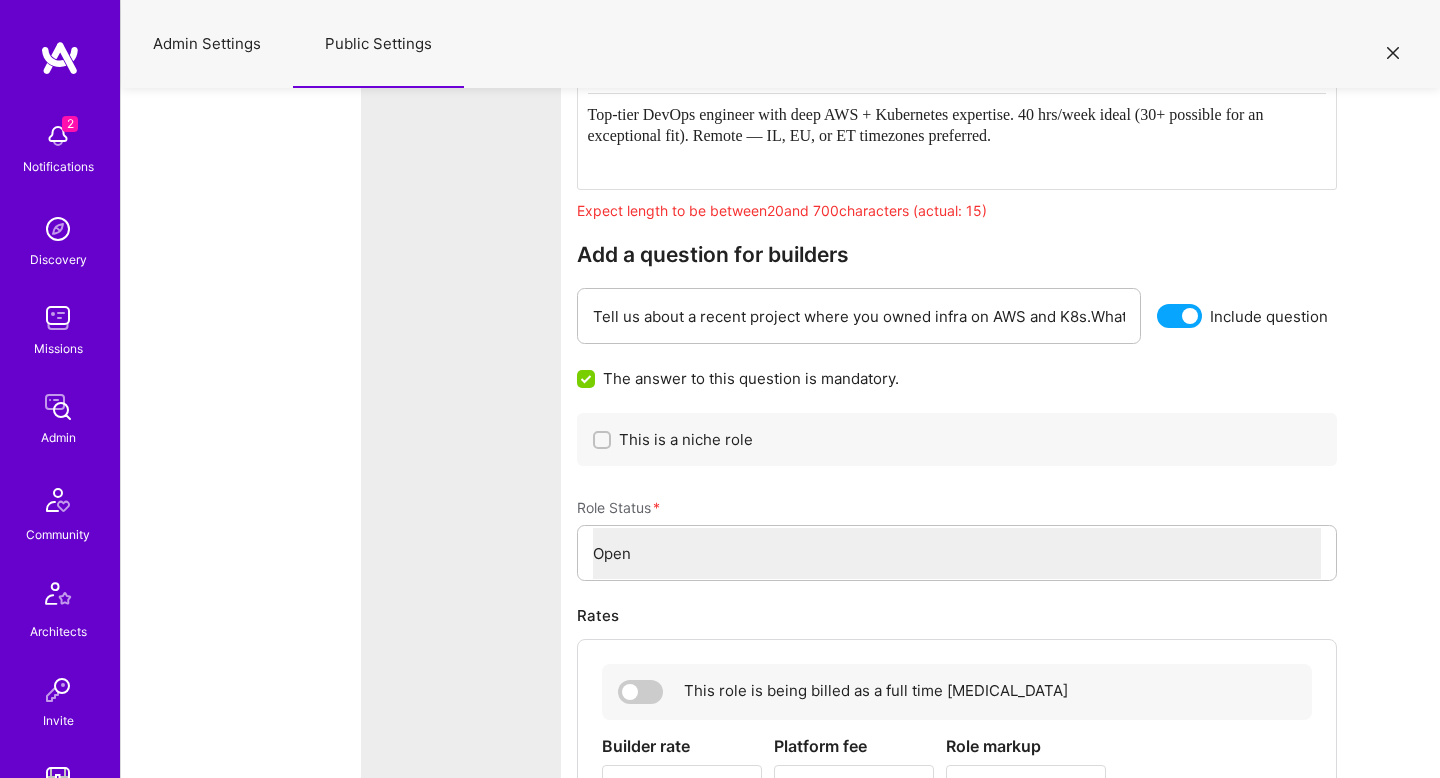 click at bounding box center [1169, -13] 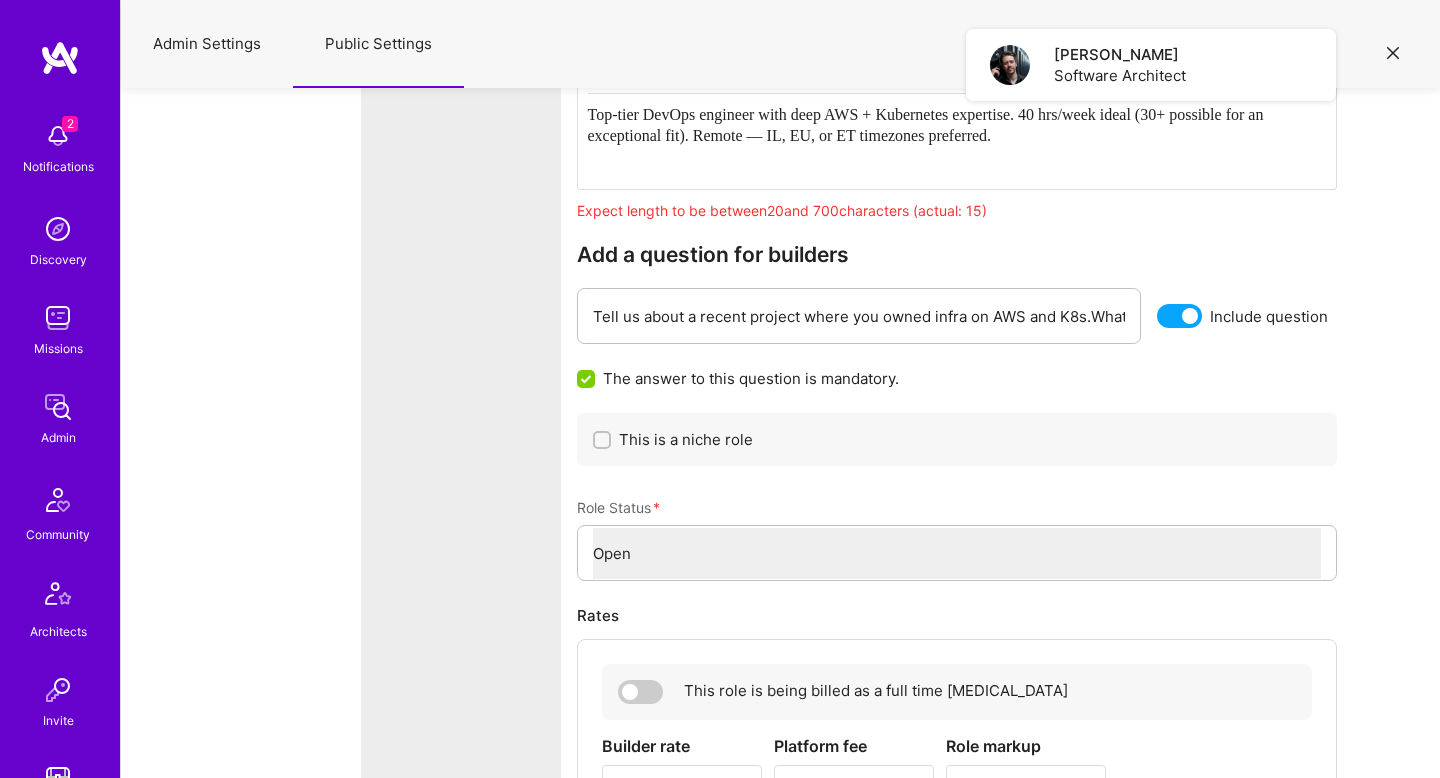 type on "[PERSON_NAME]" 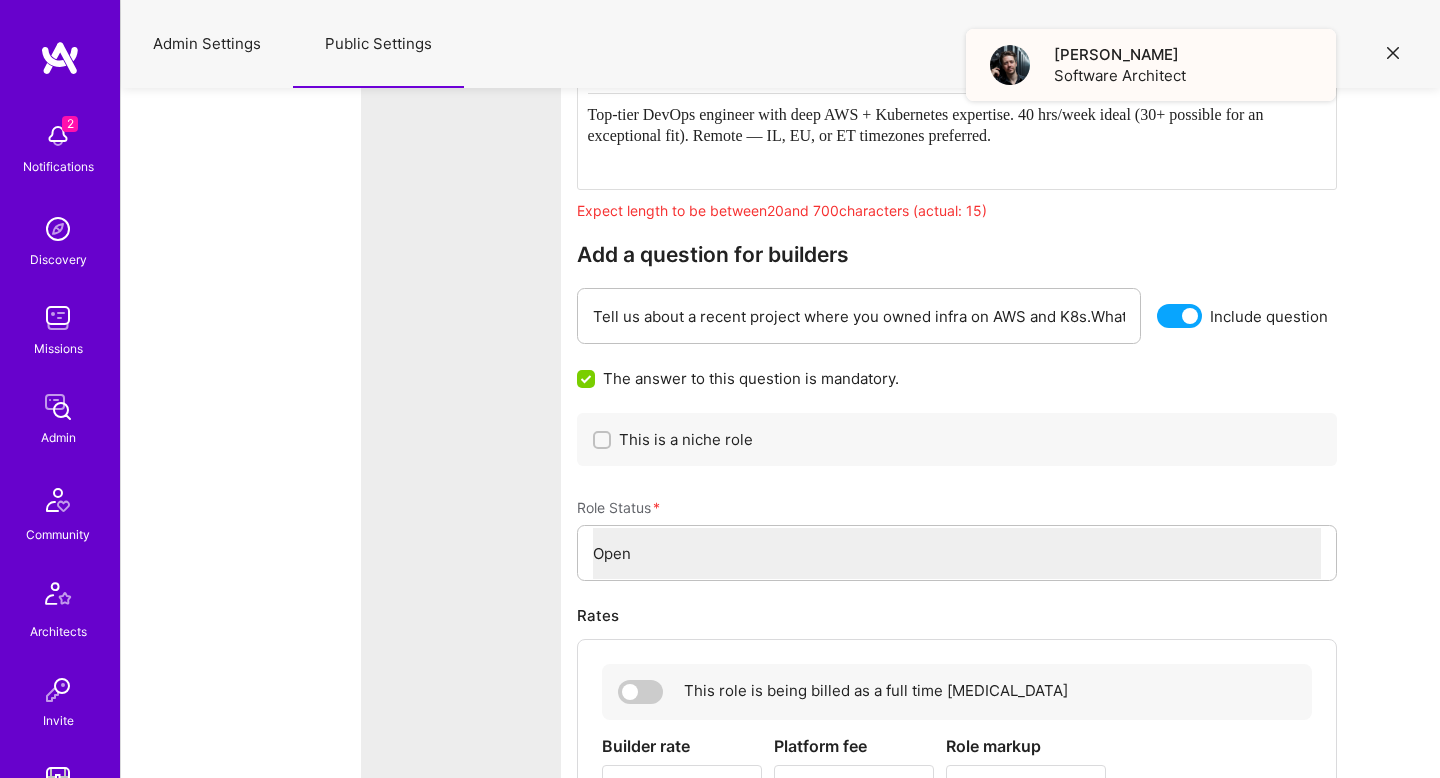 click on "Software Architect" at bounding box center [1120, 75] 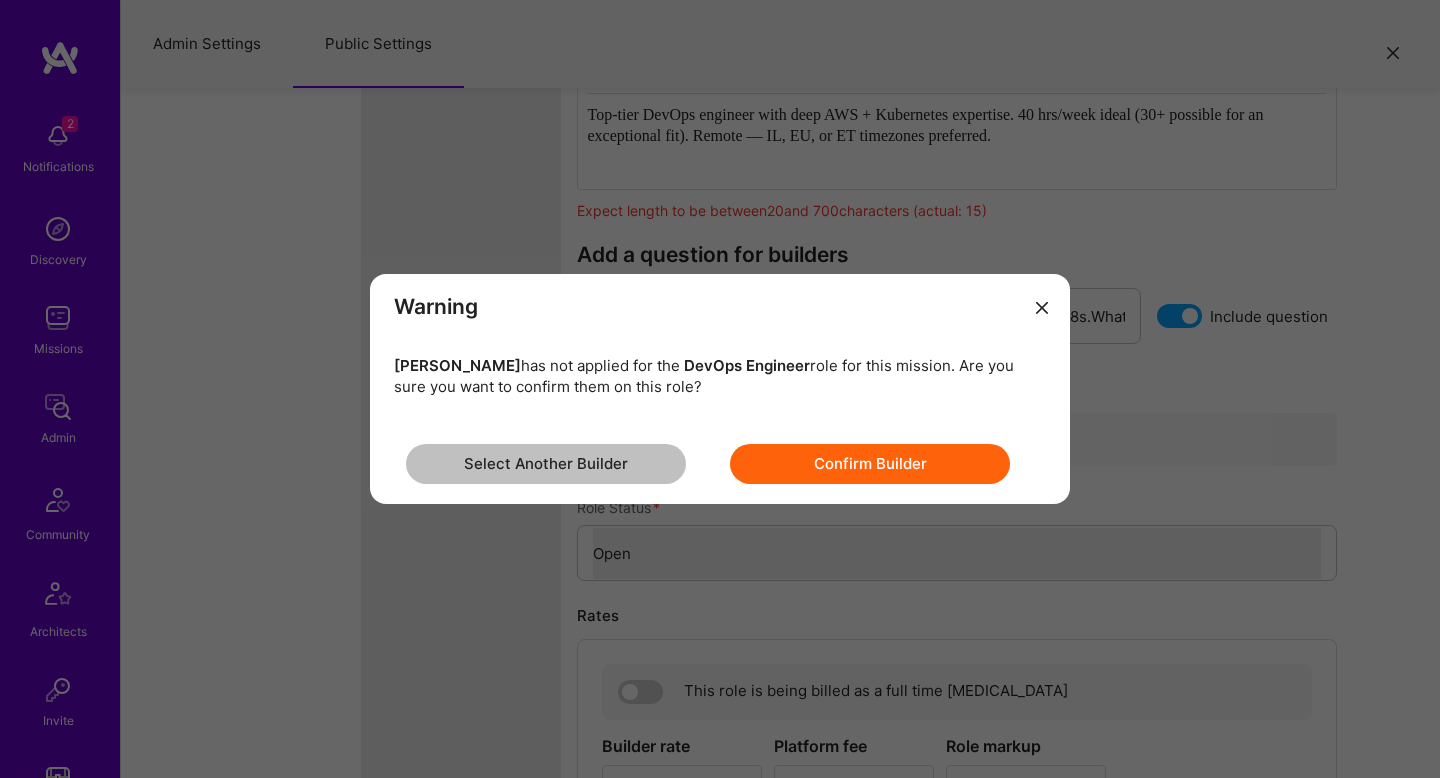 click on "Confirm Builder" at bounding box center [870, 464] 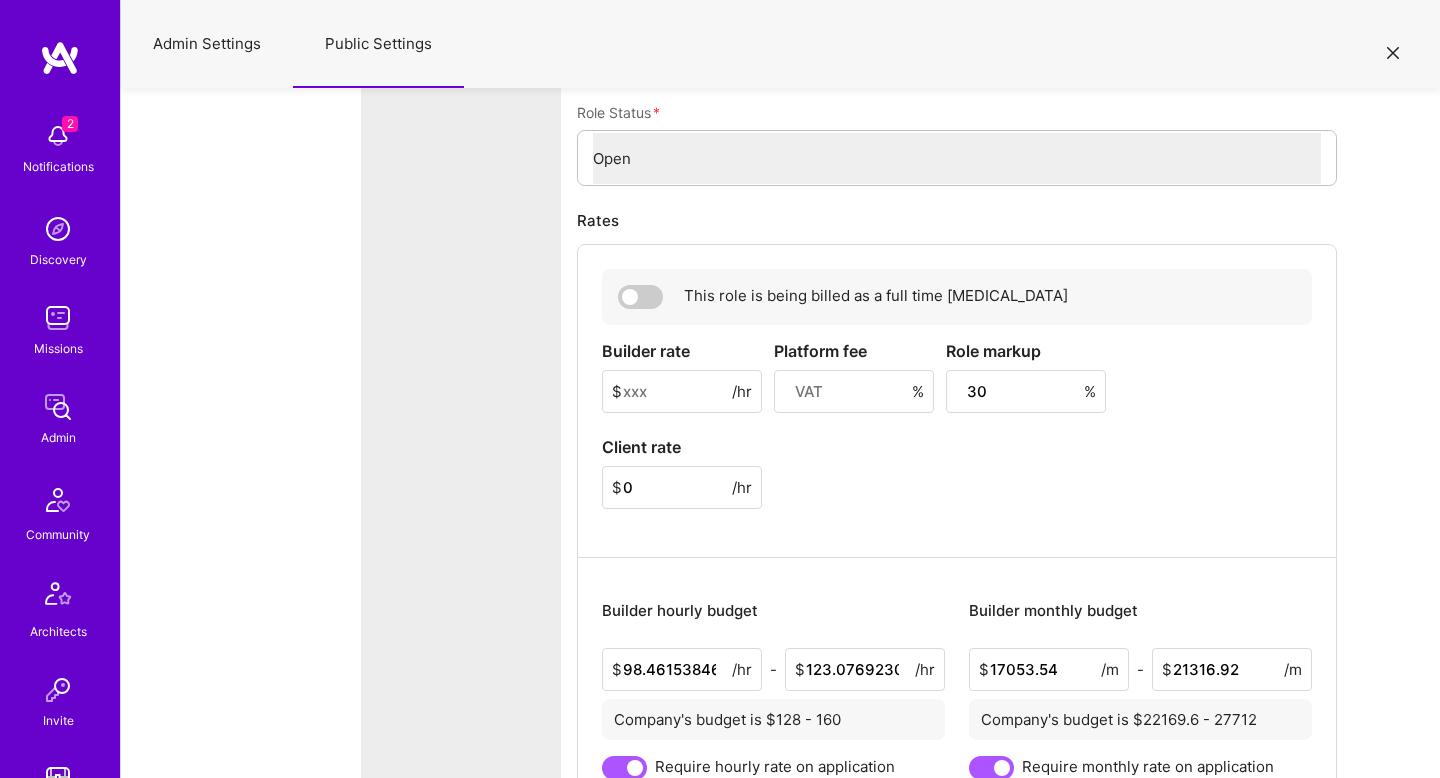 scroll, scrollTop: 4921, scrollLeft: 0, axis: vertical 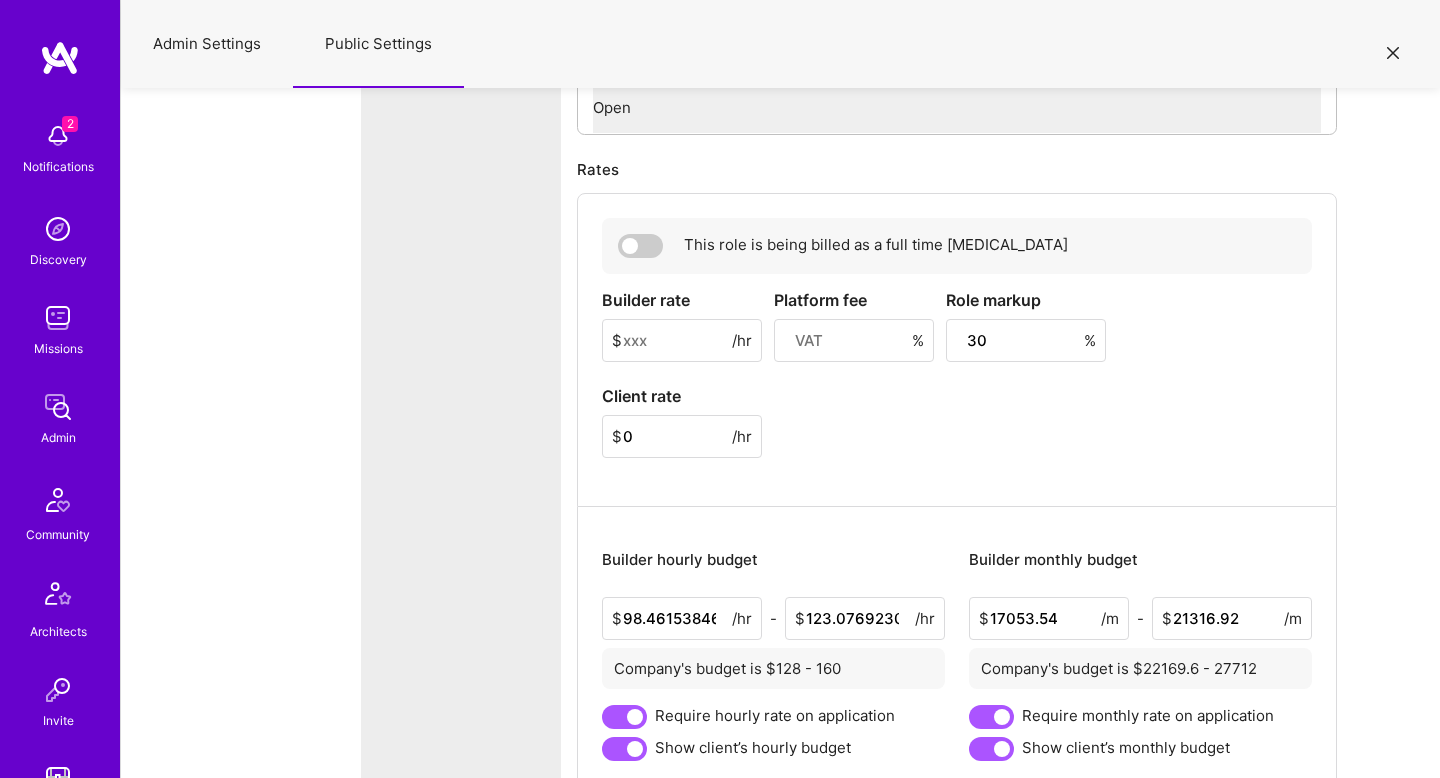 click at bounding box center [682, 340] 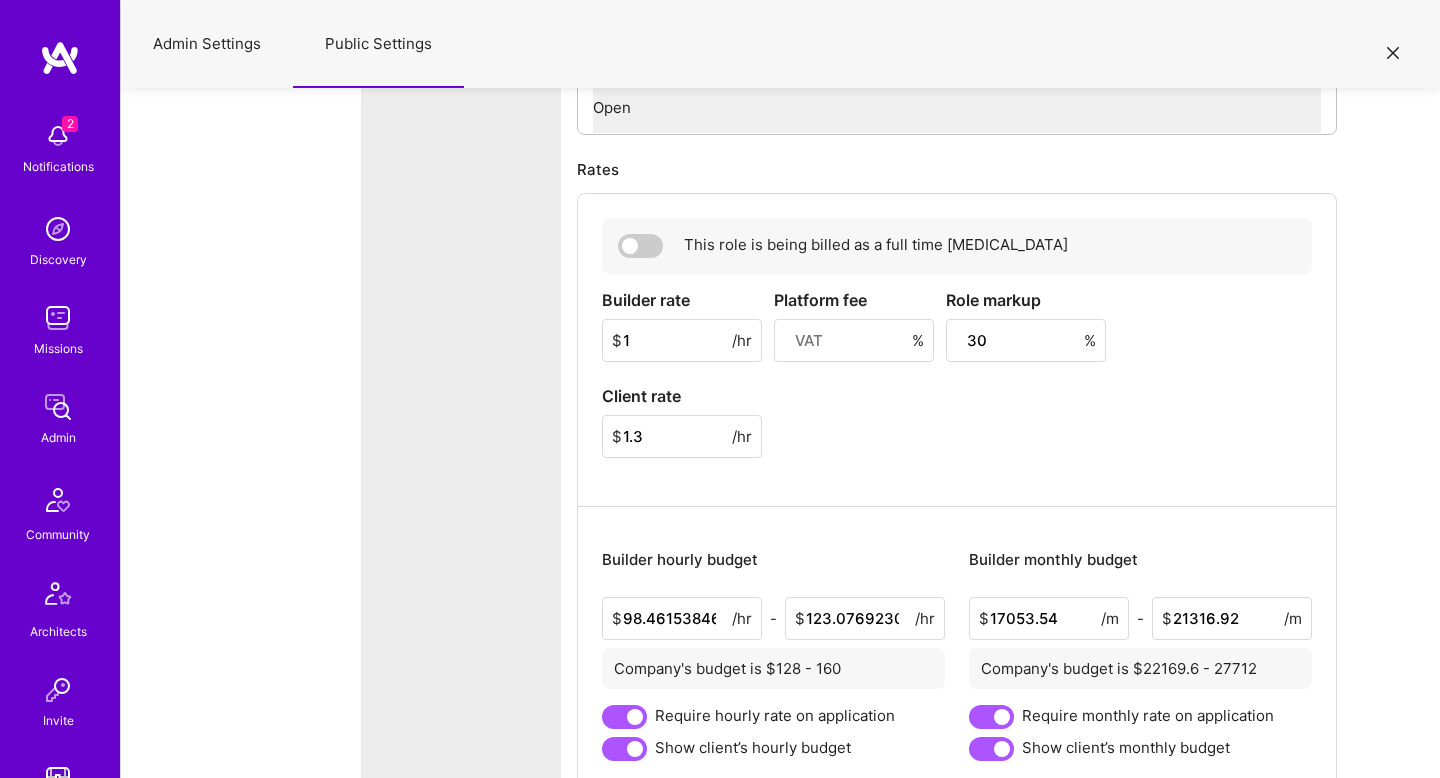 type on "15" 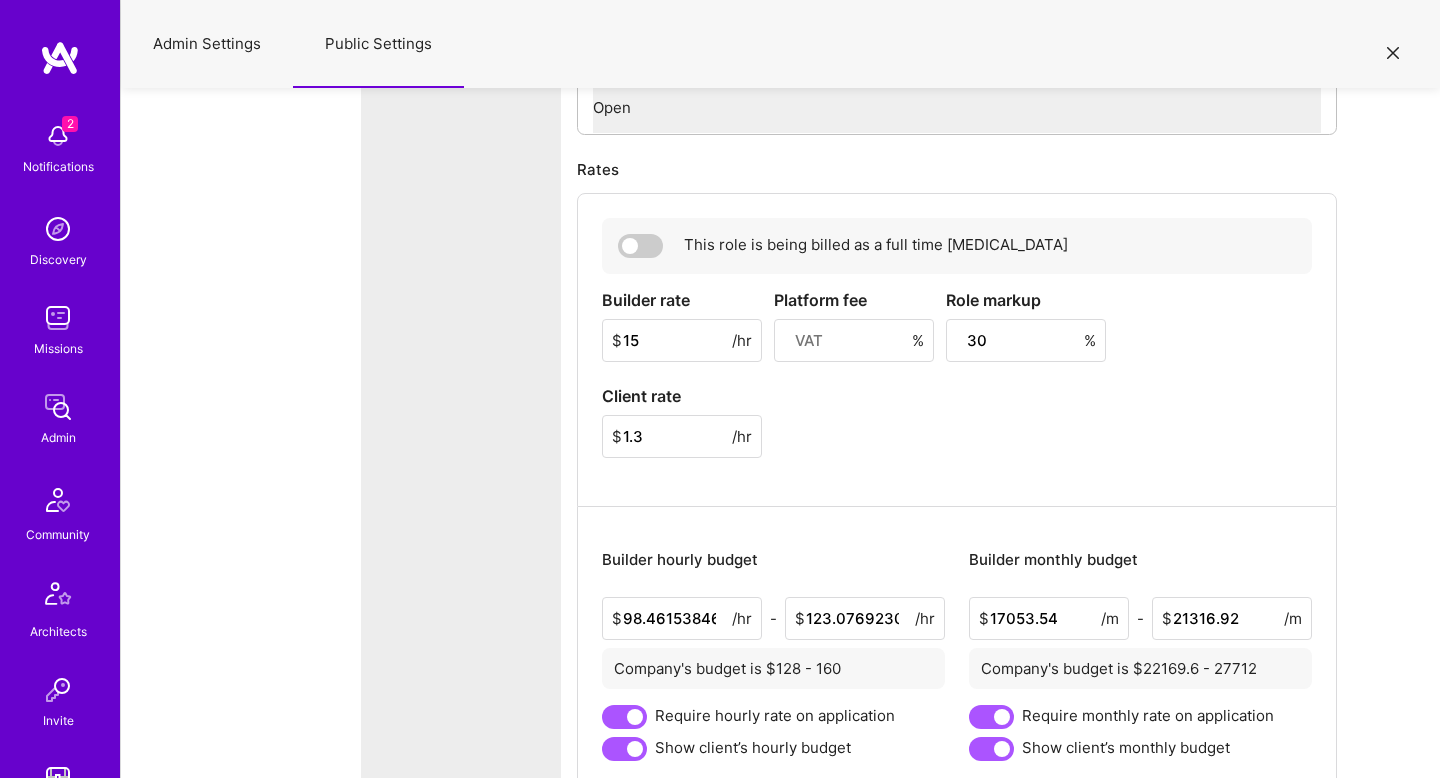 type on "Tell us about a recent project where you owned infra on AWS and K8s.What tools did you use for CI/CD, observability, and disaster recovery?How did you approach scaling, reliability, and security?" 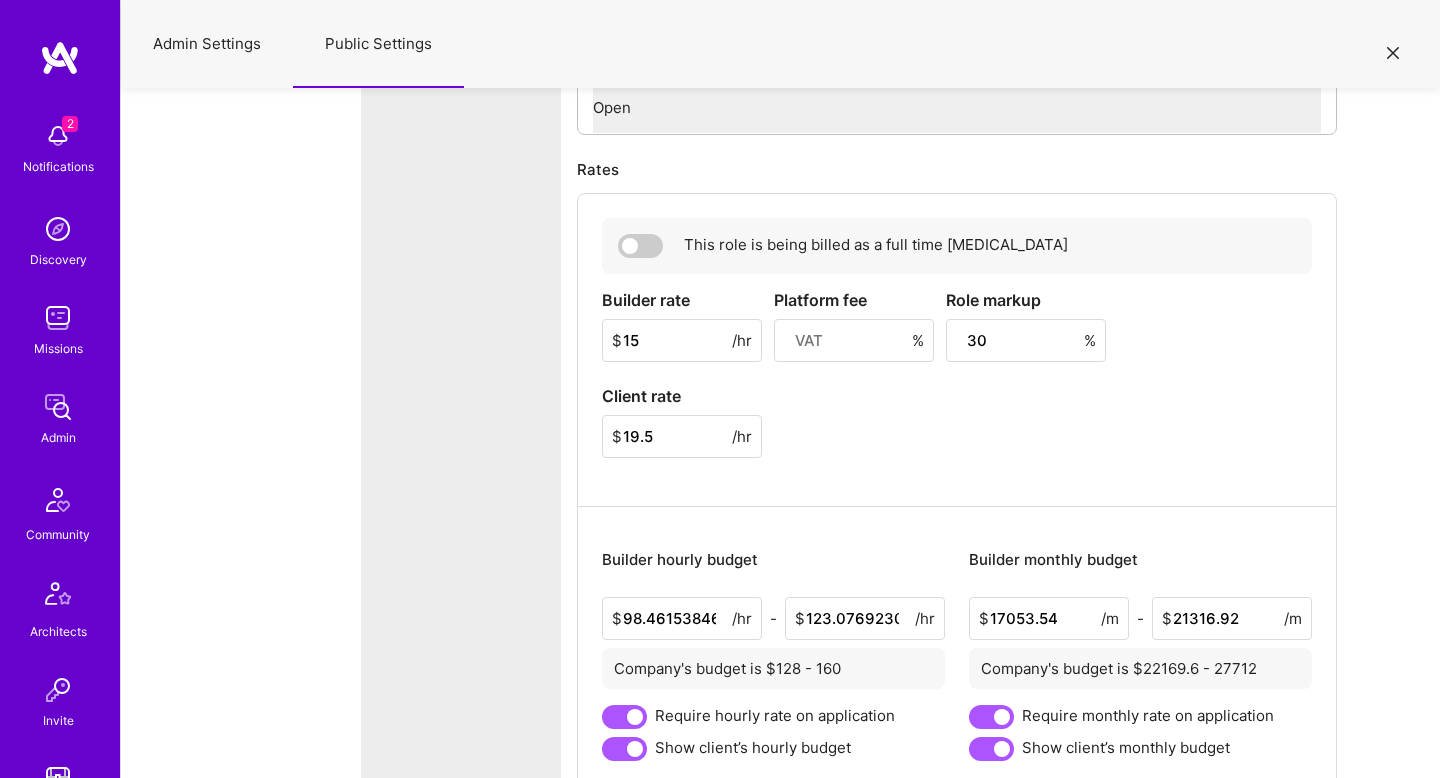 type on "Tell us about a recent project where you owned infra on AWS and K8s.What tools did you use for CI/CD, observability, and disaster recovery?How did you approach scaling, reliability, and security?" 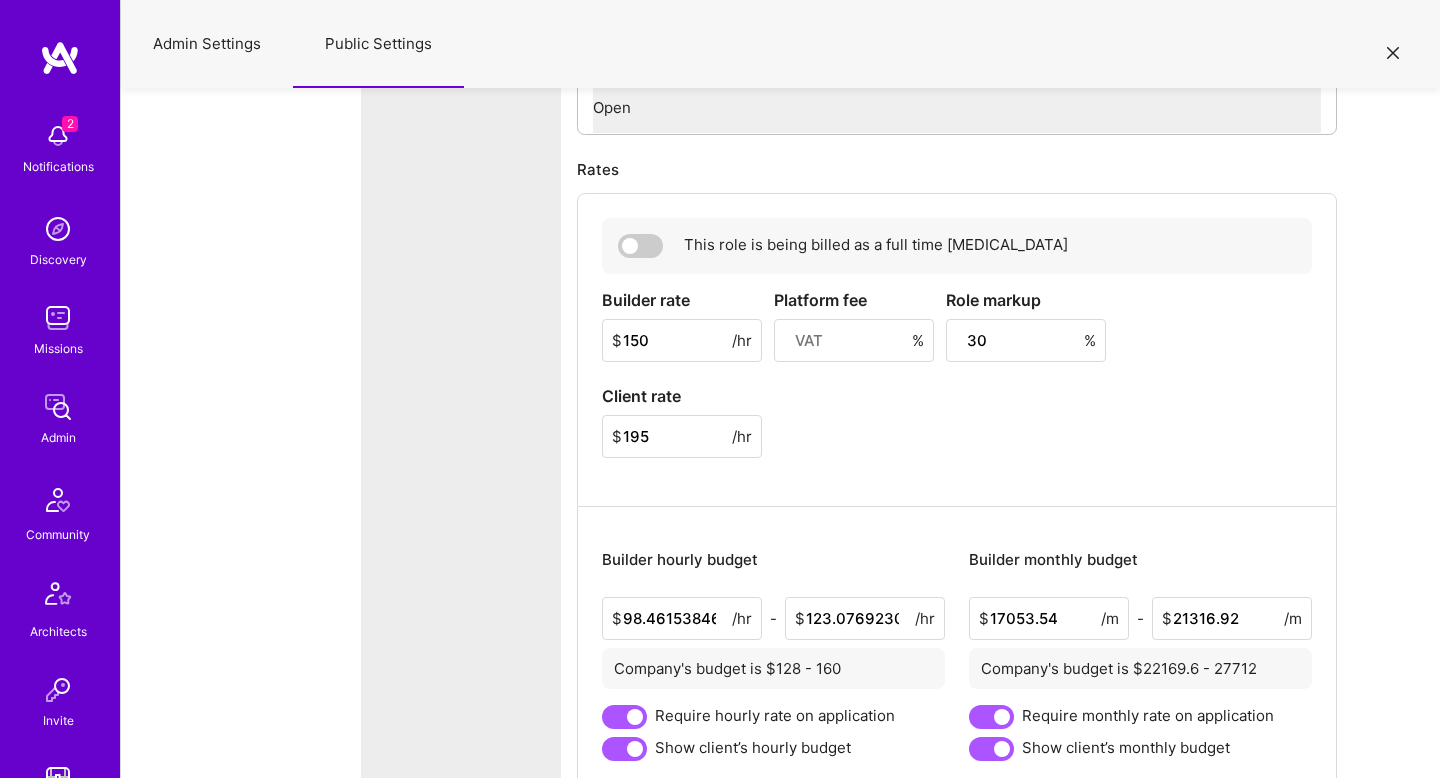 type on "150" 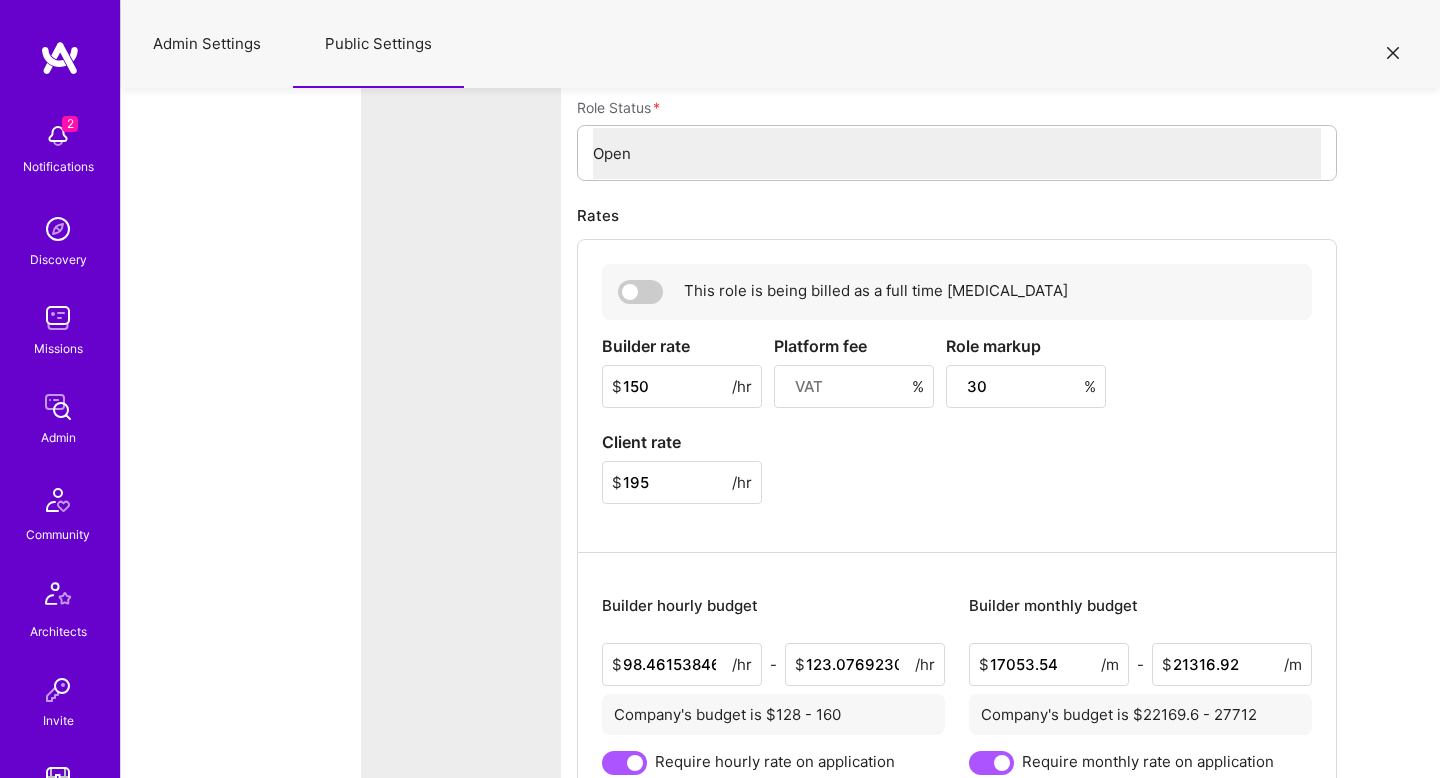 scroll, scrollTop: 4891, scrollLeft: 0, axis: vertical 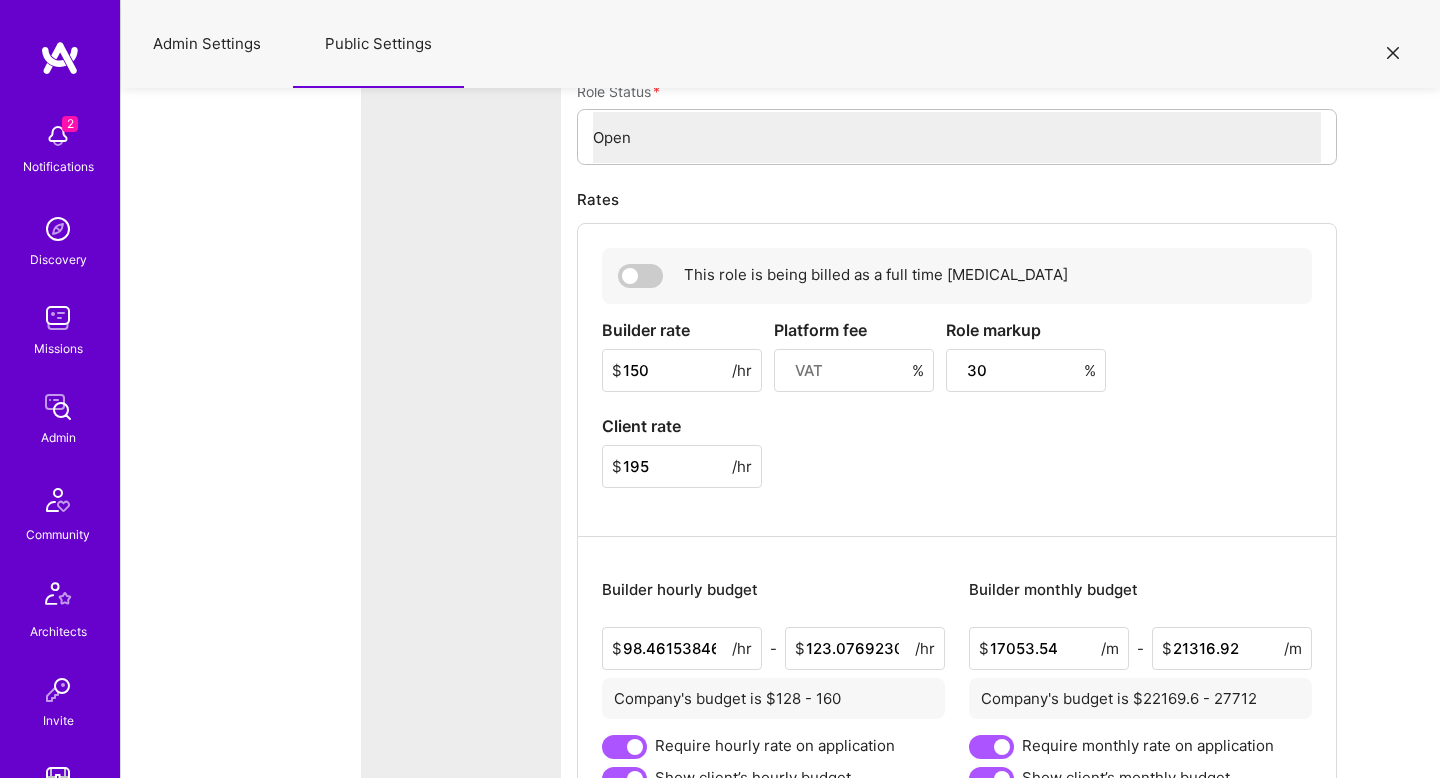 click on "30" at bounding box center (1026, 370) 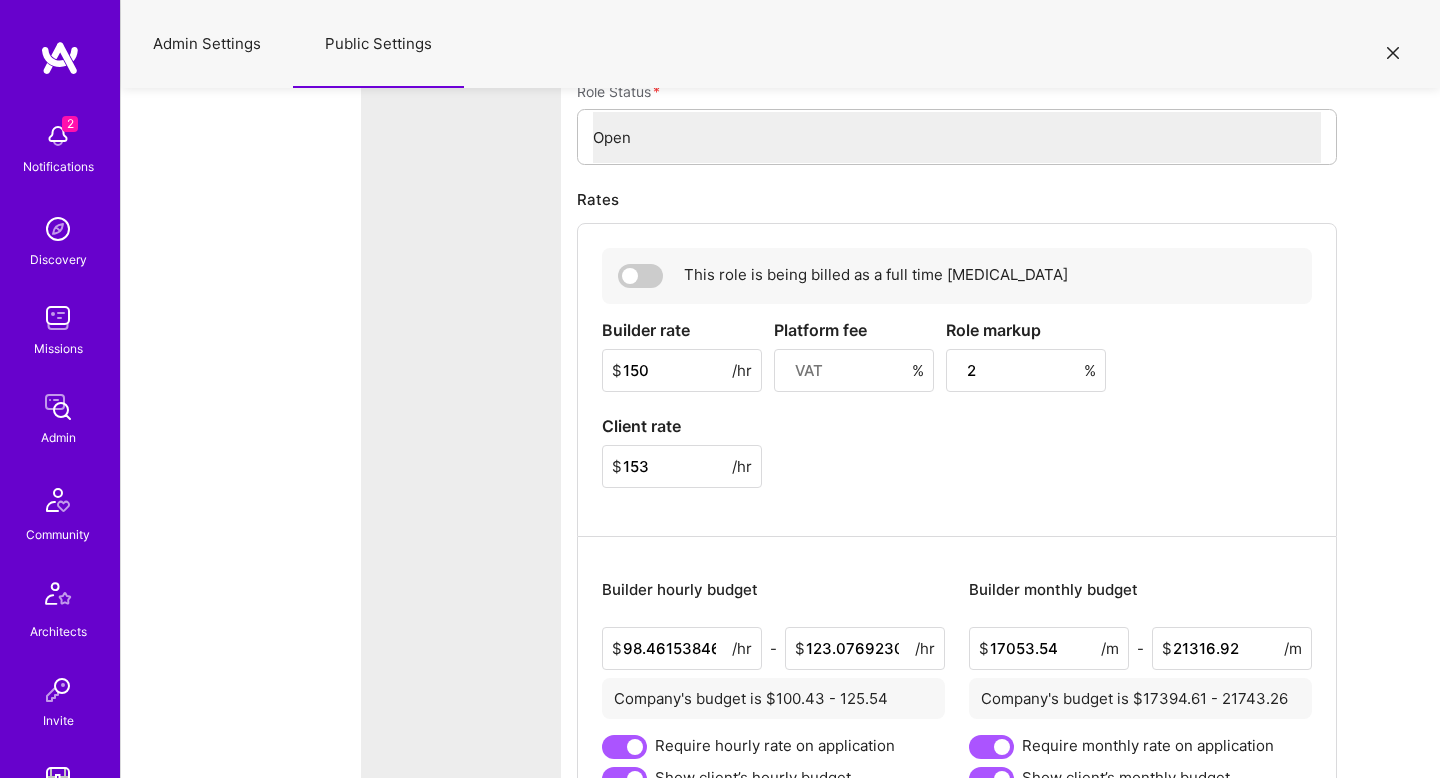 type on "Tell us about a recent project where you owned infra on AWS and K8s.What tools did you use for CI/CD, observability, and disaster recovery?How did you approach scaling, reliability, and security?" 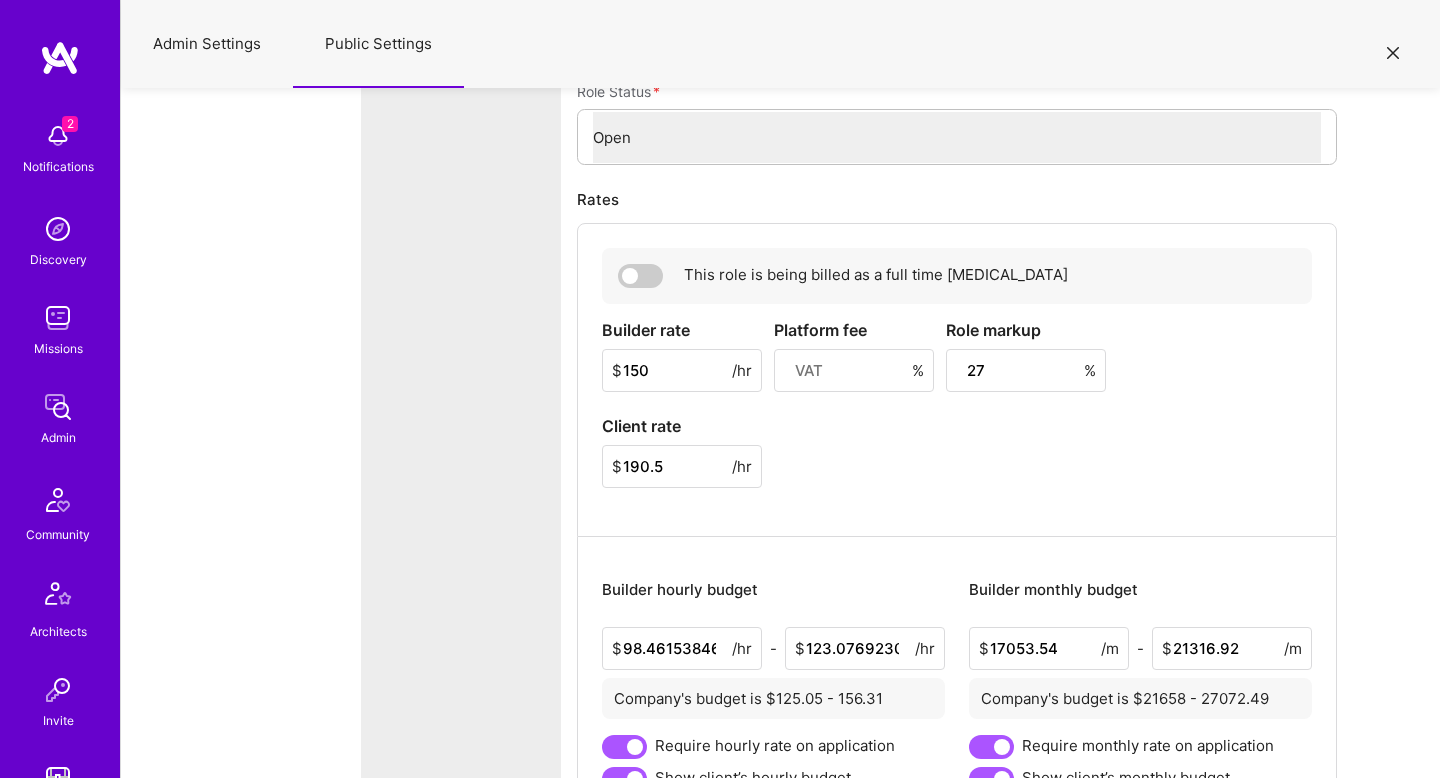type on "Tell us about a recent project where you owned infra on AWS and K8s.What tools did you use for CI/CD, observability, and disaster recovery?How did you approach scaling, reliability, and security?" 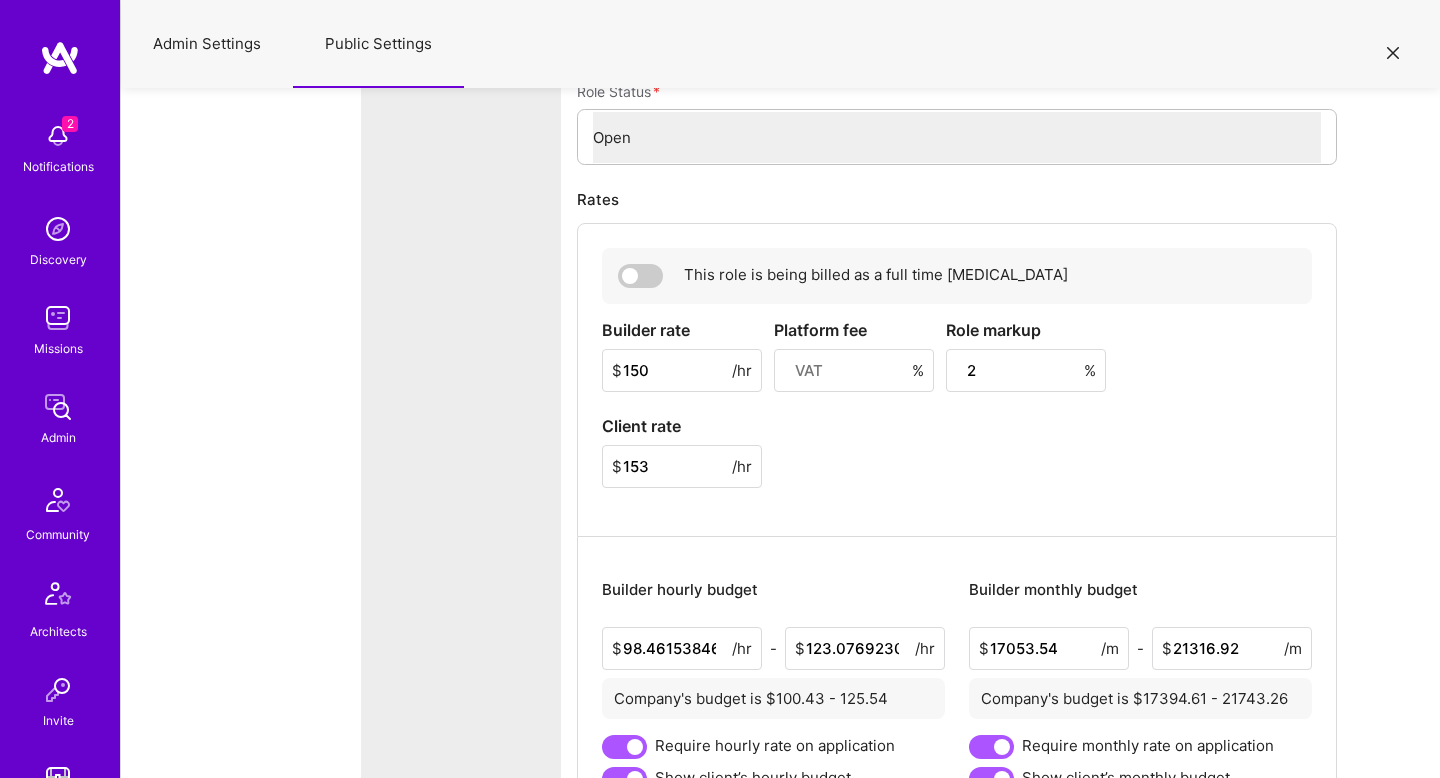 type on "Tell us about a recent project where you owned infra on AWS and K8s.What tools did you use for CI/CD, observability, and disaster recovery?How did you approach scaling, reliability, and security?" 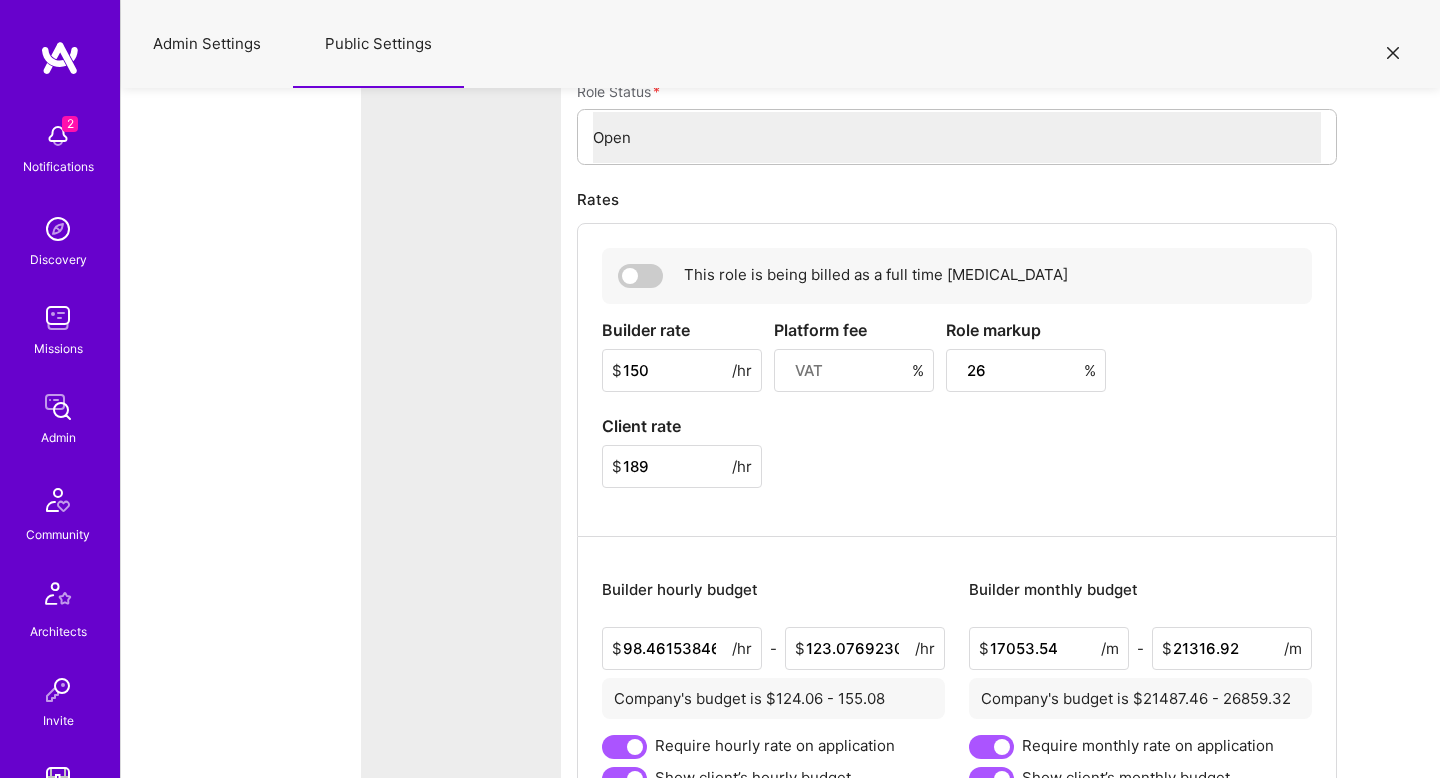 type on "Tell us about a recent project where you owned infra on AWS and K8s.What tools did you use for CI/CD, observability, and disaster recovery?How did you approach scaling, reliability, and security?" 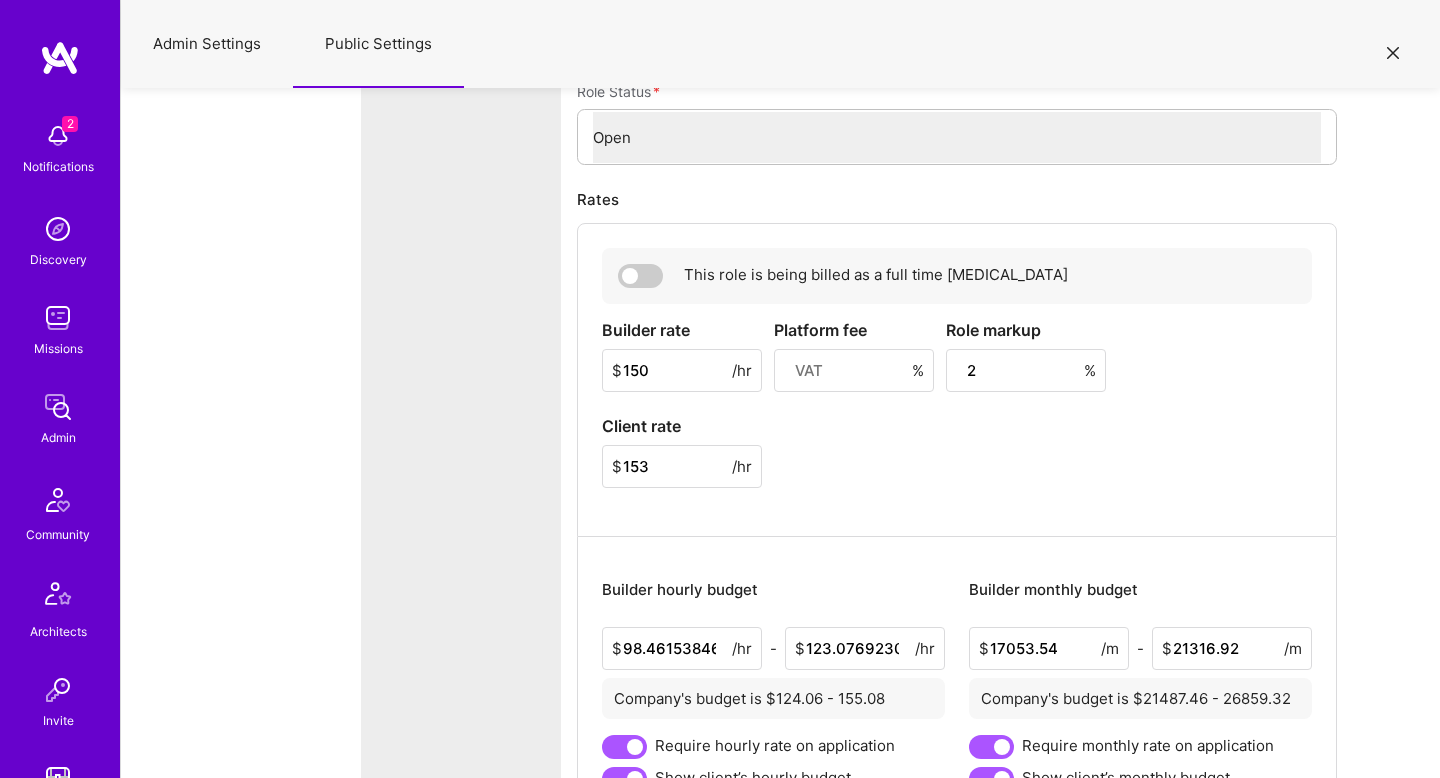 type on "27" 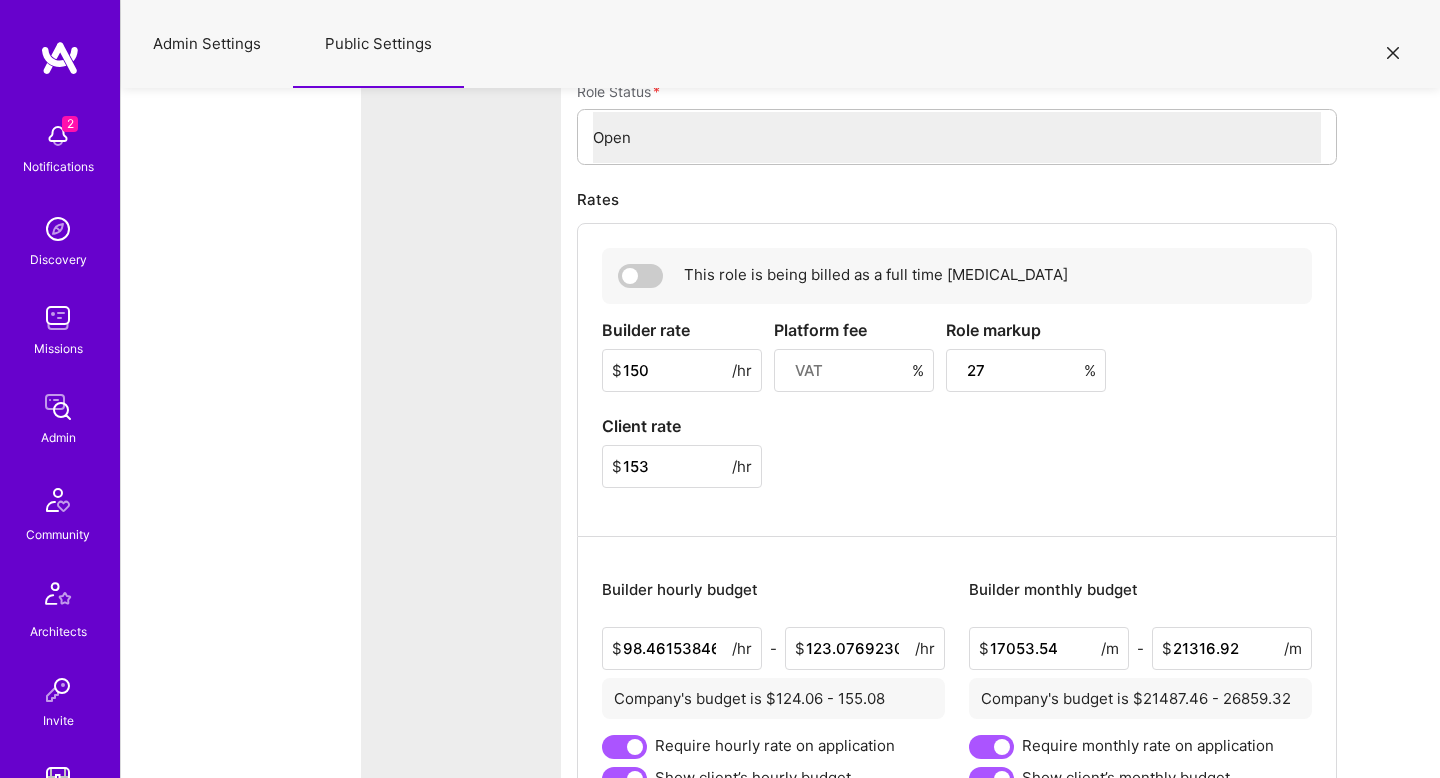 type on "Tell us about a recent project where you owned infra on AWS and K8s.What tools did you use for CI/CD, observability, and disaster recovery?How did you approach scaling, reliability, and security?" 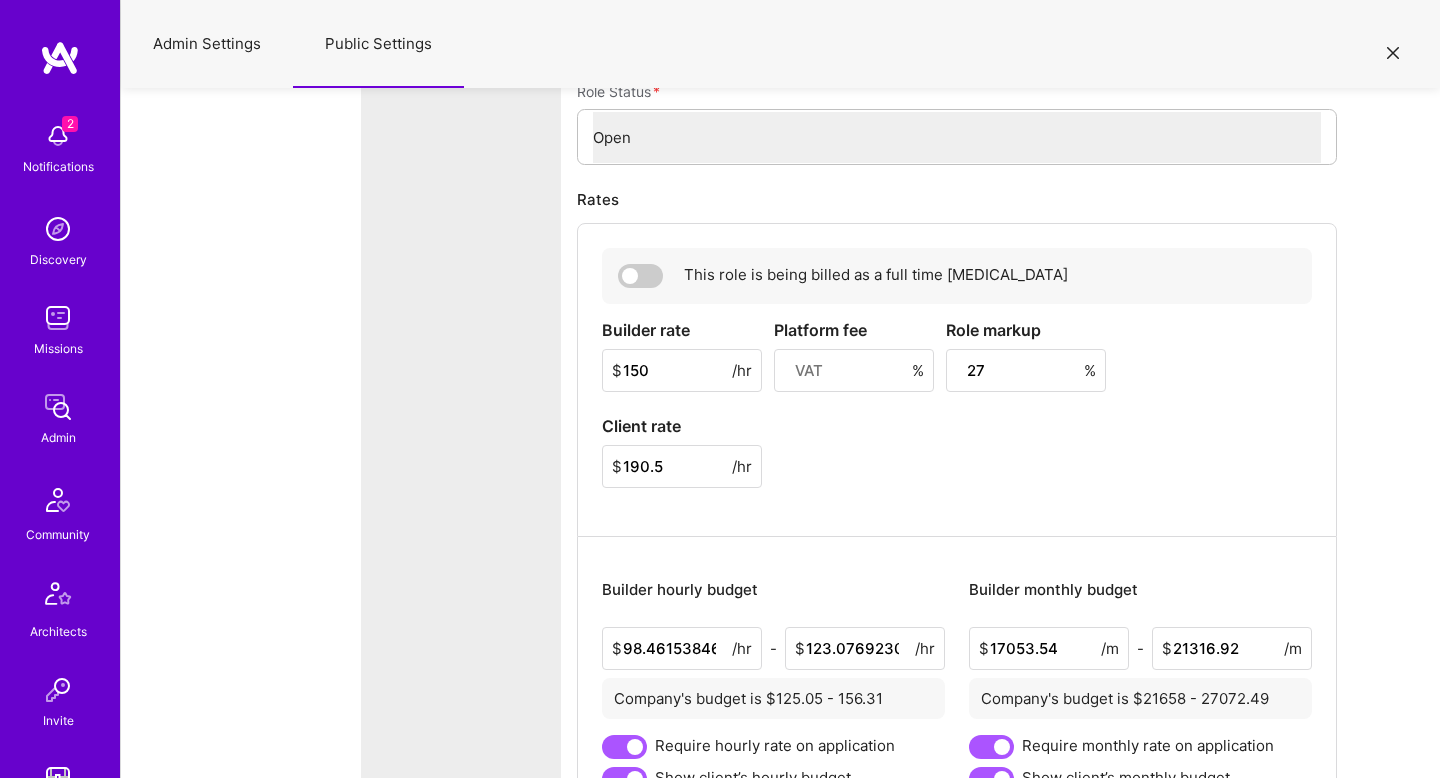 type on "Tell us about a recent project where you owned infra on AWS and K8s.What tools did you use for CI/CD, observability, and disaster recovery?How did you approach scaling, reliability, and security?" 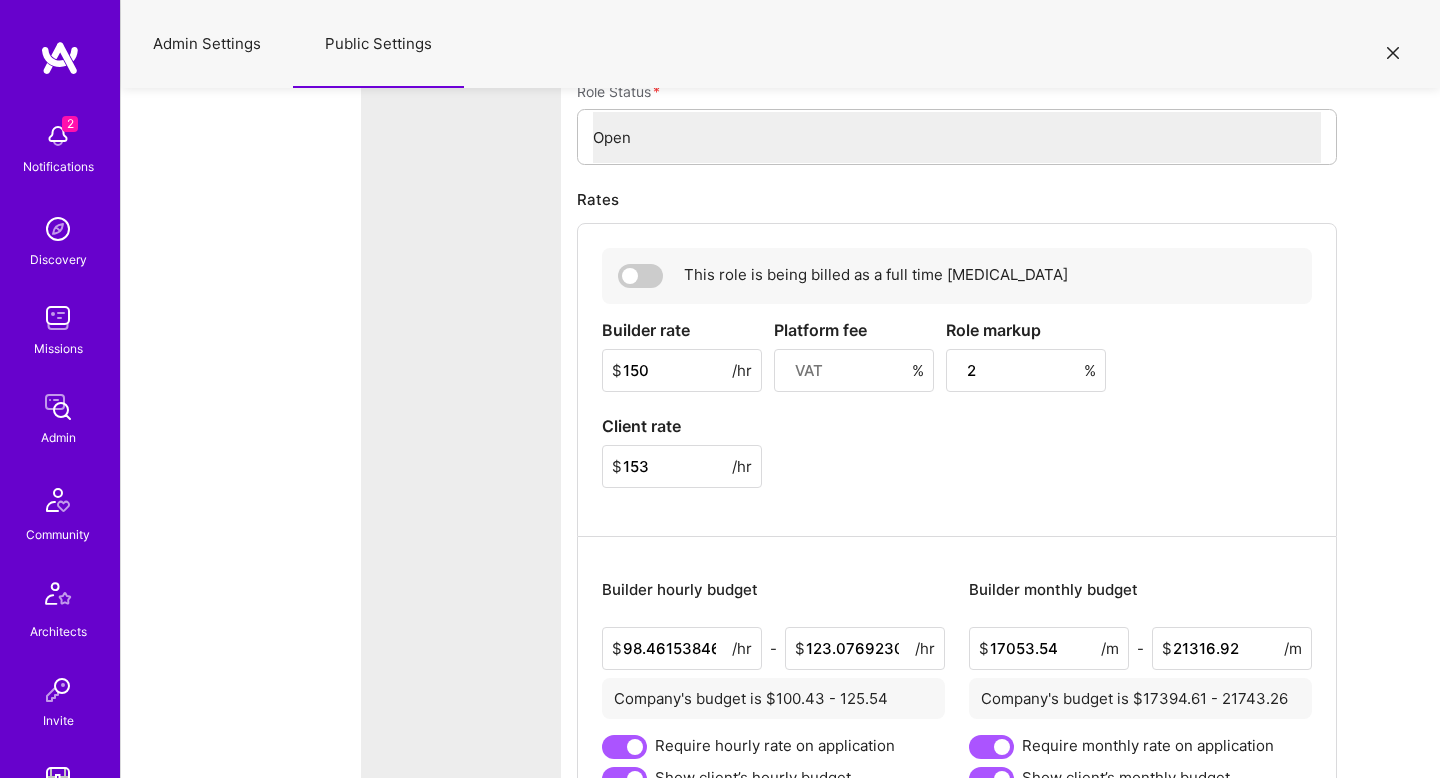 type on "Tell us about a recent project where you owned infra on AWS and K8s.What tools did you use for CI/CD, observability, and disaster recovery?How did you approach scaling, reliability, and security?" 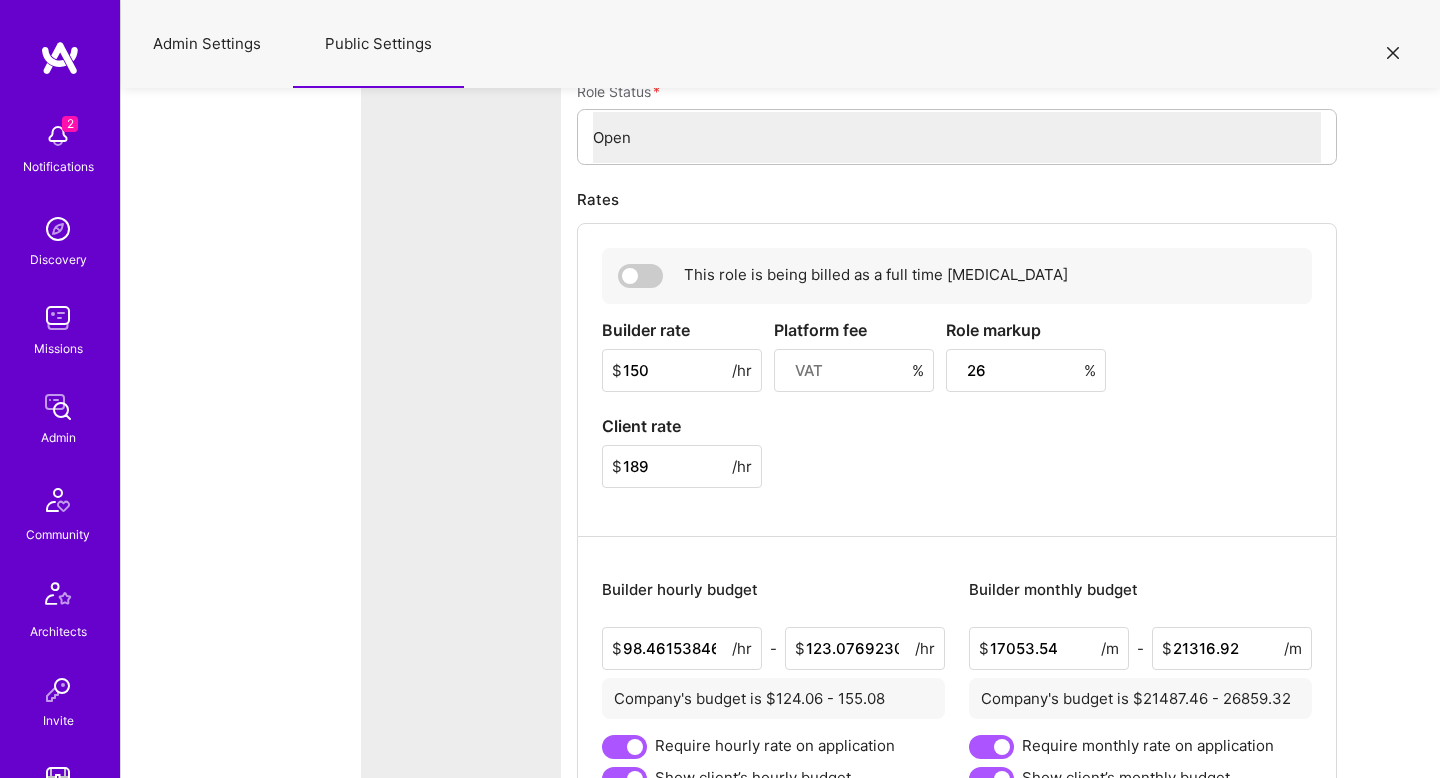 type on "Tell us about a recent project where you owned infra on AWS and K8s.What tools did you use for CI/CD, observability, and disaster recovery?How did you approach scaling, reliability, and security?" 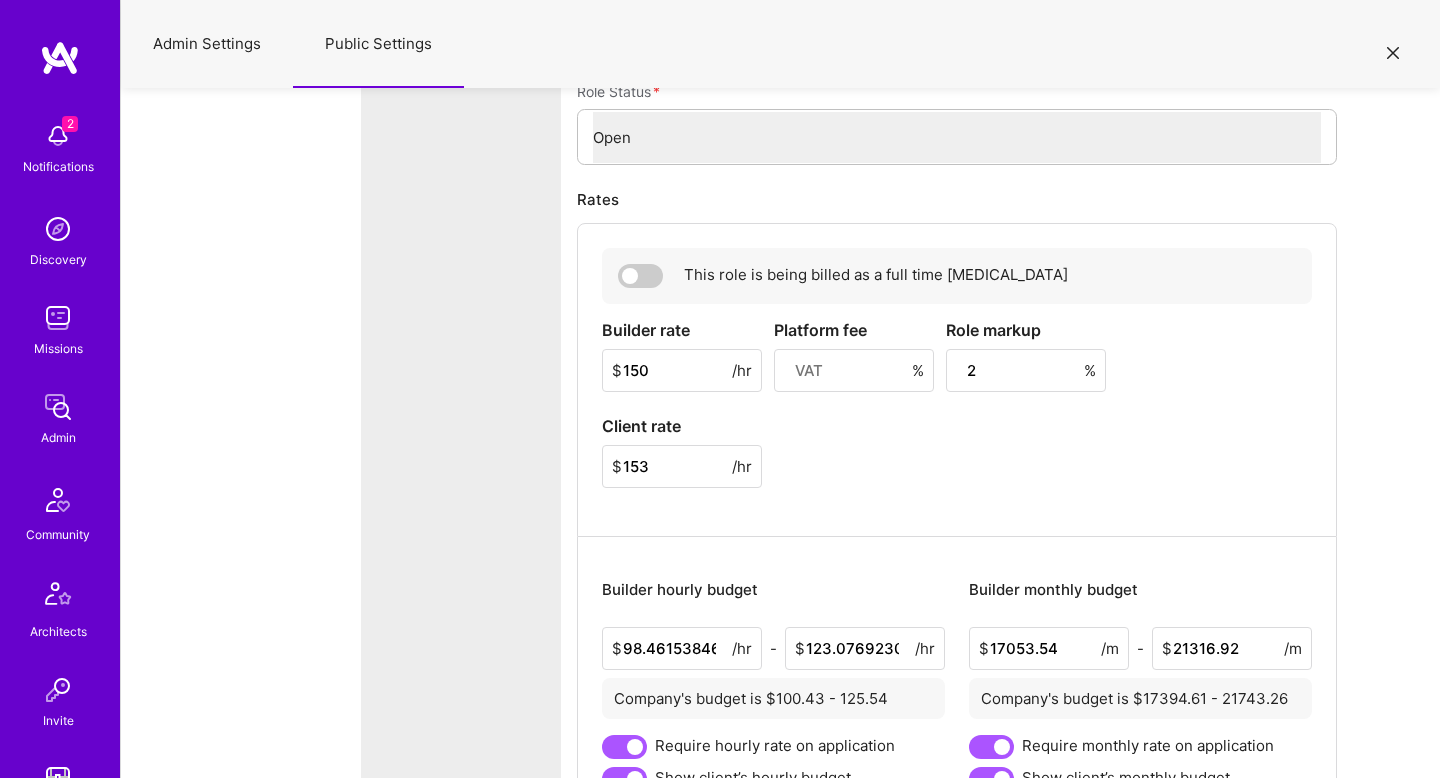 type on "27" 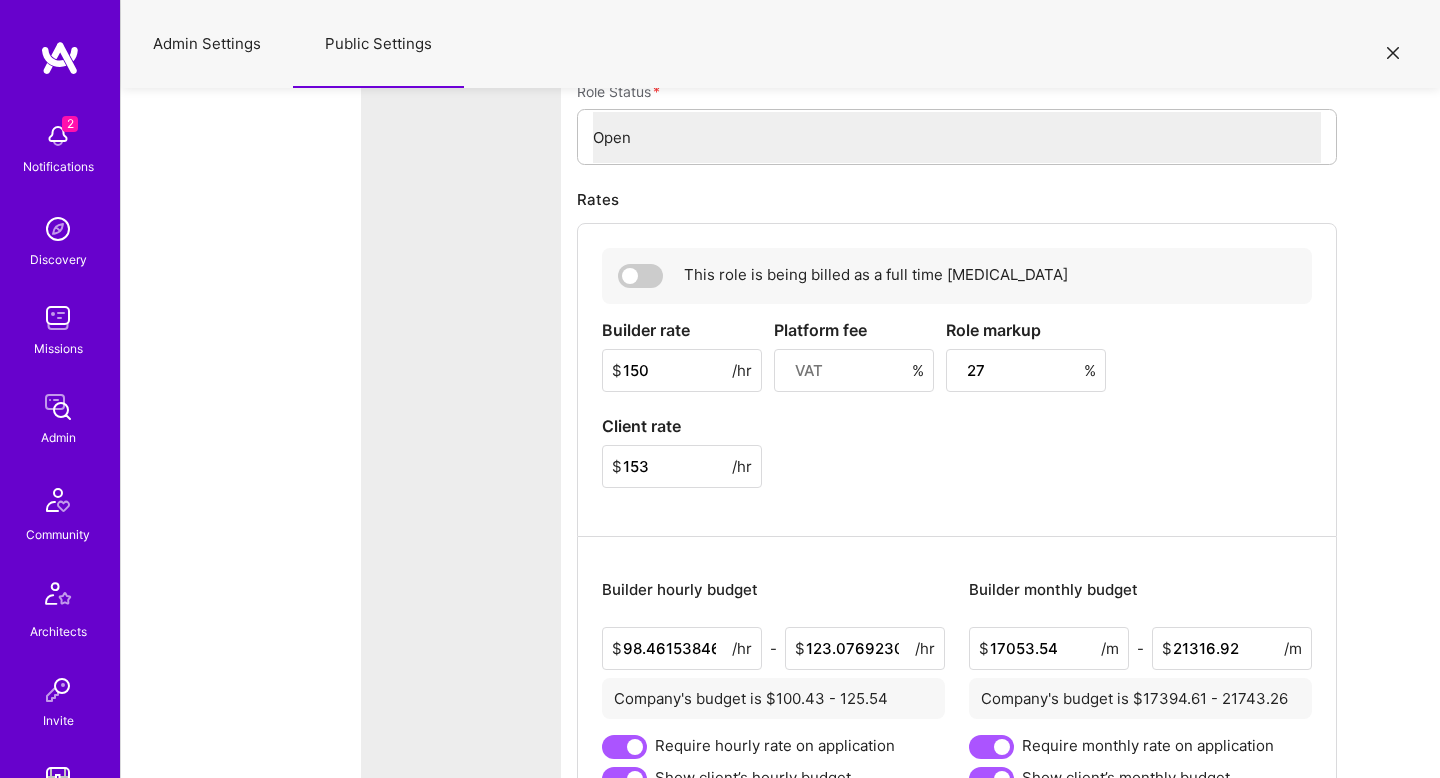 type on "Tell us about a recent project where you owned infra on AWS and K8s.What tools did you use for CI/CD, observability, and disaster recovery?How did you approach scaling, reliability, and security?" 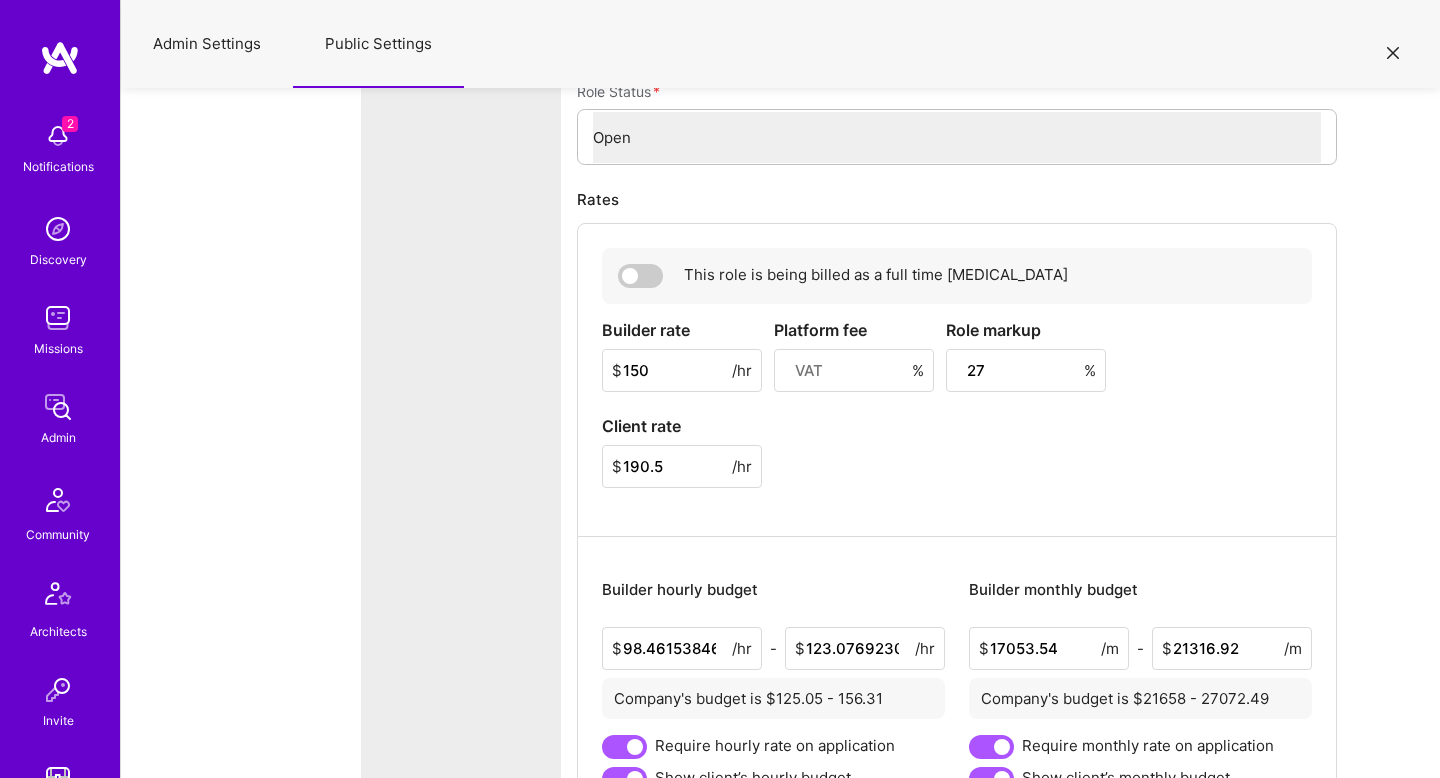 type on "Tell us about a recent project where you owned infra on AWS and K8s.What tools did you use for CI/CD, observability, and disaster recovery?How did you approach scaling, reliability, and security?" 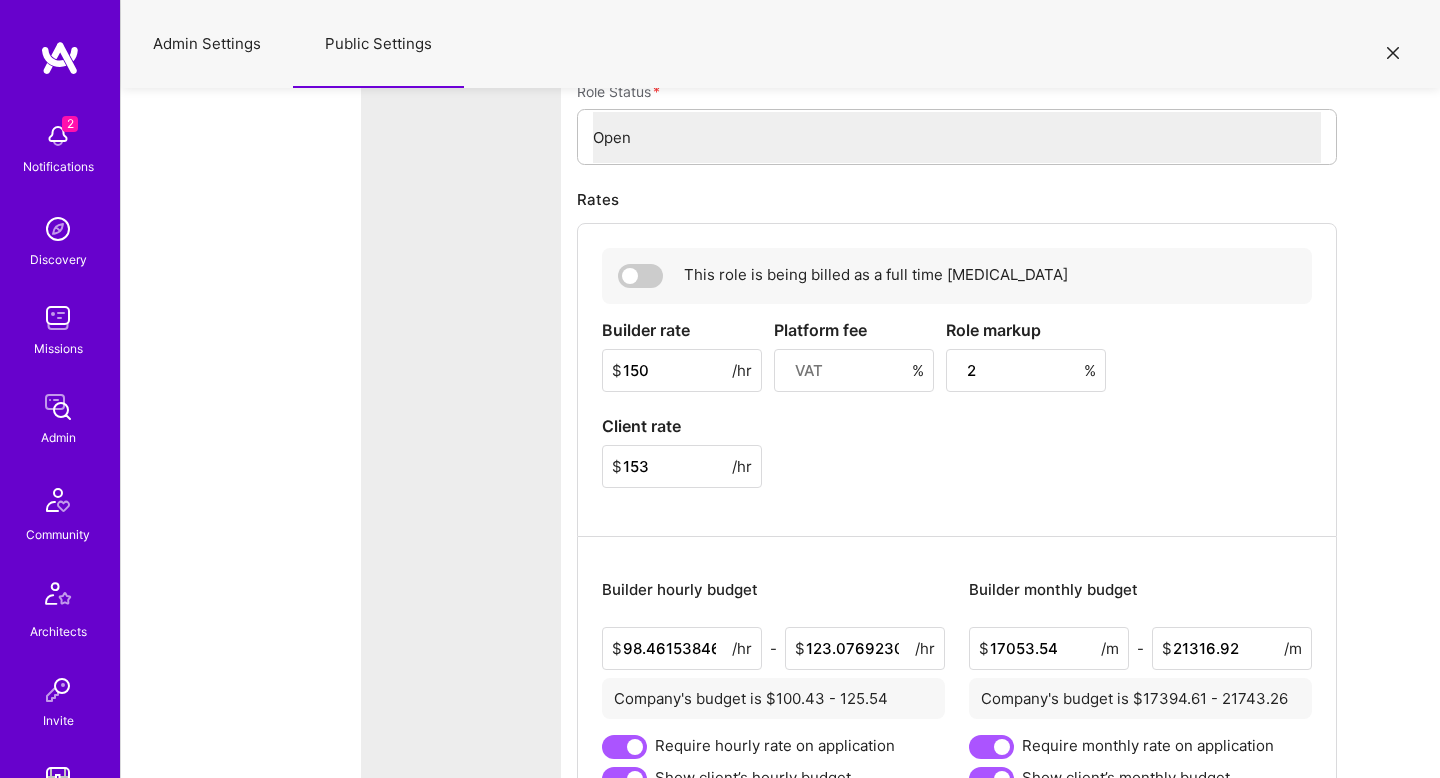 type on "Tell us about a recent project where you owned infra on AWS and K8s.What tools did you use for CI/CD, observability, and disaster recovery?How did you approach scaling, reliability, and security?" 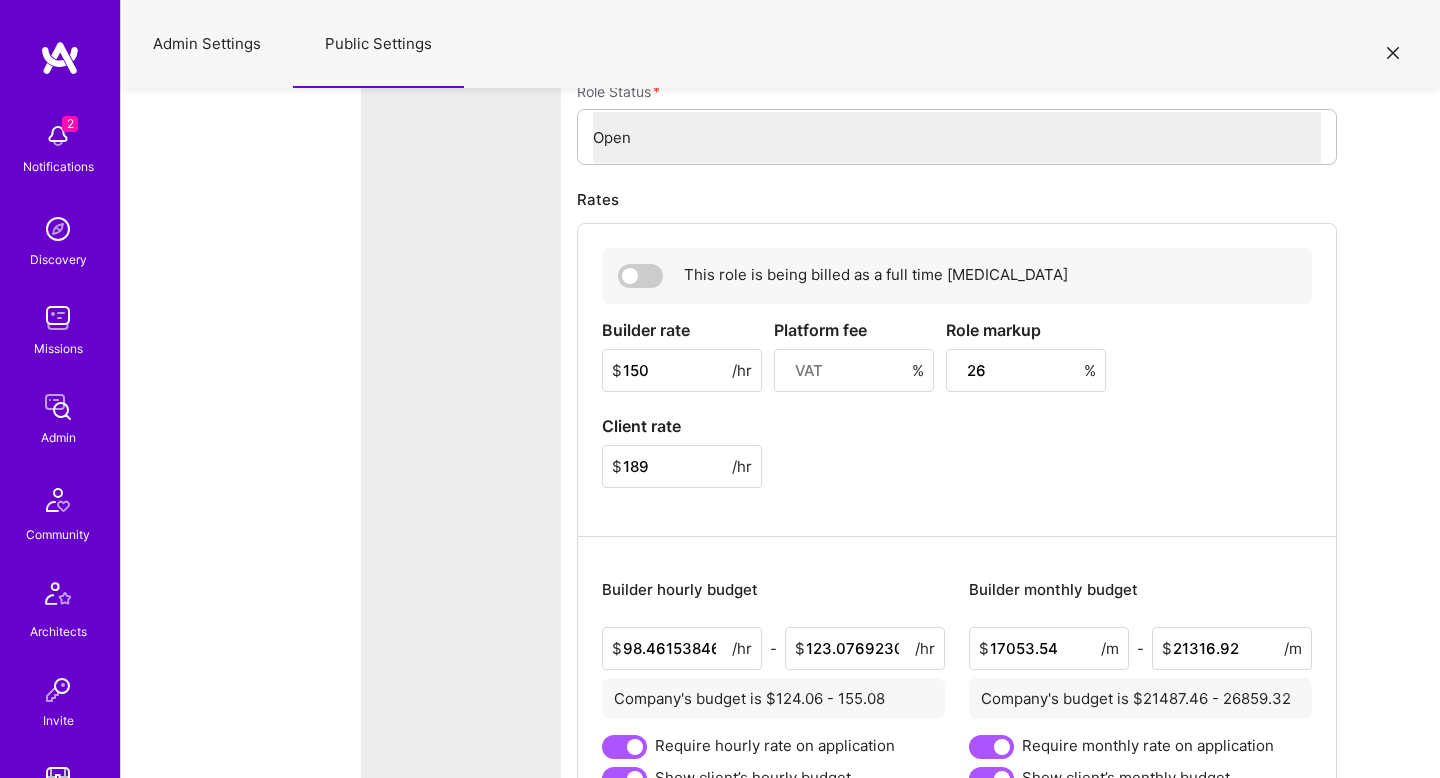type on "Tell us about a recent project where you owned infra on AWS and K8s.What tools did you use for CI/CD, observability, and disaster recovery?How did you approach scaling, reliability, and security?" 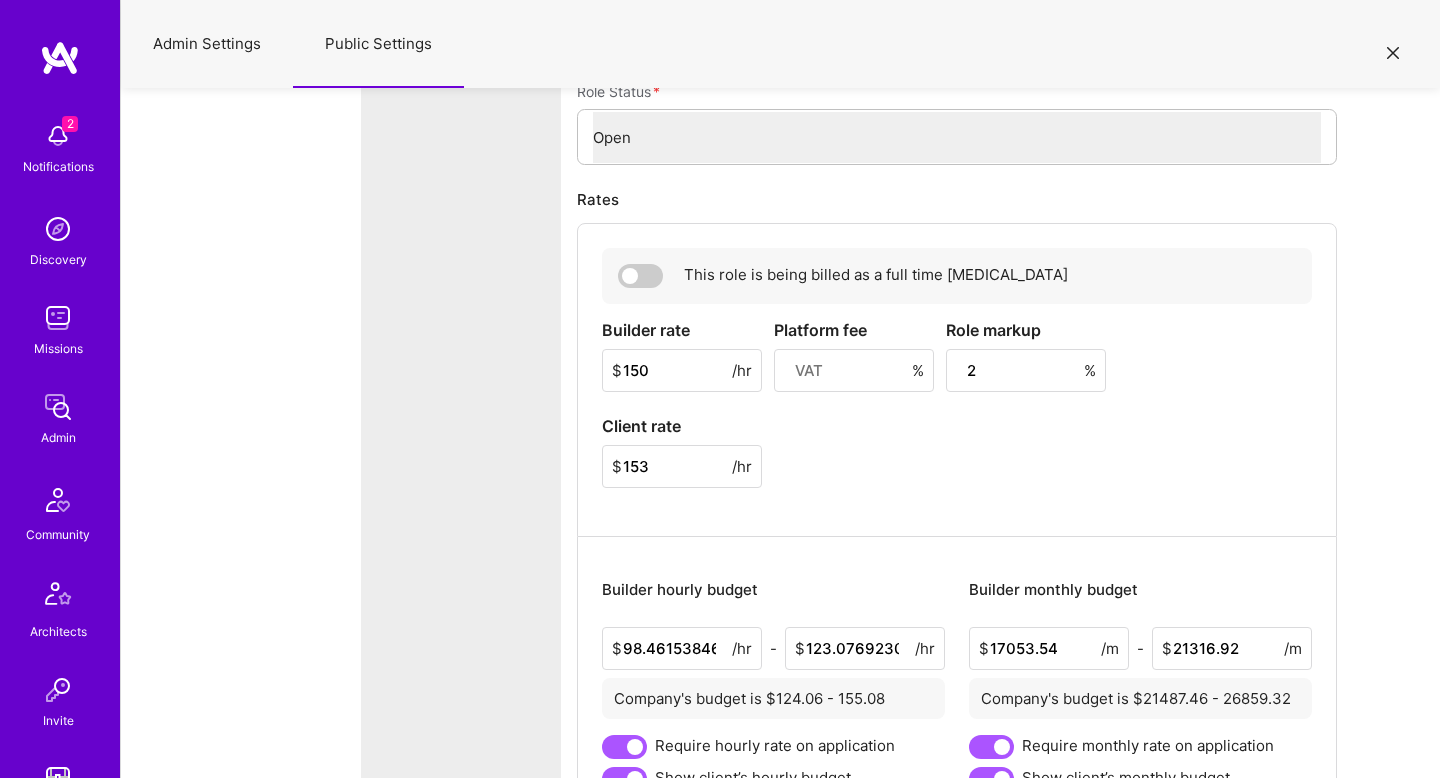 type on "Tell us about a recent project where you owned infra on AWS and K8s.What tools did you use for CI/CD, observability, and disaster recovery?How did you approach scaling, reliability, and security?" 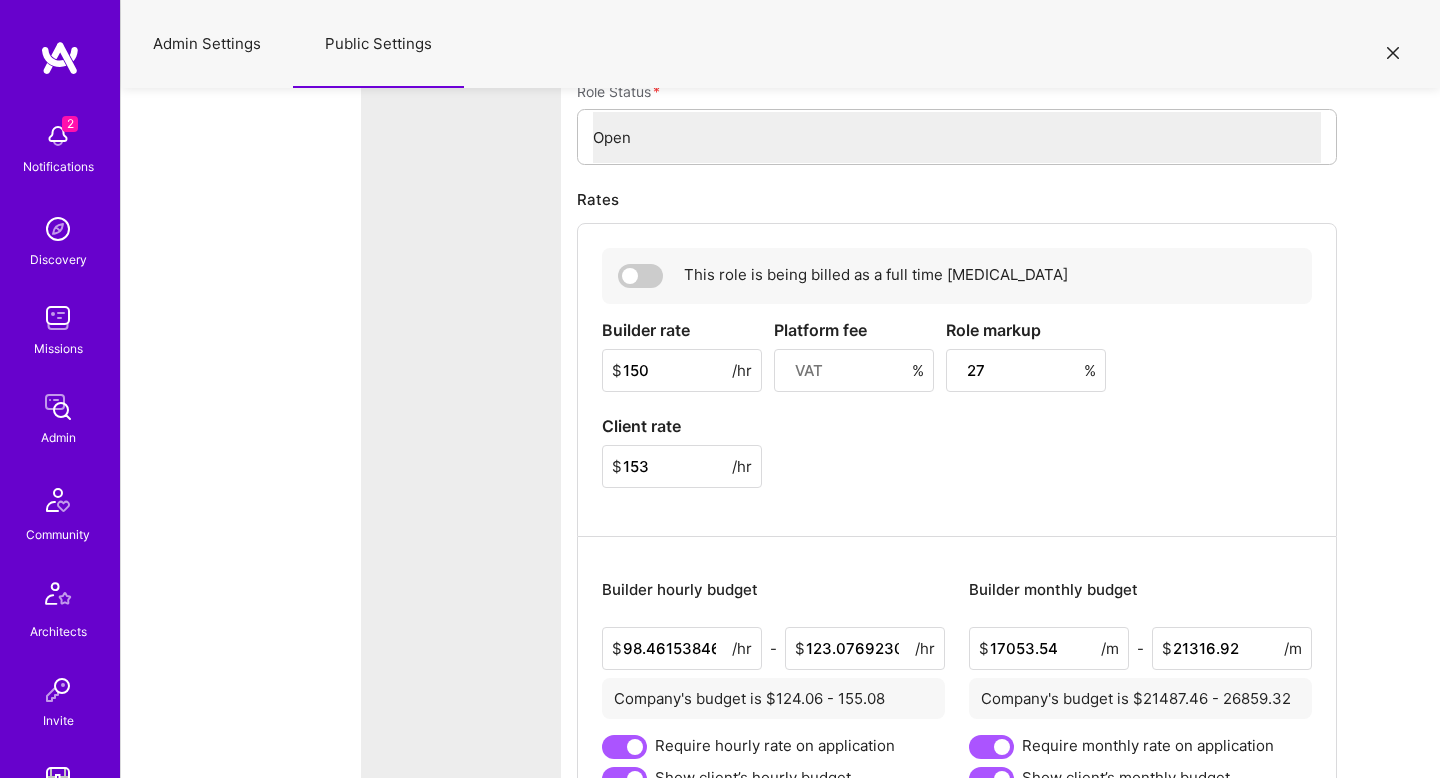 type on "190.5" 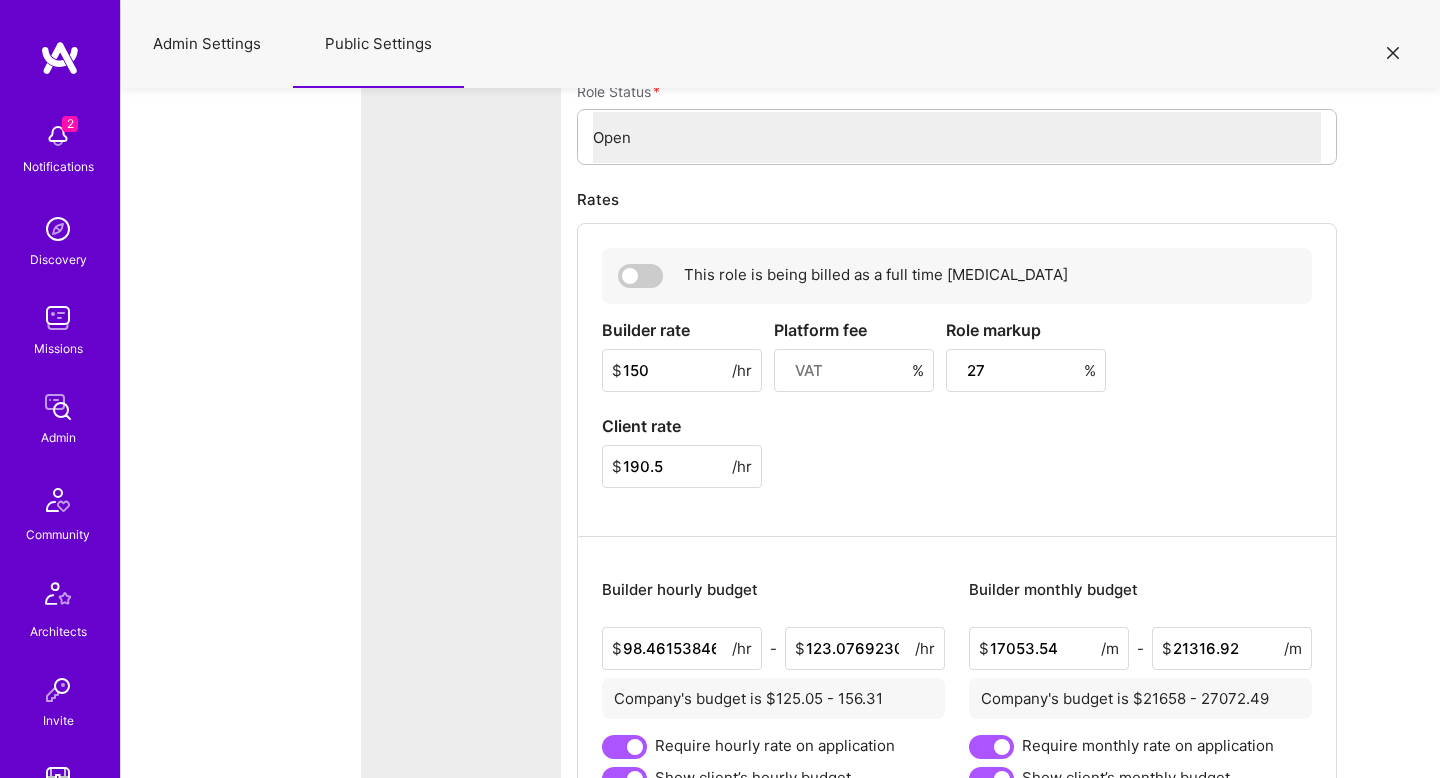 type on "Tell us about a recent project where you owned infra on AWS and K8s.What tools did you use for CI/CD, observability, and disaster recovery?How did you approach scaling, reliability, and security?" 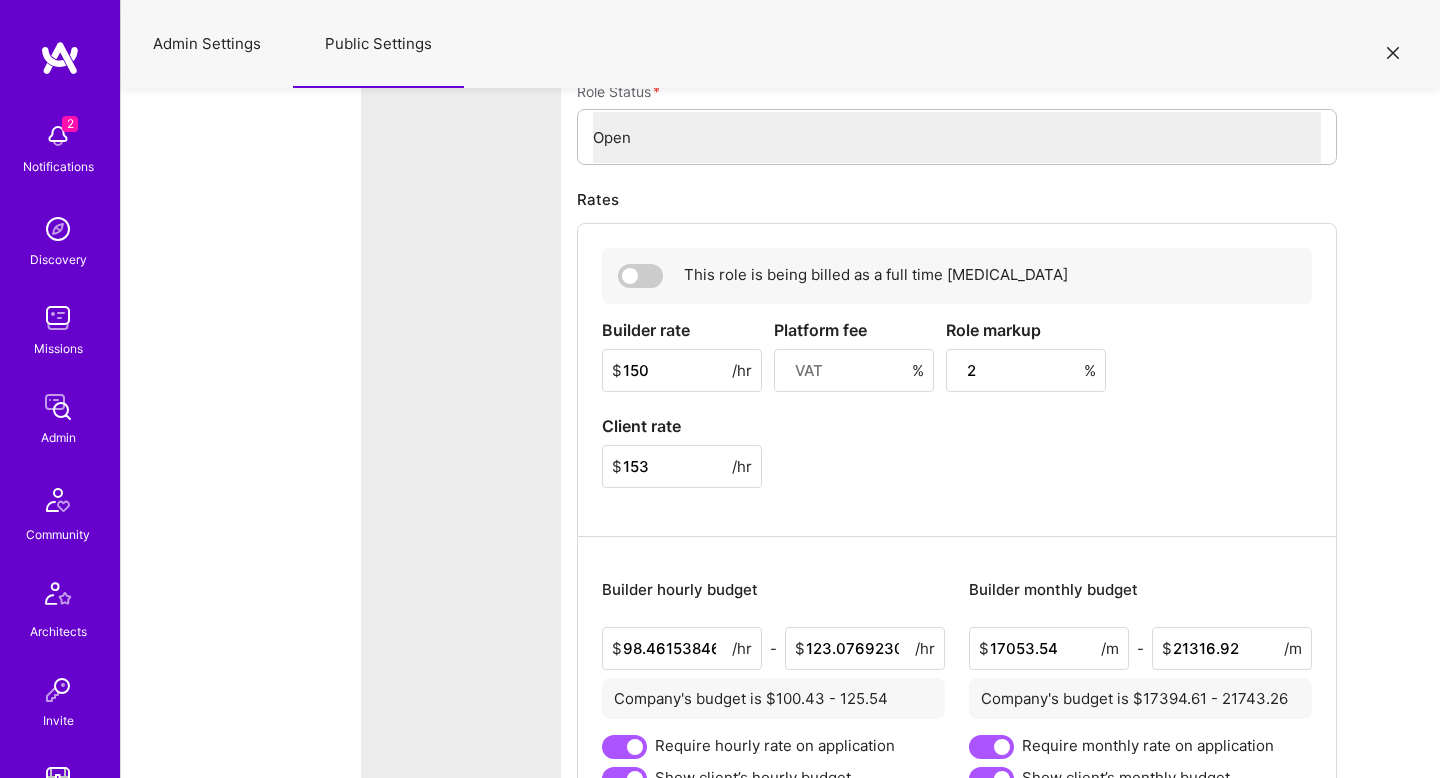 type on "Tell us about a recent project where you owned infra on AWS and K8s.What tools did you use for CI/CD, observability, and disaster recovery?How did you approach scaling, reliability, and security?" 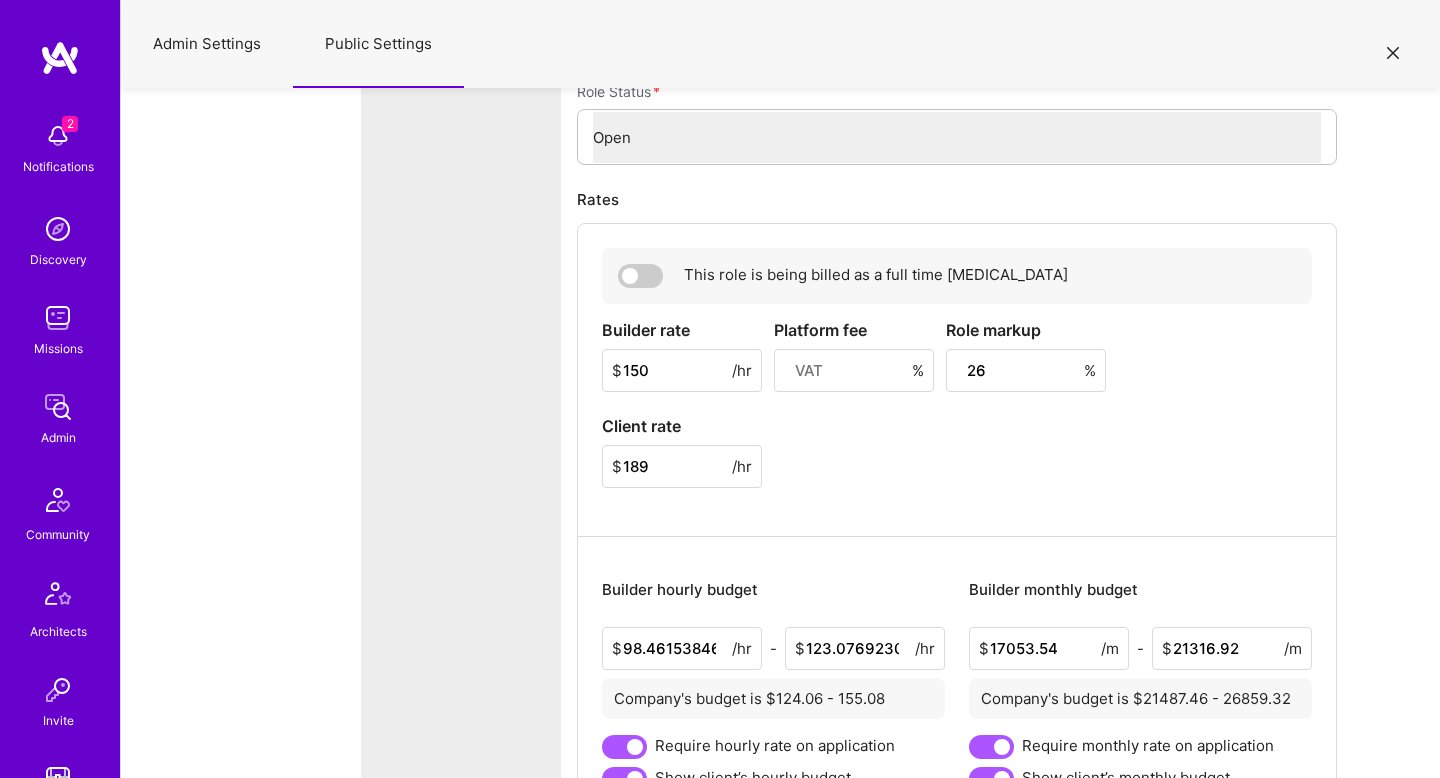 type on "Tell us about a recent project where you owned infra on AWS and K8s.What tools did you use for CI/CD, observability, and disaster recovery?How did you approach scaling, reliability, and security?" 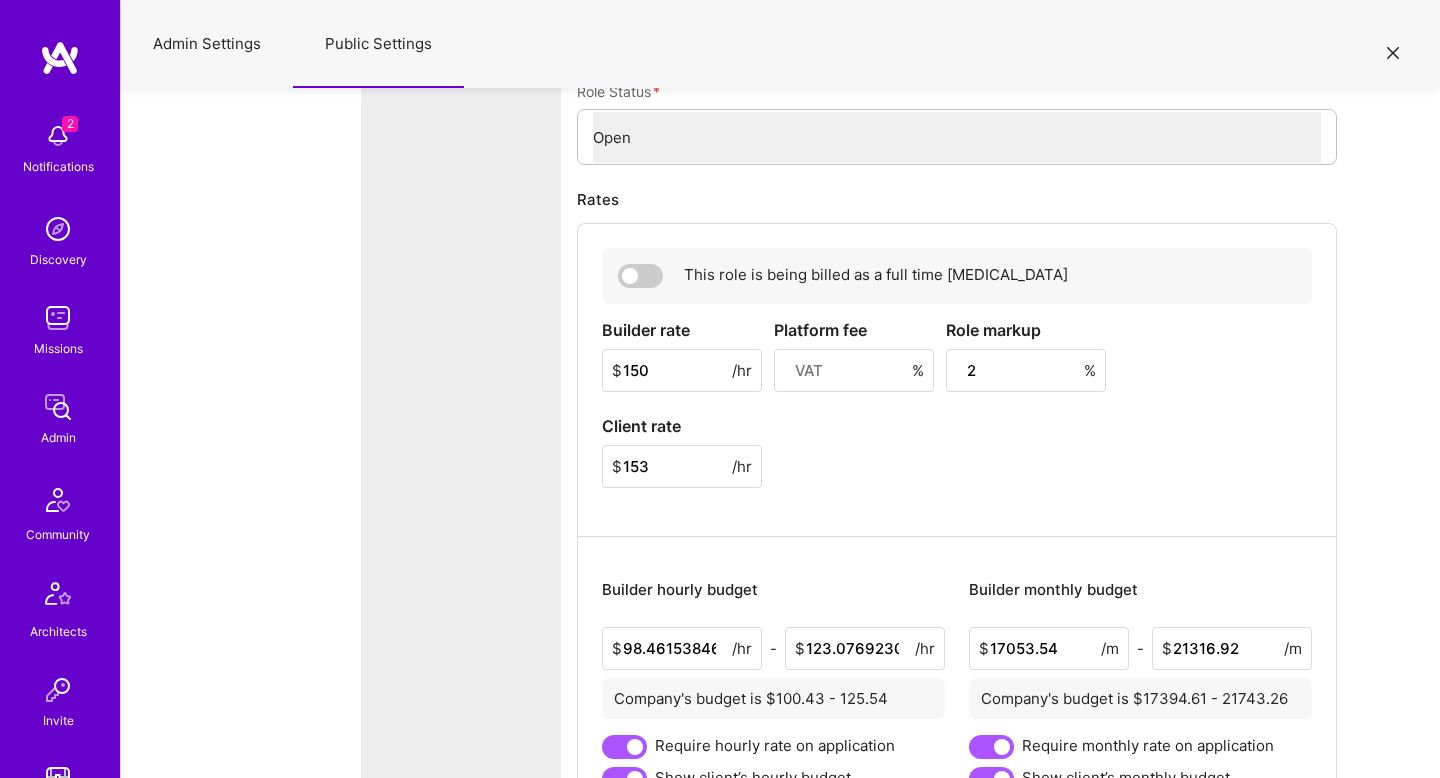 type on "Tell us about a recent project where you owned infra on AWS and K8s.What tools did you use for CI/CD, observability, and disaster recovery?How did you approach scaling, reliability, and security?" 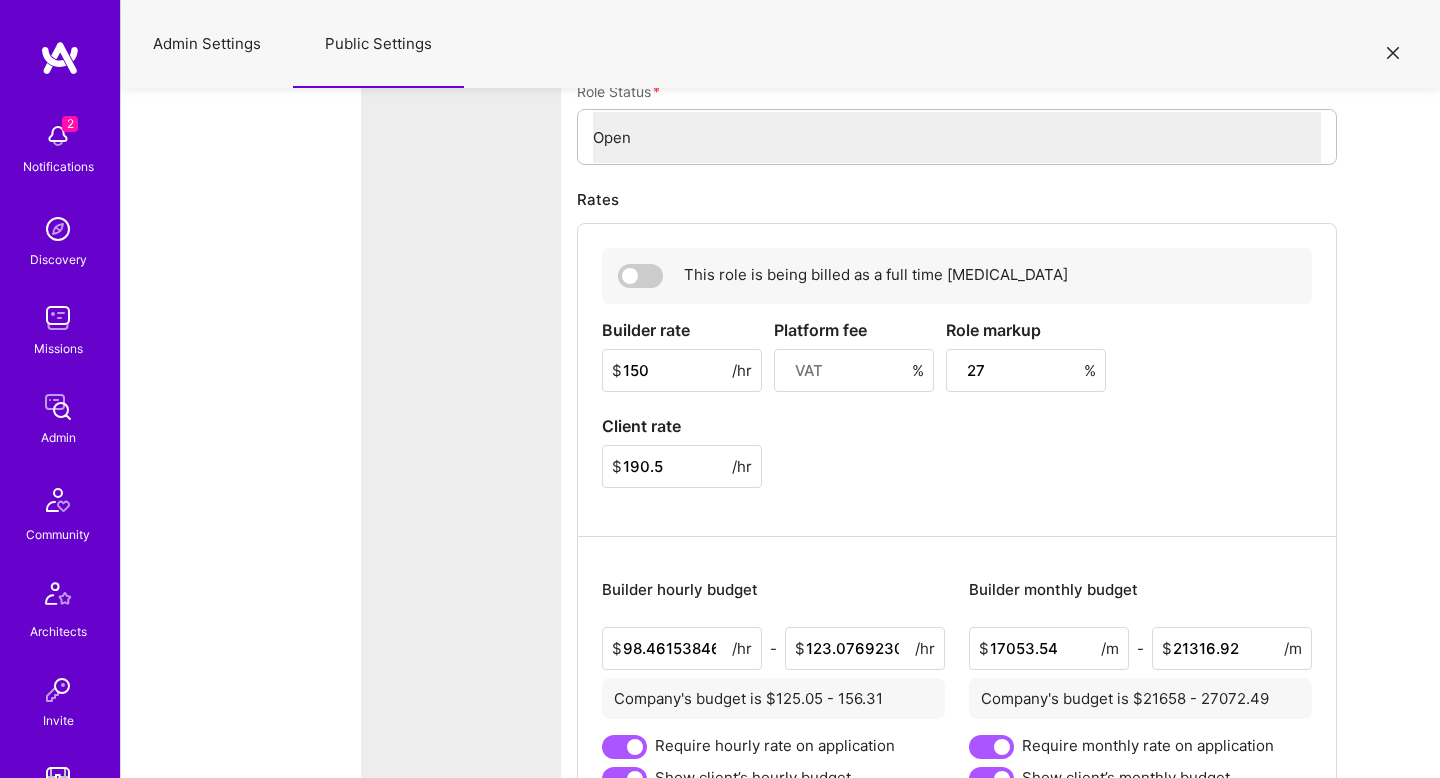 type on "Tell us about a recent project where you owned infra on AWS and K8s.What tools did you use for CI/CD, observability, and disaster recovery?How did you approach scaling, reliability, and security?" 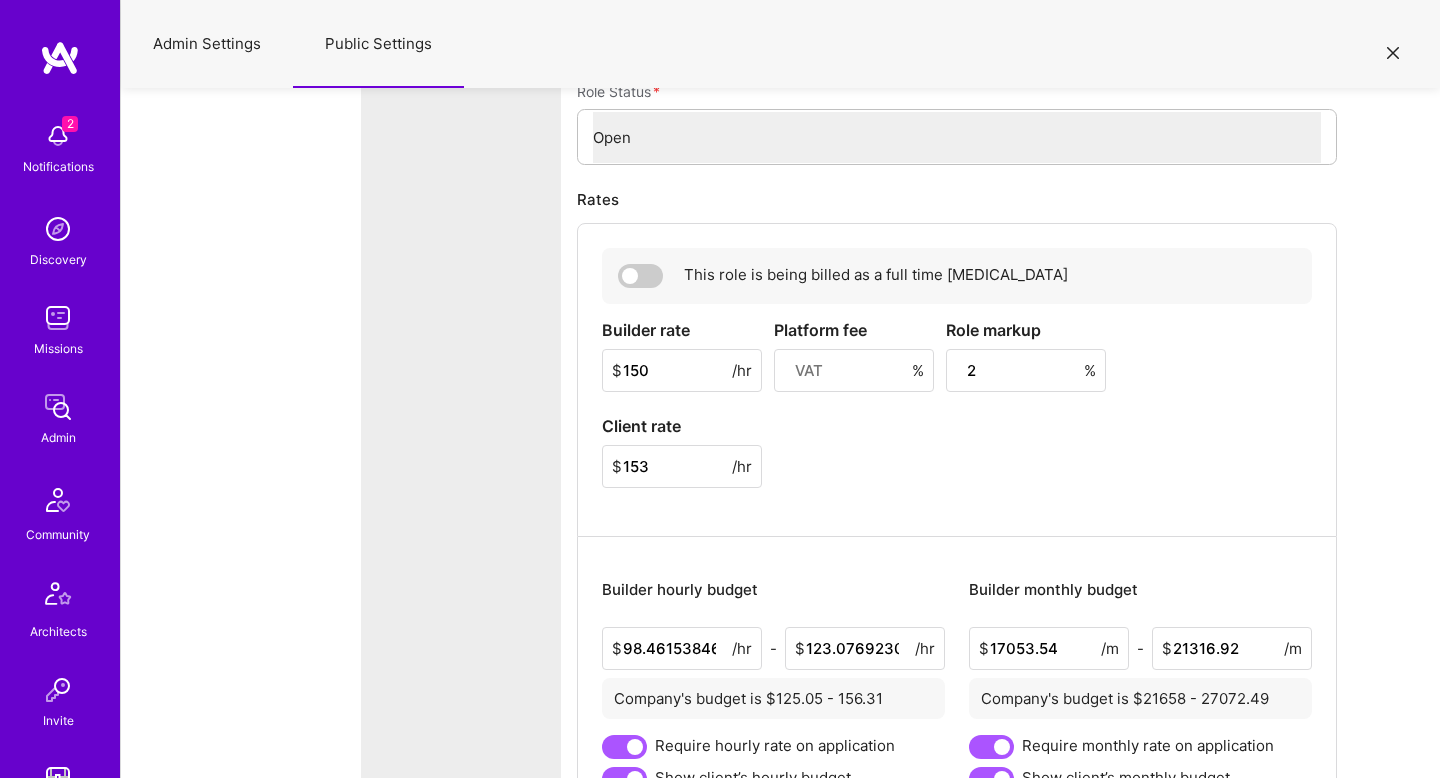 type on "Tell us about a recent project where you owned infra on AWS and K8s.What tools did you use for CI/CD, observability, and disaster recovery?How did you approach scaling, reliability, and security?" 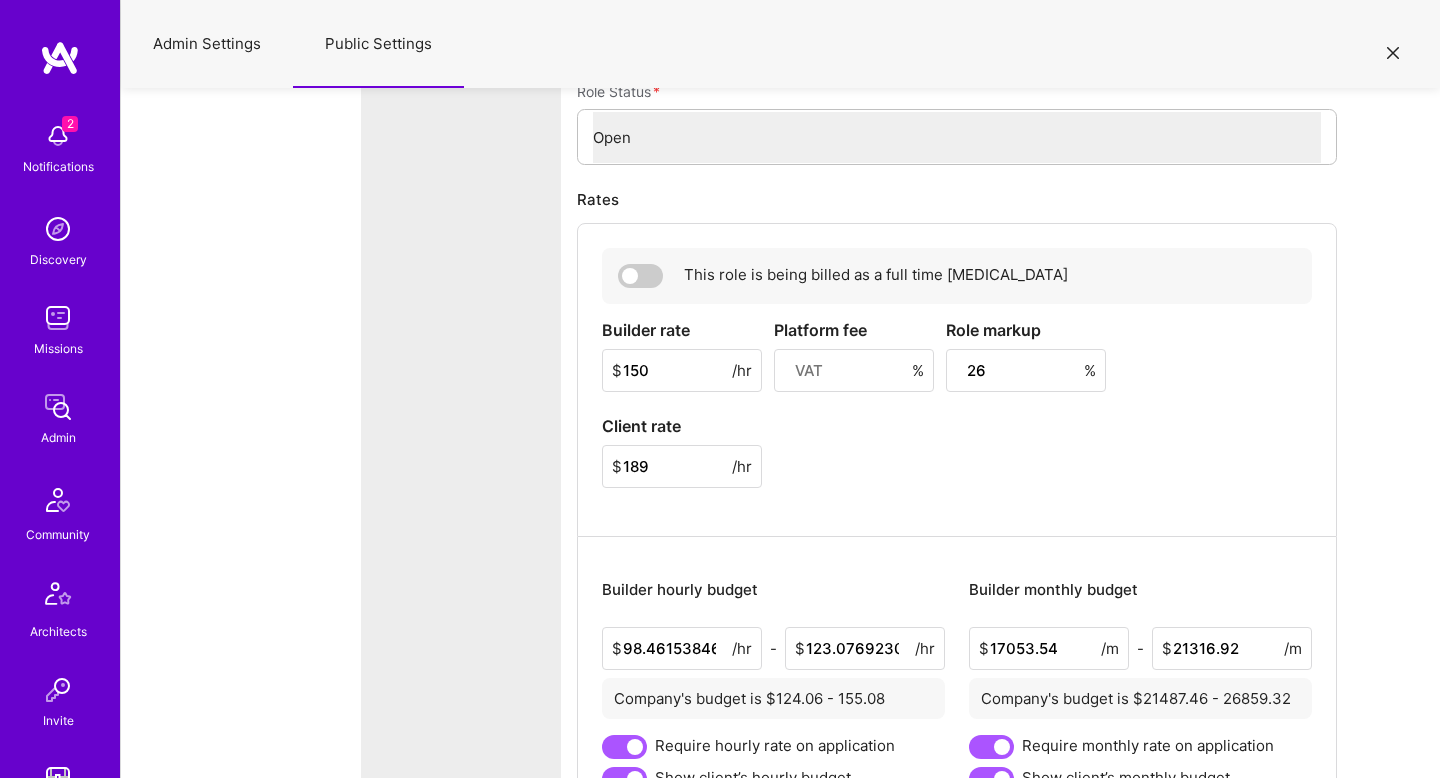 type on "Tell us about a recent project where you owned infra on AWS and K8s.What tools did you use for CI/CD, observability, and disaster recovery?How did you approach scaling, reliability, and security?" 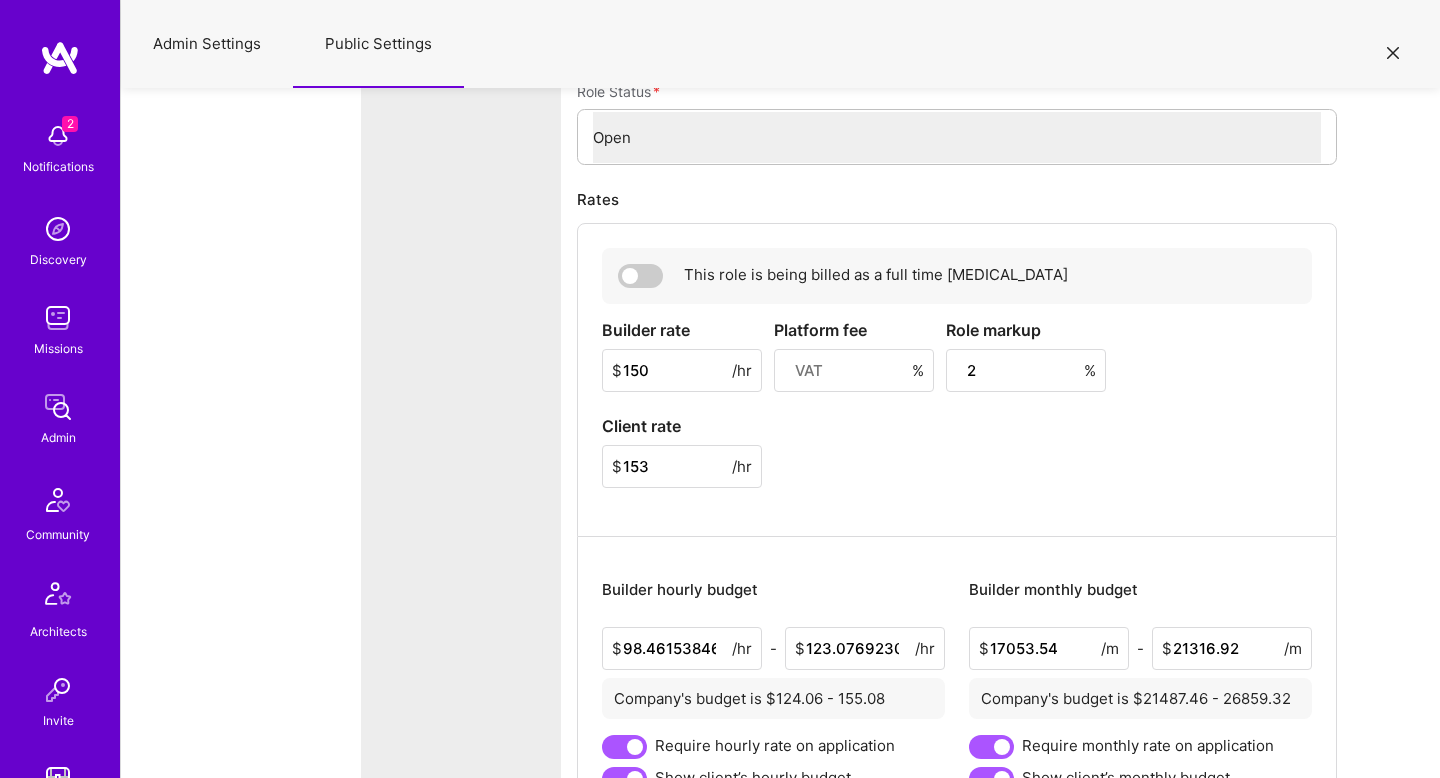 type on "Tell us about a recent project where you owned infra on AWS and K8s.What tools did you use for CI/CD, observability, and disaster recovery?How did you approach scaling, reliability, and security?" 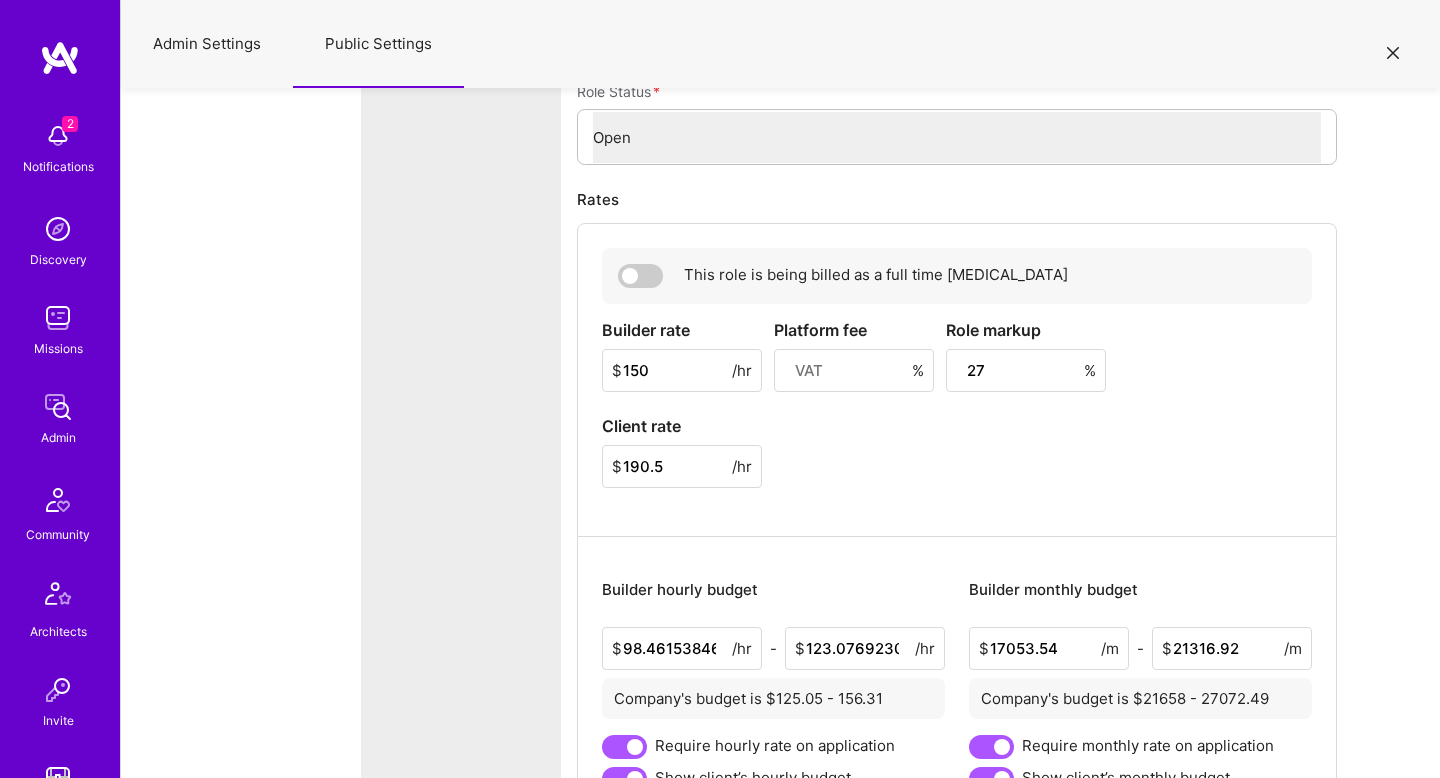 type on "Tell us about a recent project where you owned infra on AWS and K8s.What tools did you use for CI/CD, observability, and disaster recovery?How did you approach scaling, reliability, and security?" 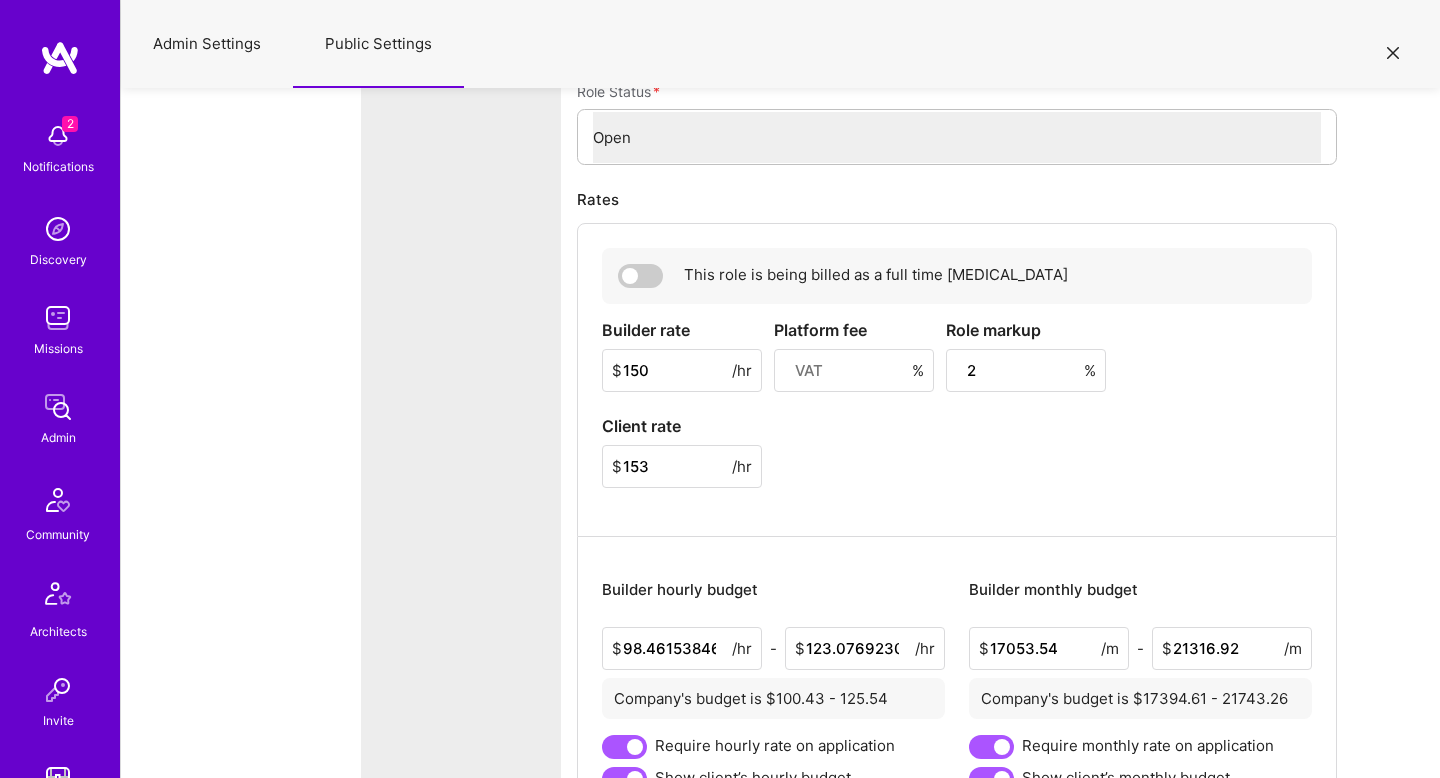 type on "Tell us about a recent project where you owned infra on AWS and K8s.What tools did you use for CI/CD, observability, and disaster recovery?How did you approach scaling, reliability, and security?" 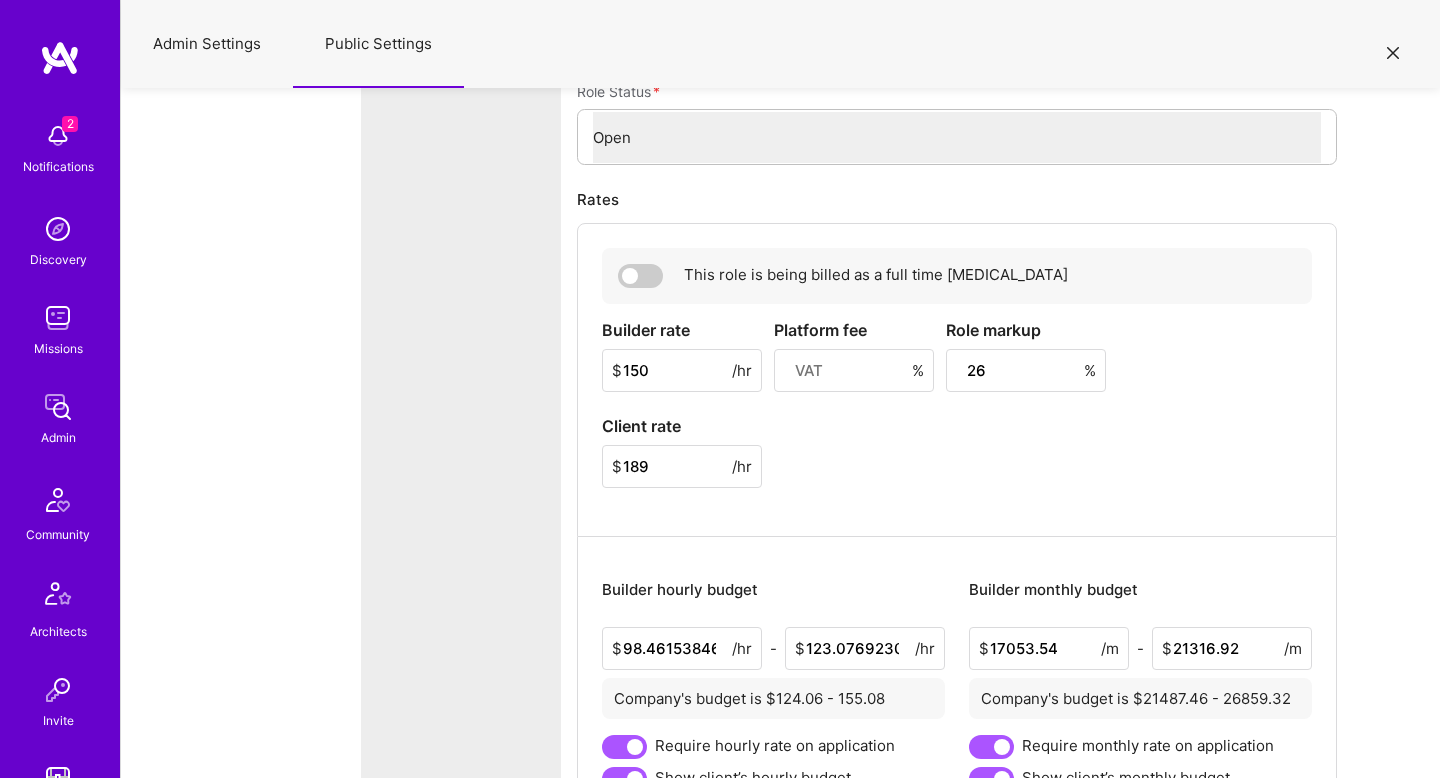 type on "Tell us about a recent project where you owned infra on AWS and K8s.What tools did you use for CI/CD, observability, and disaster recovery?How did you approach scaling, reliability, and security?" 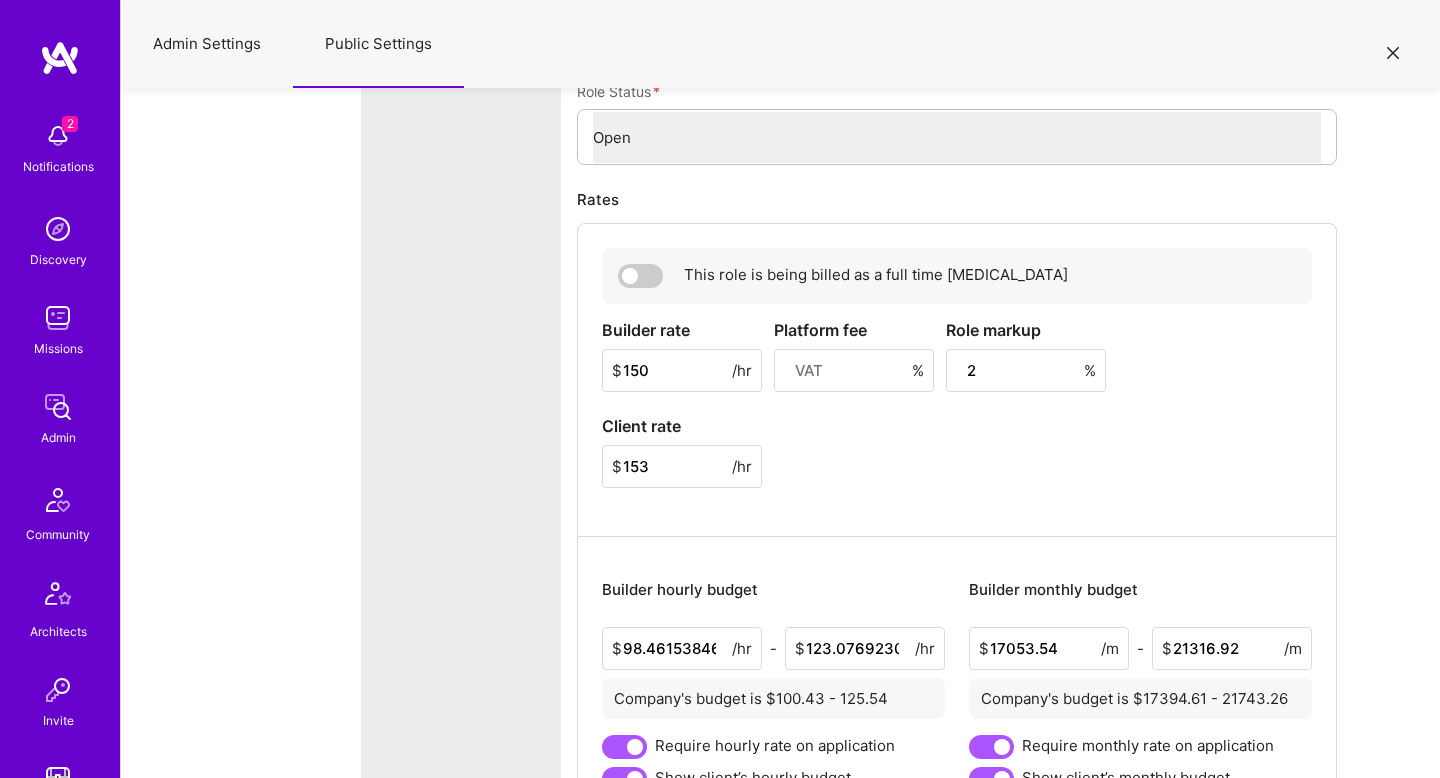 type on "Tell us about a recent project where you owned infra on AWS and K8s.What tools did you use for CI/CD, observability, and disaster recovery?How did you approach scaling, reliability, and security?" 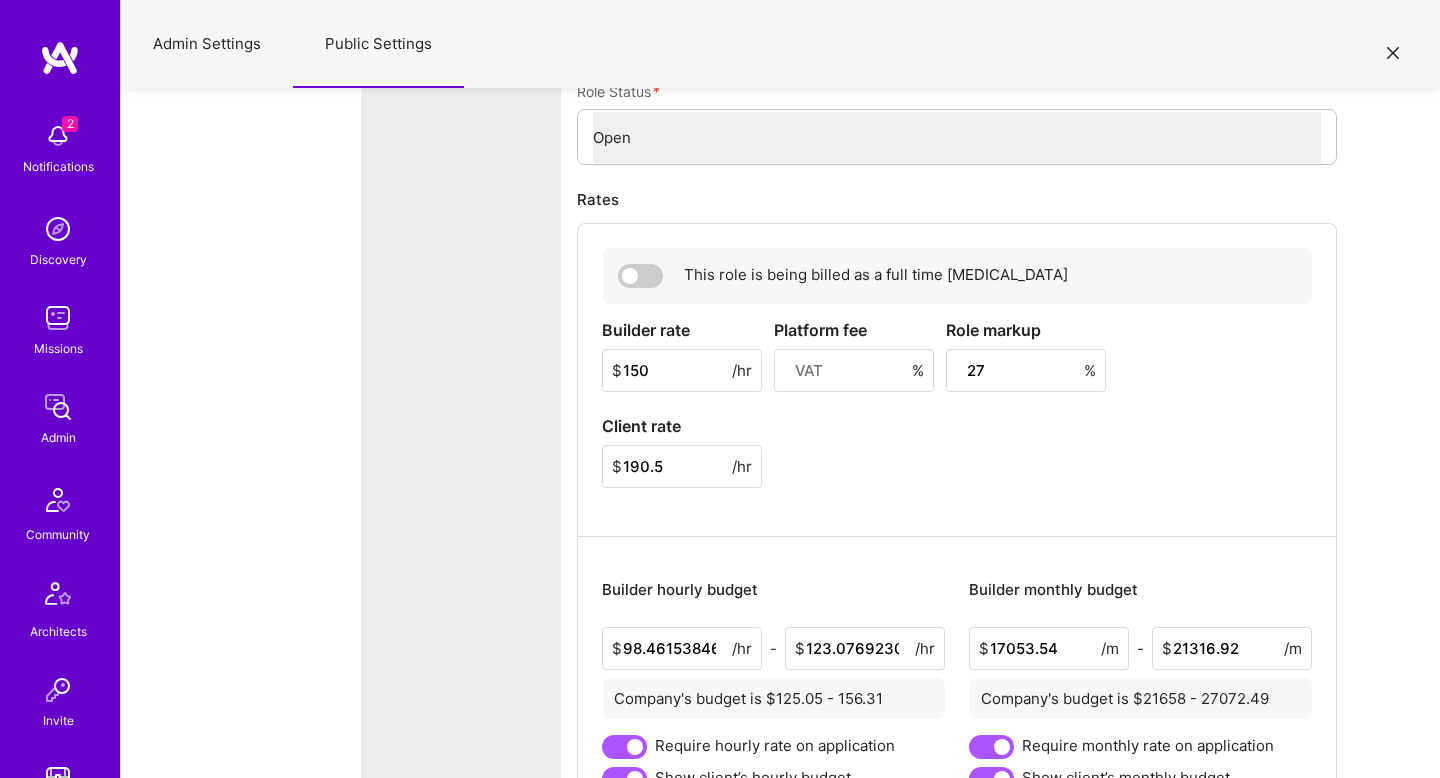 type on "Tell us about a recent project where you owned infra on AWS and K8s.What tools did you use for CI/CD, observability, and disaster recovery?How did you approach scaling, reliability, and security?" 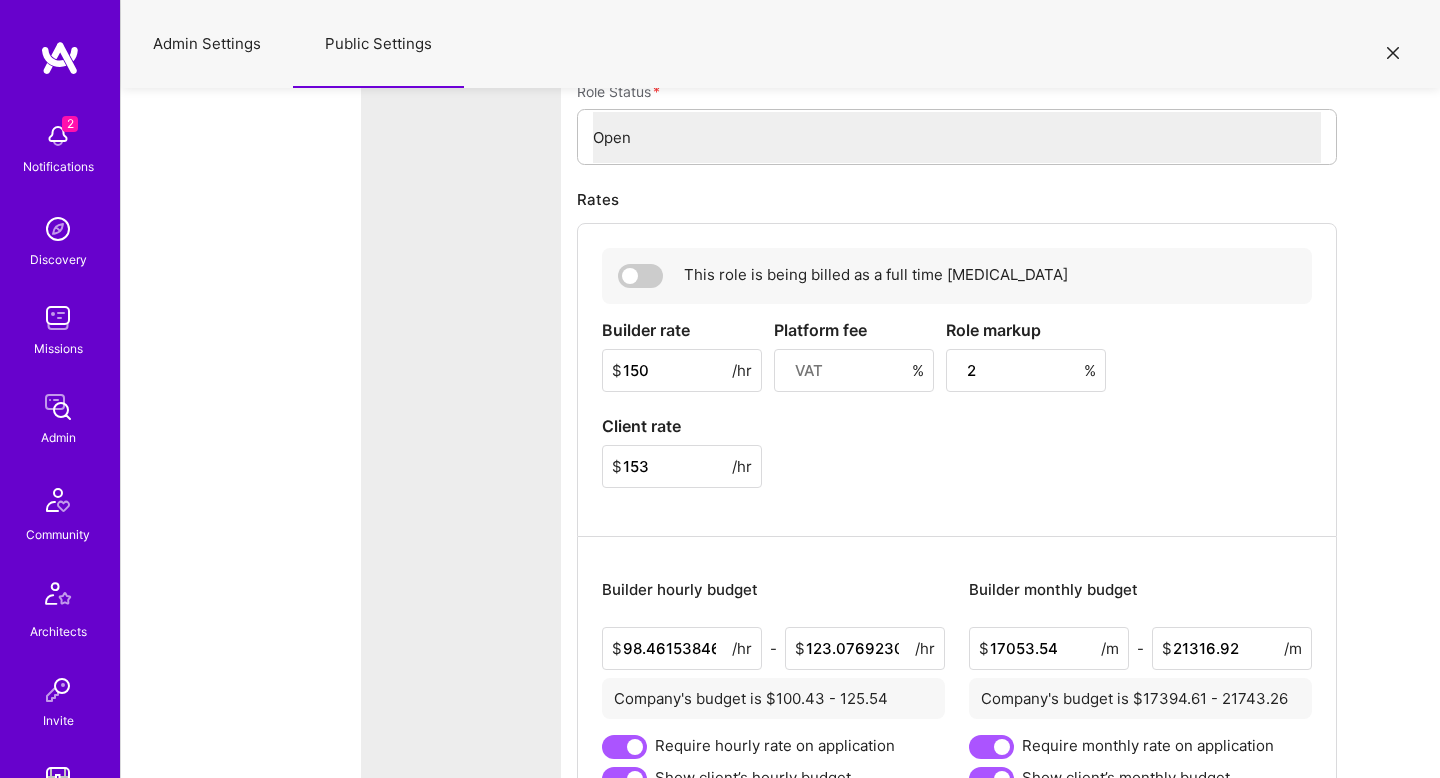 type on "26" 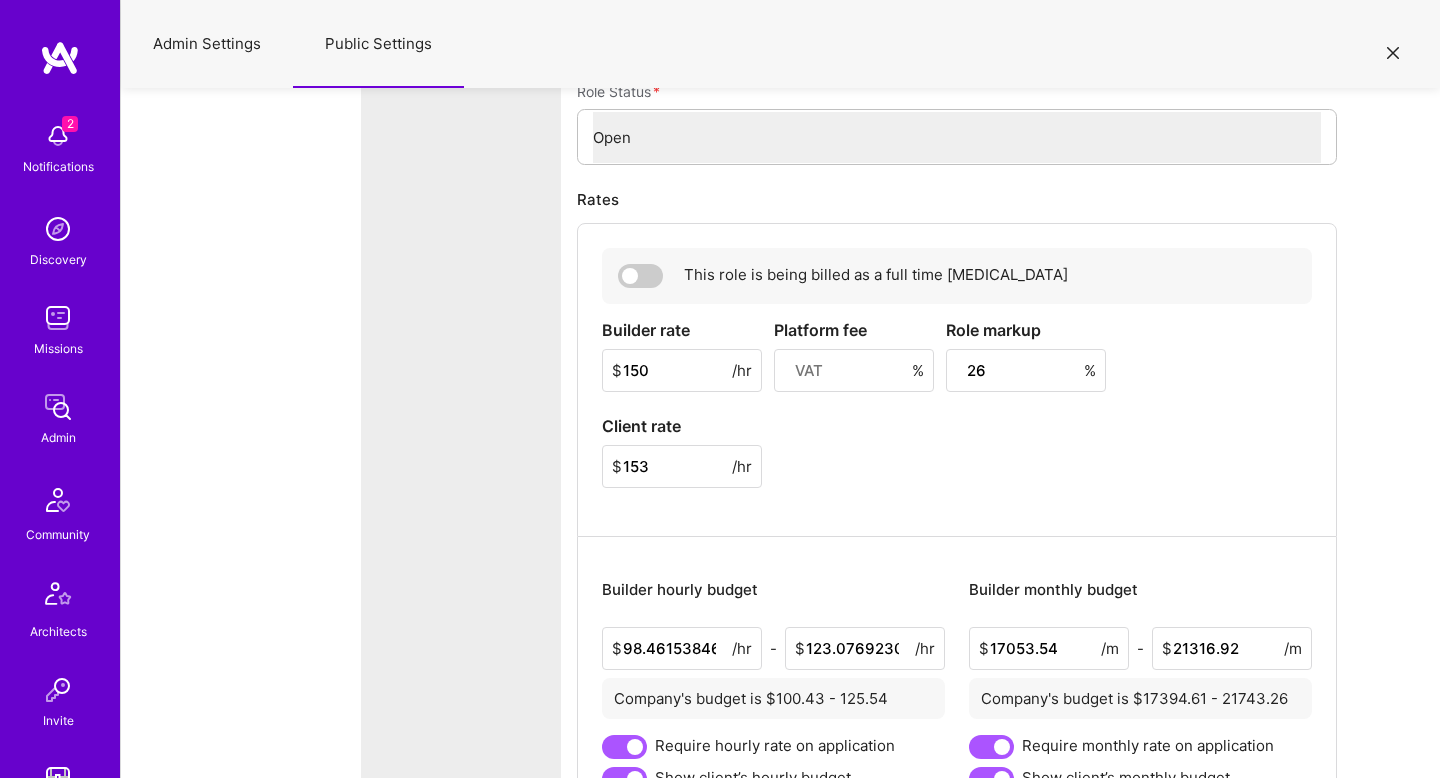 type on "Tell us about a recent project where you owned infra on AWS and K8s.What tools did you use for CI/CD, observability, and disaster recovery?How did you approach scaling, reliability, and security?" 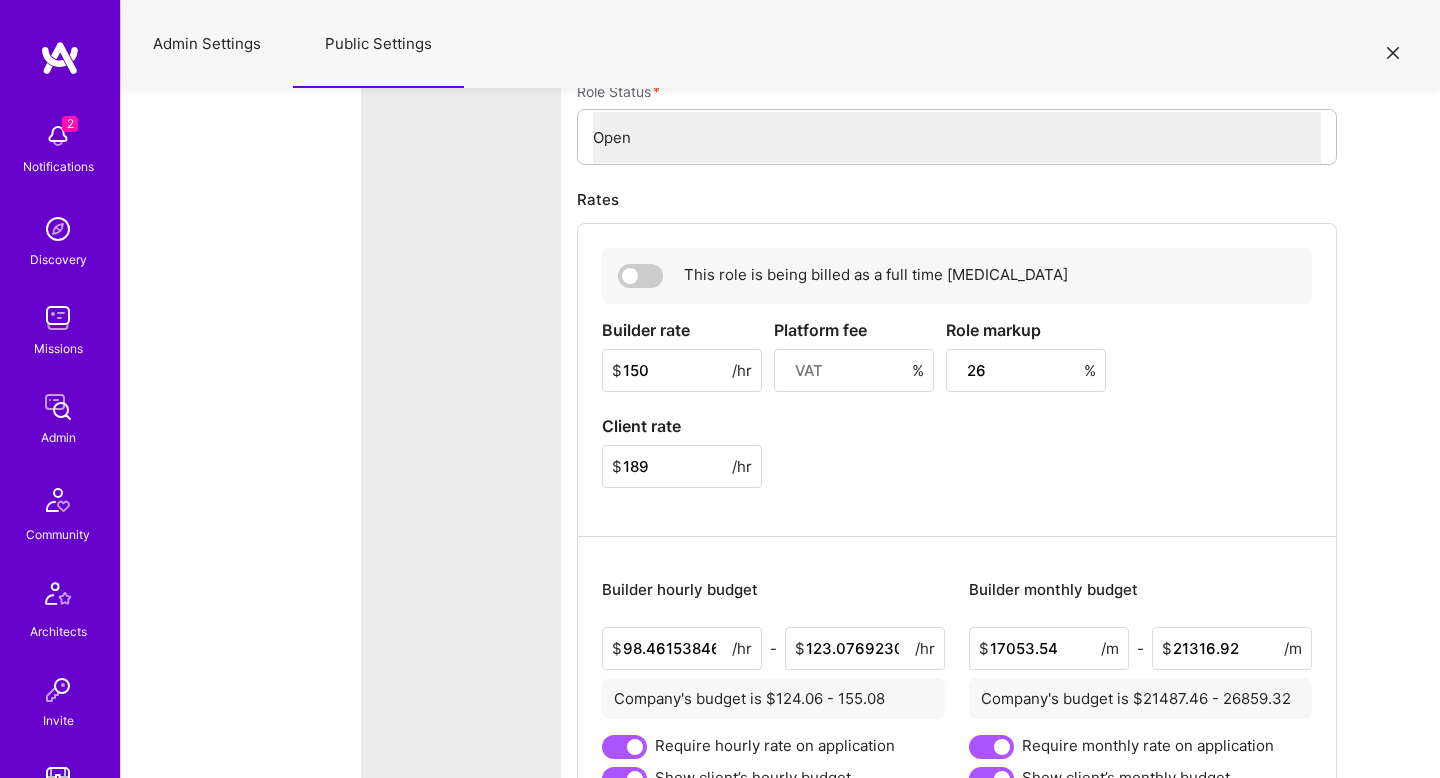 type on "Tell us about a recent project where you owned infra on AWS and K8s.What tools did you use for CI/CD, observability, and disaster recovery?How did you approach scaling, reliability, and security?" 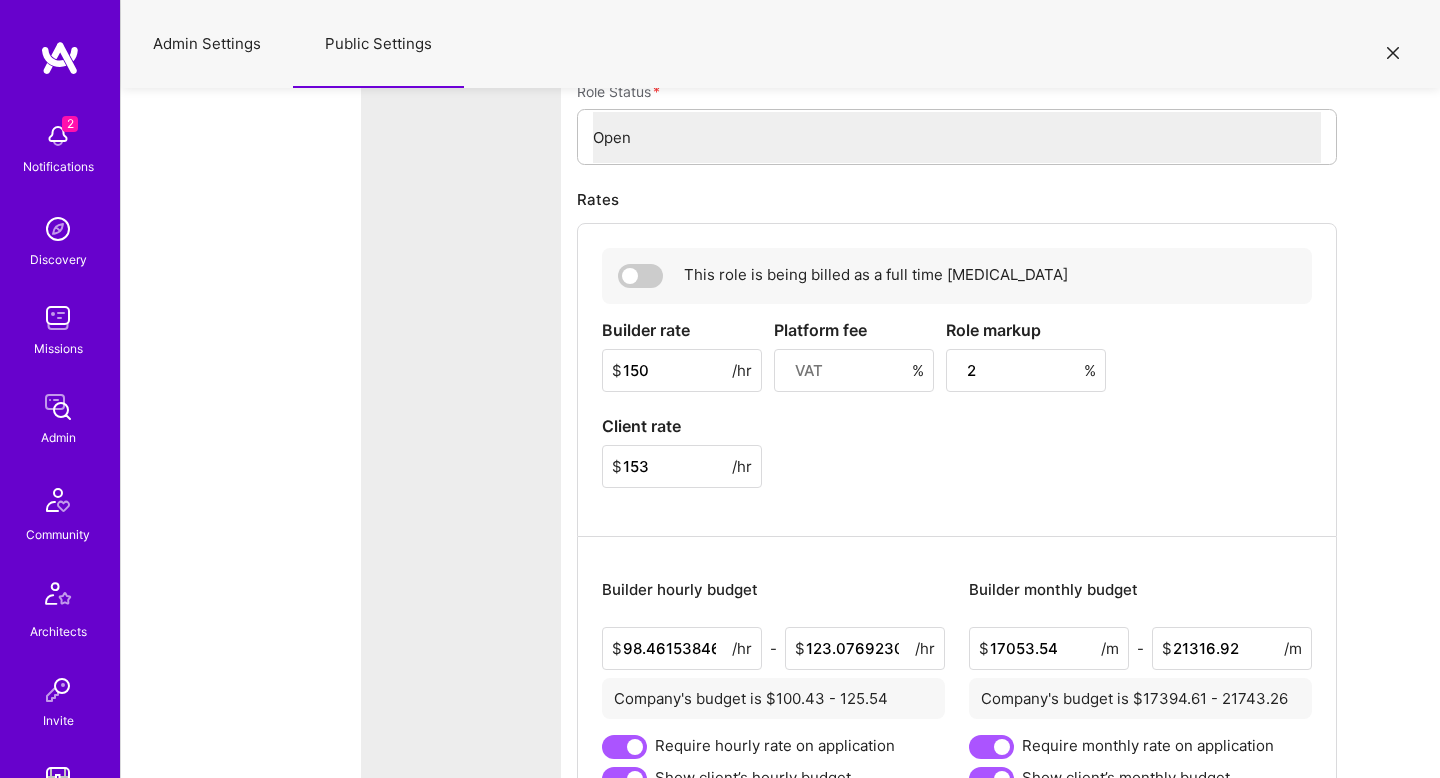 type on "27" 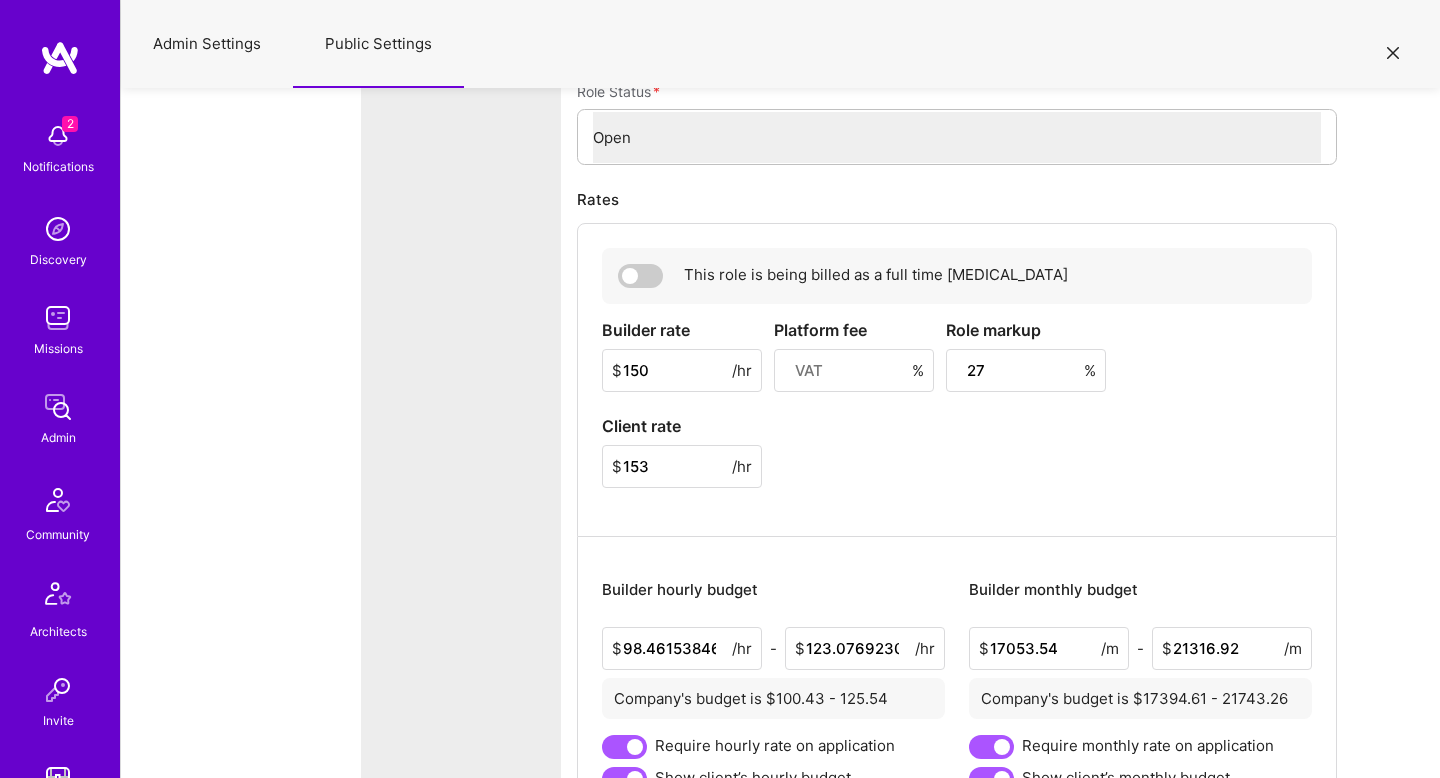 type on "Tell us about a recent project where you owned infra on AWS and K8s.What tools did you use for CI/CD, observability, and disaster recovery?How did you approach scaling, reliability, and security?" 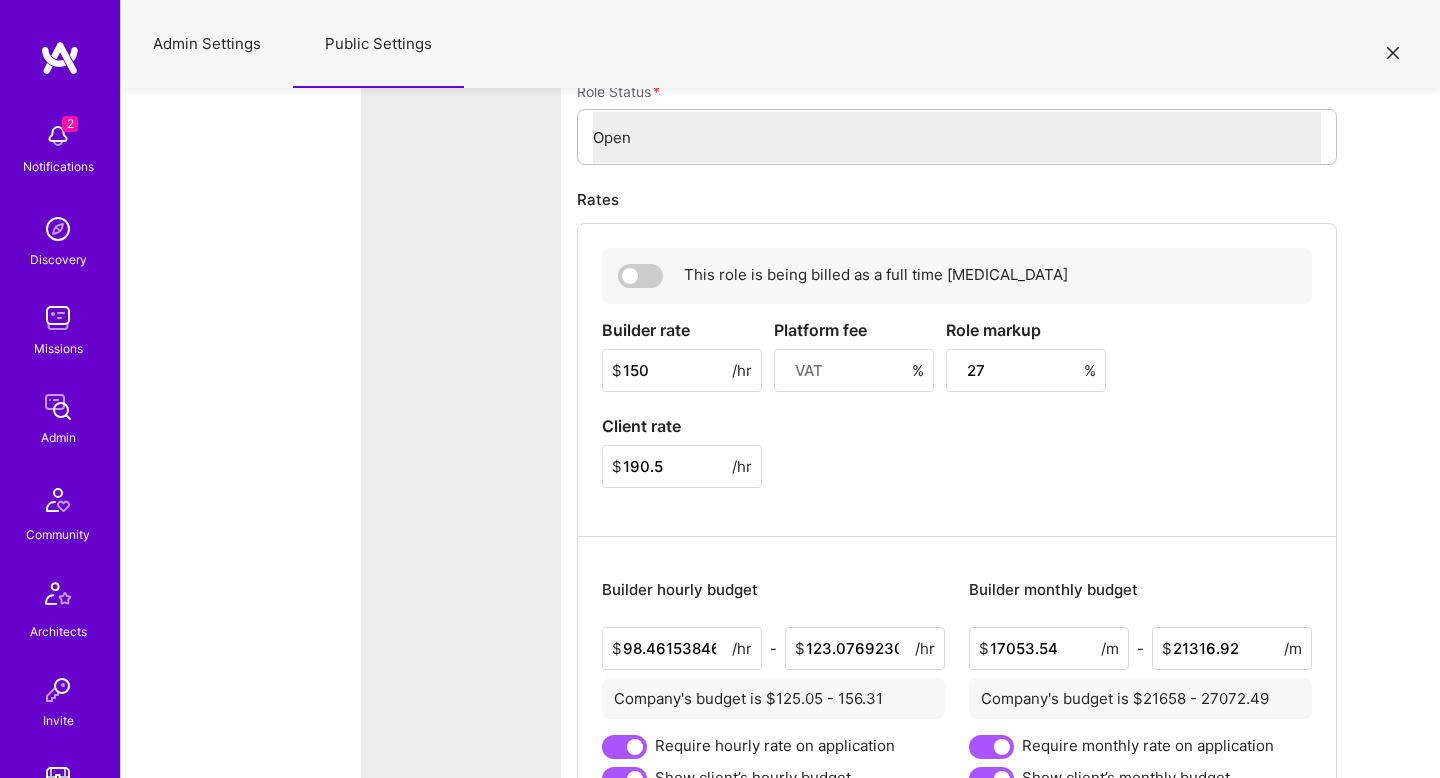 type on "277" 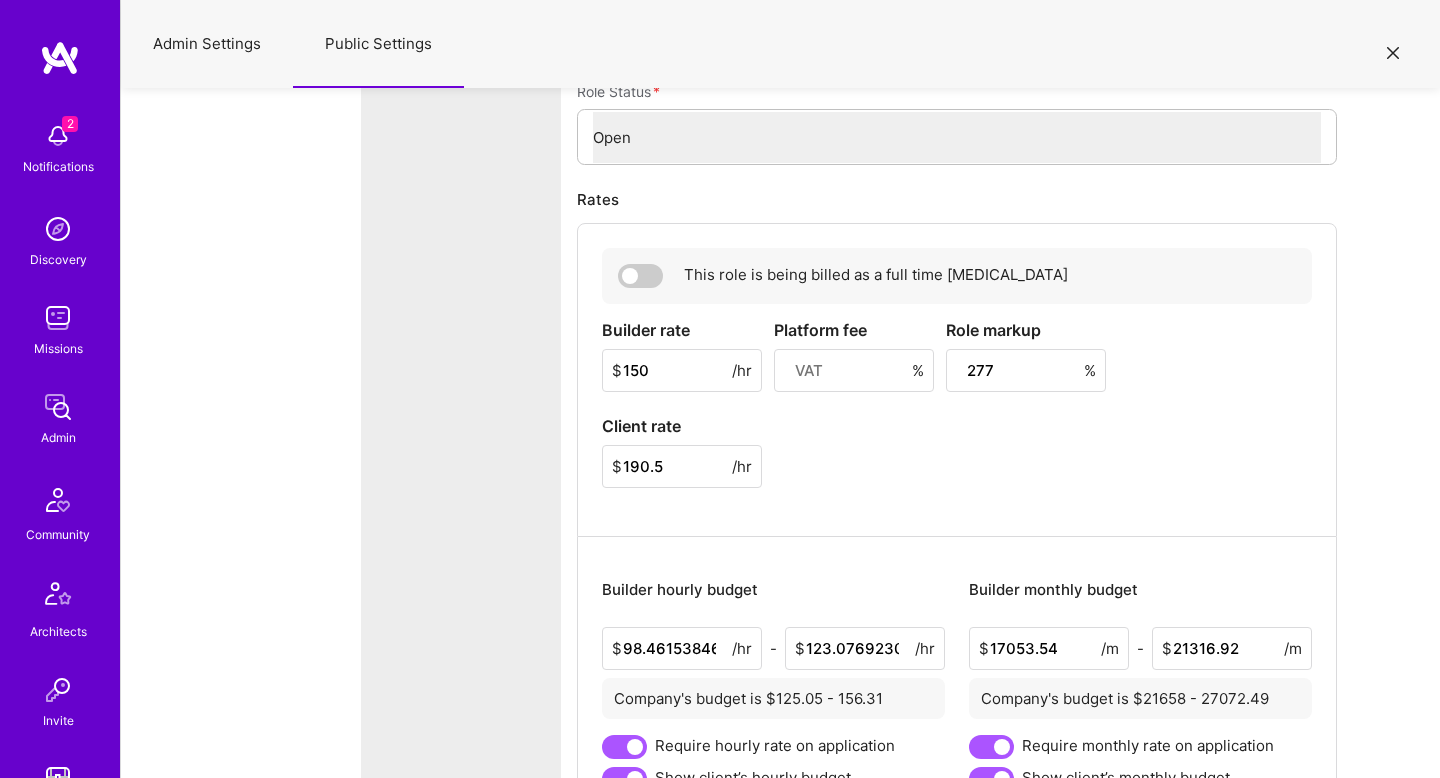 type on "Tell us about a recent project where you owned infra on AWS and K8s.What tools did you use for CI/CD, observability, and disaster recovery?How did you approach scaling, reliability, and security?" 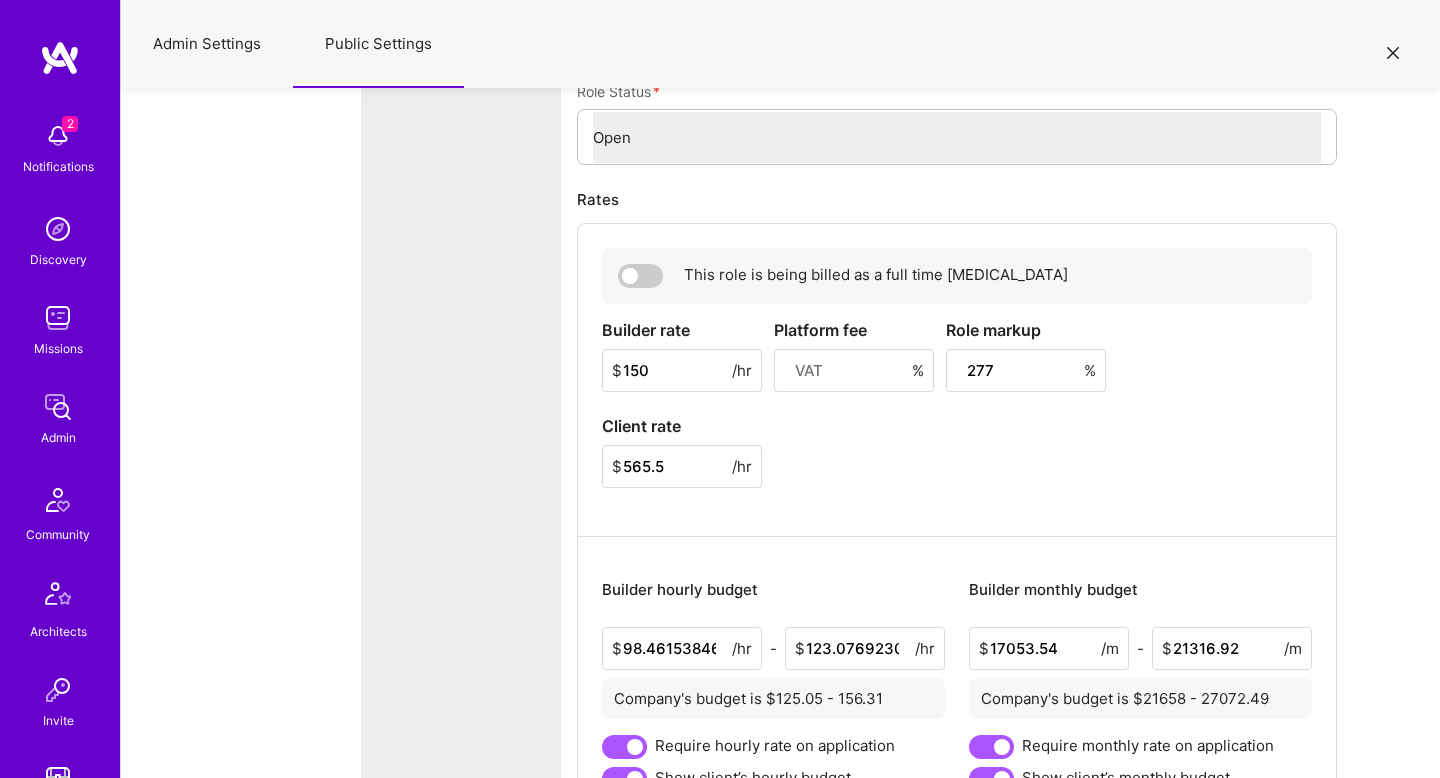 type on "Tell us about a recent project where you owned infra on AWS and K8s.What tools did you use for CI/CD, observability, and disaster recovery?How did you approach scaling, reliability, and security?" 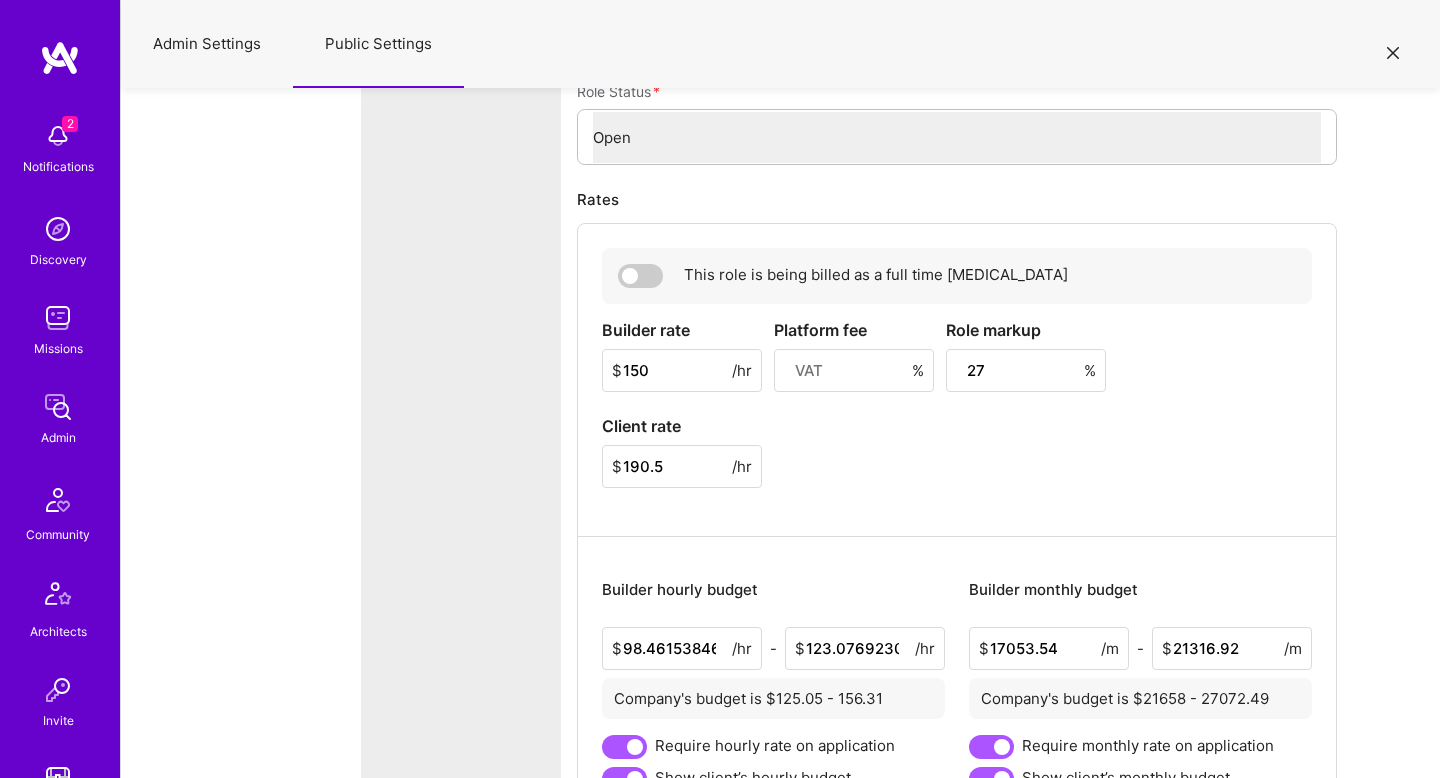 type on "2" 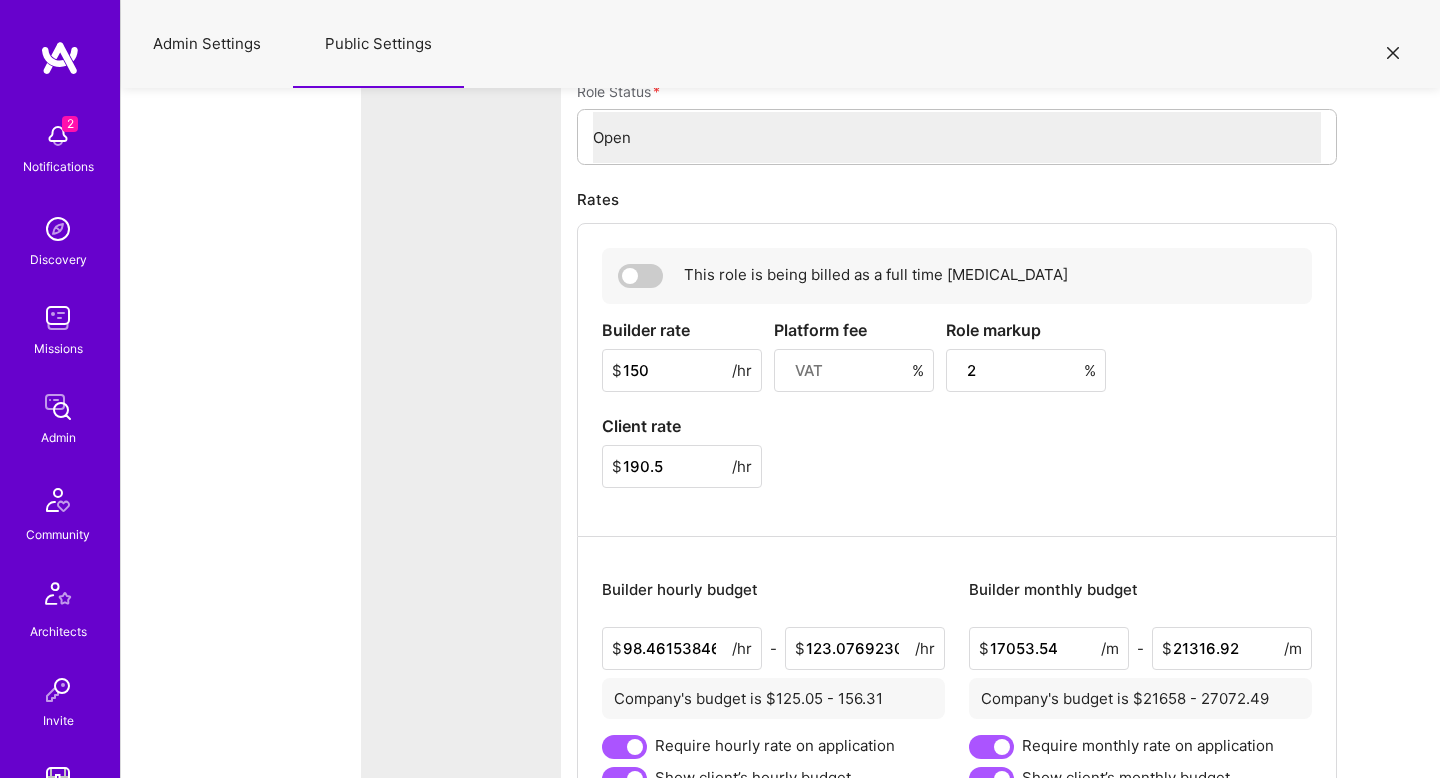 type on "Tell us about a recent project where you owned infra on AWS and K8s.What tools did you use for CI/CD, observability, and disaster recovery?How did you approach scaling, reliability, and security?" 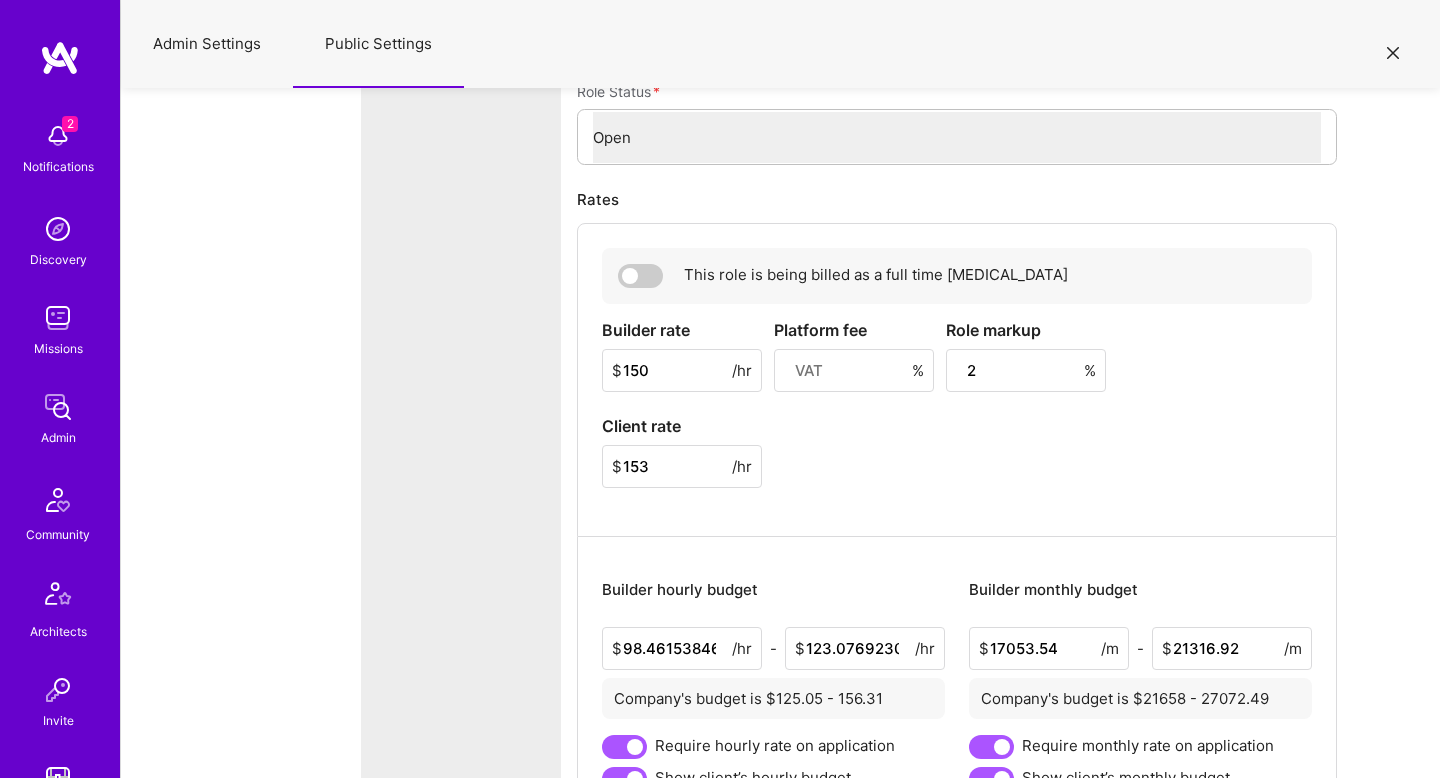 type on "Tell us about a recent project where you owned infra on AWS and K8s.What tools did you use for CI/CD, observability, and disaster recovery?How did you approach scaling, reliability, and security?" 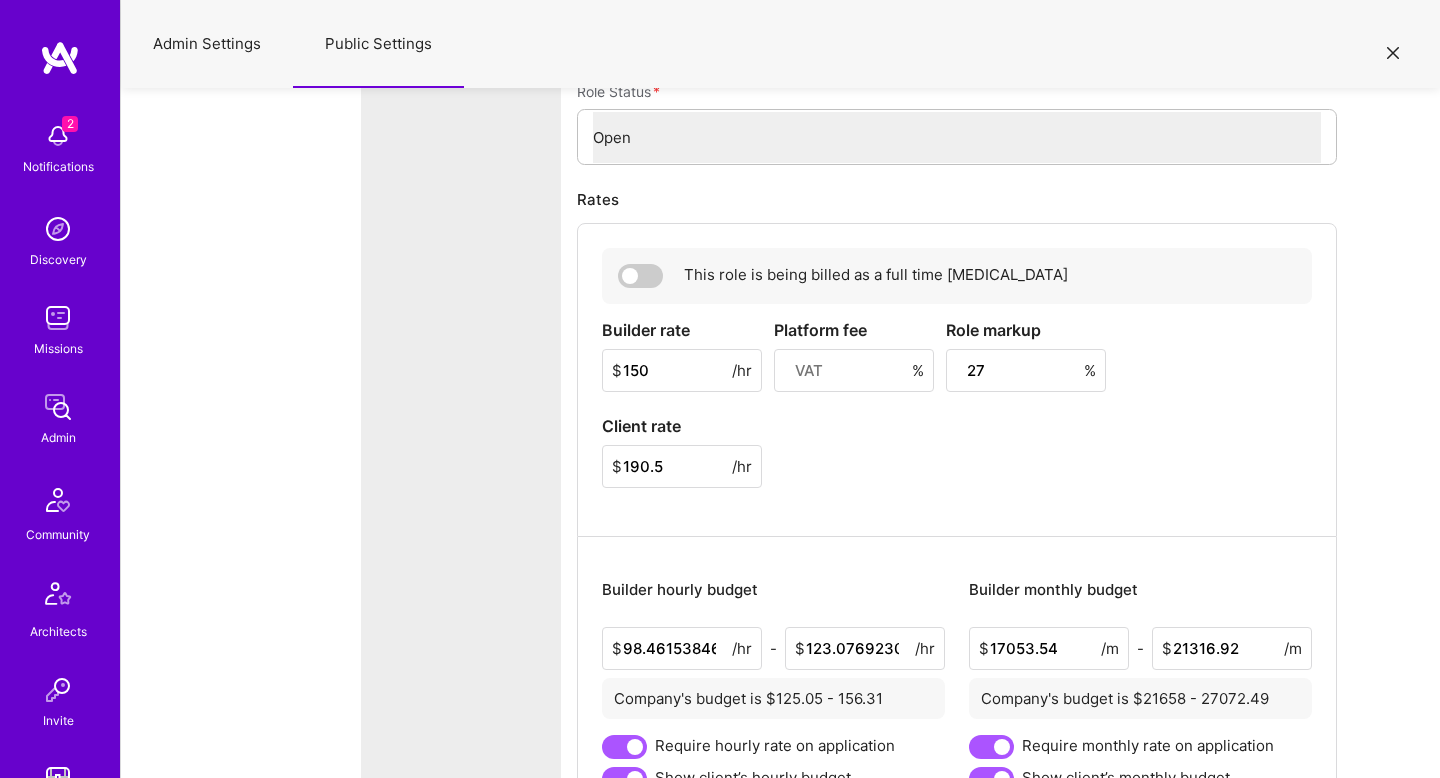 type on "Tell us about a recent project where you owned infra on AWS and K8s.What tools did you use for CI/CD, observability, and disaster recovery?How did you approach scaling, reliability, and security?" 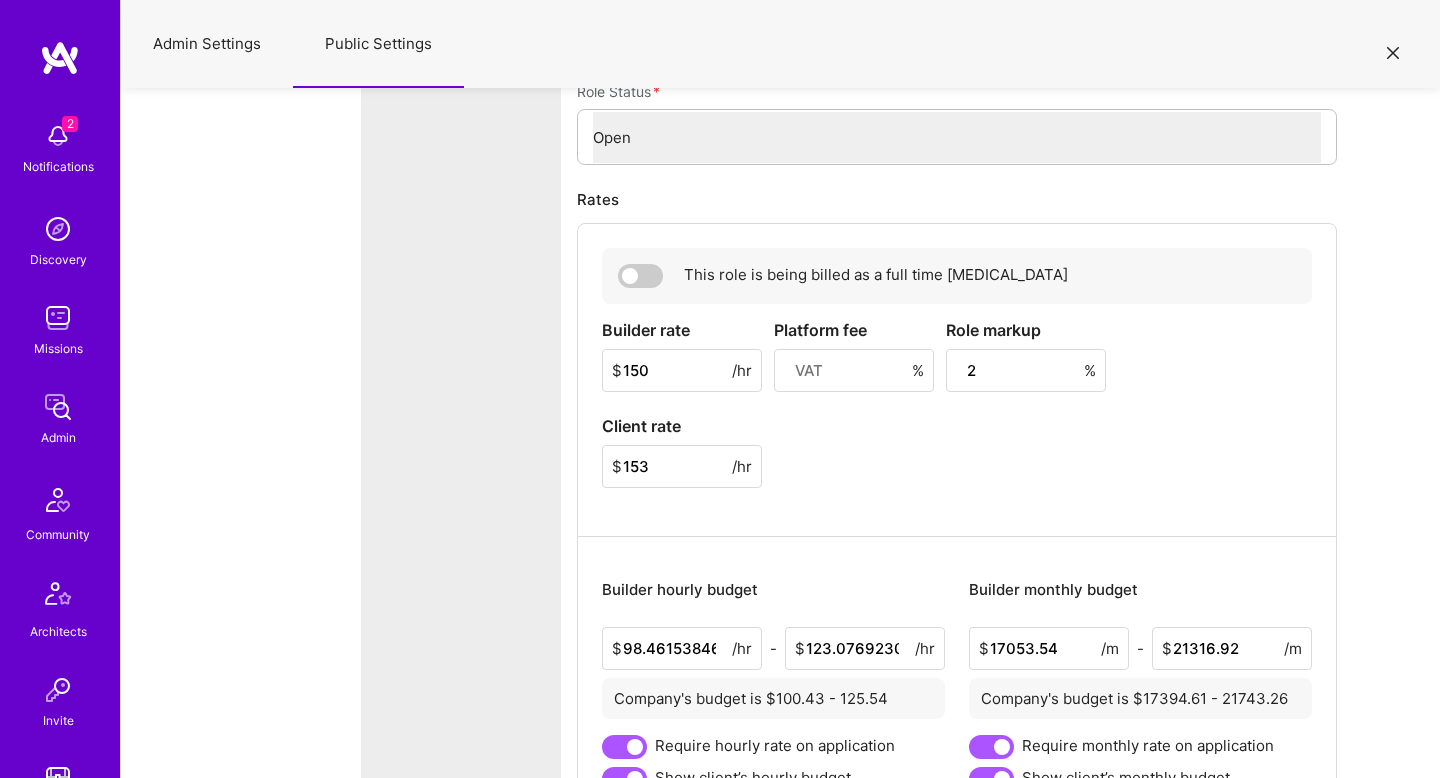 type on "Tell us about a recent project where you owned infra on AWS and K8s.What tools did you use for CI/CD, observability, and disaster recovery?How did you approach scaling, reliability, and security?" 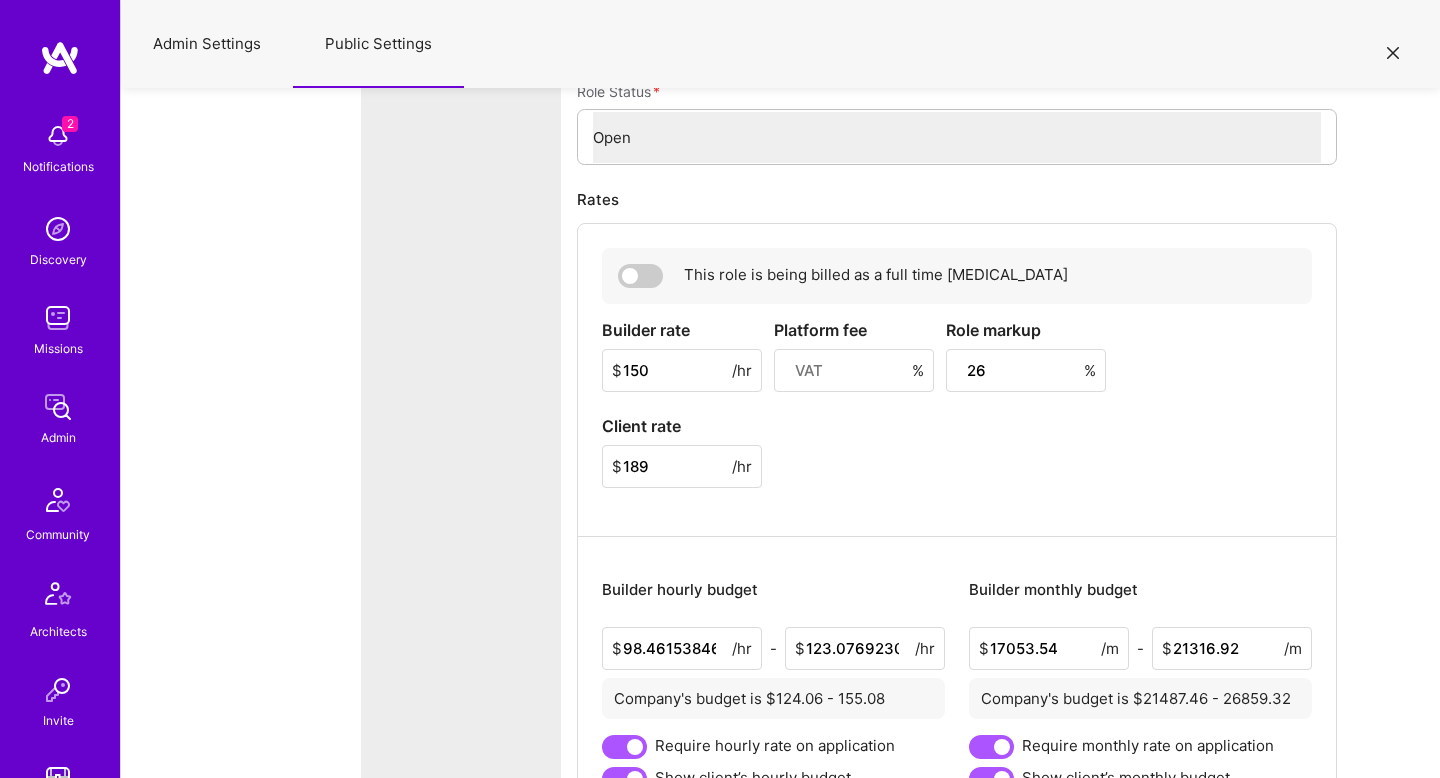 type on "Tell us about a recent project where you owned infra on AWS and K8s.What tools did you use for CI/CD, observability, and disaster recovery?How did you approach scaling, reliability, and security?" 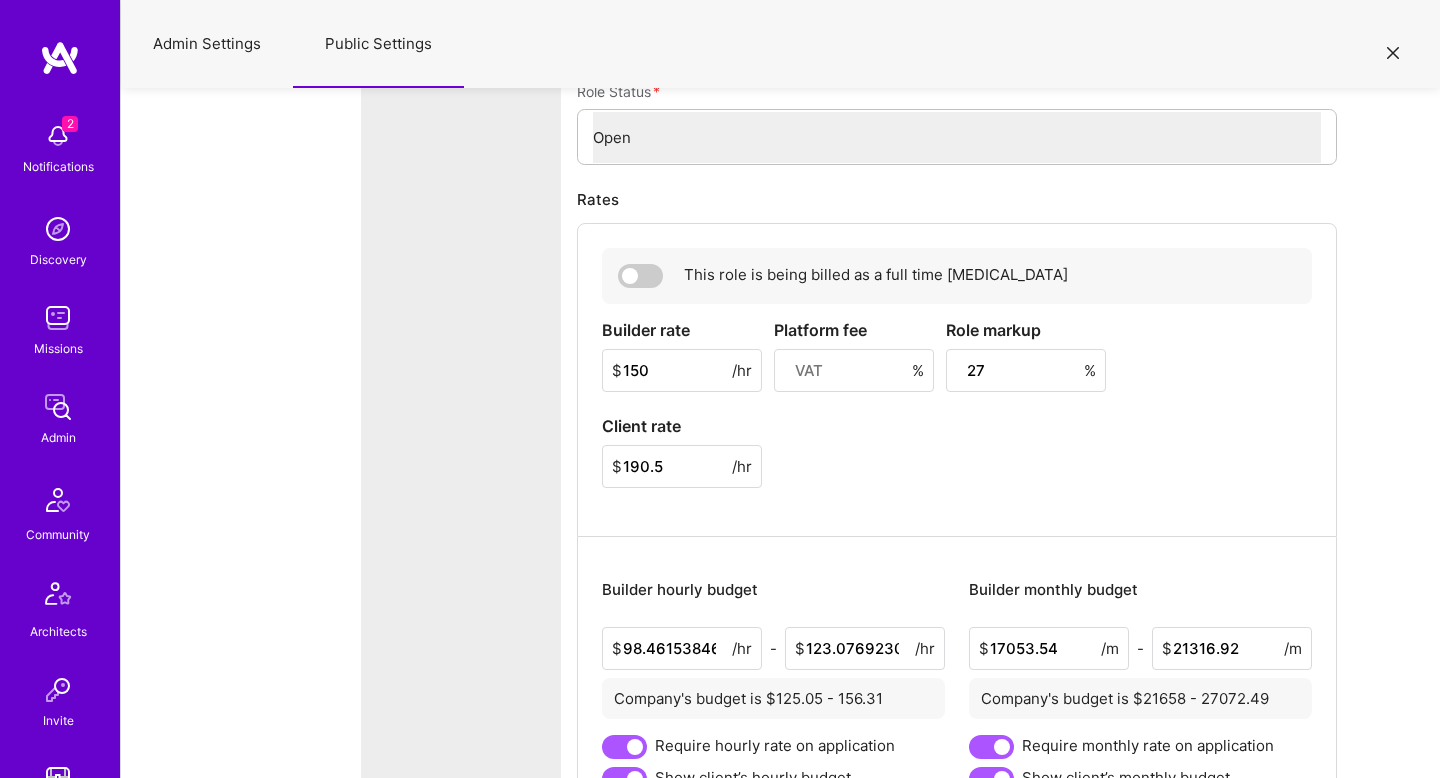 type on "27" 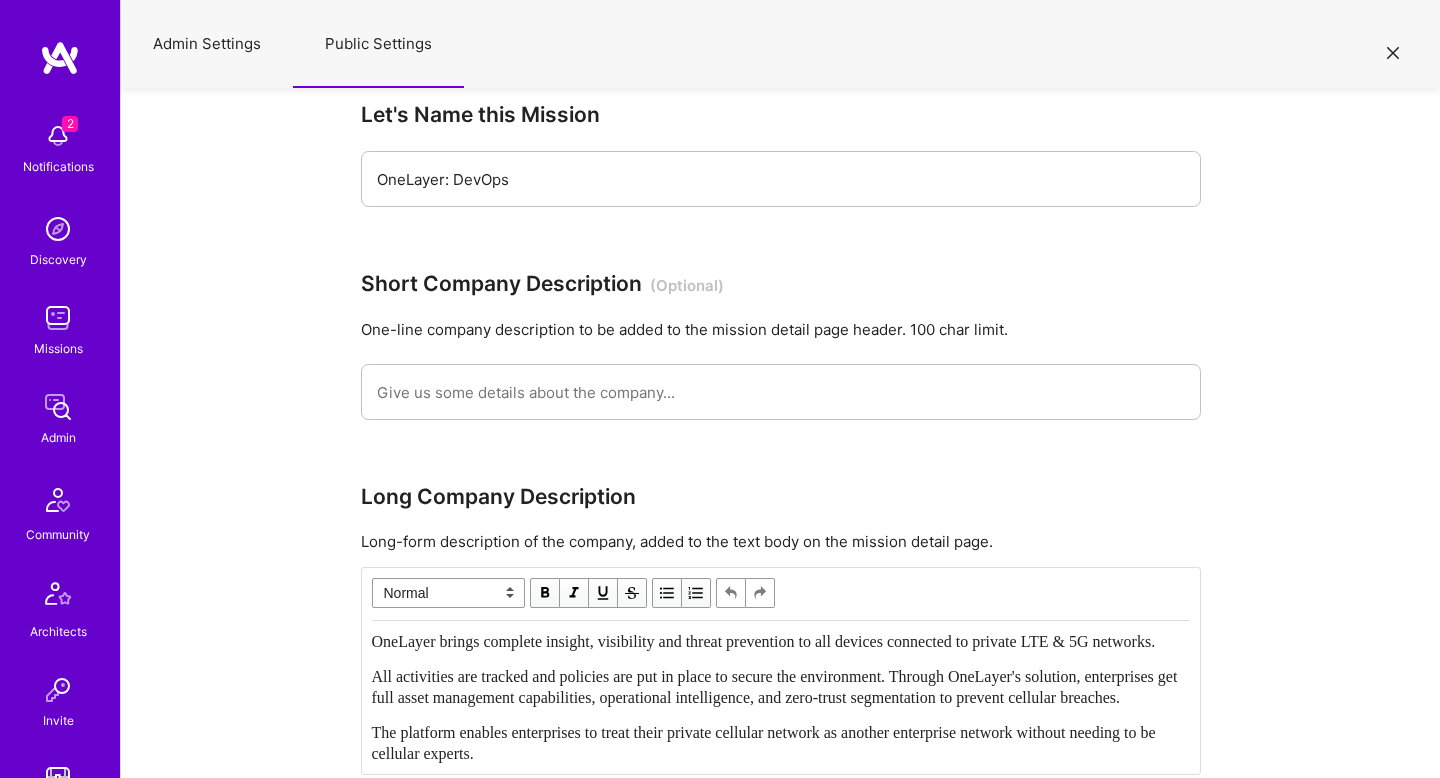 scroll, scrollTop: 1313, scrollLeft: 0, axis: vertical 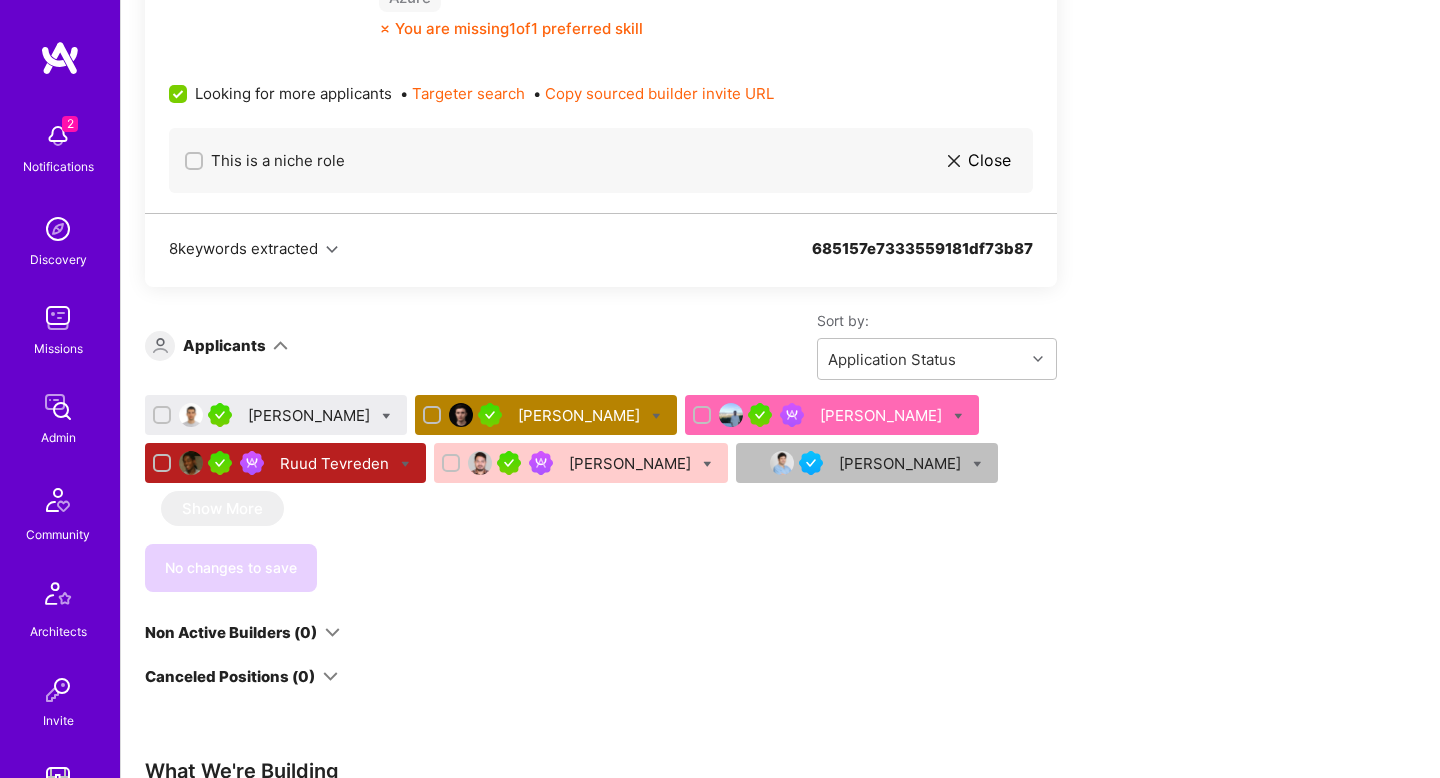 click on "[PERSON_NAME]" at bounding box center (311, 415) 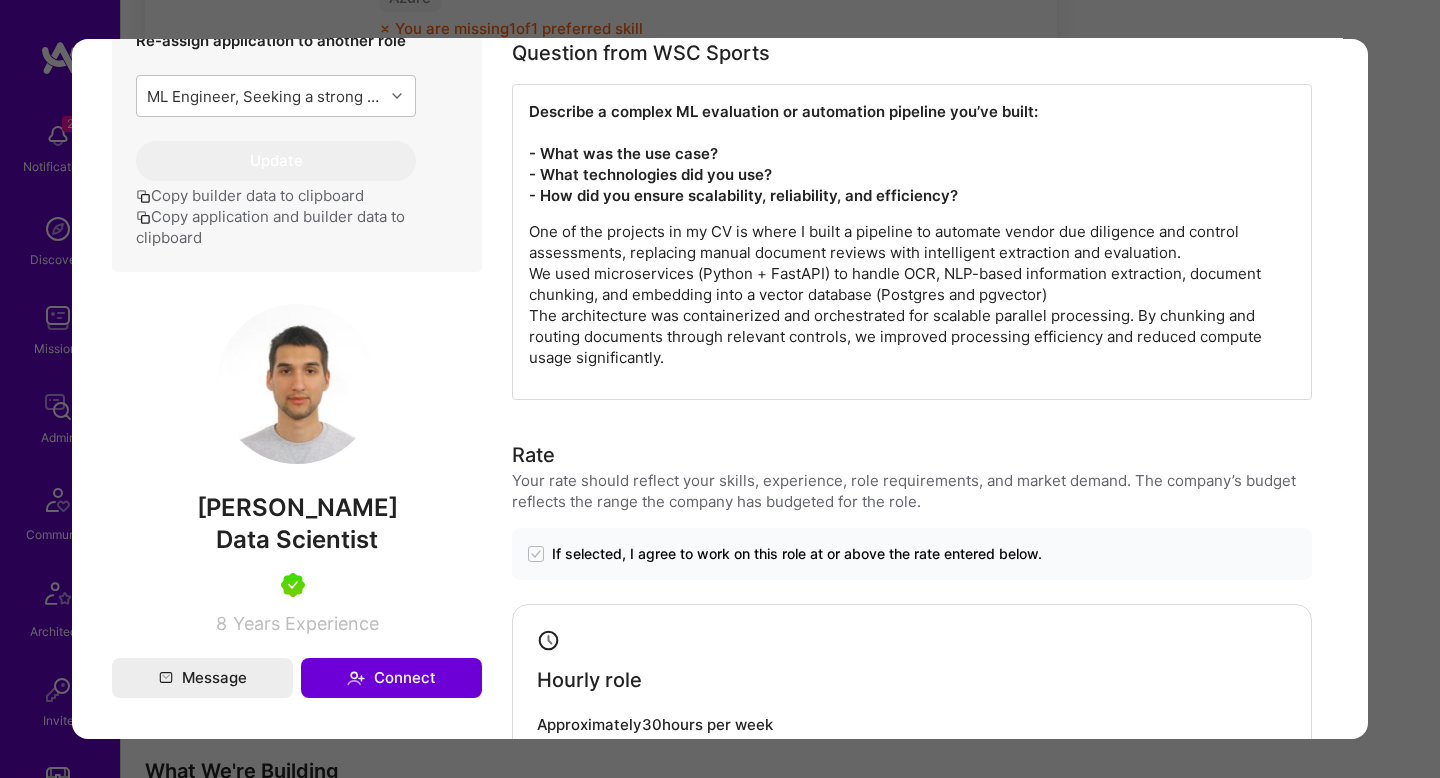 scroll, scrollTop: 842, scrollLeft: 0, axis: vertical 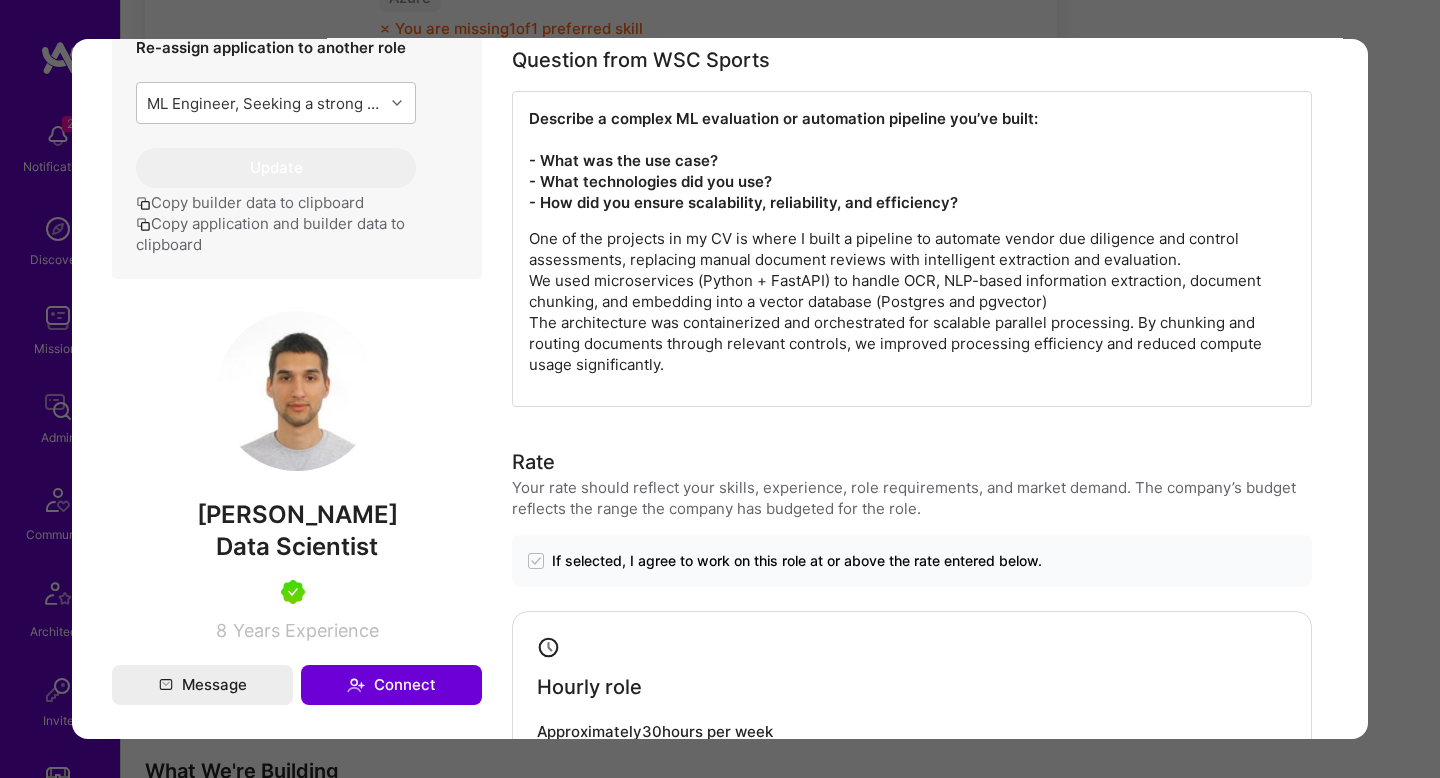 click on "Application  1  of  6 Builder Missing Requirements Required Location See locations Location doesn’t match IP Evaluation scores Expertise level Very good Interpersonal skills Good English proficiency Native or functionally native English pronunciation Good Admin data Details User ID:   619287e1371a29001129f56e Admin:   No User type  Regular user or Company user  :   Regular user Email:  alexpantex@gmail.com  Copy Email Blocked from email notifications:   No LinkedIn:  https://linkedin.com/in/apantovic Profile URL:  https://client.a.team/builders/619287e1371a29001129f56e  Copy profile URL User status:  Active Onboarding Type:  legacy Evaluation feedback:  Feedback form   ( May 3, 2024, 8:36 PM ) Submitted at:  Jul 26, 2025, 3:54 PM Status 0 Re-assign application to another role Update  Copy builder data to clipboard  Copy application and builder data to clipboard Aleksandar Pantovic Data Scientist 8 Years Experience Message Connect Location  mismatch
Belgrade, Serbia Time Zone ) Phone Number | 5" at bounding box center (720, 389) 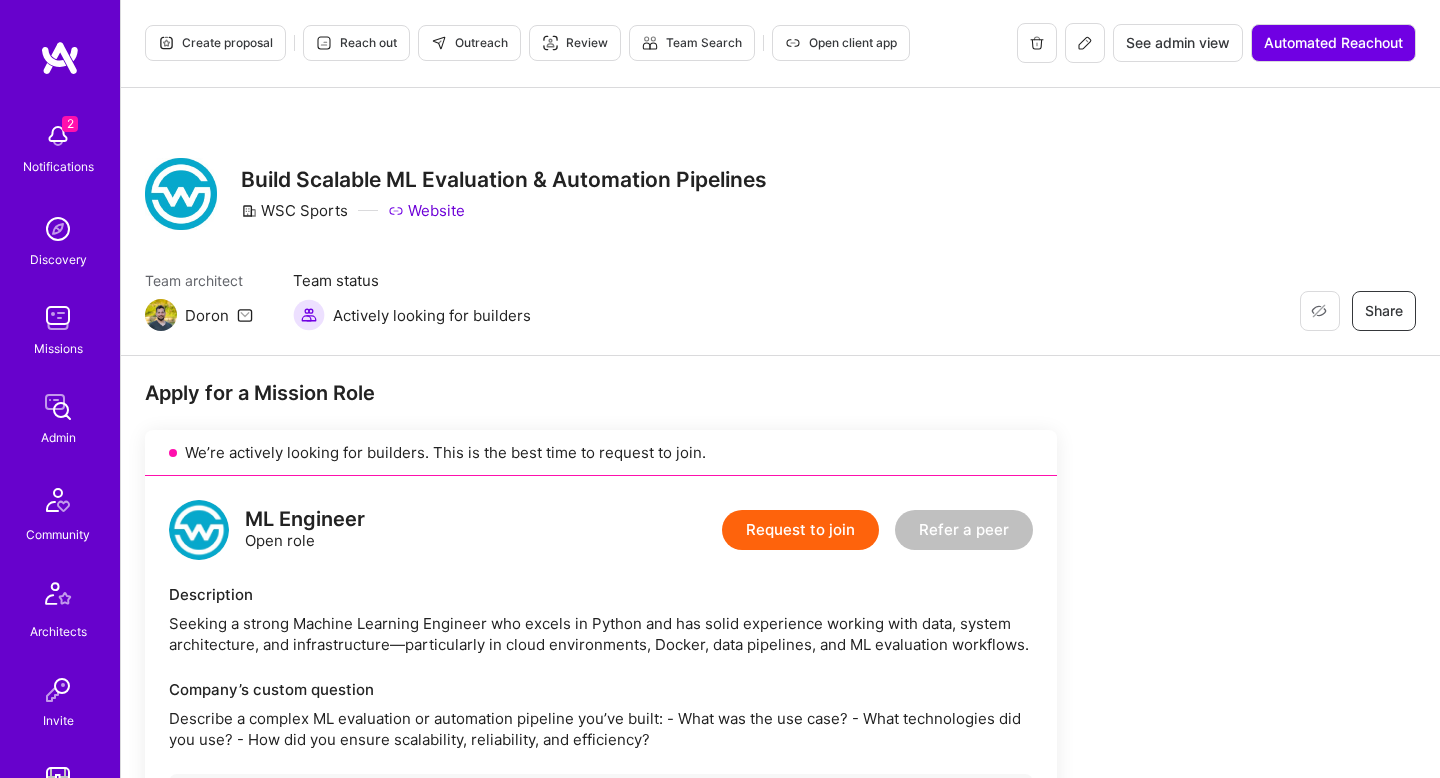 scroll, scrollTop: 0, scrollLeft: 0, axis: both 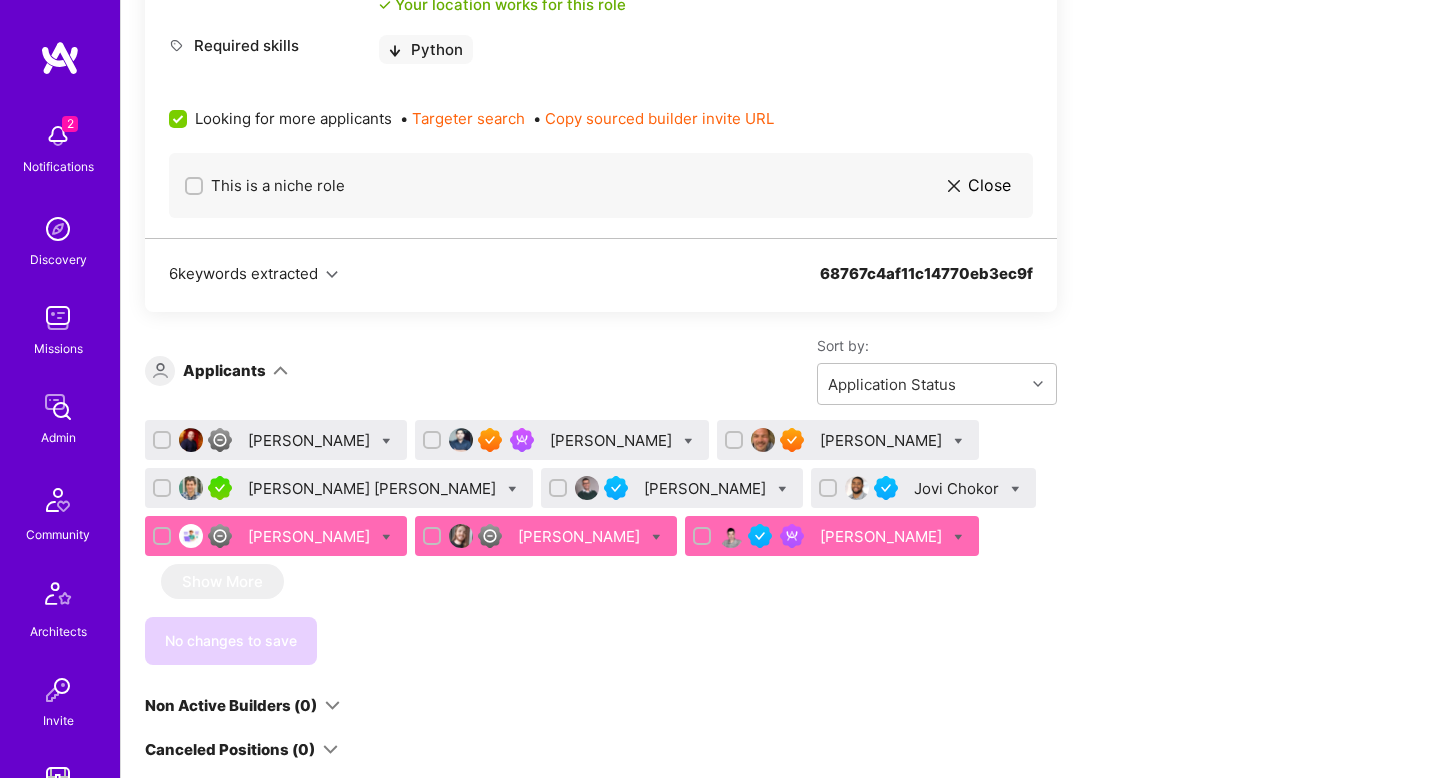 click on "Apply for a Mission Role We’re actively looking for builders. This is the best time to request to join. Back-End Developer Open role Request to join Refer a peer Description Experienced Backend Engineer - Python, ServiceBus, and WebApp services are a must. Ideally, a developer who is experienced in designing systems built from multiple microservices and with multiple interfaces, including monitoring and scaling. Company’s custom question Tell us about a system you designed or built using multiple microservices and interfaces. What were the main scaling and monitoring challenges you solved? Recommended role You seem to be a great fit for this role! Hourly budget of  $ 85  — $ 105 Monthly budget of    $ 10,100  — $ 14,400 Minimum availability 40  hours You're available 40 hours per week Working-hours overlap 4 hours  with   9am    -    5pm ,     [GEOGRAPHIC_DATA] You overlap for  7 hours  ( 10am - 5pm   your time) Required location See locations Your location works for this role Required skills Python •   •" at bounding box center (745, 389) 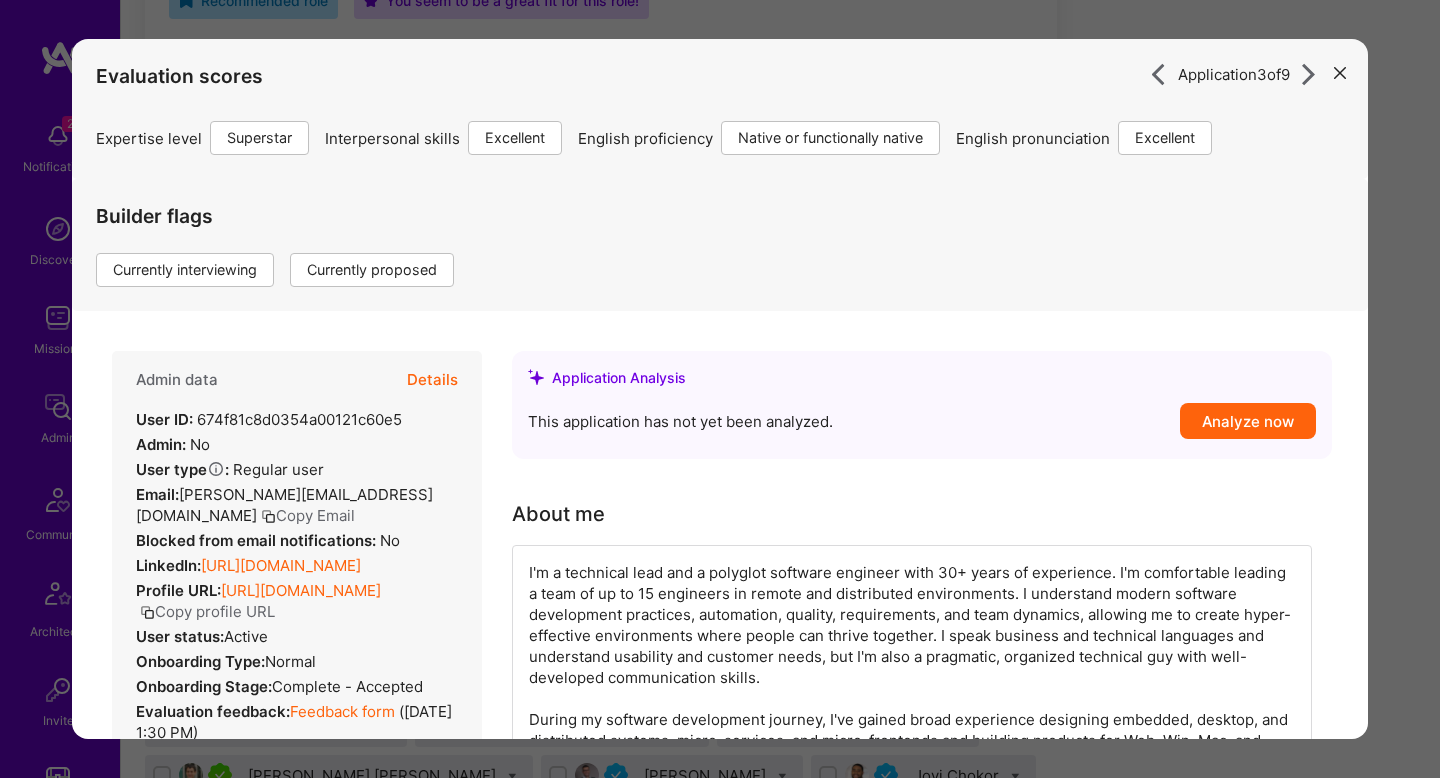 scroll, scrollTop: 648, scrollLeft: 0, axis: vertical 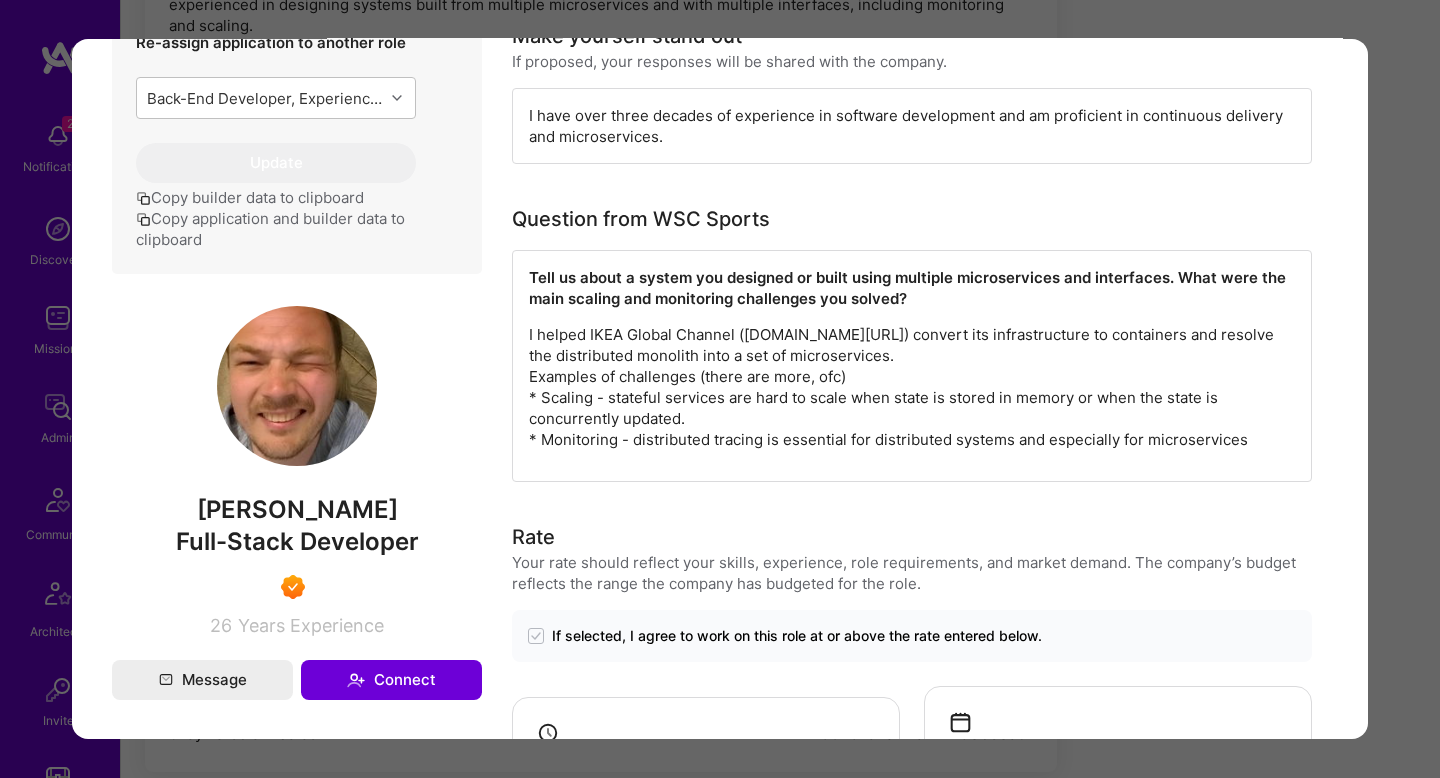 click on "Tell us about a system you designed or built using multiple microservices and interfaces. What were the main scaling and monitoring challenges you solved? I helped IKEA Global Channel (ikea.com/global) convert its infrastructure to containers and resolve the distributed monolith into a set of microservices.
Examples of challenges (there are more, ofc)
* Scaling - stateful services are hard to scale when state is stored in memory or when the state is concurrently updated.
* Monitoring - distributed tracing is essential for distributed systems and especially for microservices" at bounding box center [912, 366] 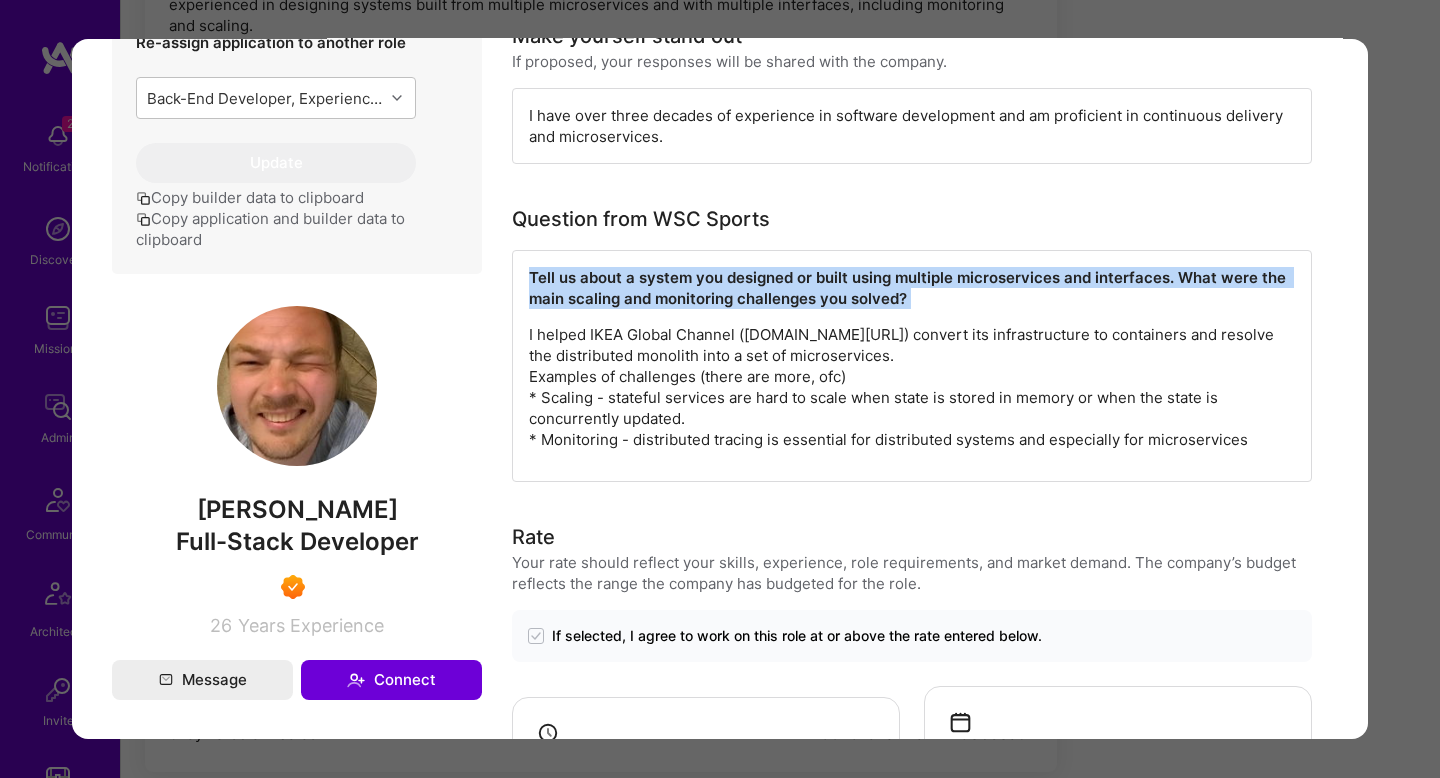 click on "I helped IKEA Global Channel (ikea.com/global) convert its infrastructure to containers and resolve the distributed monolith into a set of microservices.
Examples of challenges (there are more, ofc)
* Scaling - stateful services are hard to scale when state is stored in memory or when the state is concurrently updated.
* Monitoring - distributed tracing is essential for distributed systems and especially for microservices" at bounding box center (912, 387) 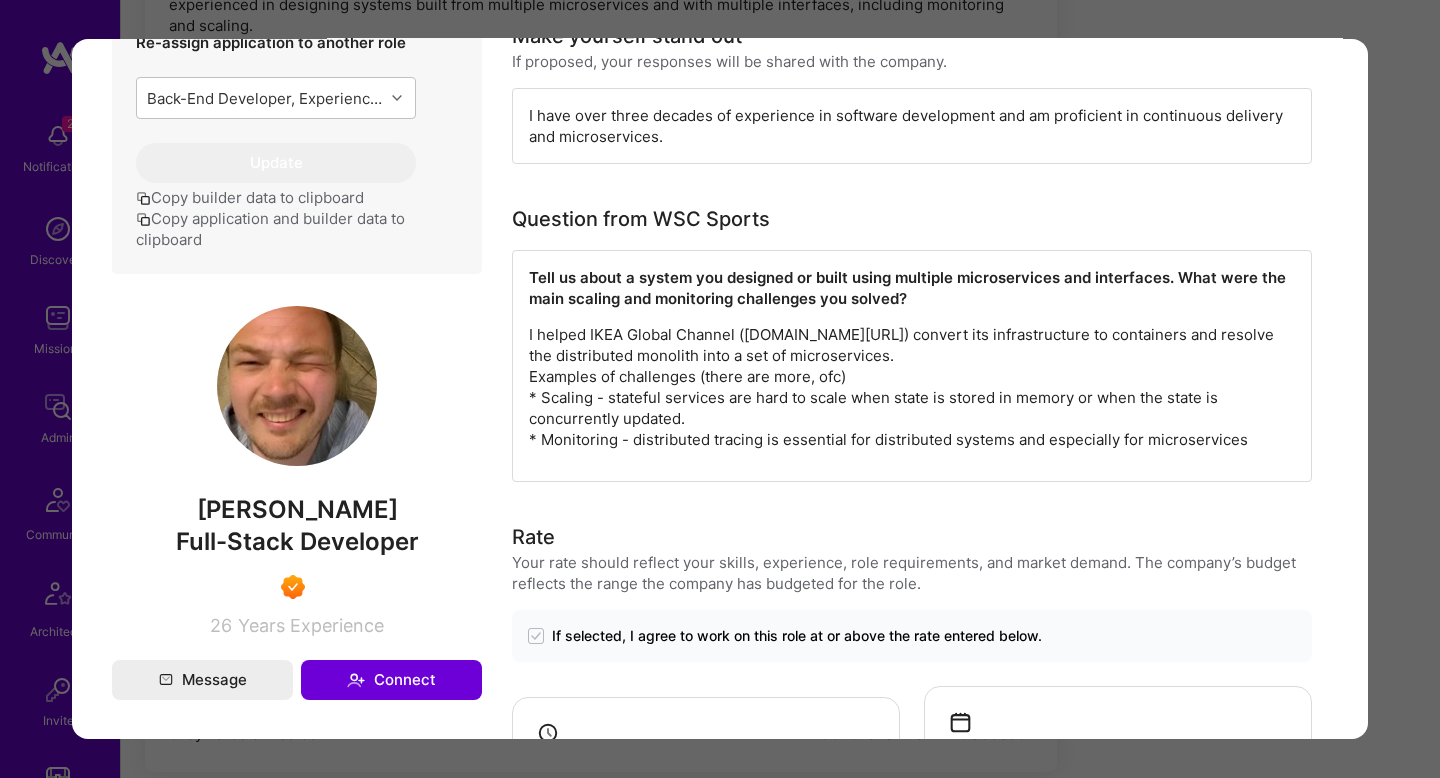 click on "I helped IKEA Global Channel (ikea.com/global) convert its infrastructure to containers and resolve the distributed monolith into a set of microservices.
Examples of challenges (there are more, ofc)
* Scaling - stateful services are hard to scale when state is stored in memory or when the state is concurrently updated.
* Monitoring - distributed tracing is essential for distributed systems and especially for microservices" at bounding box center [912, 387] 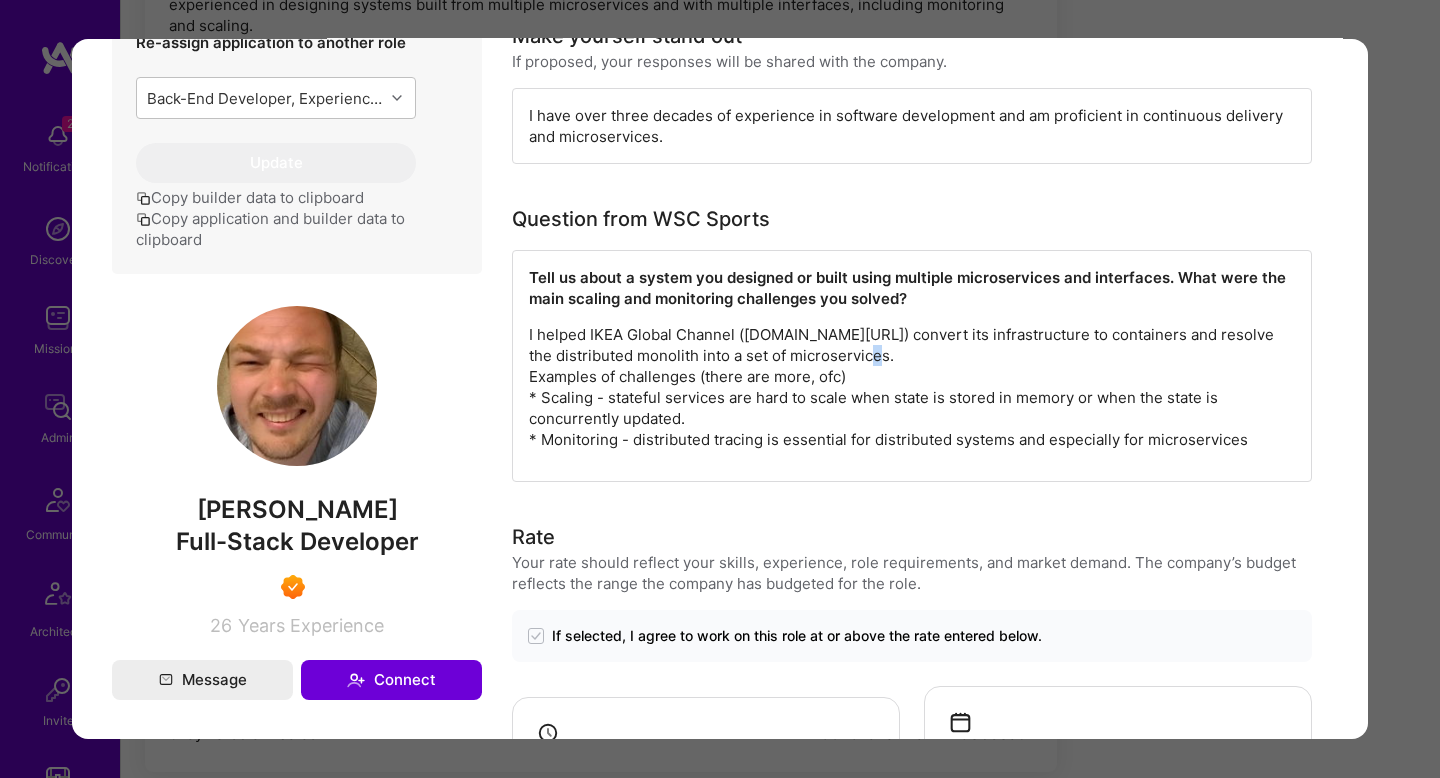 click on "I helped IKEA Global Channel (ikea.com/global) convert its infrastructure to containers and resolve the distributed monolith into a set of microservices.
Examples of challenges (there are more, ofc)
* Scaling - stateful services are hard to scale when state is stored in memory or when the state is concurrently updated.
* Monitoring - distributed tracing is essential for distributed systems and especially for microservices" at bounding box center (912, 387) 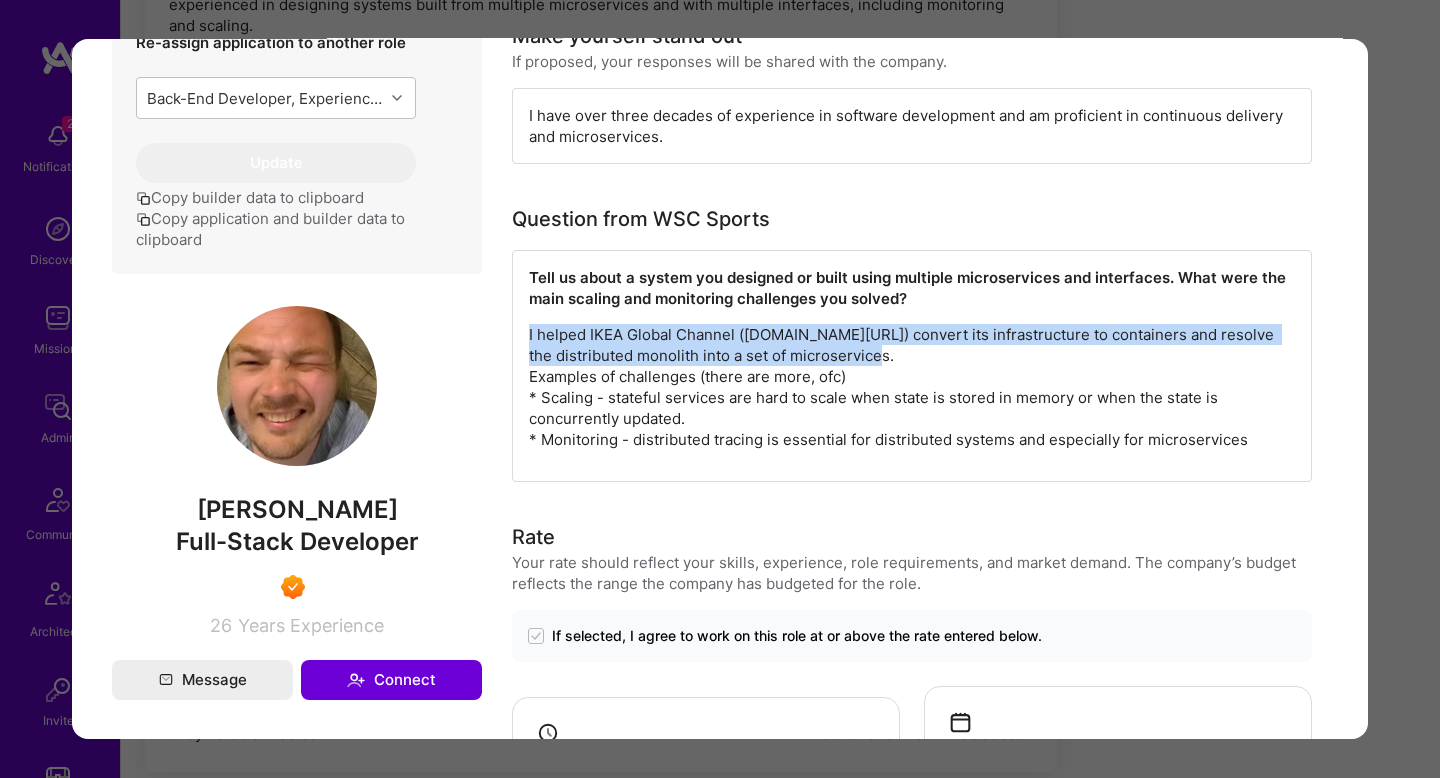click on "I helped IKEA Global Channel (ikea.com/global) convert its infrastructure to containers and resolve the distributed monolith into a set of microservices.
Examples of challenges (there are more, ofc)
* Scaling - stateful services are hard to scale when state is stored in memory or when the state is concurrently updated.
* Monitoring - distributed tracing is essential for distributed systems and especially for microservices" at bounding box center (912, 387) 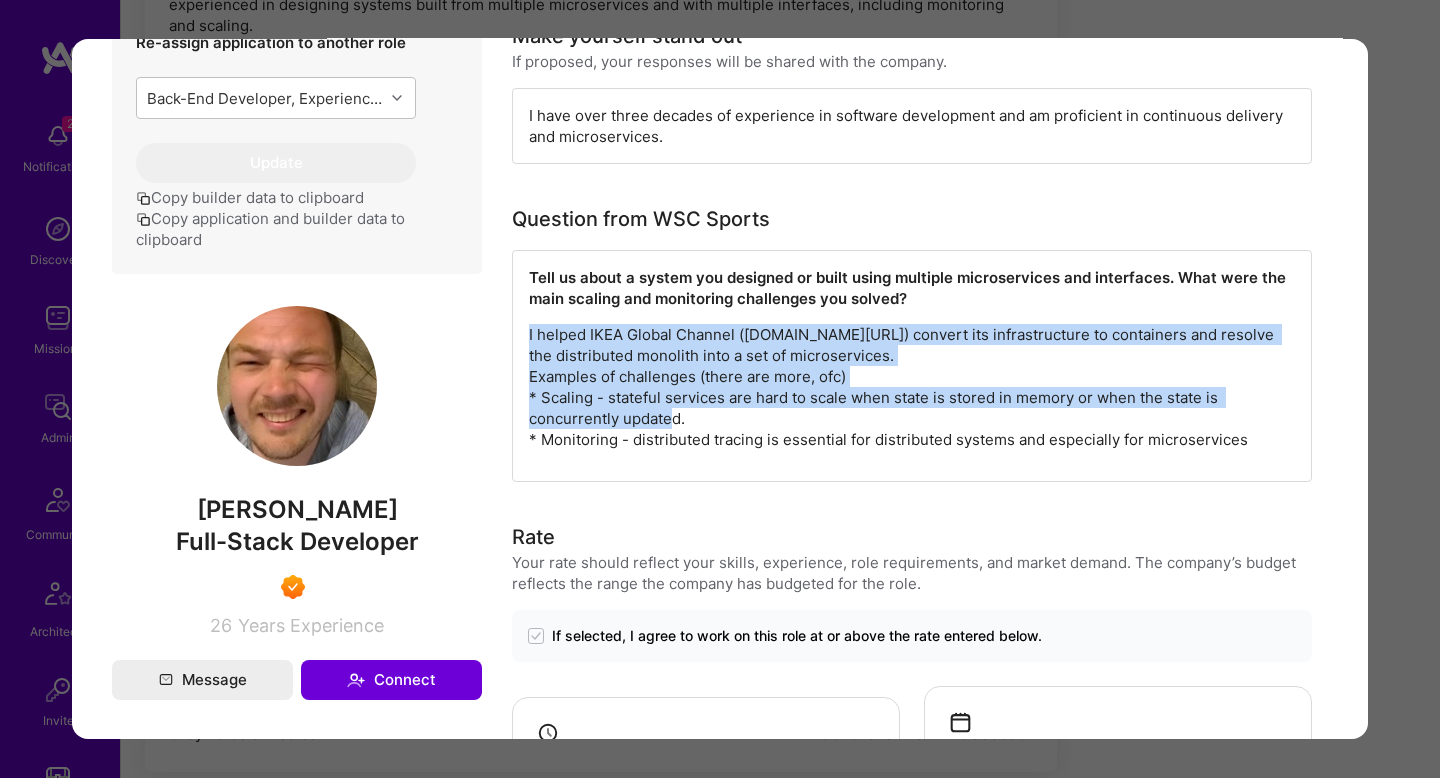 click on "I helped IKEA Global Channel (ikea.com/global) convert its infrastructure to containers and resolve the distributed monolith into a set of microservices.
Examples of challenges (there are more, ofc)
* Scaling - stateful services are hard to scale when state is stored in memory or when the state is concurrently updated.
* Monitoring - distributed tracing is essential for distributed systems and especially for microservices" at bounding box center [912, 387] 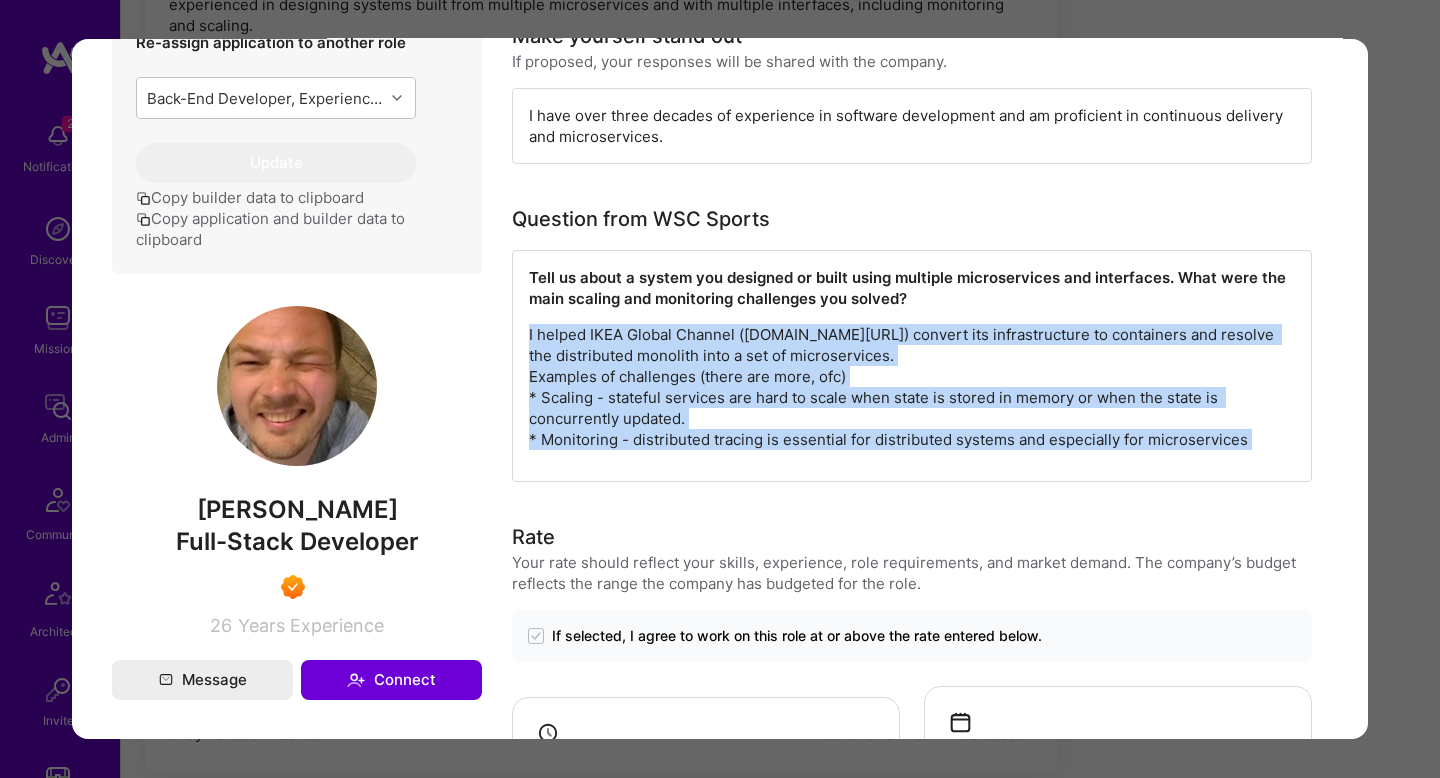 click on "I helped IKEA Global Channel (ikea.com/global) convert its infrastructure to containers and resolve the distributed monolith into a set of microservices.
Examples of challenges (there are more, ofc)
* Scaling - stateful services are hard to scale when state is stored in memory or when the state is concurrently updated.
* Monitoring - distributed tracing is essential for distributed systems and especially for microservices" at bounding box center [912, 387] 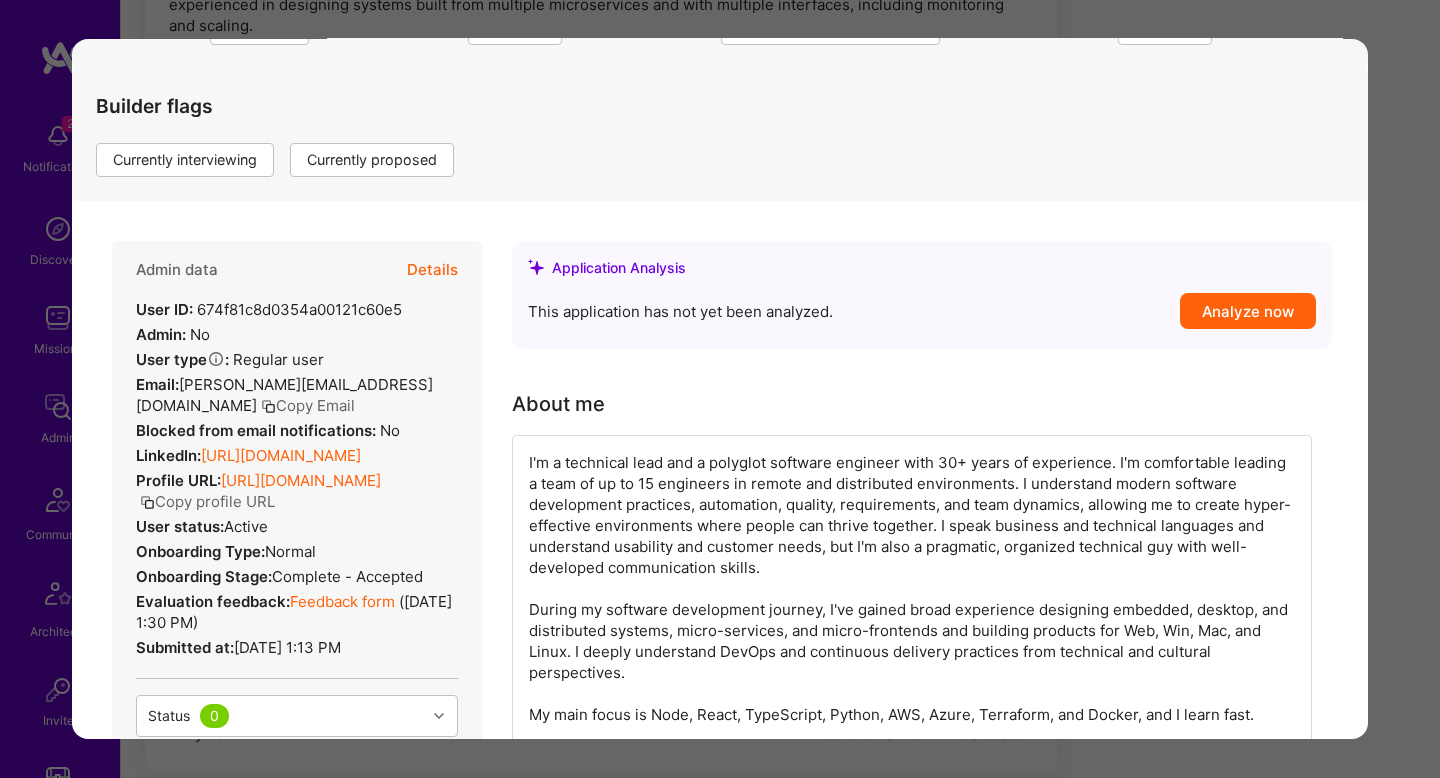 scroll, scrollTop: 0, scrollLeft: 0, axis: both 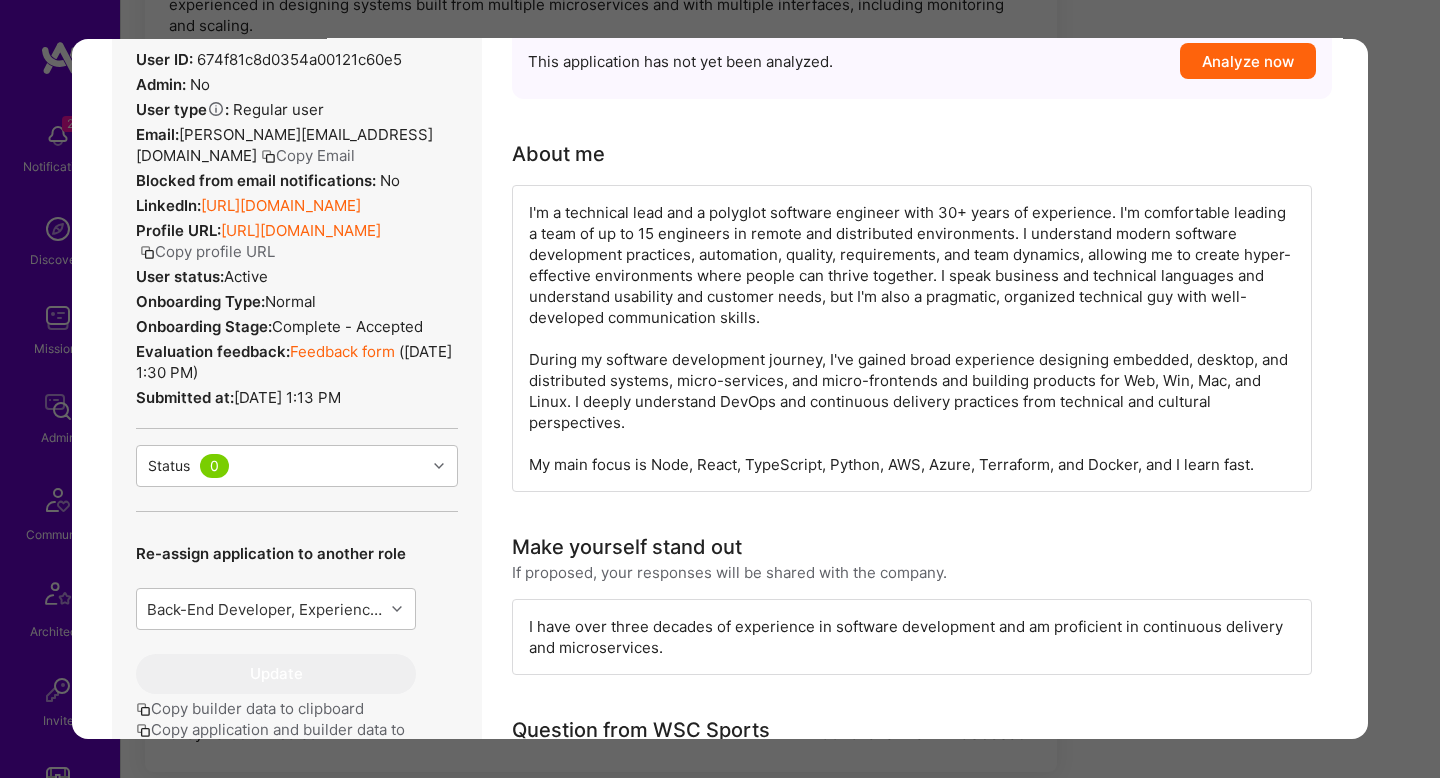 click on "Copy Email" at bounding box center (308, 155) 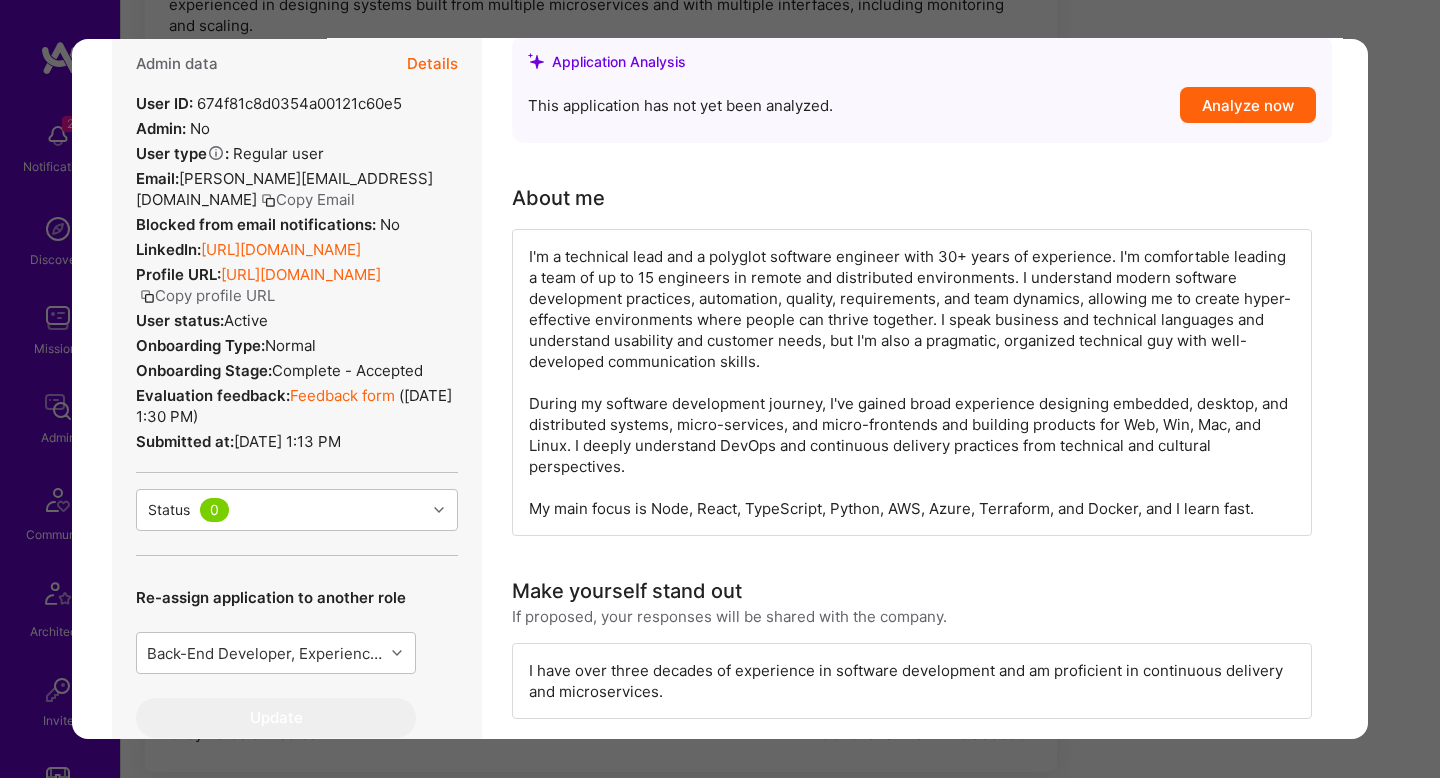 scroll, scrollTop: 0, scrollLeft: 0, axis: both 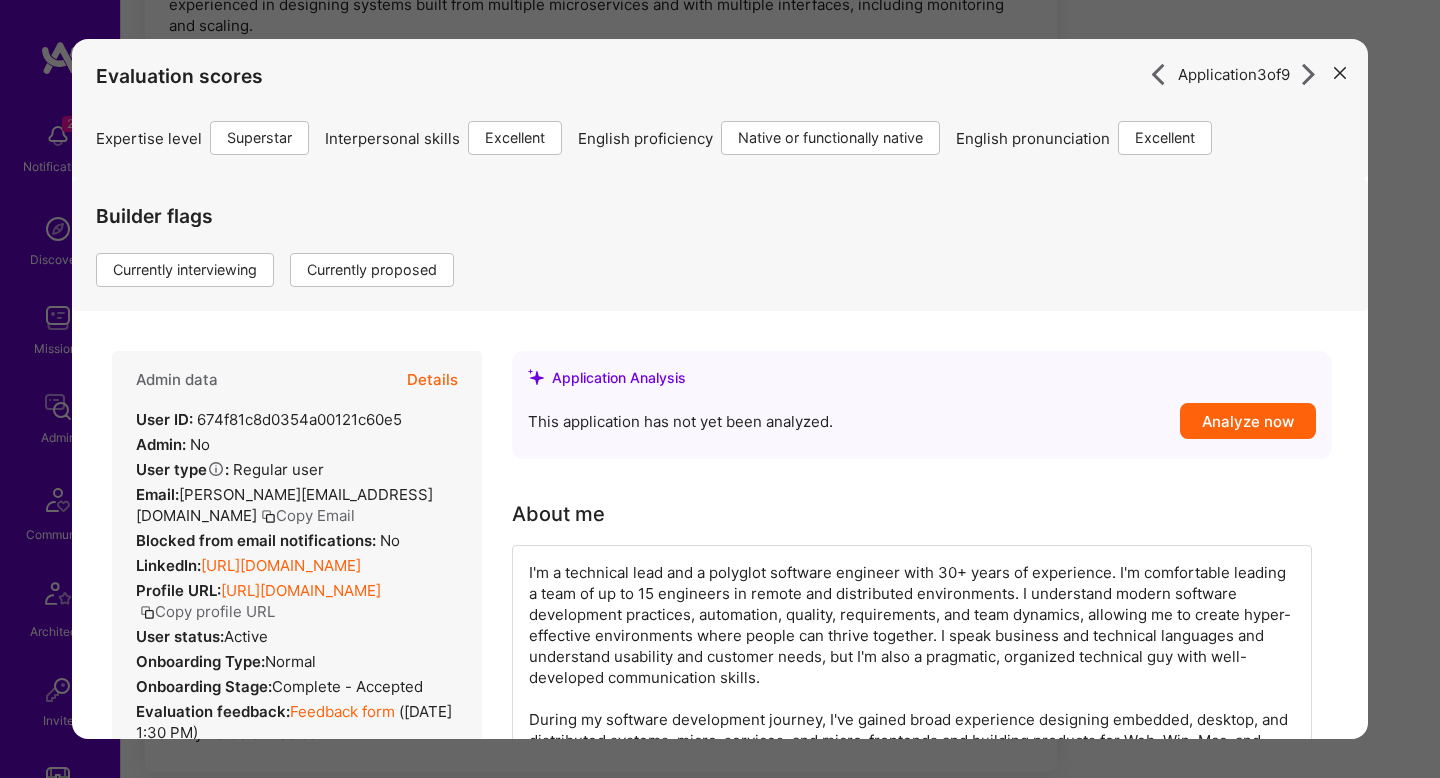 click on "Application  3  of  9 Evaluation scores Expertise level Superstar Interpersonal skills Excellent English proficiency Native or functionally native English pronunciation Excellent Builder flags Currently interviewing Currently proposed Admin data Details User ID:   674f81c8d0354a00121c60e5 Admin:   No User type  Regular user or Company user  :   Regular user Email:  michael.borisov@gmx.com  Copy Email Blocked from email notifications:   No LinkedIn:  https://linkedin.com/in/michaelborisov Profile URL:  https://client.a.team/builders/674f81c8d0354a00121c60e5  Copy profile URL User status:  Active Onboarding Type:  normal Onboarding Stage:  Complete - Accepted Evaluation feedback:  Feedback form   ( Dec 12, 2024, 1:30 PM ) Submitted at:  Jul 23, 2025, 1:13 PM Status 0 Re-assign application to another role Update  Copy builder data to clipboard  Copy application and builder data to clipboard Michael Borisov Full-Stack Developer 26 Years Experience Message Connect Location
Time Zone ) Phone Number |" at bounding box center (720, 389) 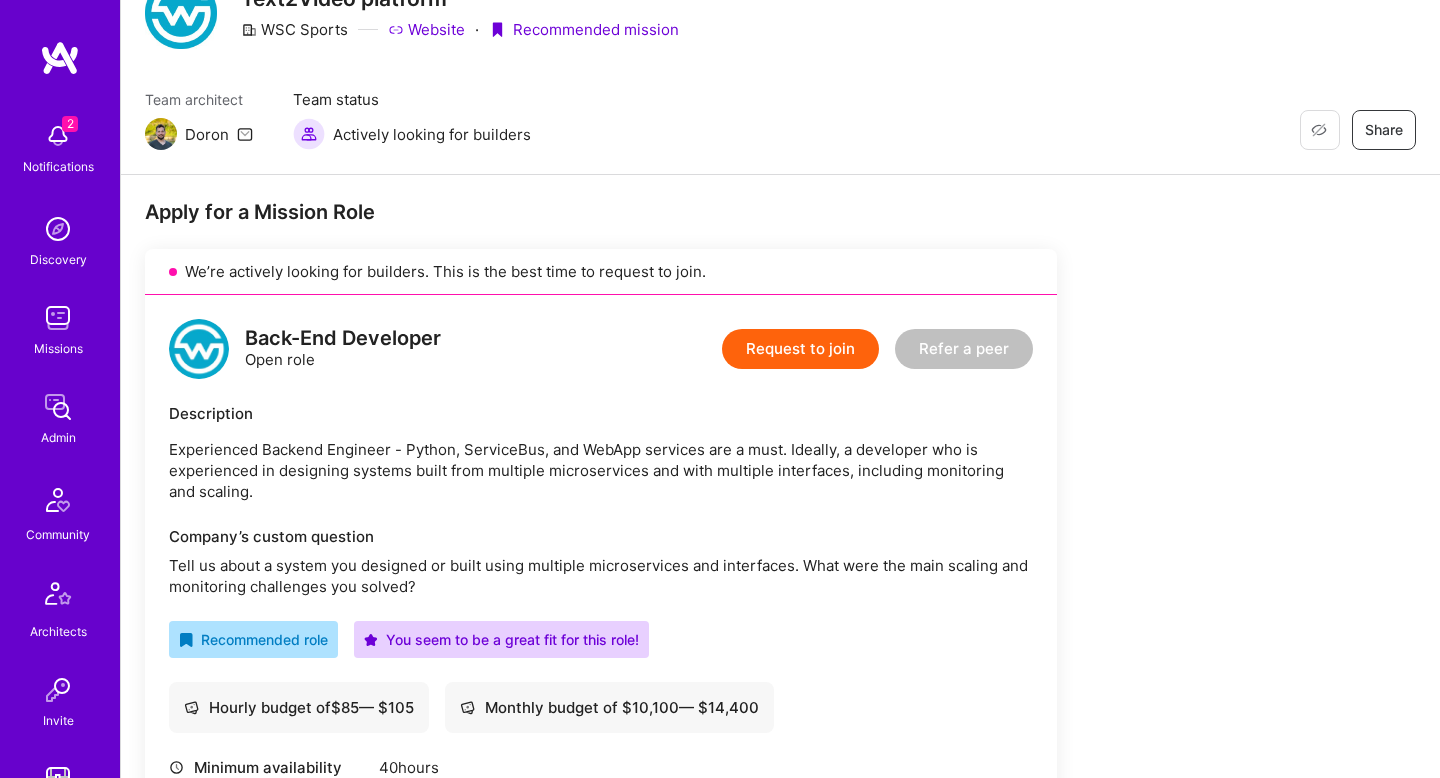 scroll, scrollTop: 0, scrollLeft: 0, axis: both 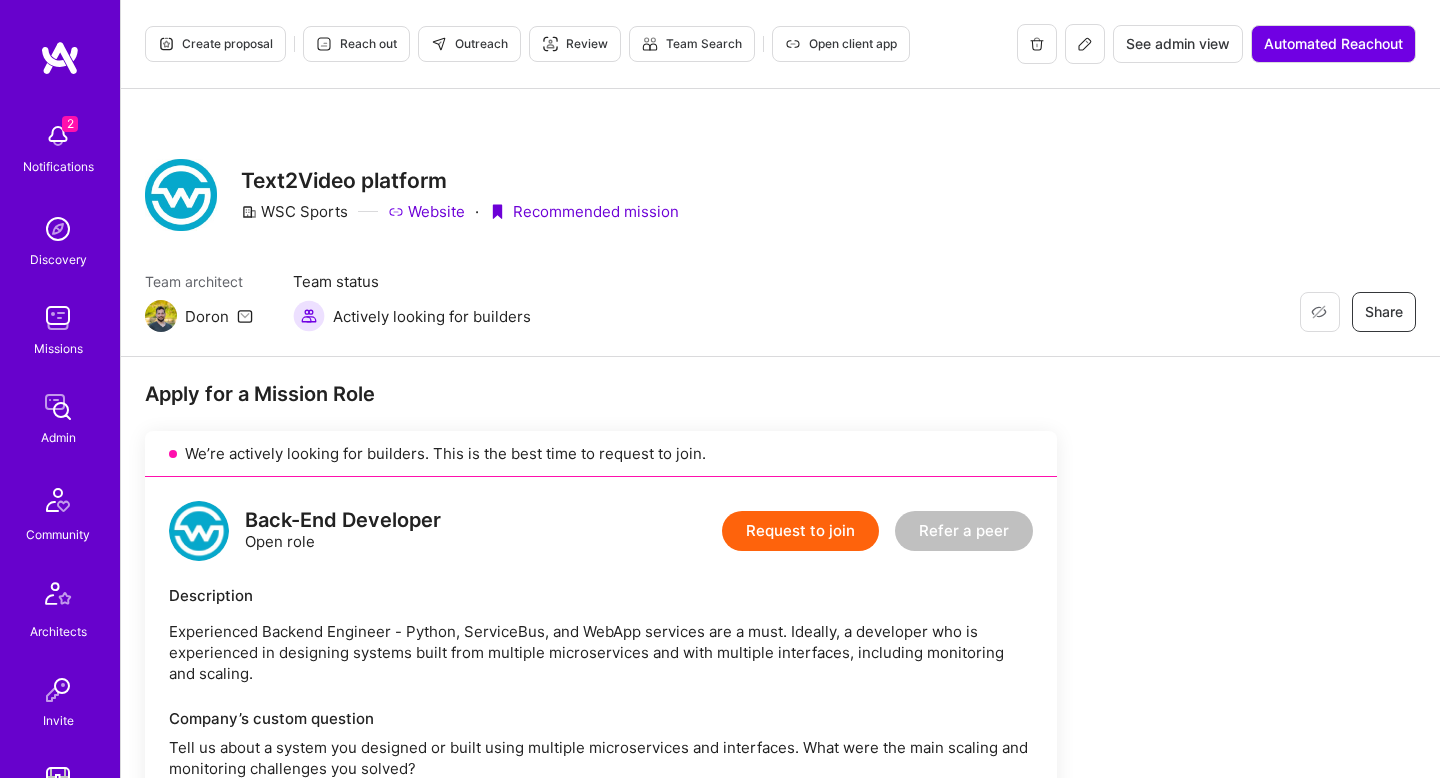 click on "Restore Not Interested Share Text2Video platform   WSC Sports
Website · Recommended mission Team architect Doron Team status Actively looking for builders
Restore Not Interested Share" at bounding box center [780, 223] 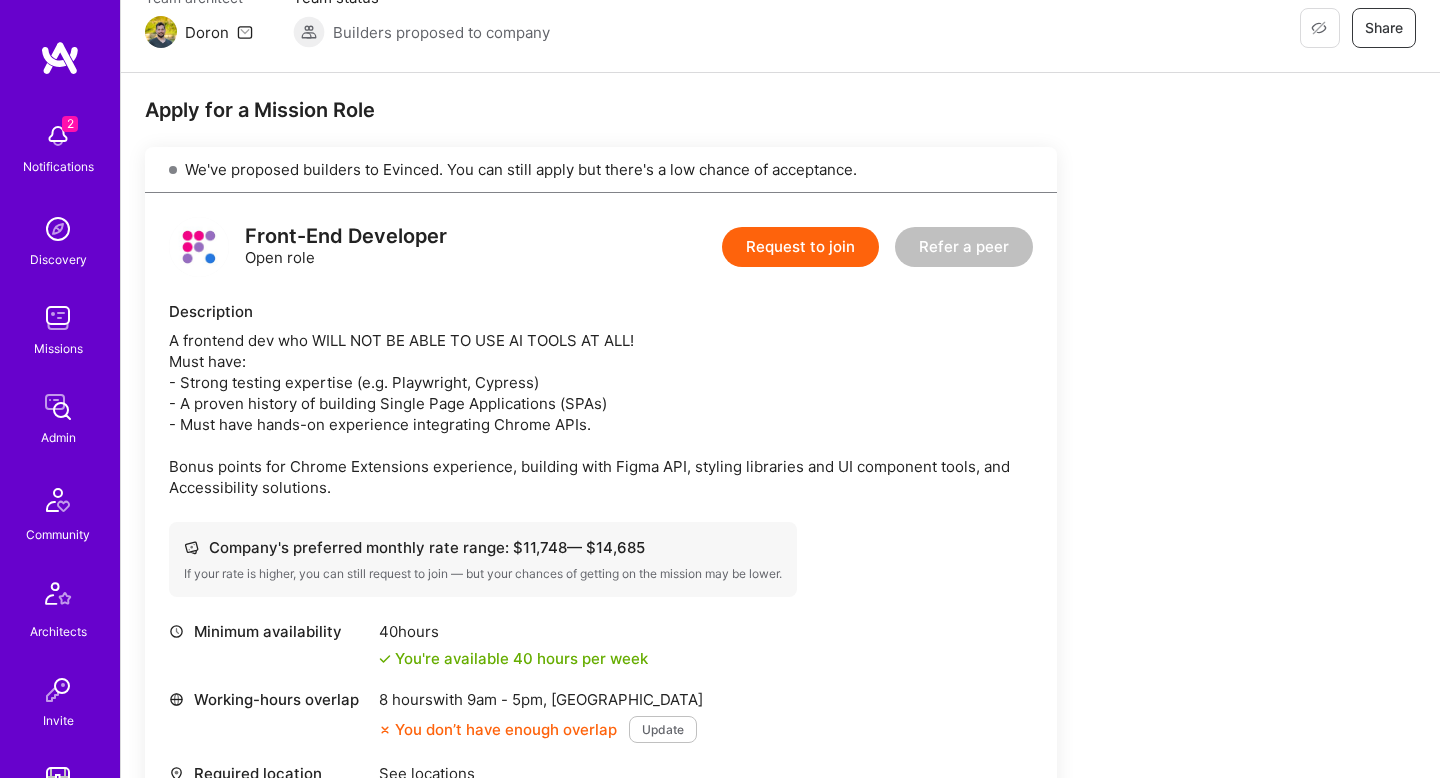 scroll, scrollTop: 0, scrollLeft: 0, axis: both 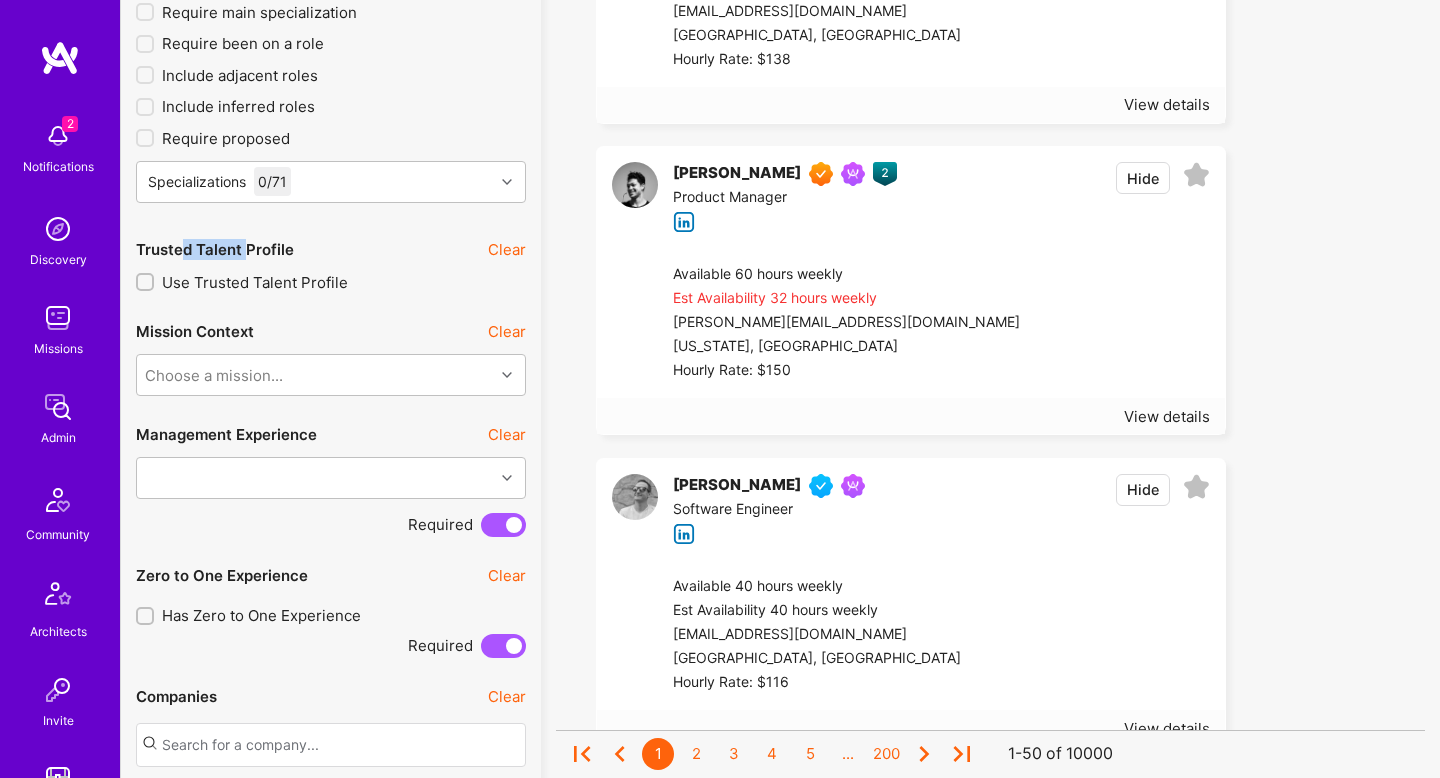 drag, startPoint x: 246, startPoint y: 247, endPoint x: 185, endPoint y: 249, distance: 61.03278 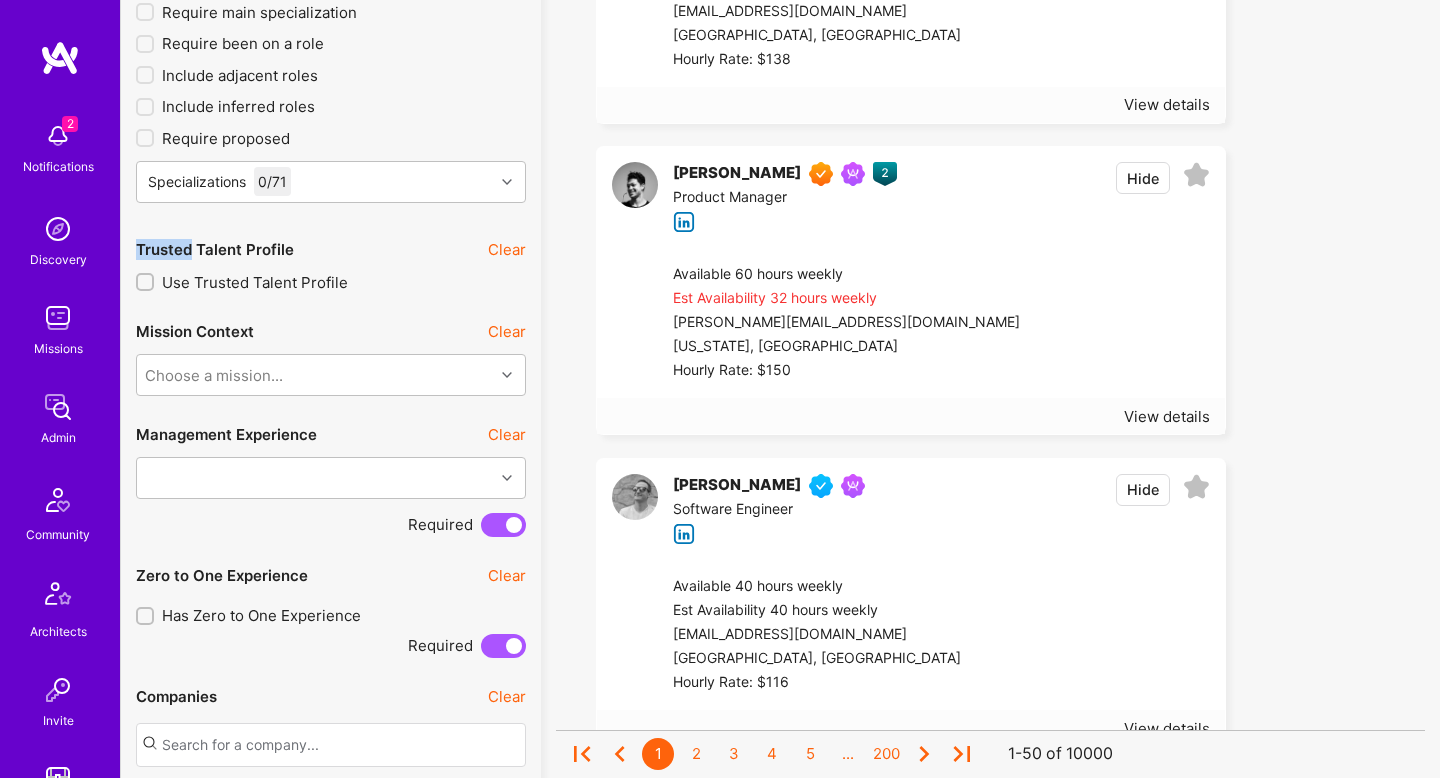 click on "Trusted Talent Profile" at bounding box center (215, 249) 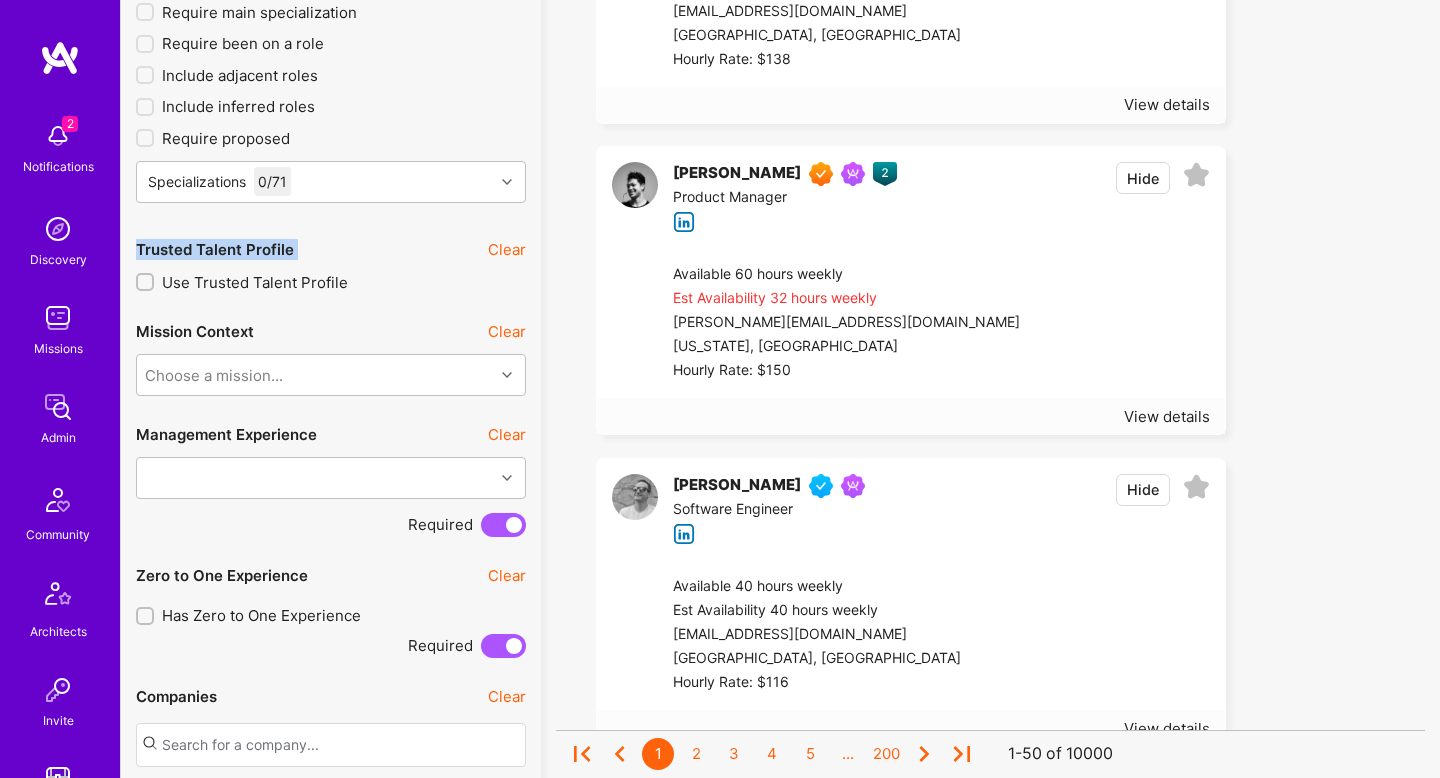 click on "Trusted Talent Profile" at bounding box center [215, 249] 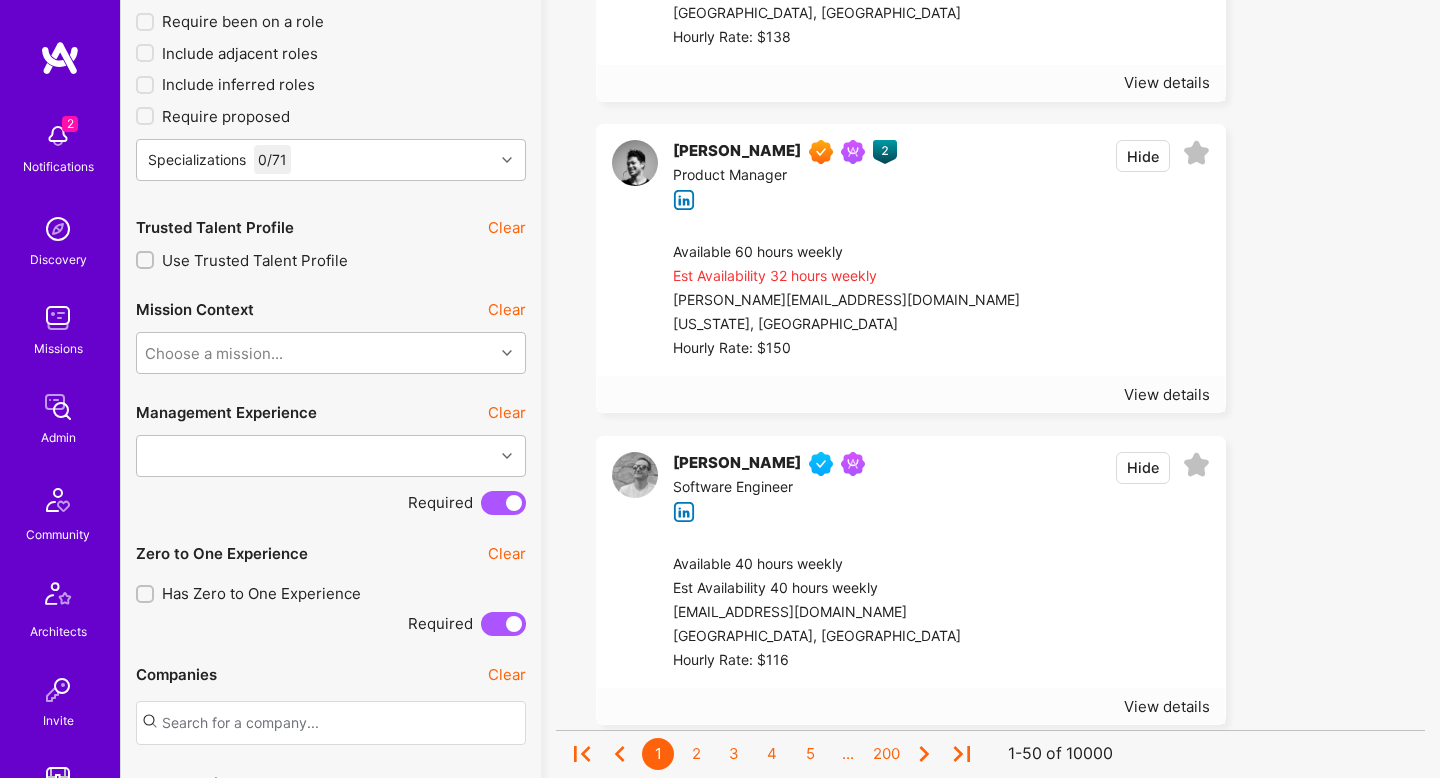 scroll, scrollTop: 753, scrollLeft: 0, axis: vertical 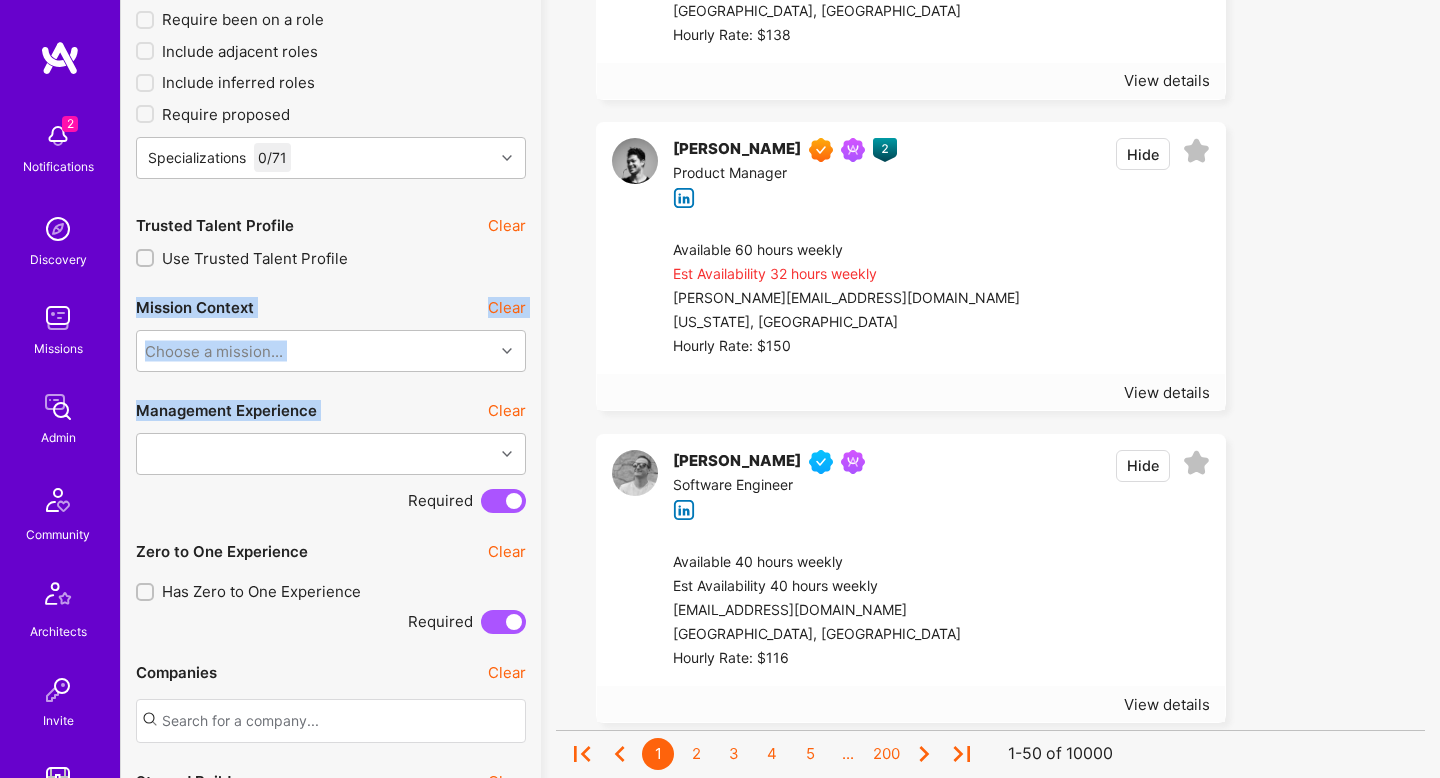 drag, startPoint x: 135, startPoint y: 307, endPoint x: 417, endPoint y: 386, distance: 292.85663 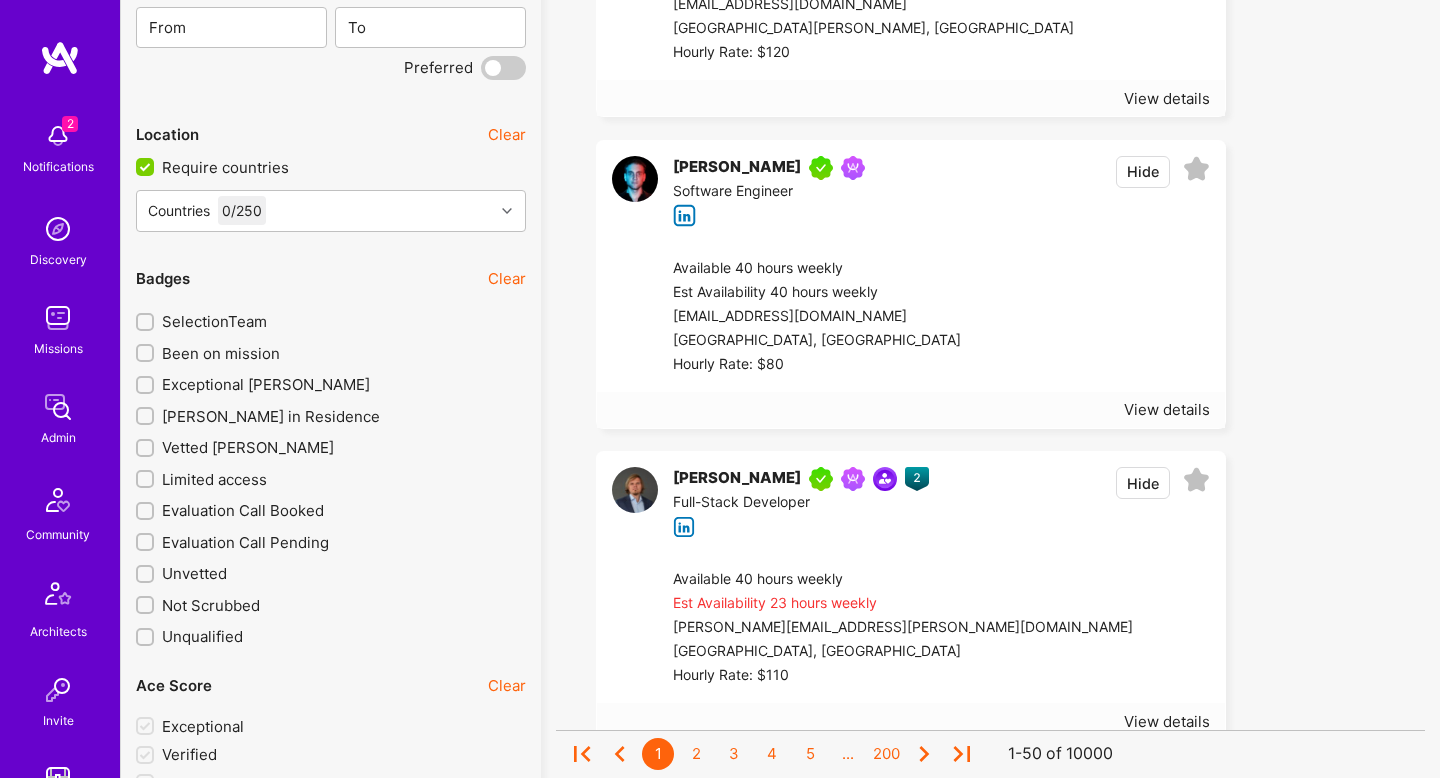 scroll, scrollTop: 3236, scrollLeft: 0, axis: vertical 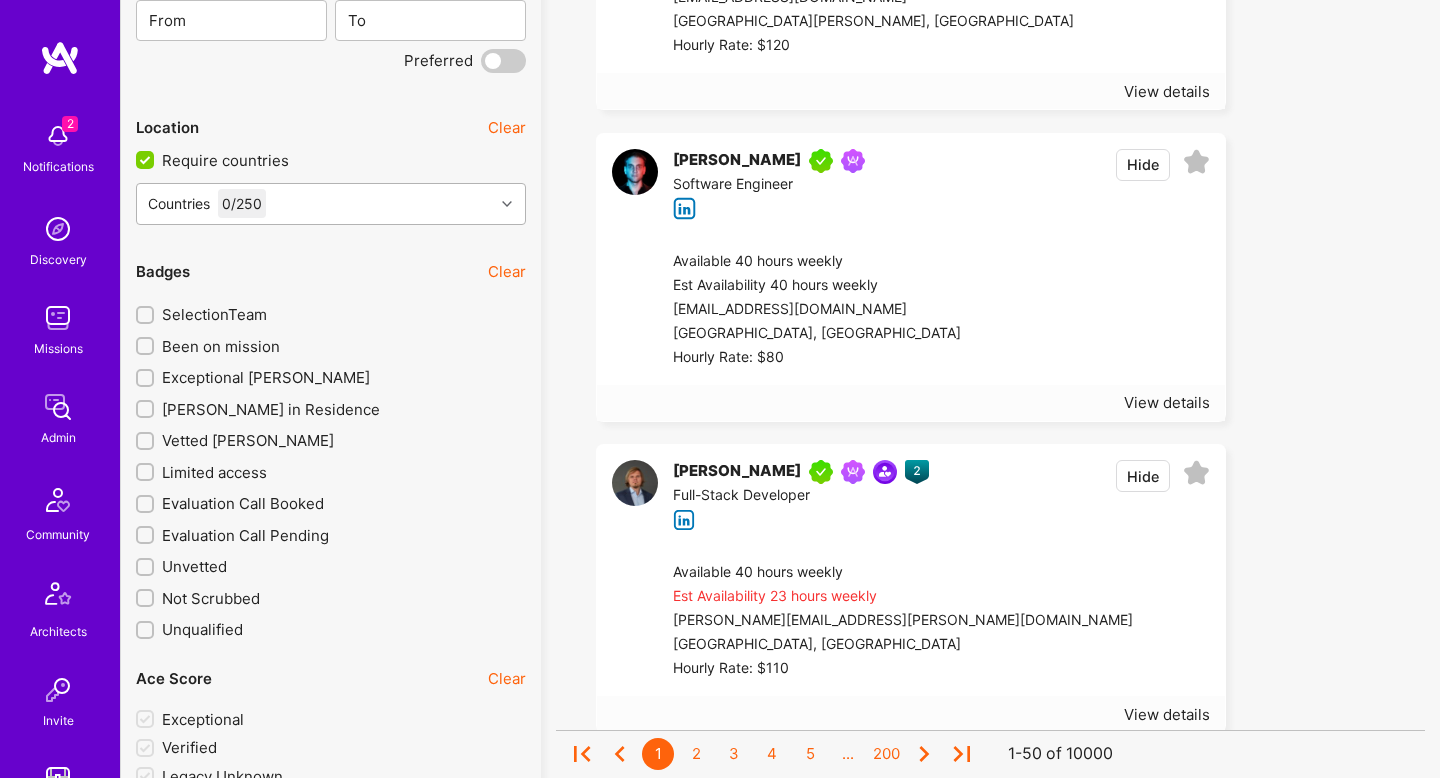 click on "Countries 0  /  250" at bounding box center (315, 204) 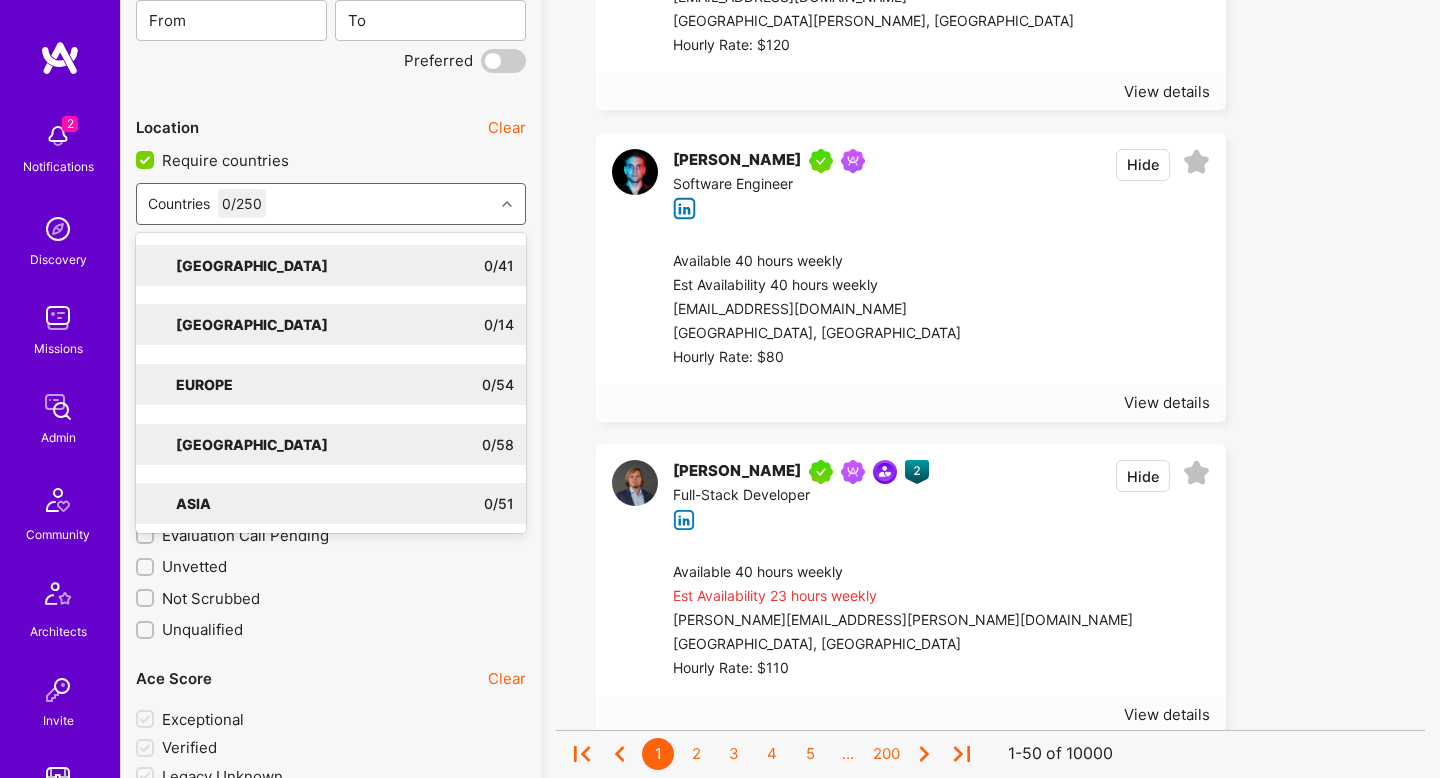click on "Countries 0  /  250" at bounding box center (315, 204) 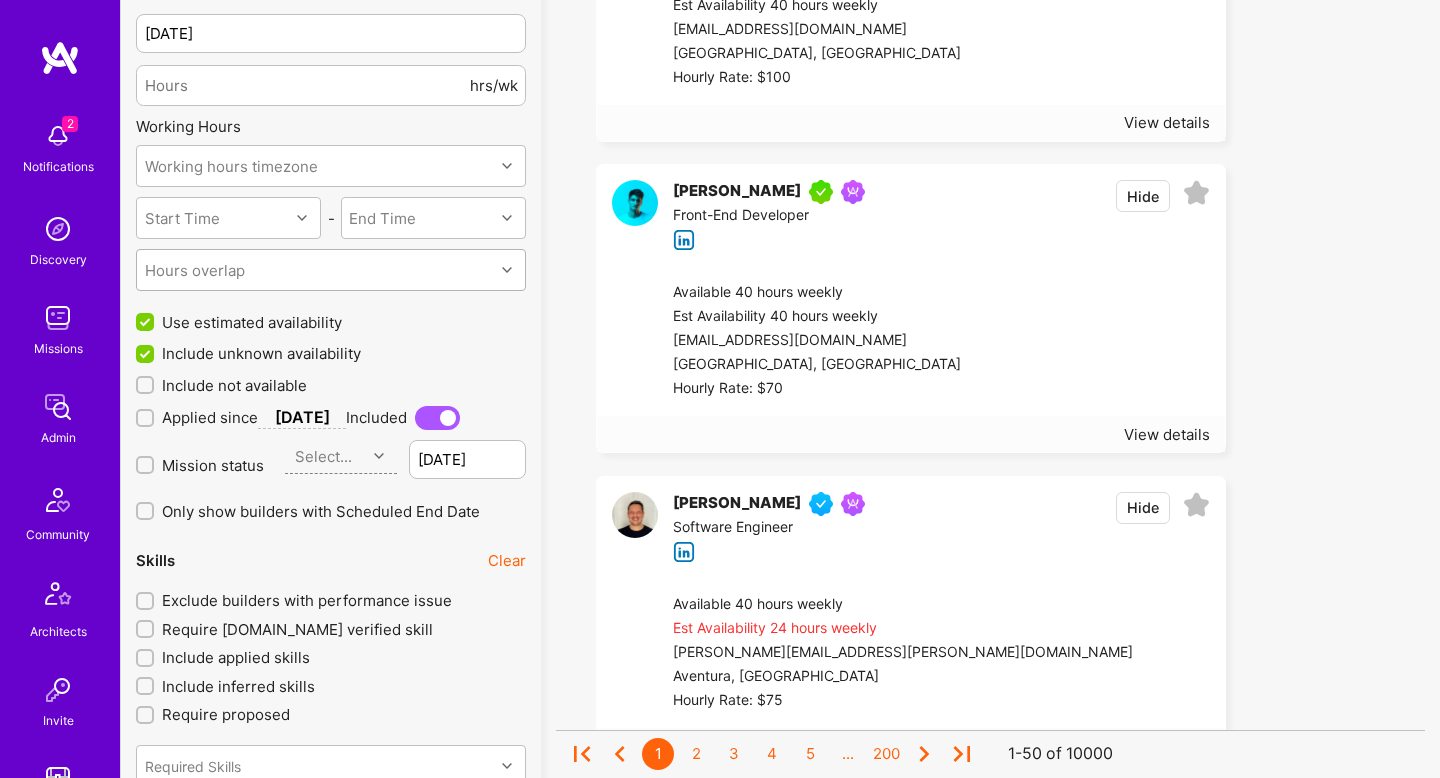 scroll, scrollTop: 0, scrollLeft: 0, axis: both 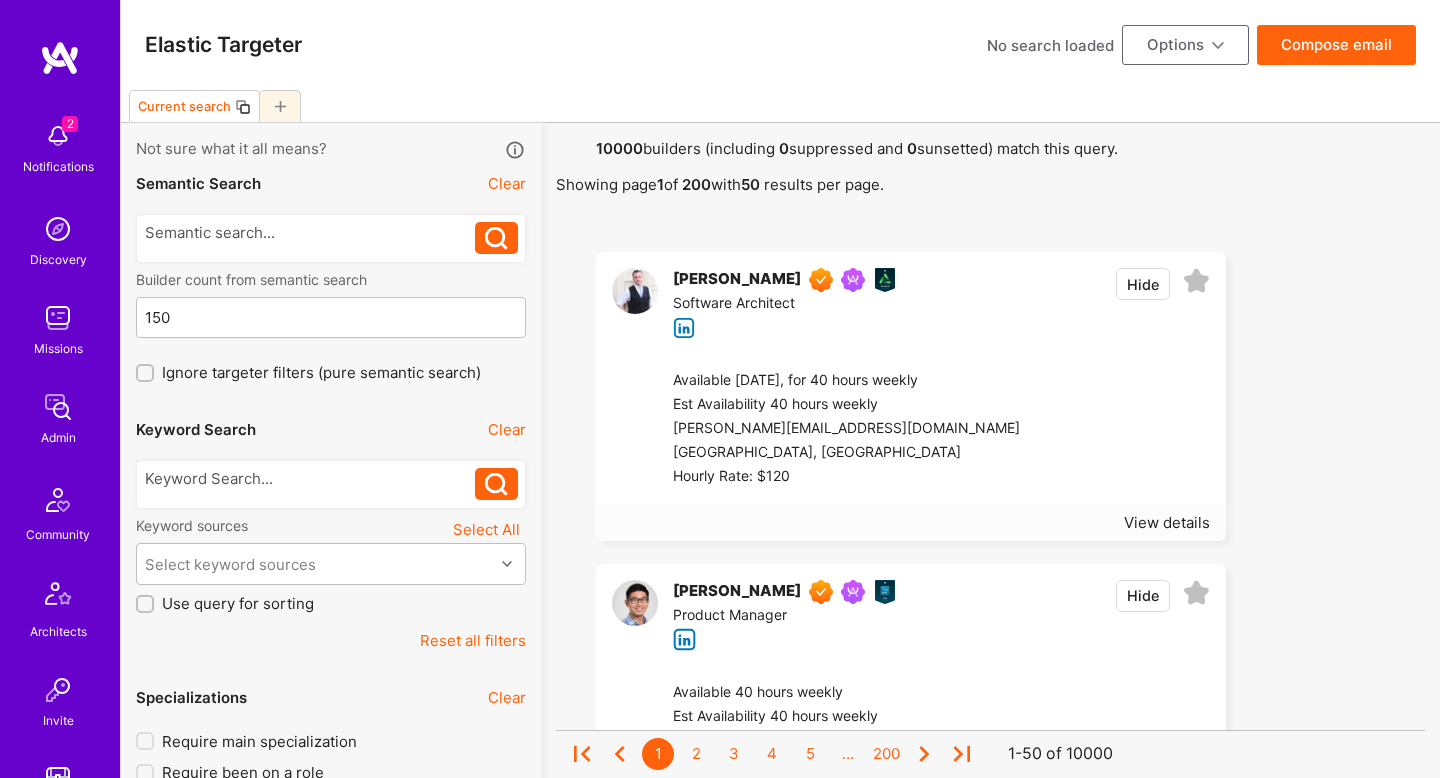 click on "10000  builders (including   0  suppressed and   0  sunsetted) match this query. Showing page  1  of   200  with  50   results per page. Sean OBrien DevOps Guild Members of the DevOps guild. Software Architect     Hide Available Aug 25, for 40 hours weekly Est Availability 40 hours weekly sean@animus.design Lisbon, Portugal Hourly Rate: $120 View details Jason Wu Product Guild Members of Product guild. Product Manager     Hide Available 40 hours weekly Est Availability 40 hours weekly idealyft@gmail.com San Francisco, USA Hourly Rate: $138 View details Dean Dijour Healthtech guild Members of Healthtech guild. Product Guild Members of Product guild. Product Manager     Hide Available 60 hours weekly Est Availability 32 hours weekly dean@dijour.com New York, USA Hourly Rate: $150 View details Thomas Kane Software Engineer     Hide Available 40 hours weekly Est Availability 40 hours weekly thomasjohnkane@gmail.com Austin, USA Hourly Rate: $116 View details Tony Alva Product Designer     Hide Savannah, USA" at bounding box center [990, 7981] 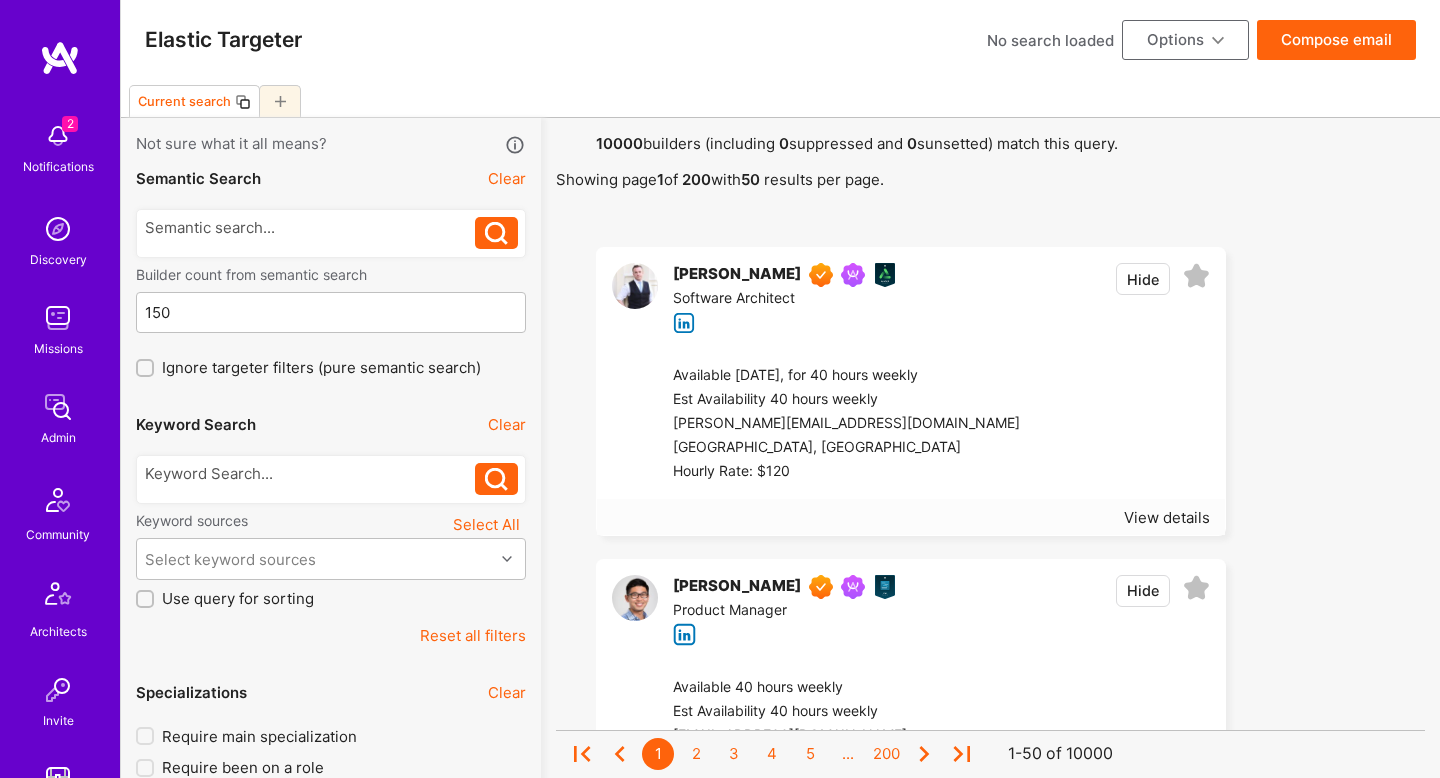 scroll, scrollTop: 0, scrollLeft: 0, axis: both 